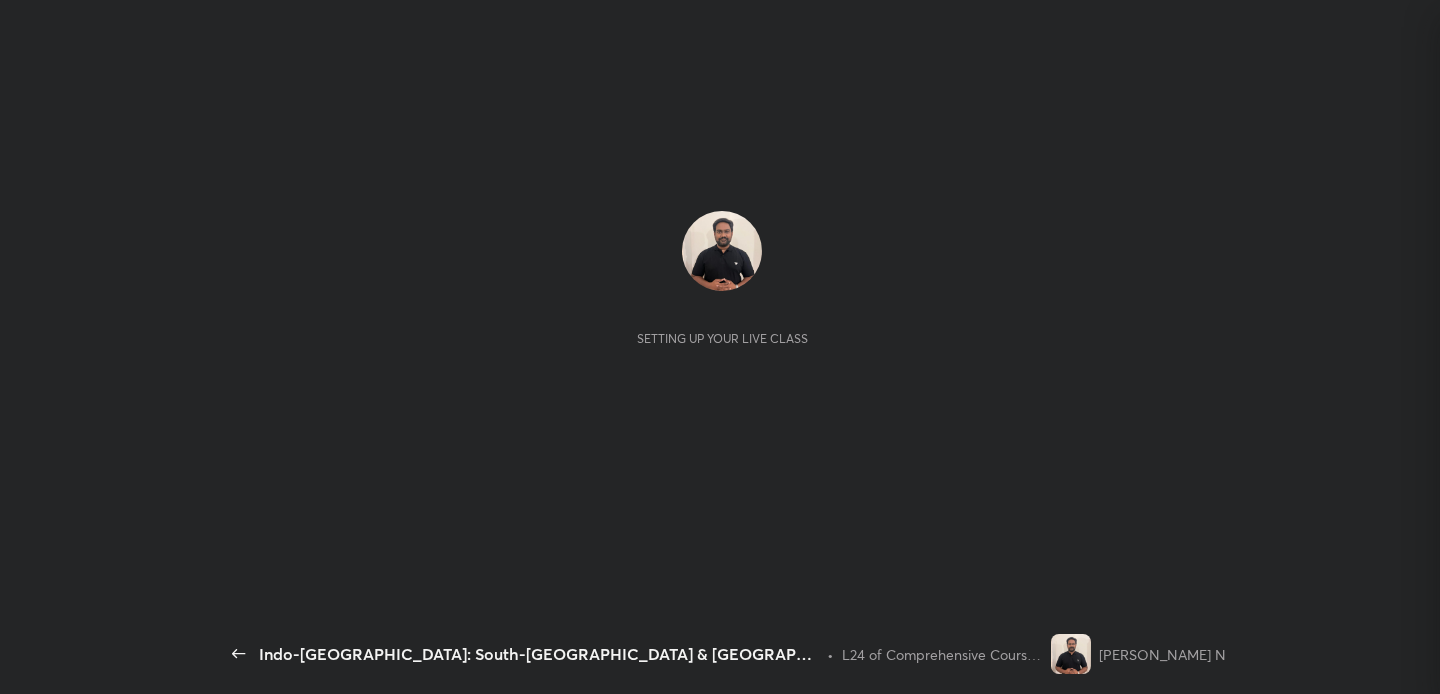 scroll, scrollTop: 0, scrollLeft: 0, axis: both 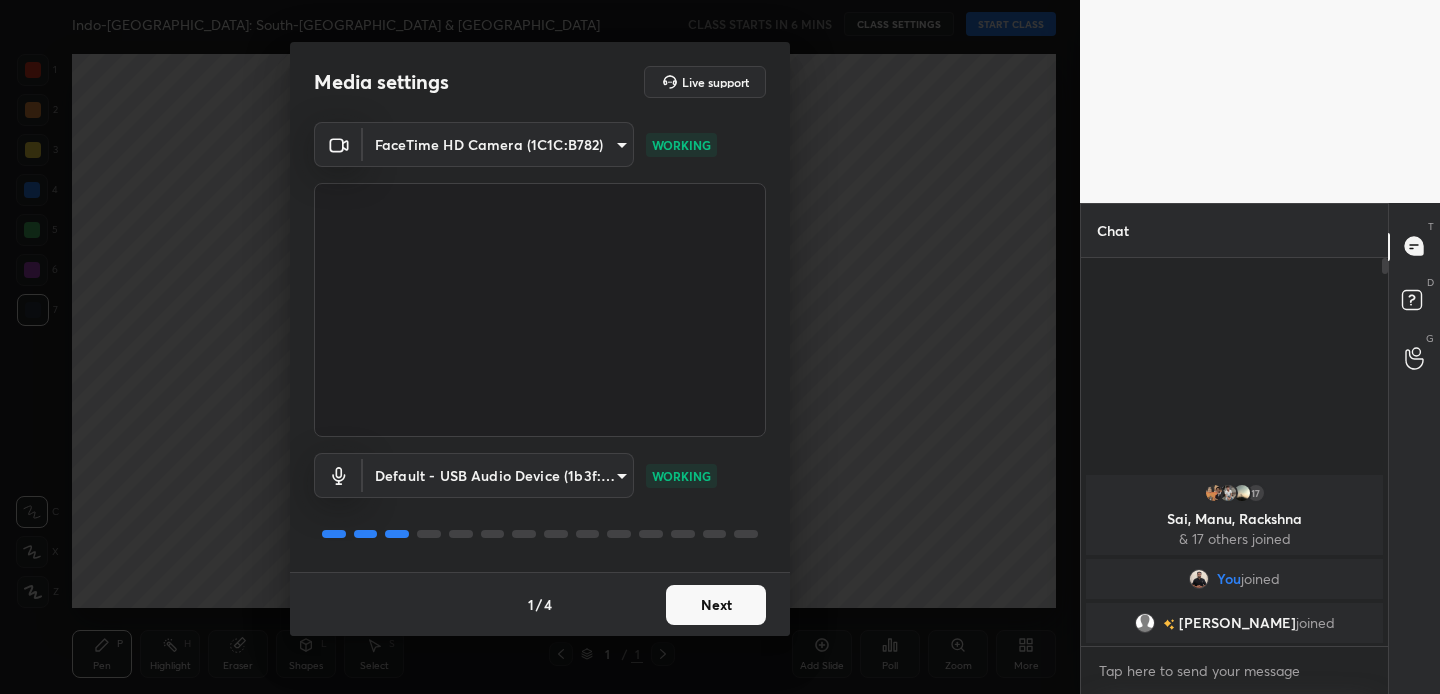 click on "Next" at bounding box center (716, 605) 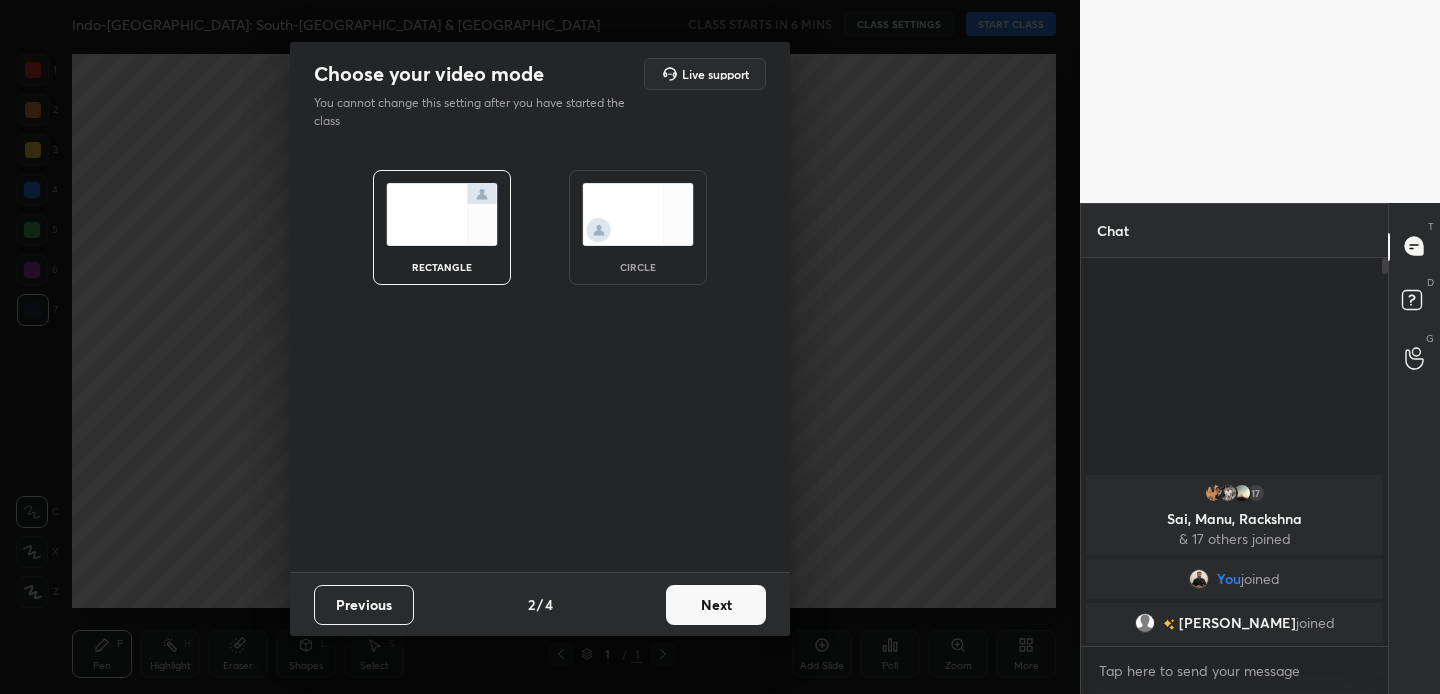 click on "Next" at bounding box center (716, 605) 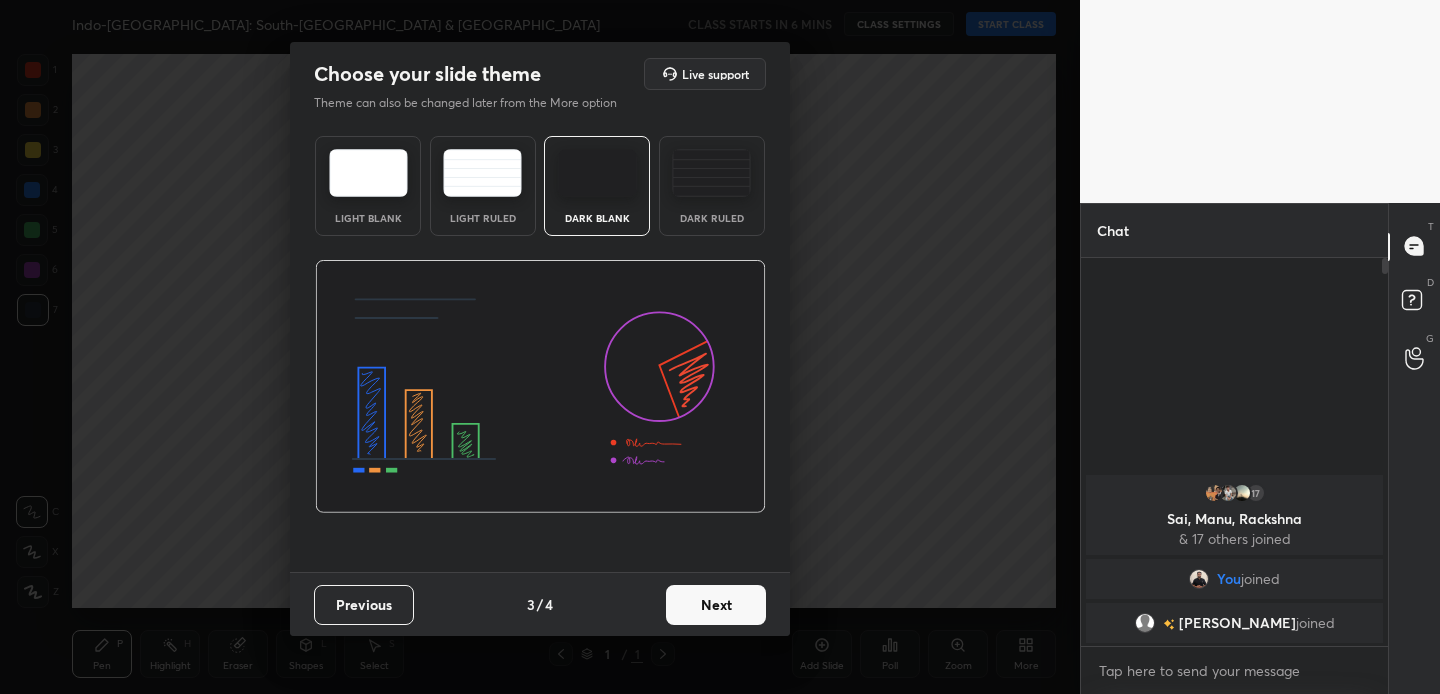 click on "Next" at bounding box center [716, 605] 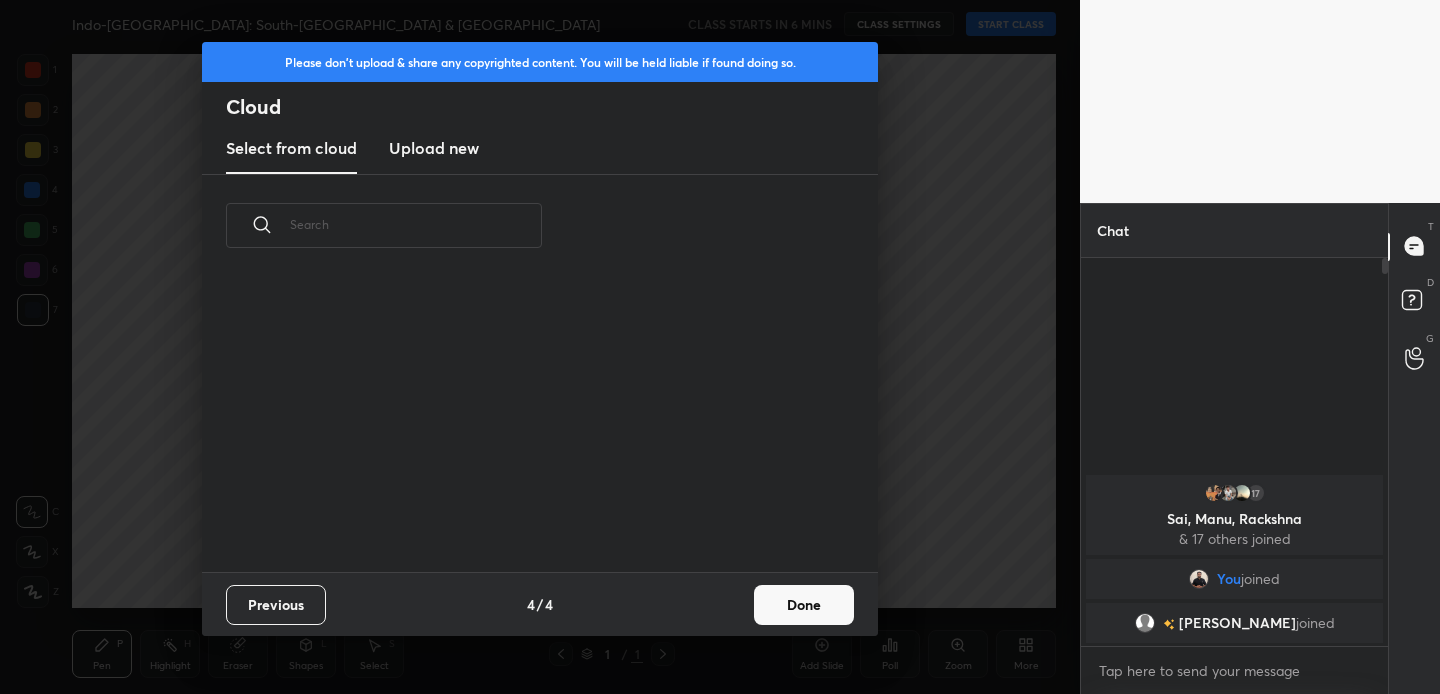 scroll, scrollTop: 7, scrollLeft: 11, axis: both 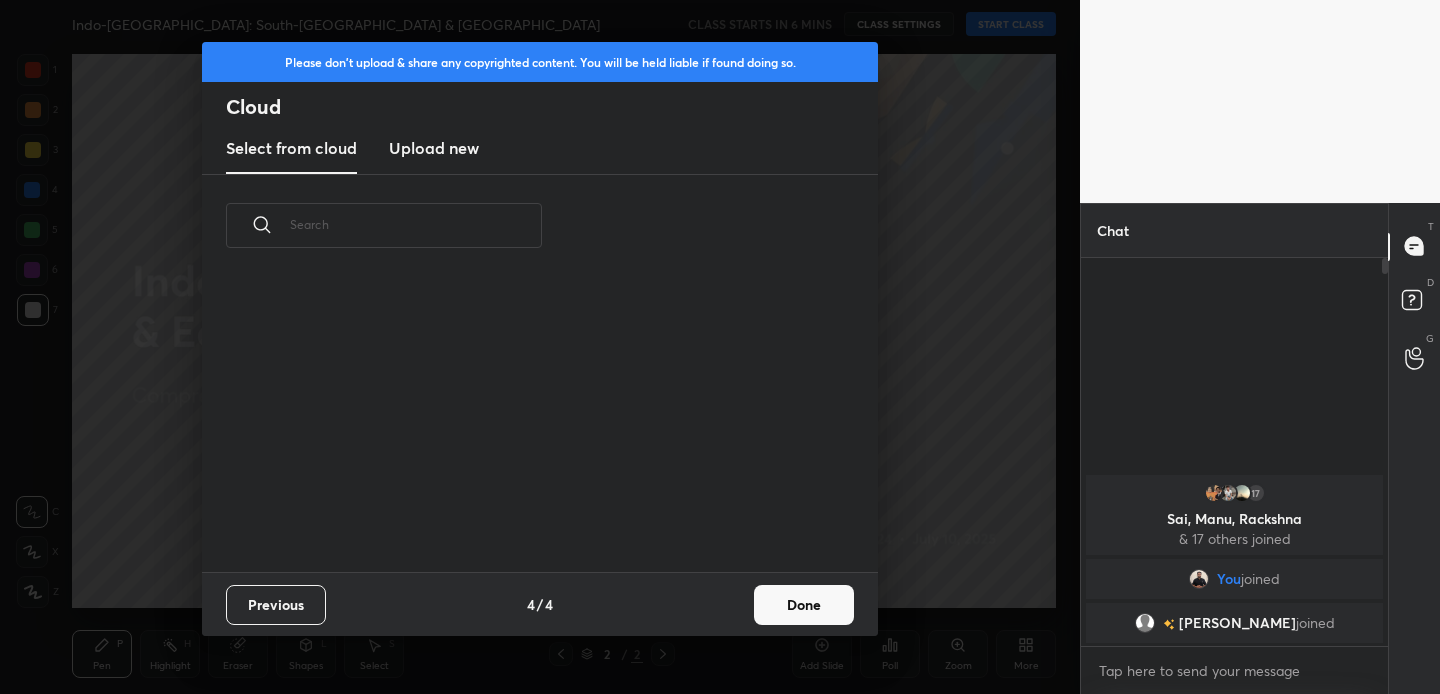 click on "Upload new" at bounding box center (434, 148) 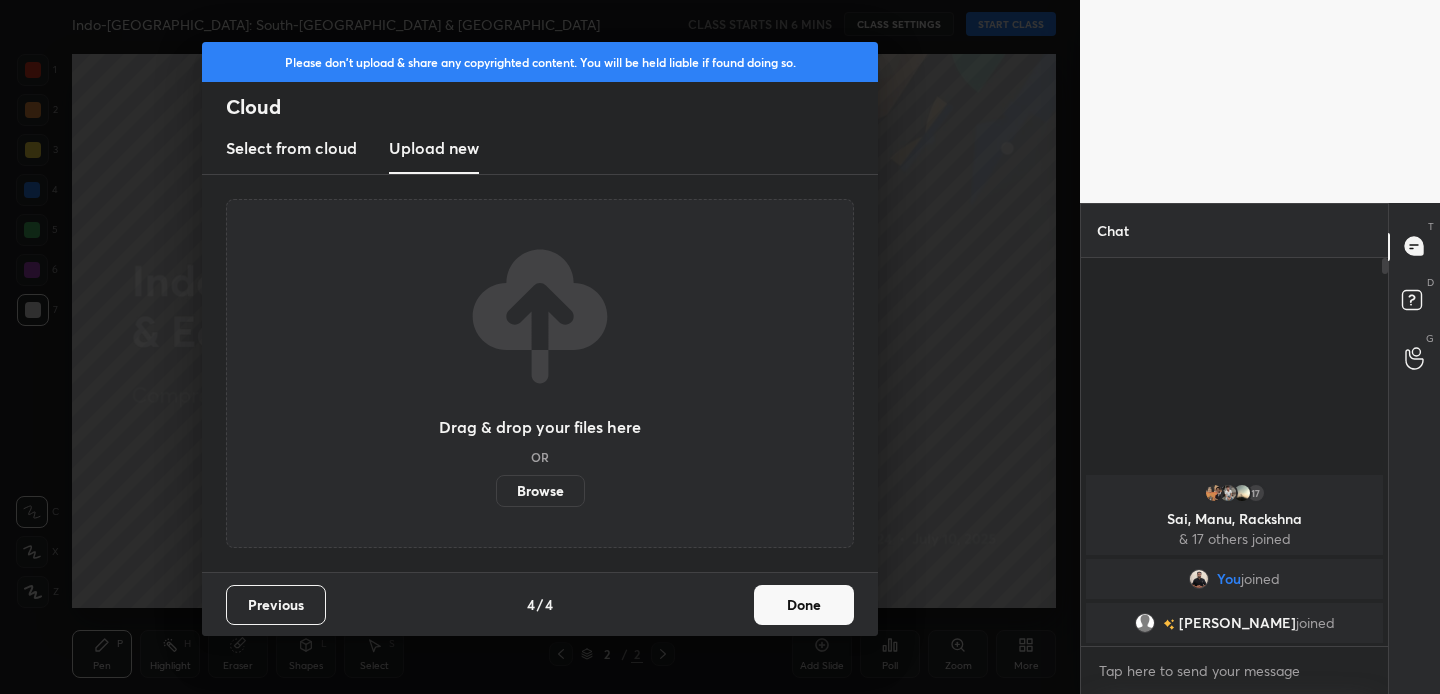 click on "Browse" at bounding box center (540, 491) 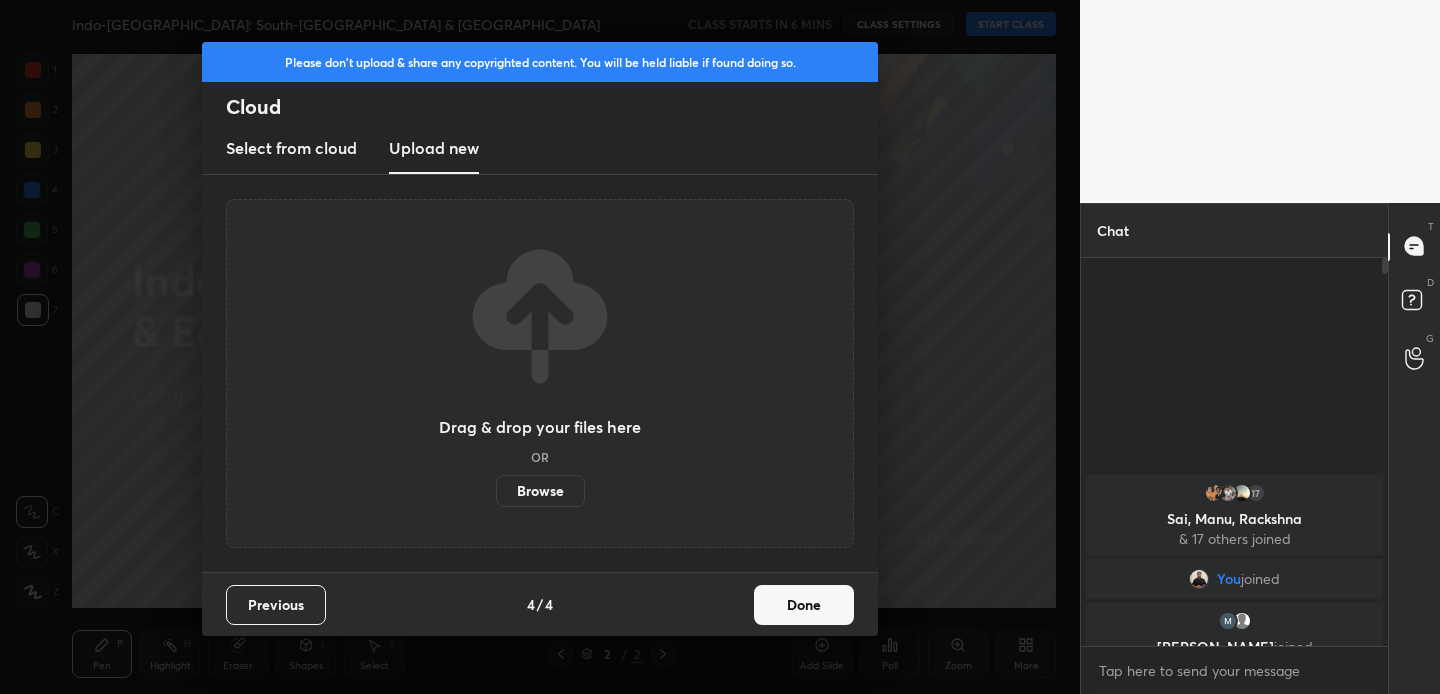click on "Browse" at bounding box center (540, 491) 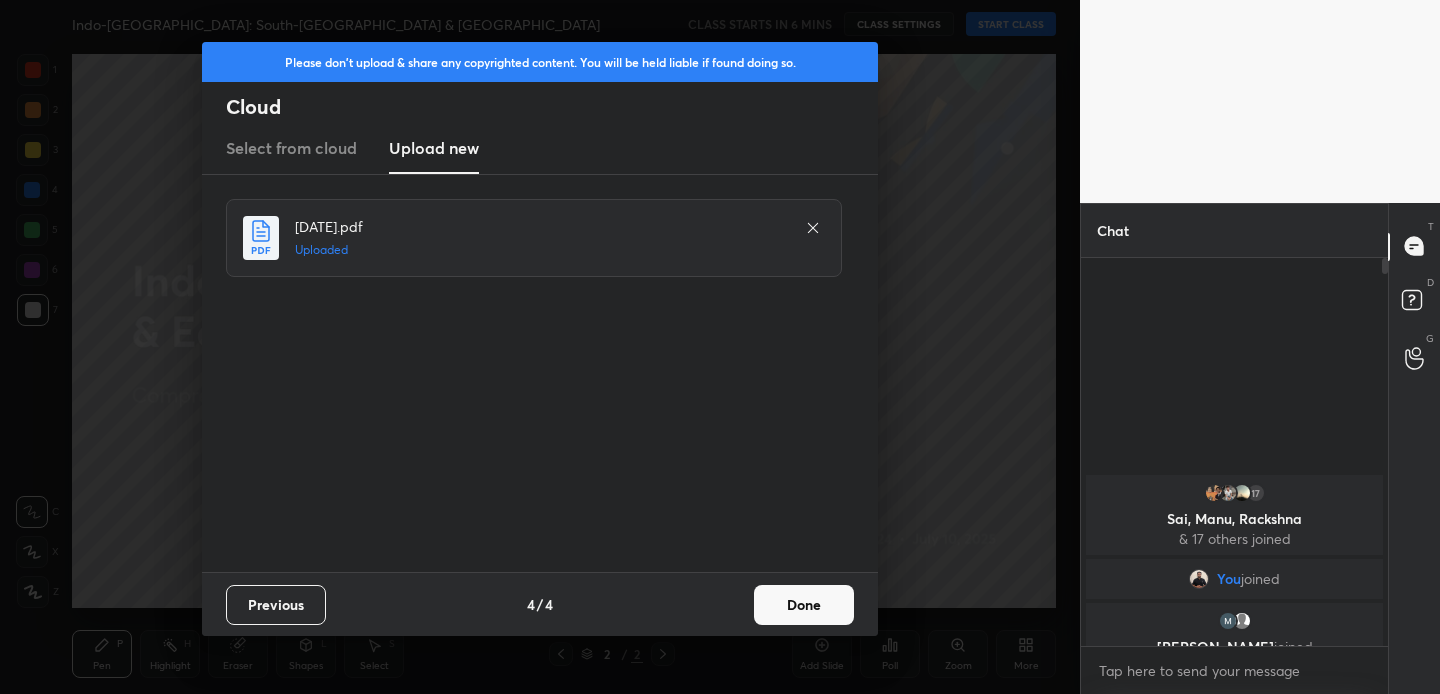 click on "Done" at bounding box center (804, 605) 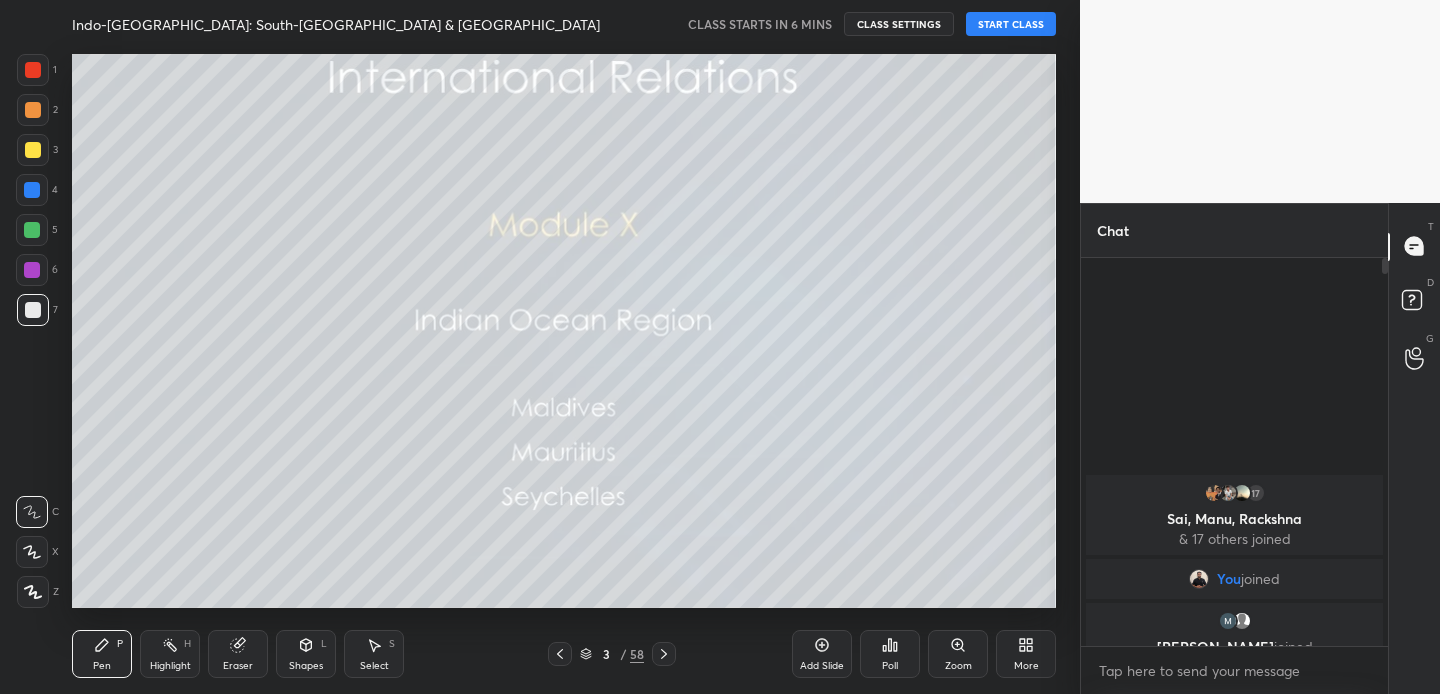 click 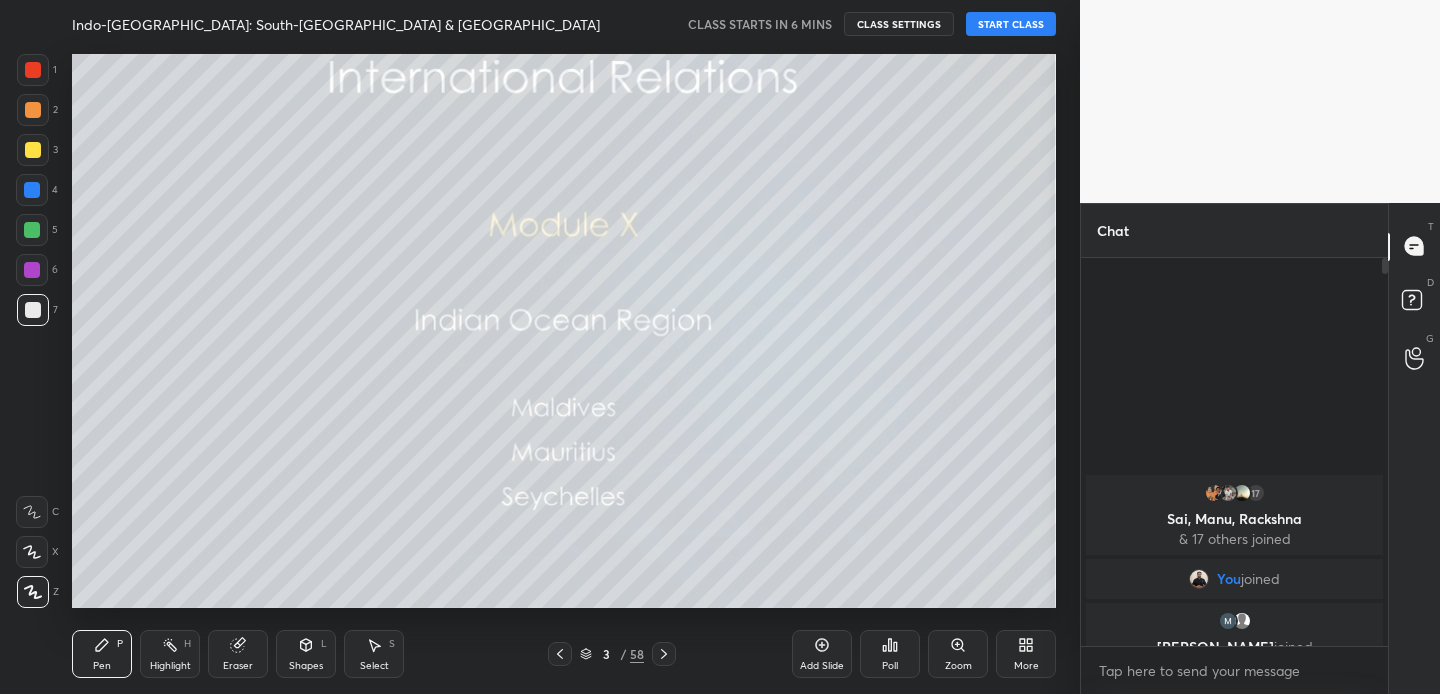 click at bounding box center [33, 150] 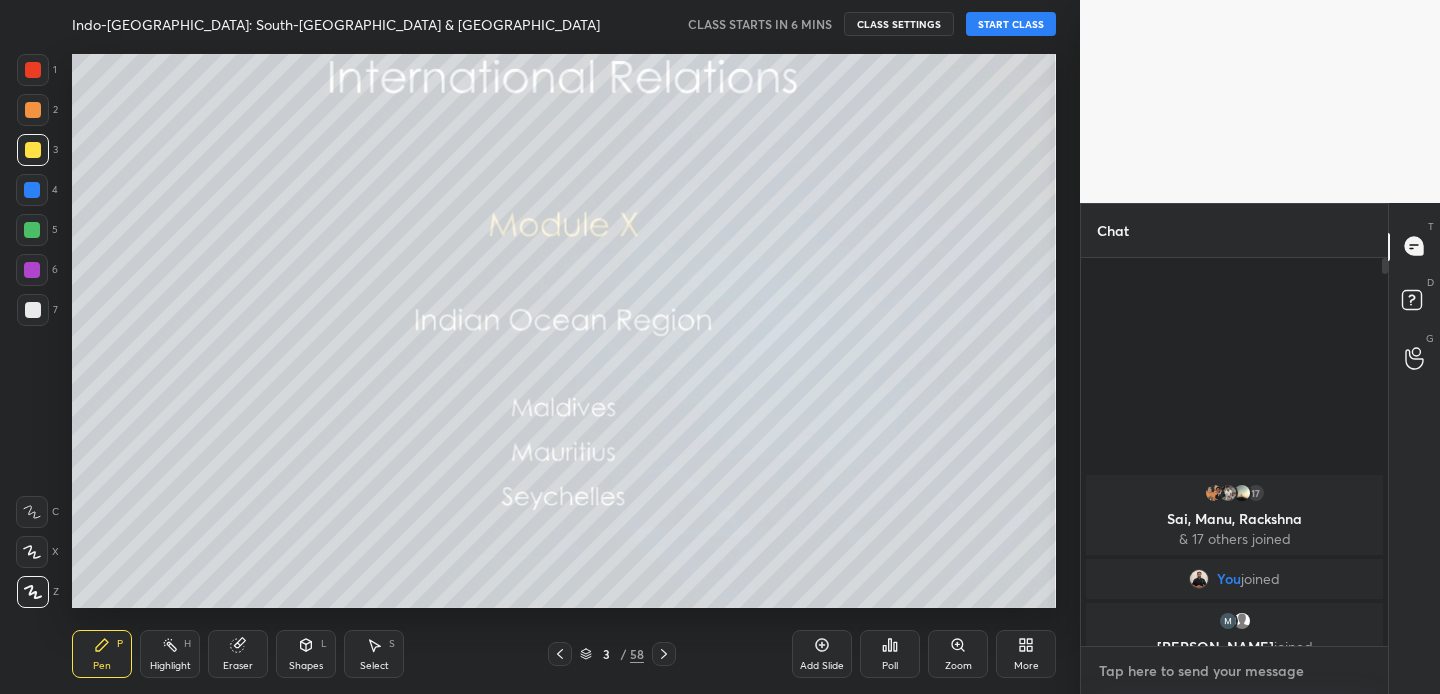 click at bounding box center (1234, 671) 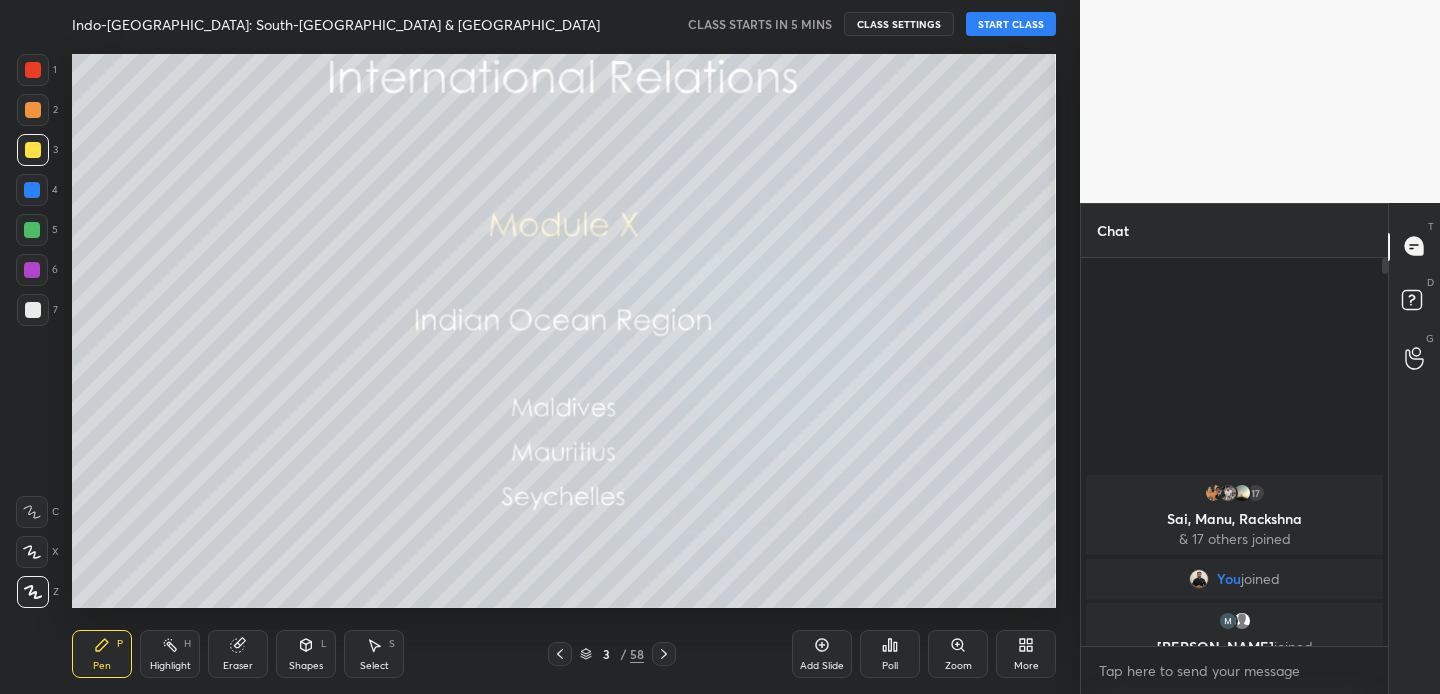 click 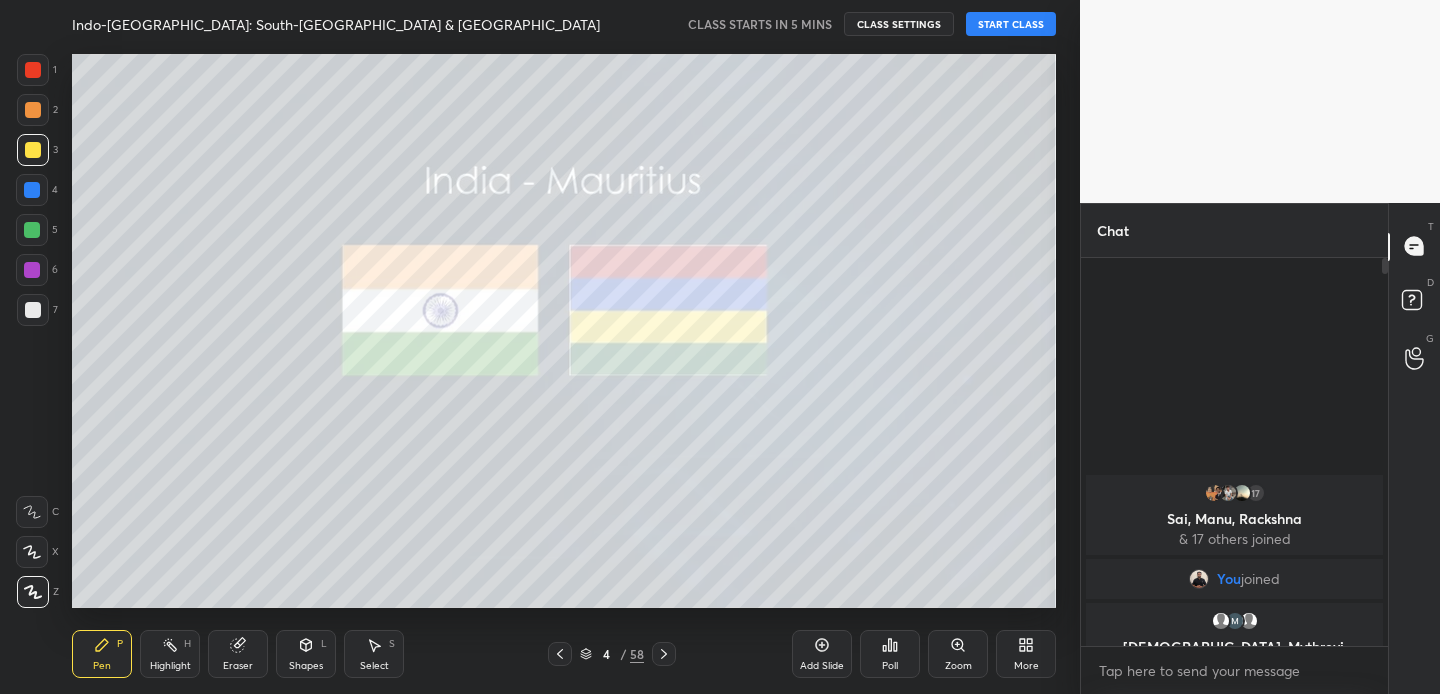 click 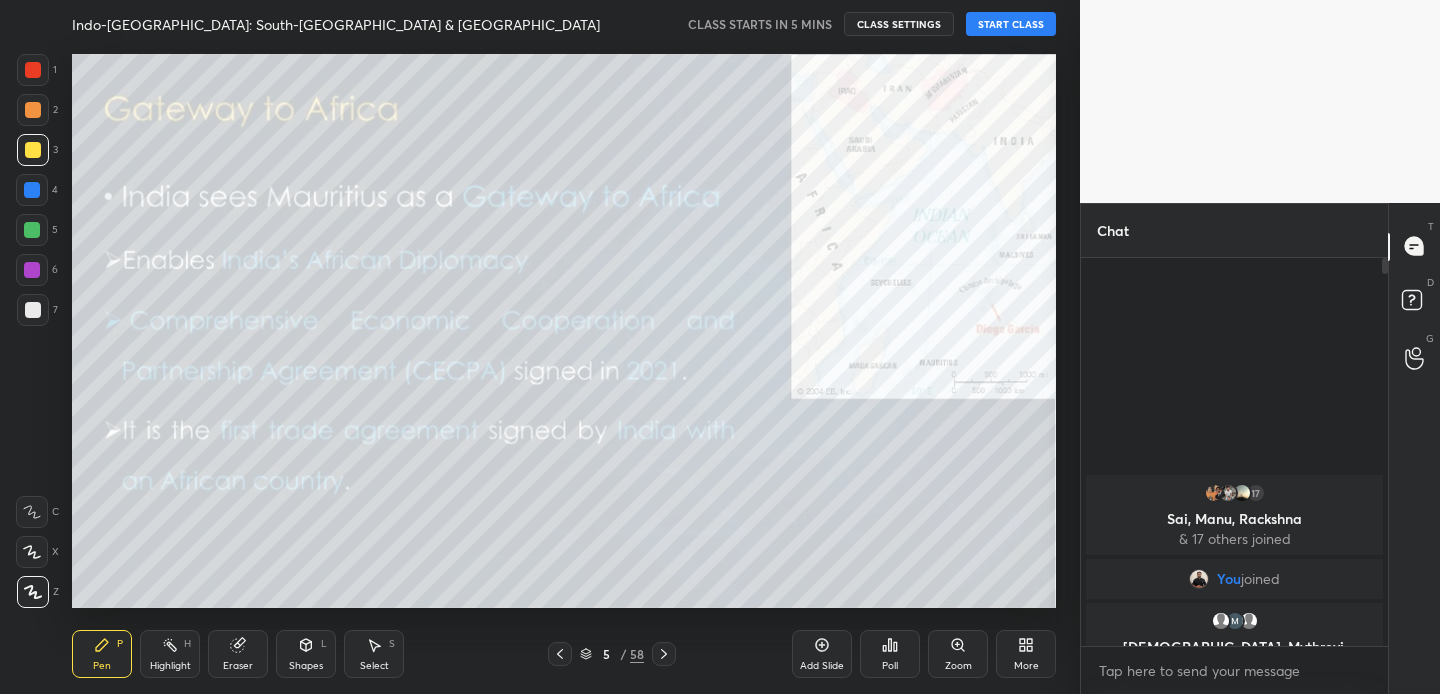 click 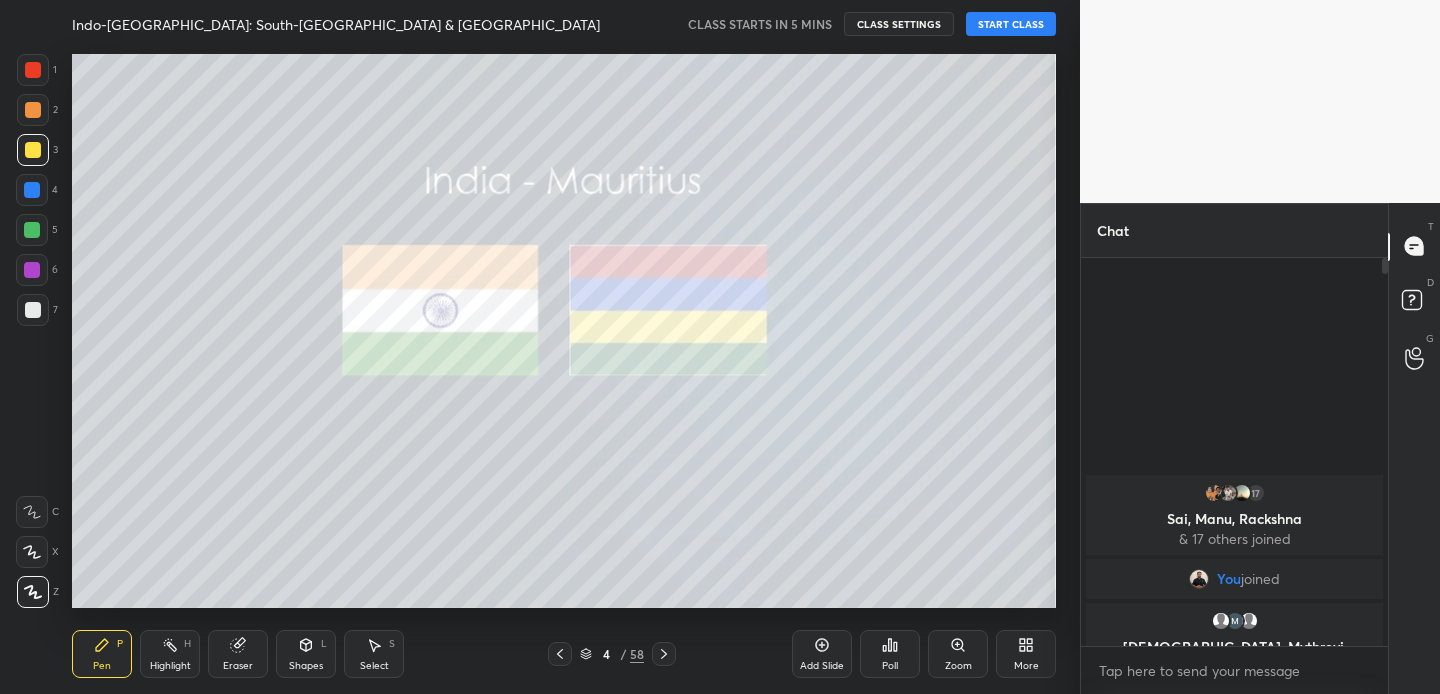 click 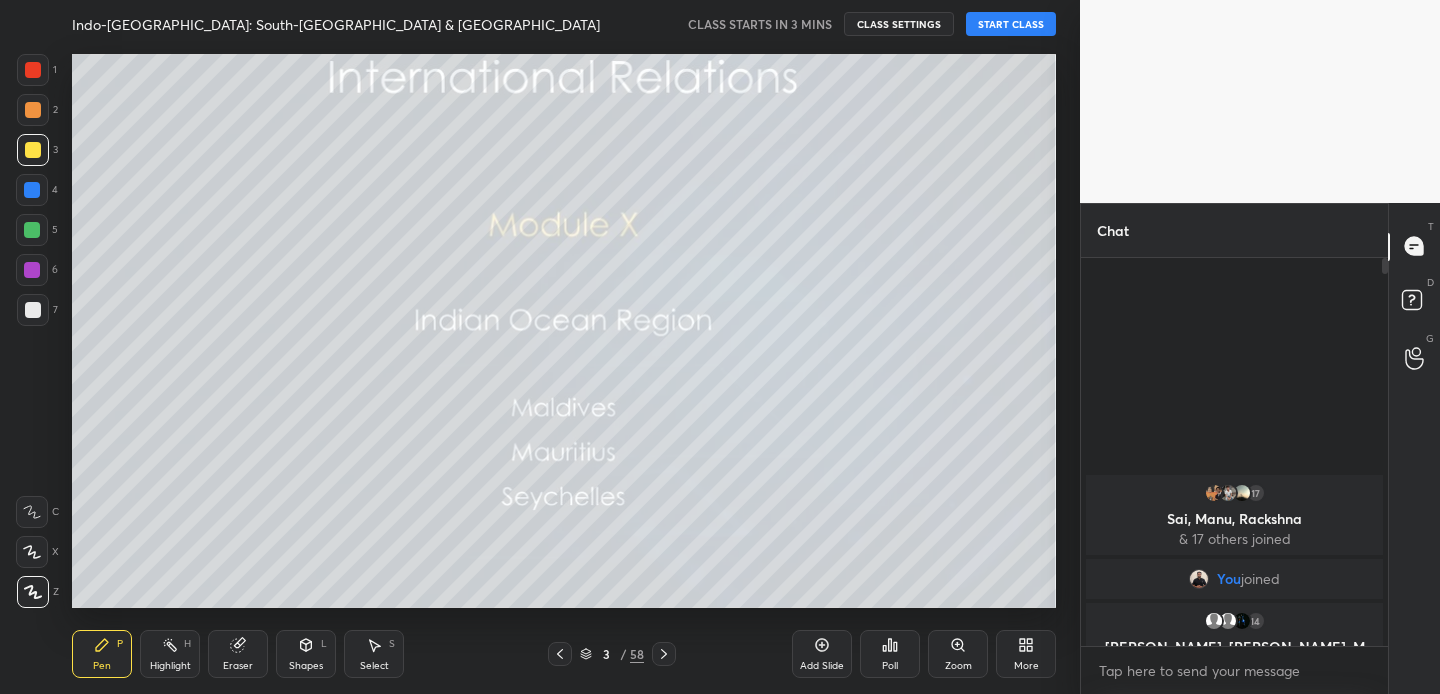 scroll, scrollTop: 341, scrollLeft: 301, axis: both 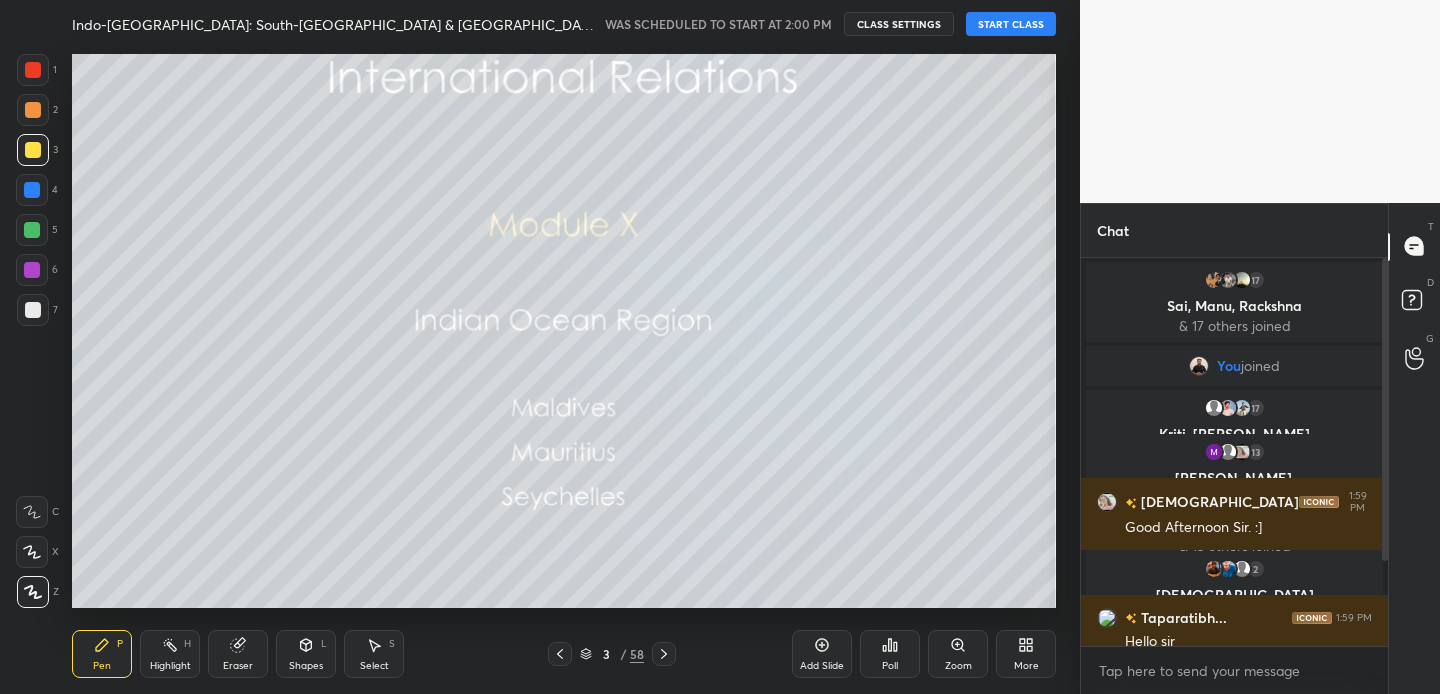 click on "START CLASS" at bounding box center (1011, 24) 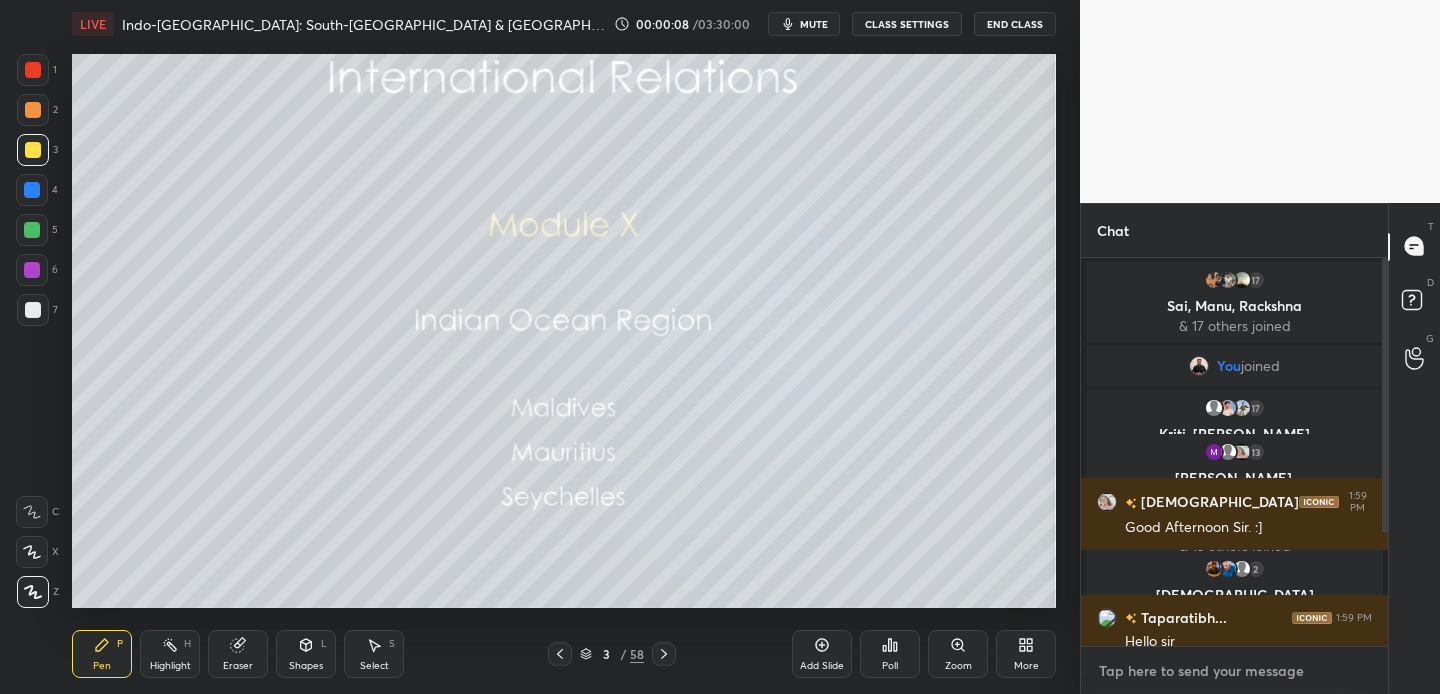 click at bounding box center [1234, 671] 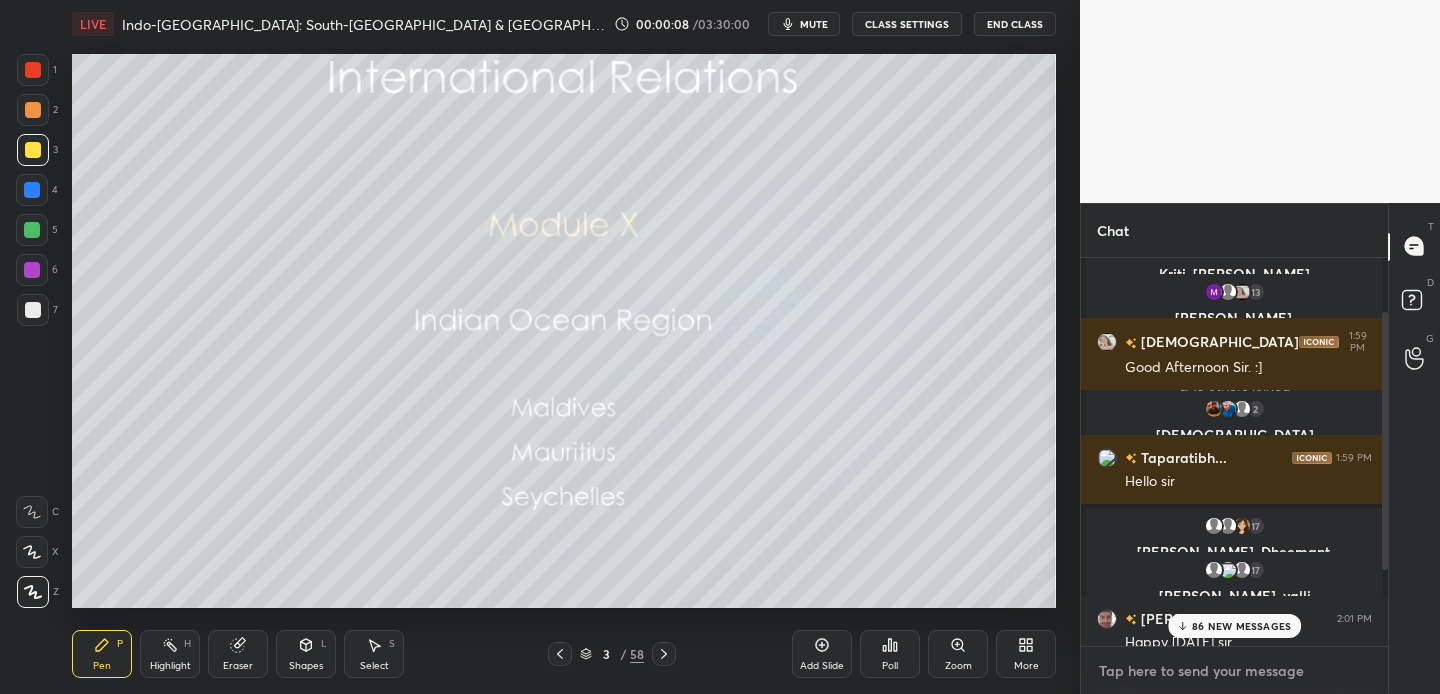 scroll, scrollTop: 196, scrollLeft: 0, axis: vertical 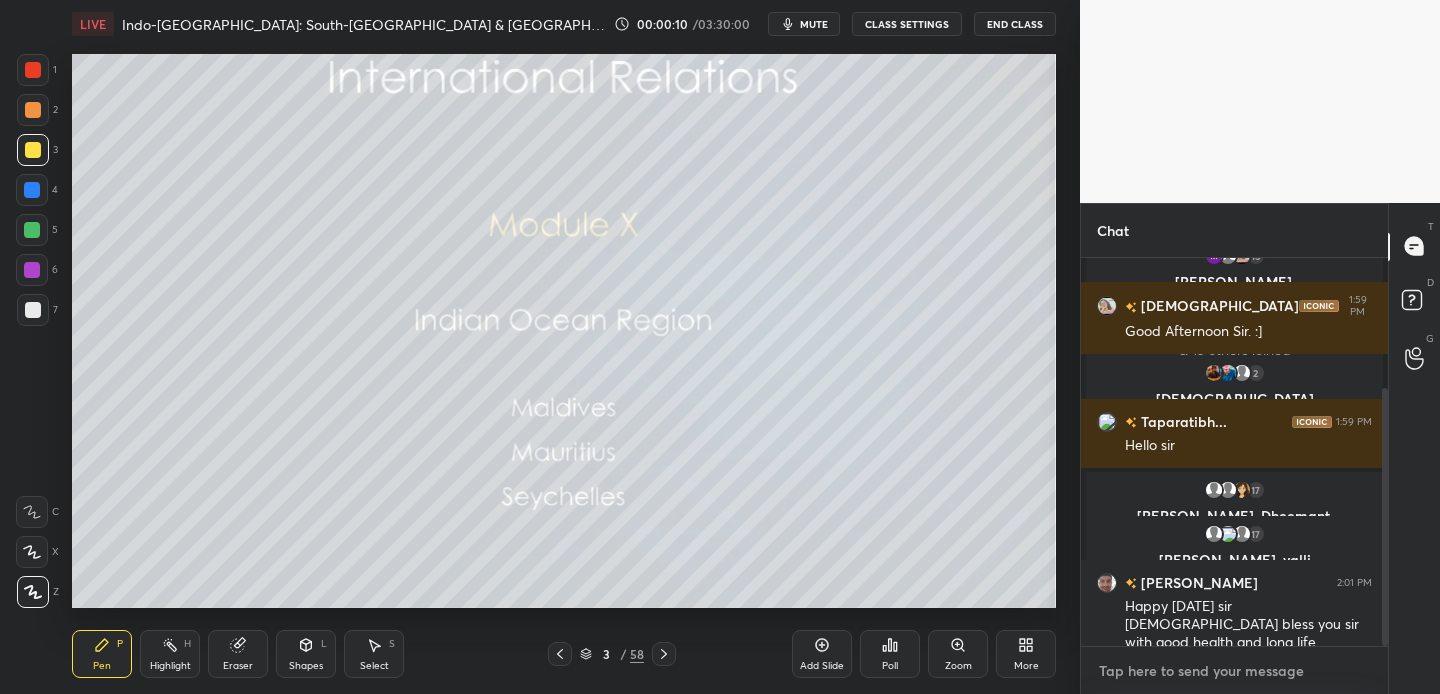 click at bounding box center [1234, 671] 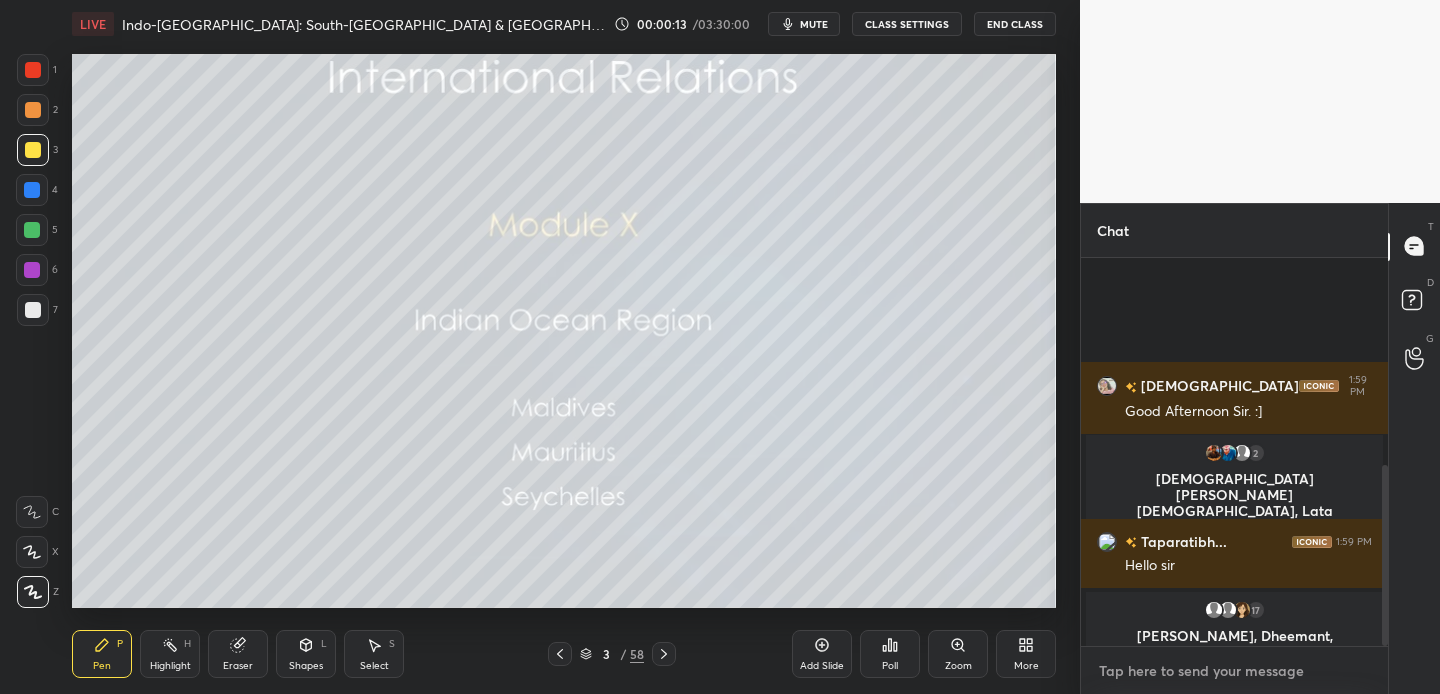 scroll, scrollTop: 444, scrollLeft: 0, axis: vertical 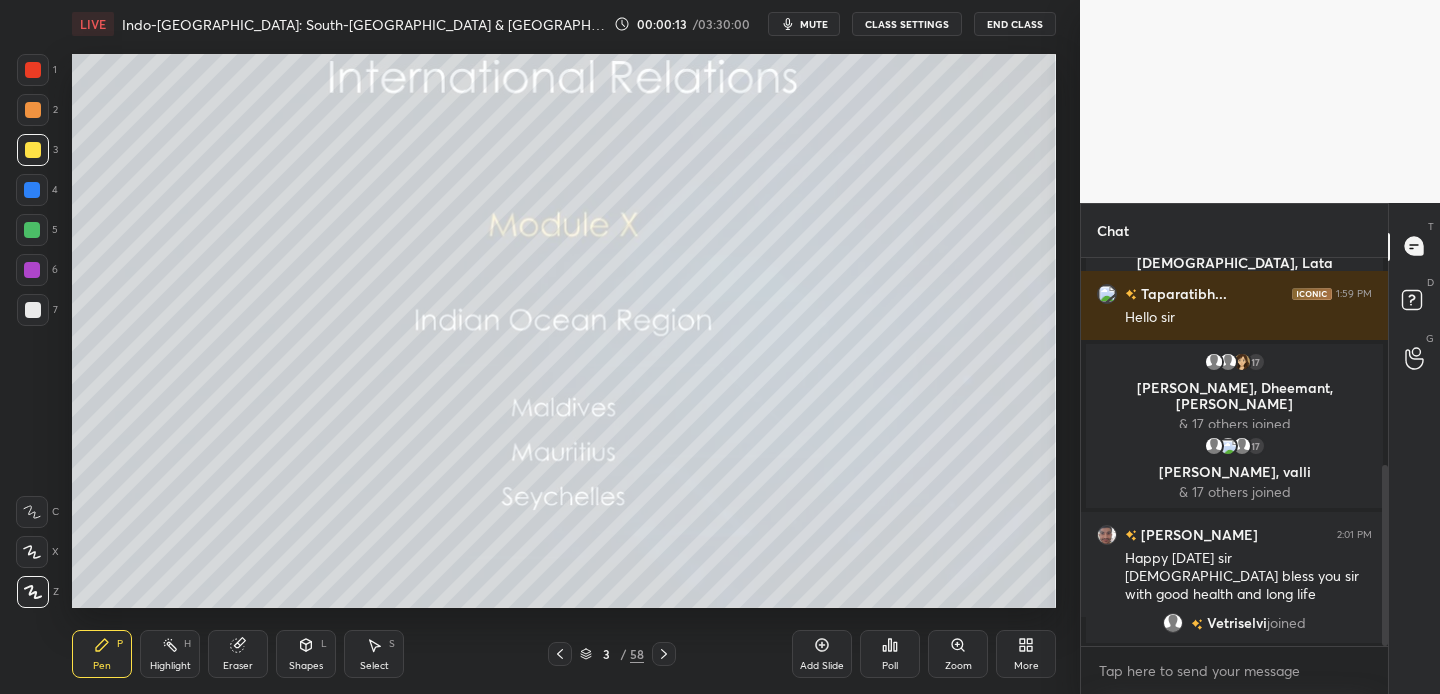 click 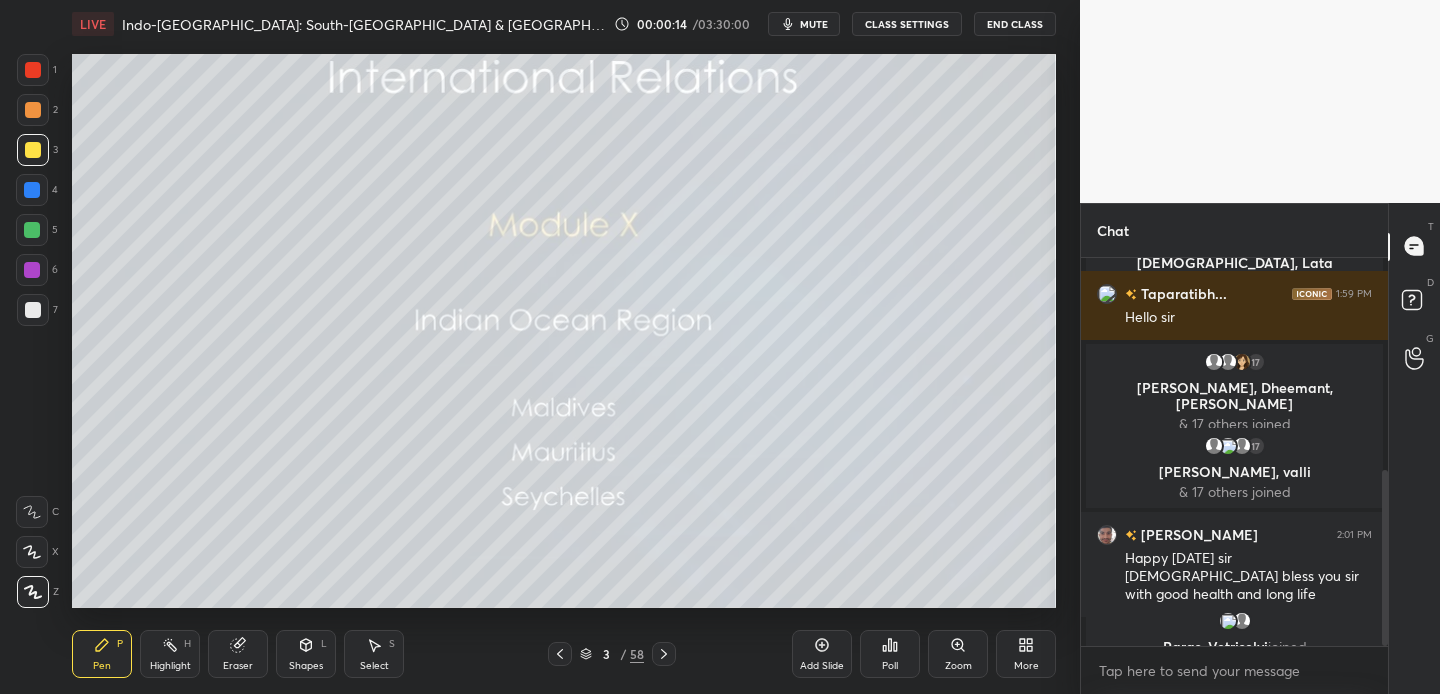 scroll, scrollTop: 469, scrollLeft: 0, axis: vertical 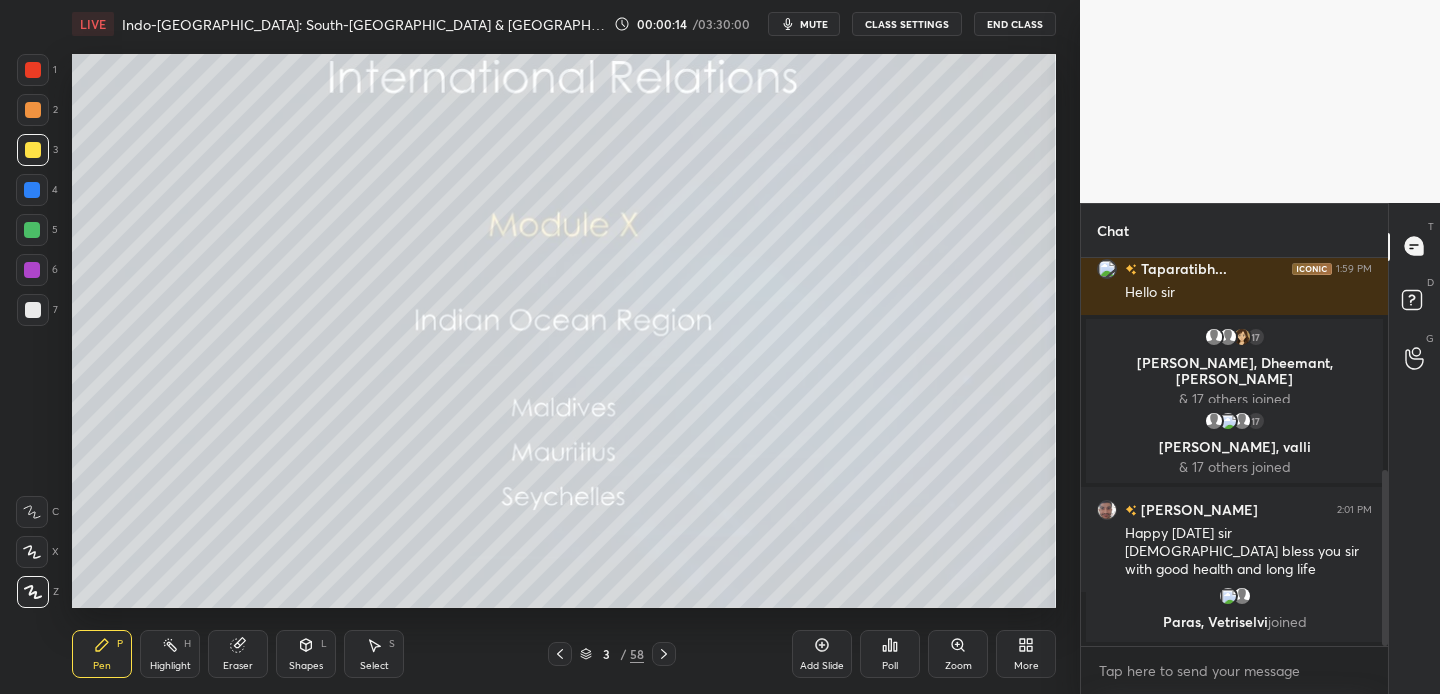 click at bounding box center [33, 150] 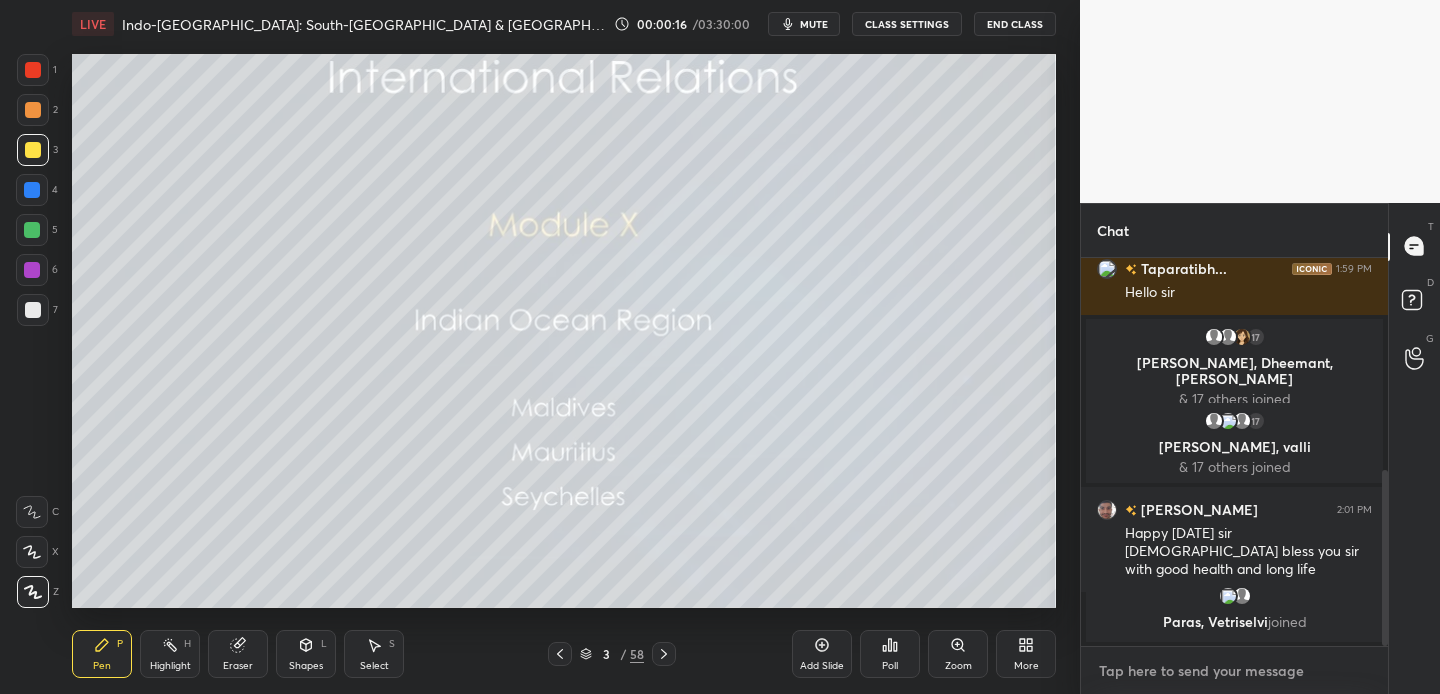 click at bounding box center [1234, 671] 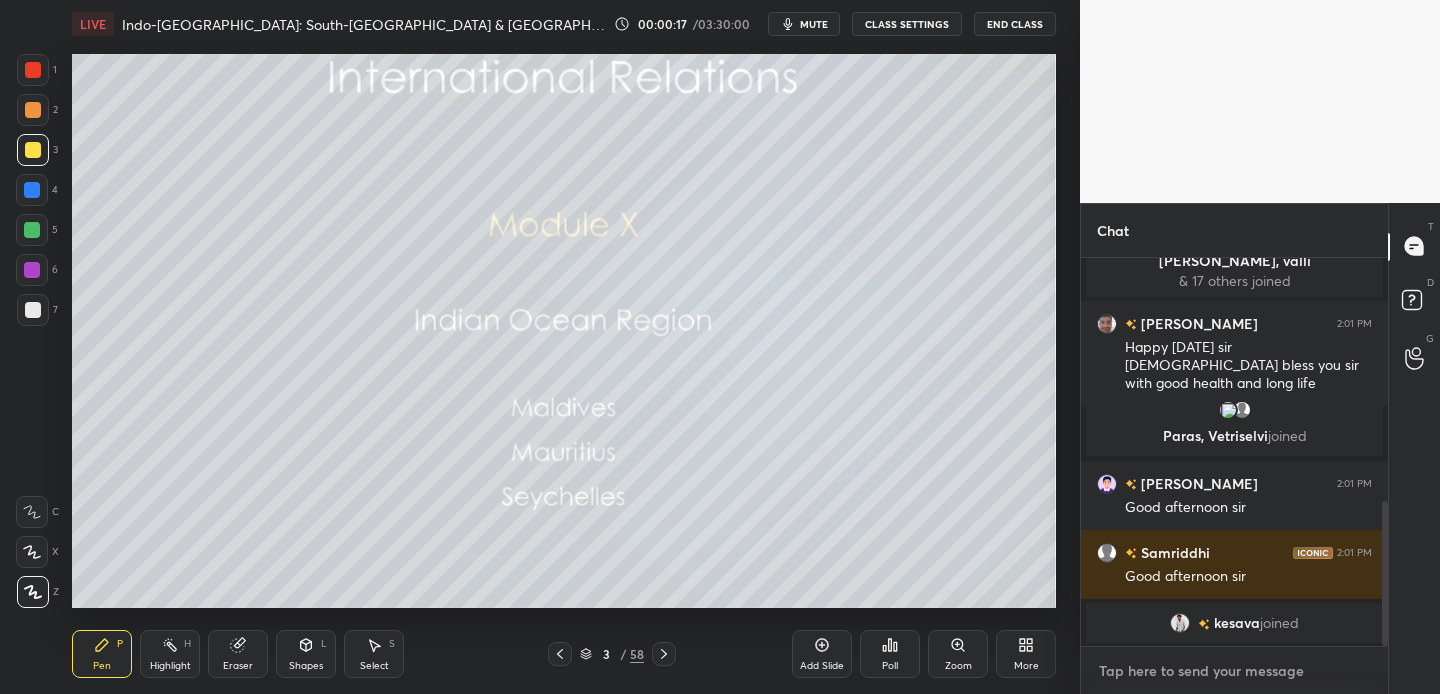 scroll, scrollTop: 655, scrollLeft: 0, axis: vertical 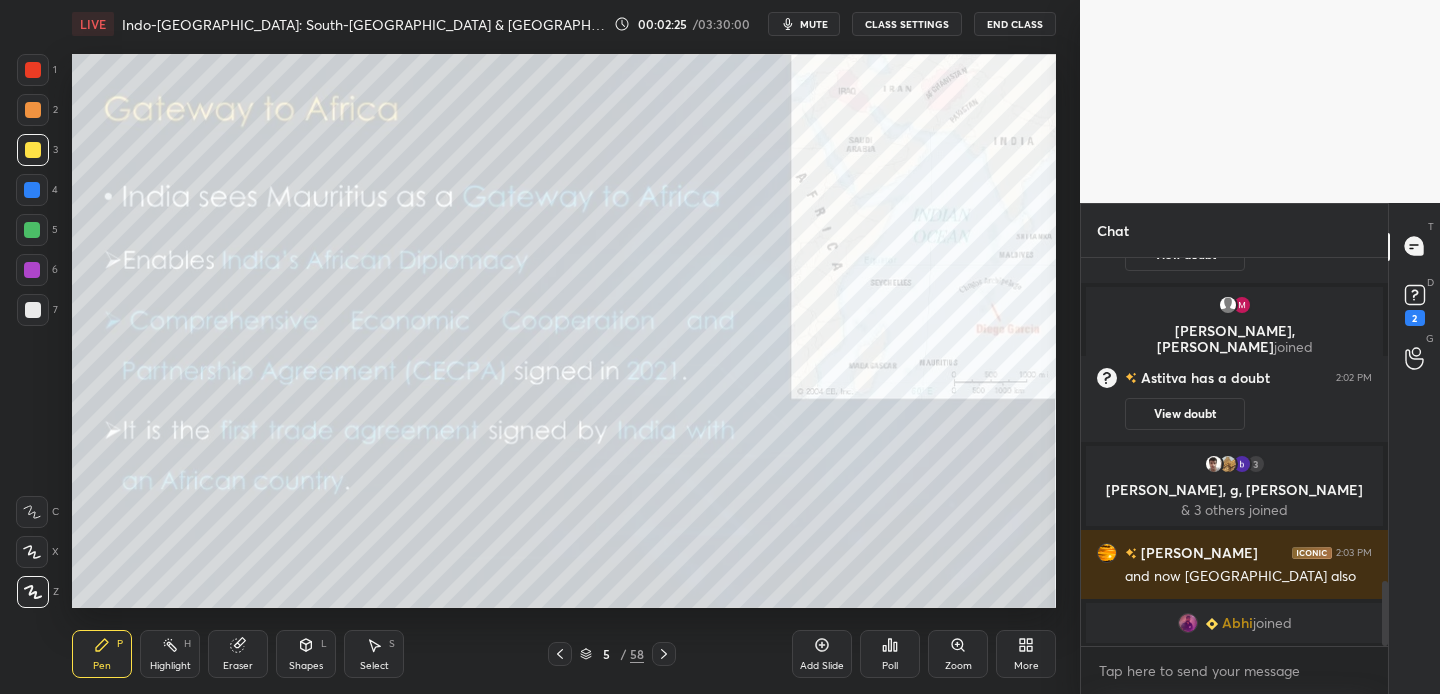 drag, startPoint x: 35, startPoint y: 60, endPoint x: 61, endPoint y: 57, distance: 26.172504 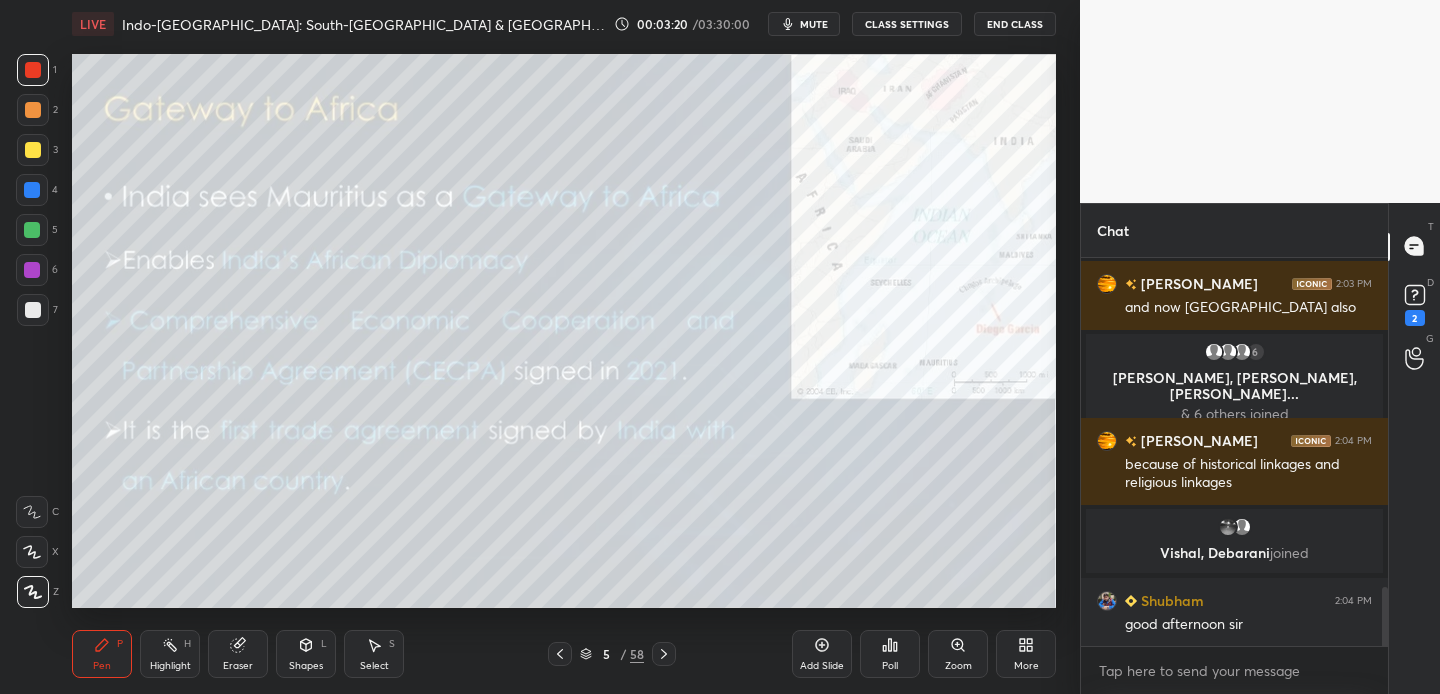 scroll, scrollTop: 2199, scrollLeft: 0, axis: vertical 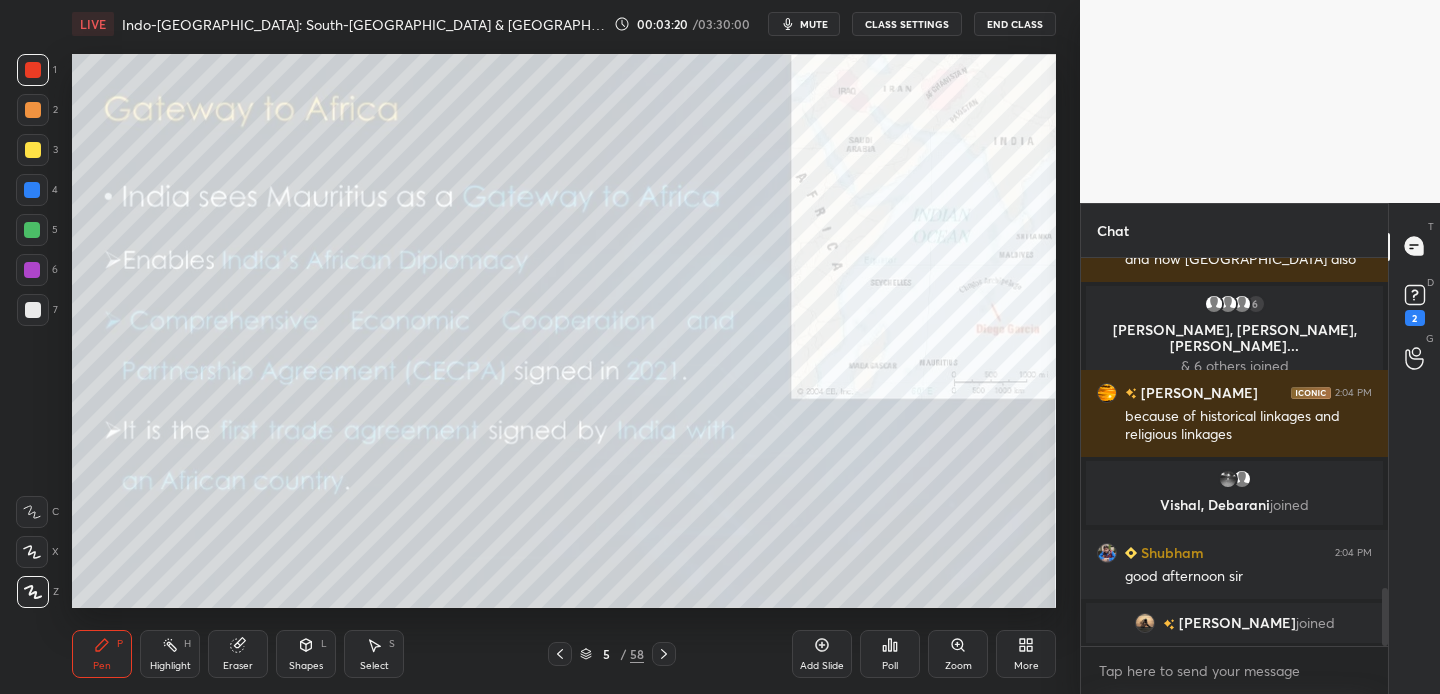 click at bounding box center [33, 150] 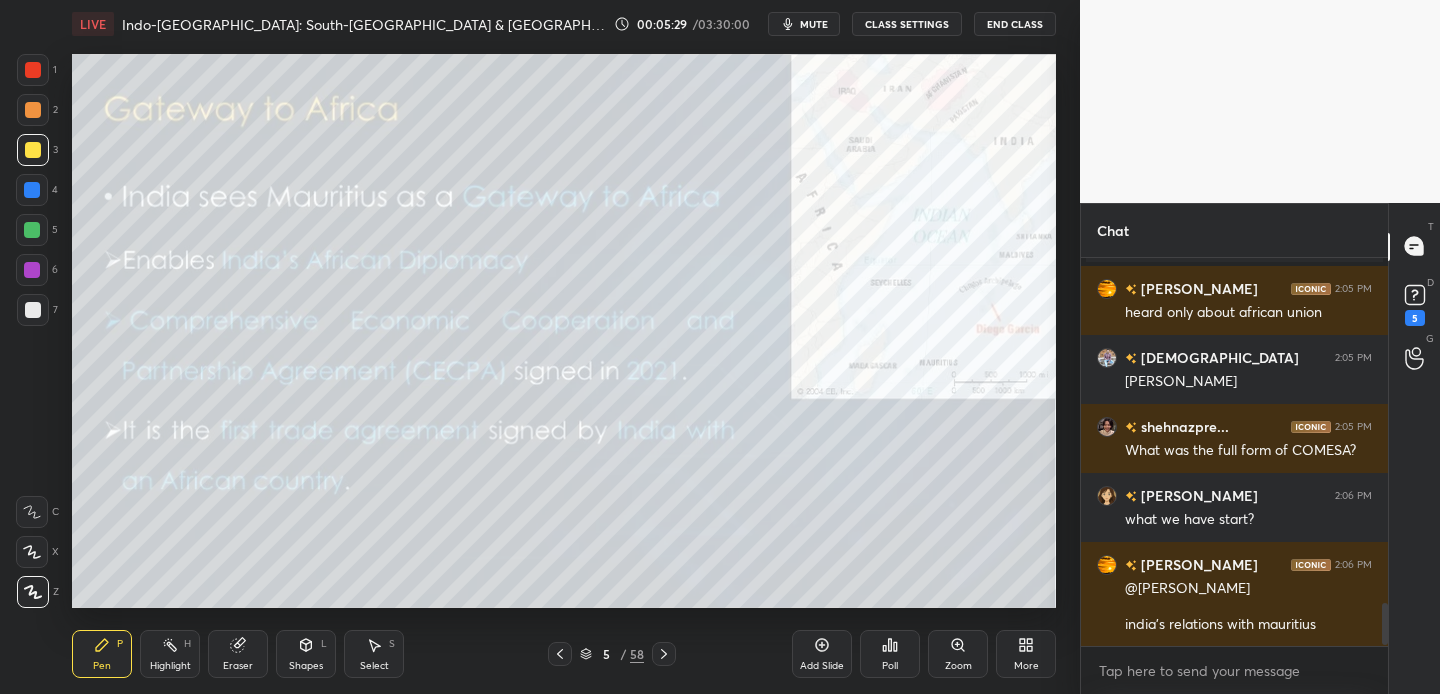 scroll, scrollTop: 3185, scrollLeft: 0, axis: vertical 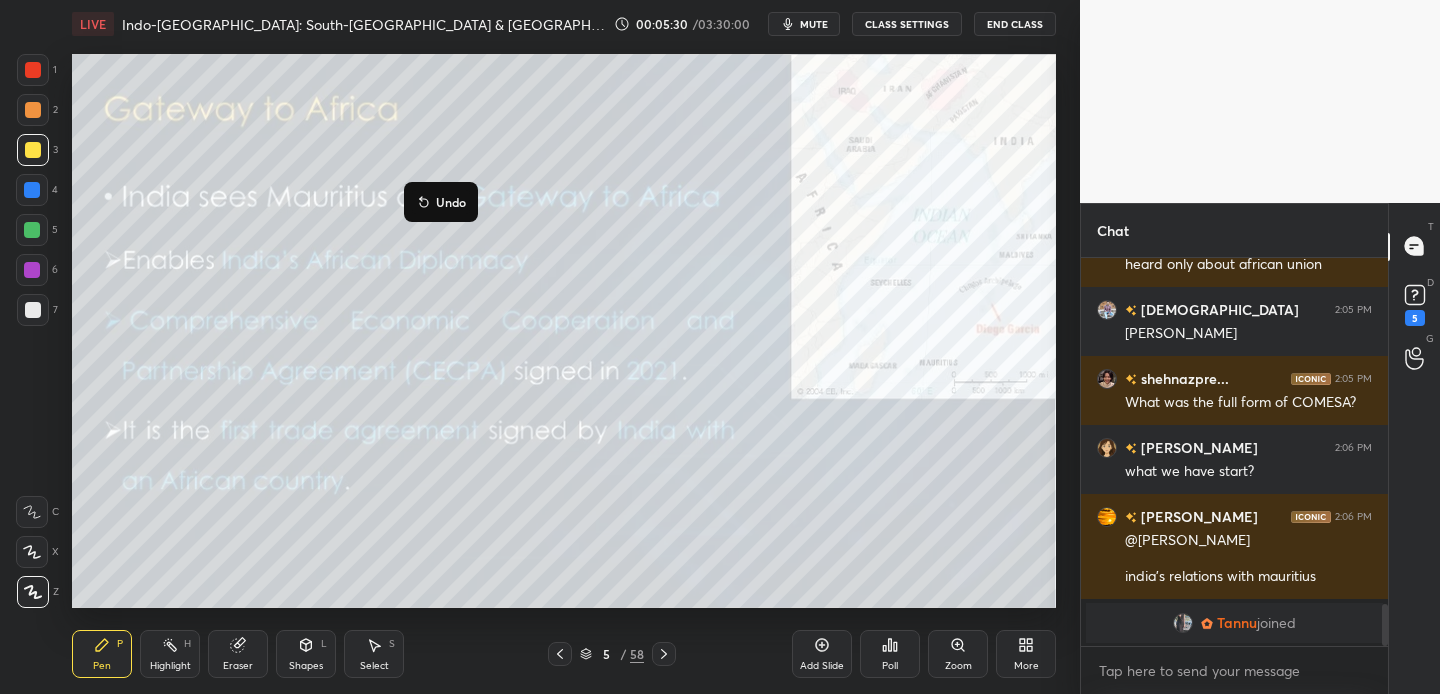 click on "Undo" at bounding box center (441, 202) 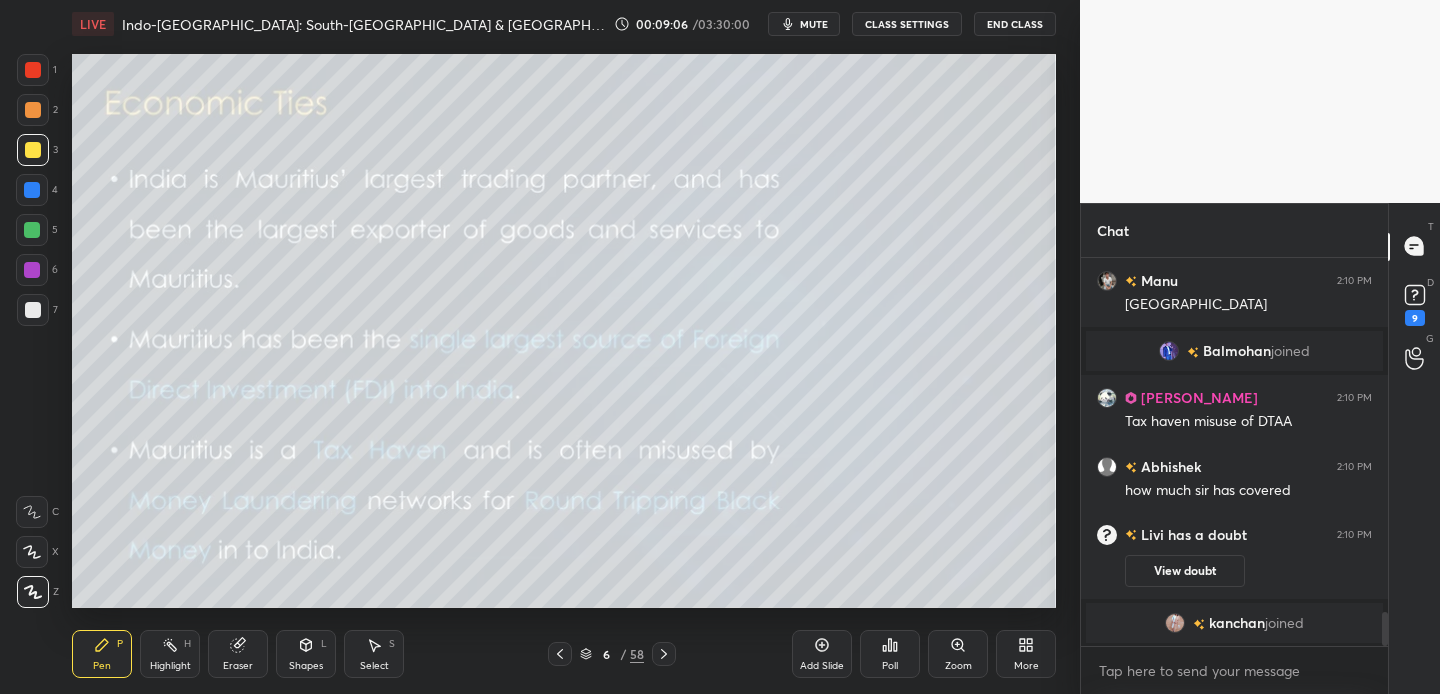 scroll, scrollTop: 4047, scrollLeft: 0, axis: vertical 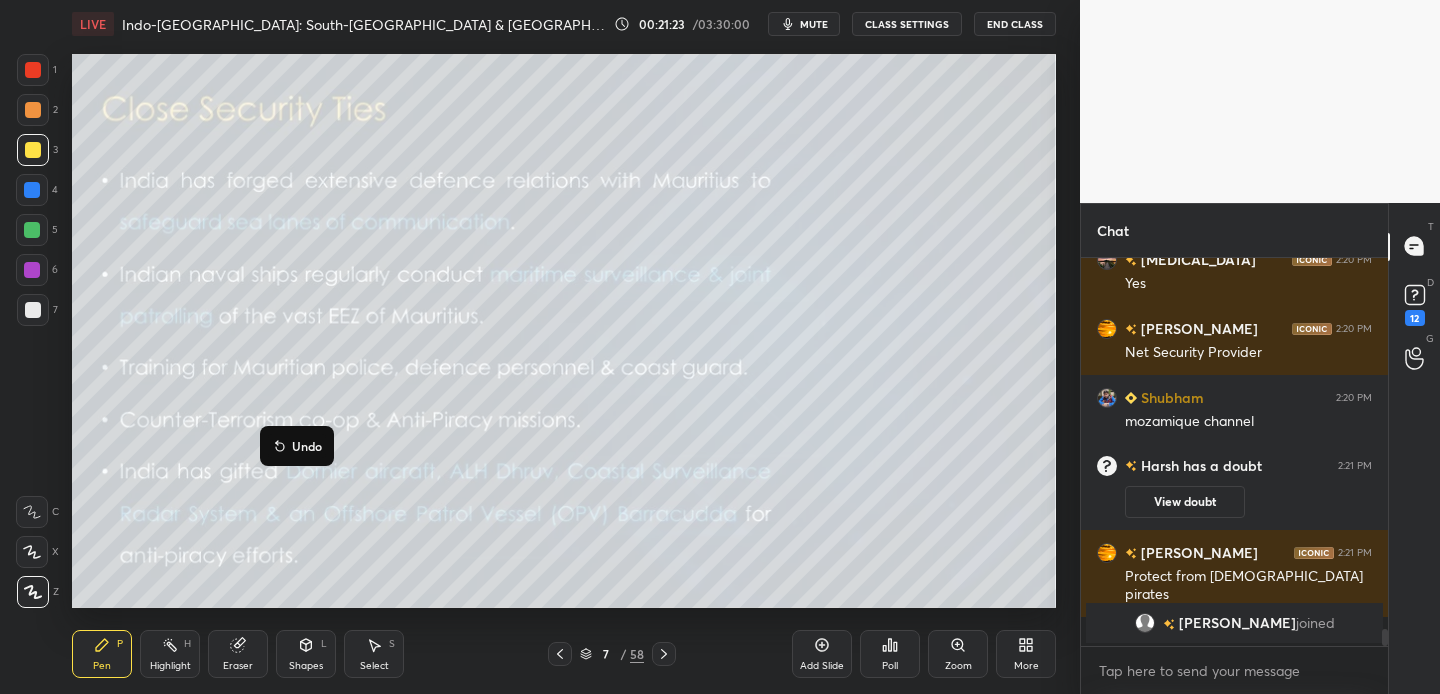 click on "Undo" at bounding box center (307, 446) 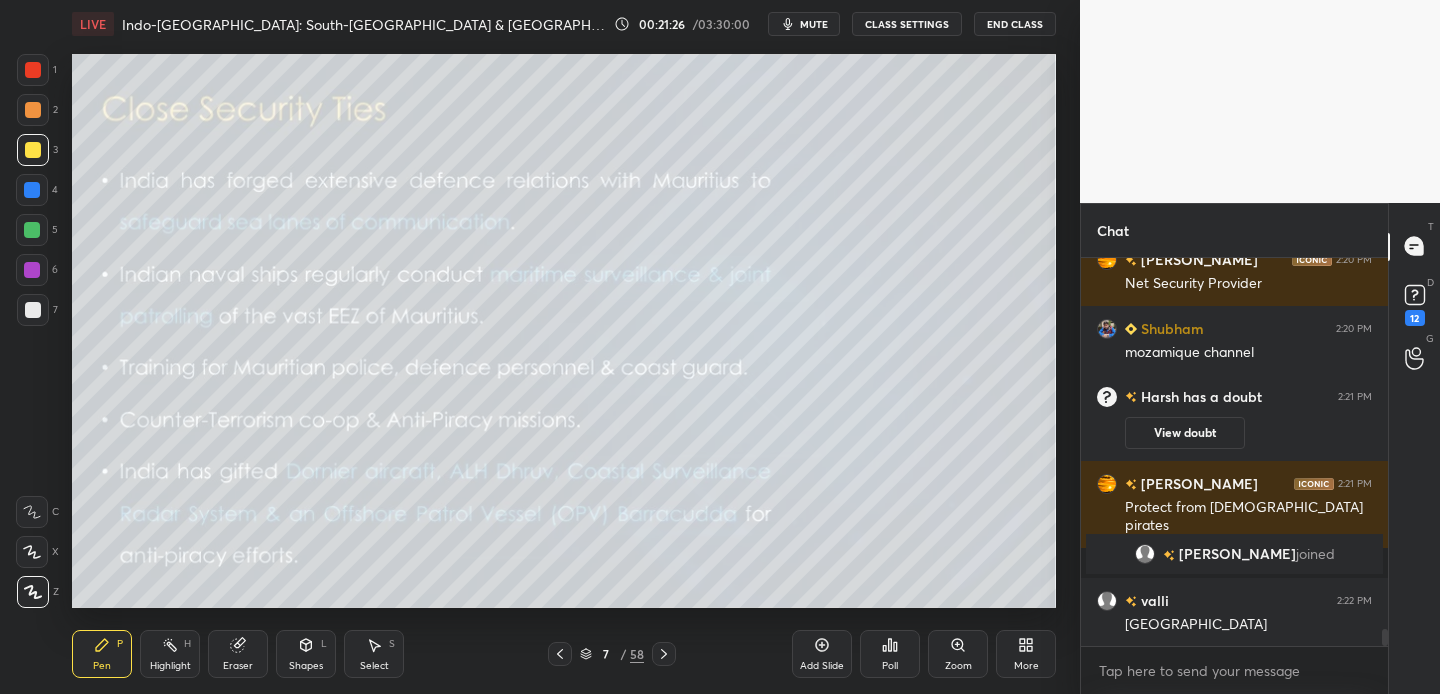 scroll, scrollTop: 8378, scrollLeft: 0, axis: vertical 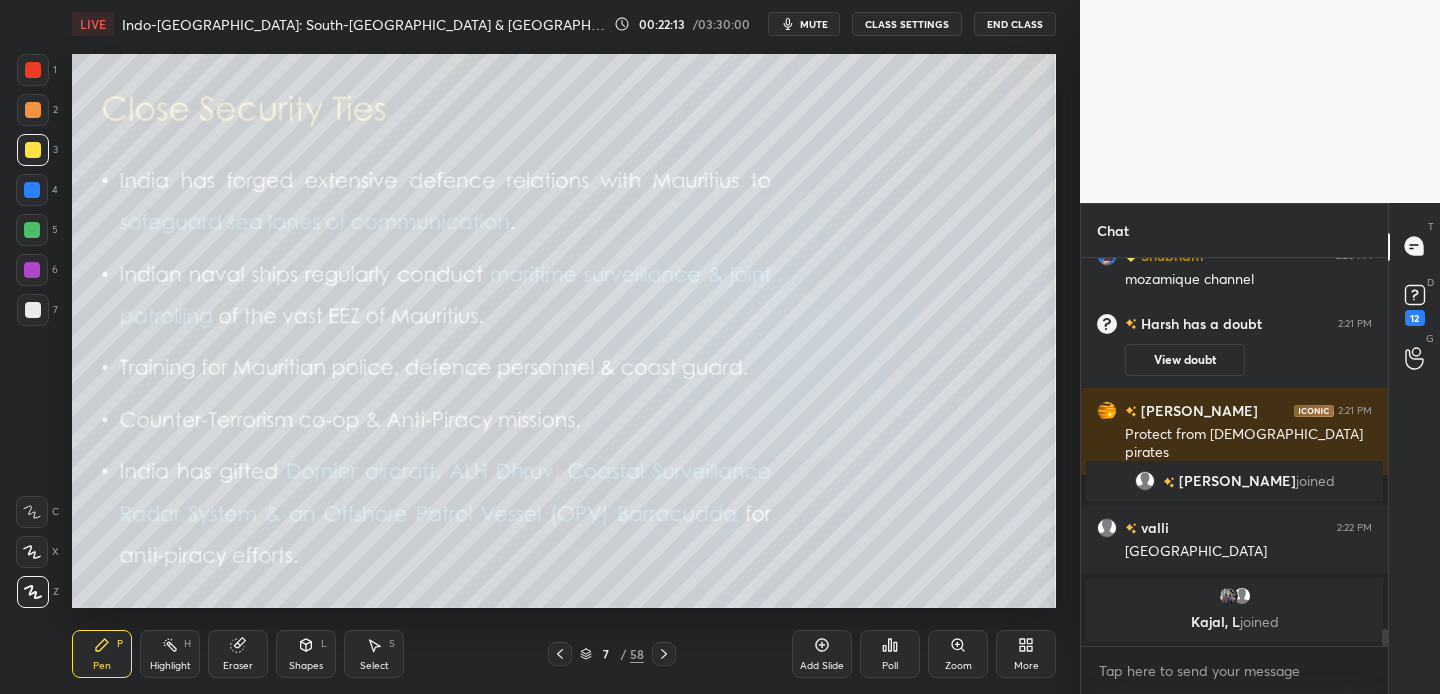 click 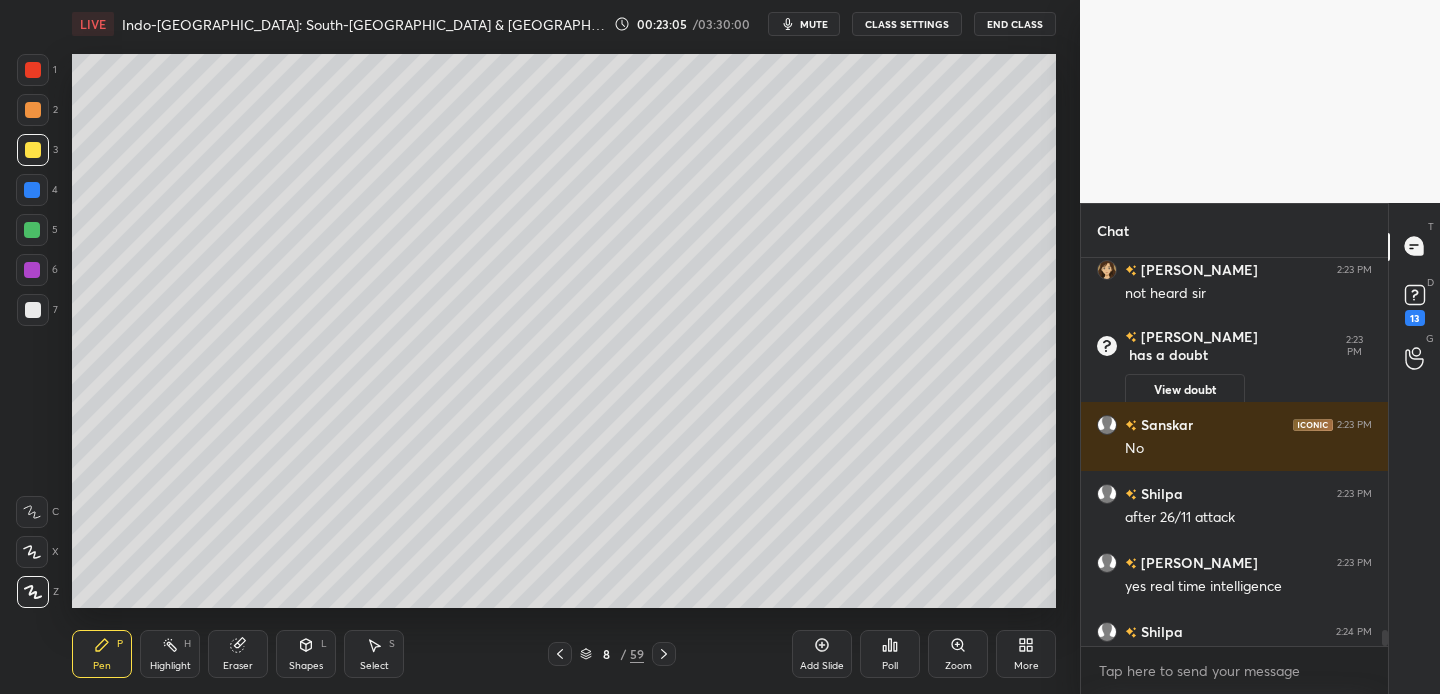 scroll, scrollTop: 8989, scrollLeft: 0, axis: vertical 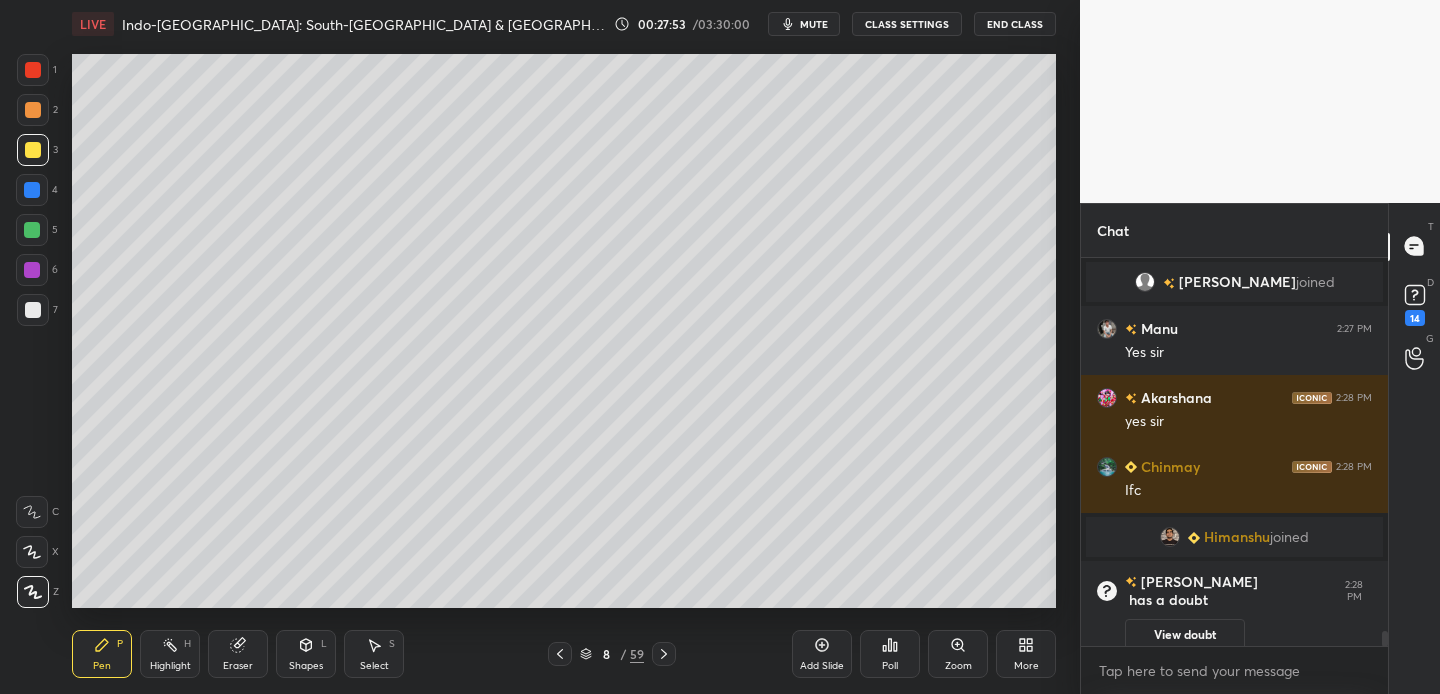 drag, startPoint x: 23, startPoint y: 193, endPoint x: 68, endPoint y: 195, distance: 45.044422 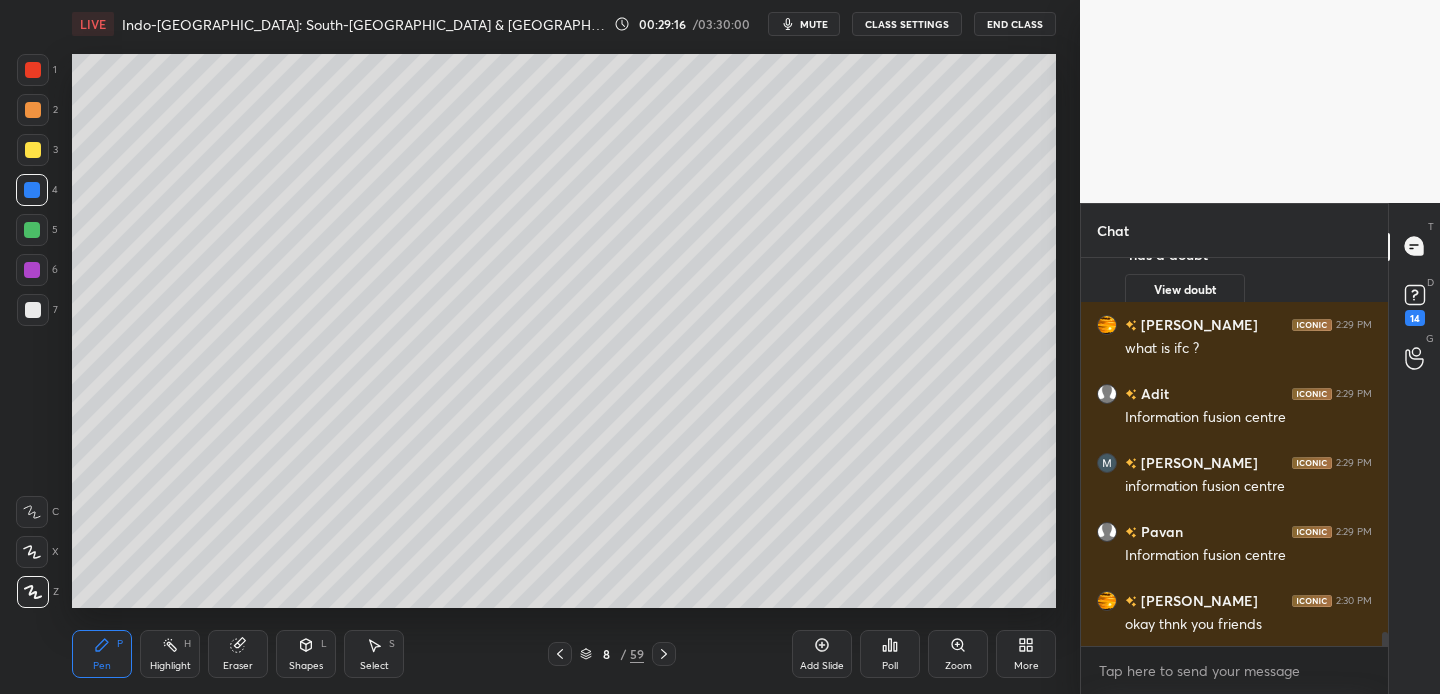 scroll, scrollTop: 10161, scrollLeft: 0, axis: vertical 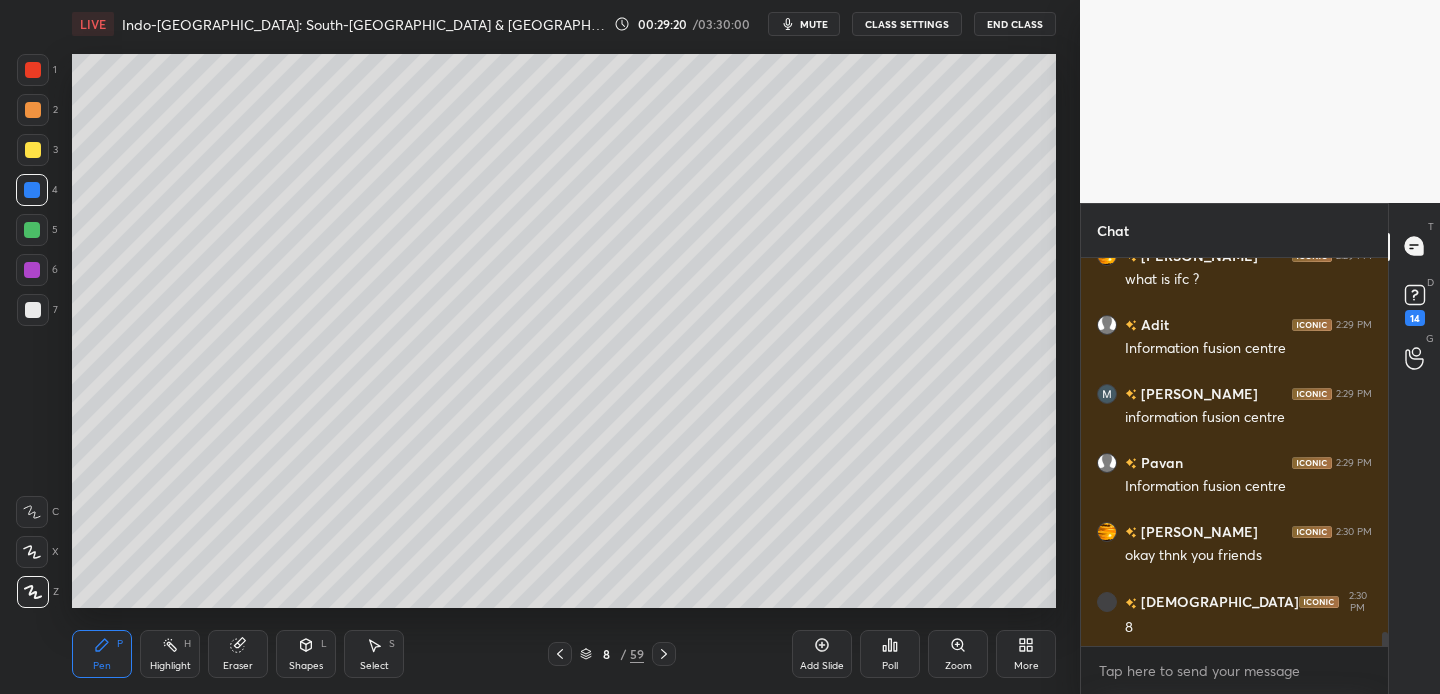 click on "Setting up your live class Poll for   secs No correct answer Start poll" at bounding box center (564, 331) 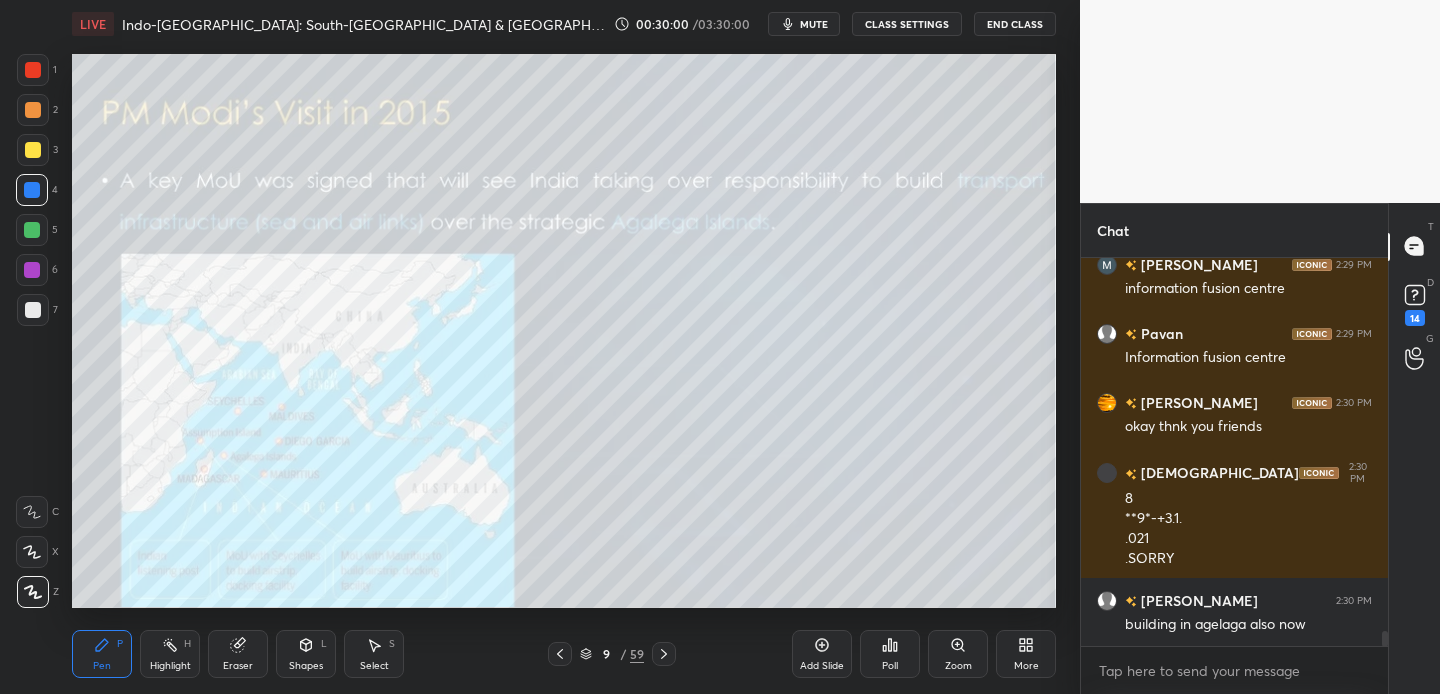 scroll, scrollTop: 10048, scrollLeft: 0, axis: vertical 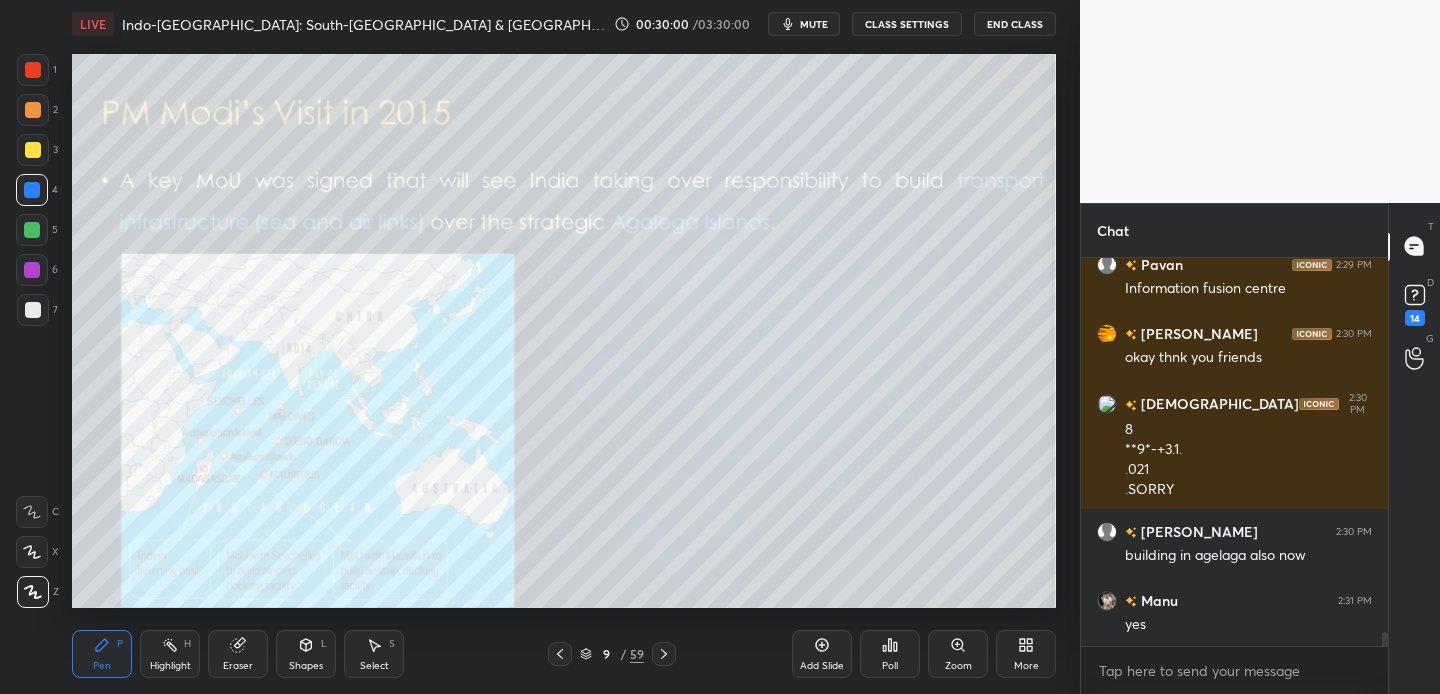 drag, startPoint x: 32, startPoint y: 152, endPoint x: 66, endPoint y: 132, distance: 39.446167 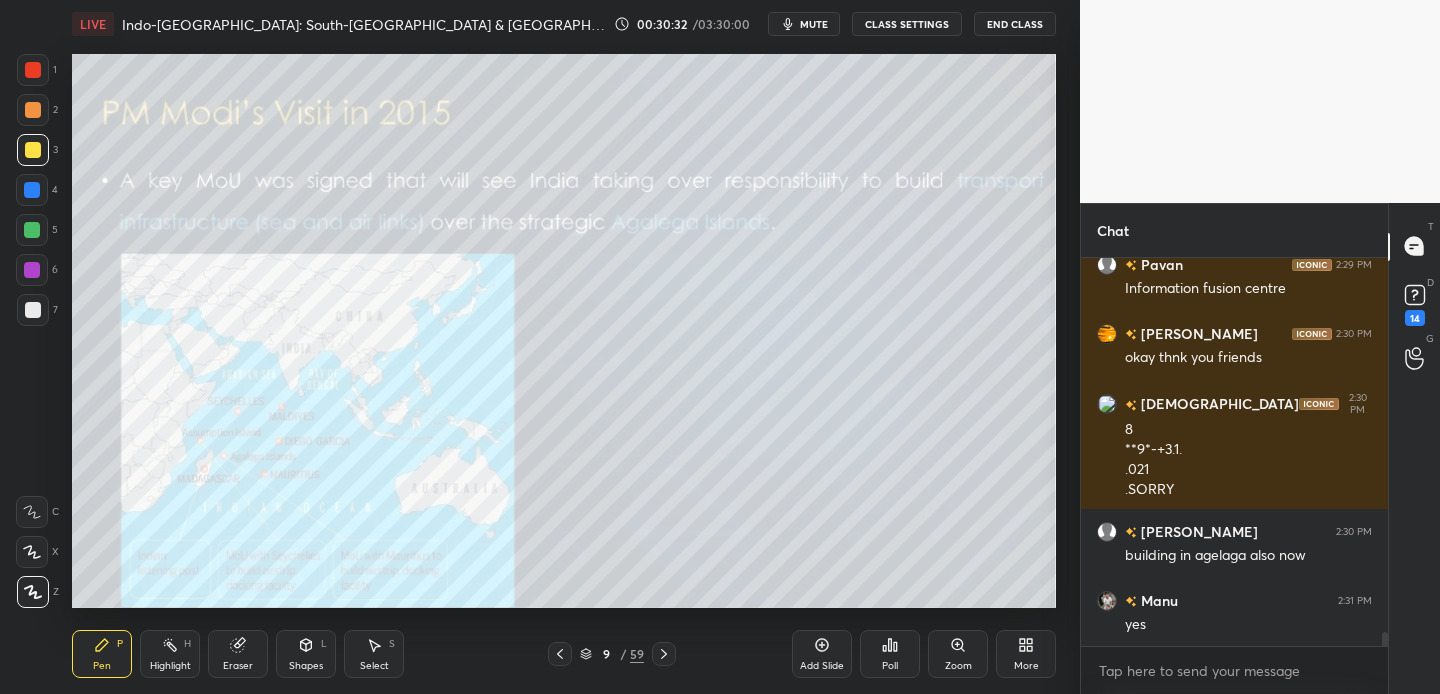 click at bounding box center [33, 70] 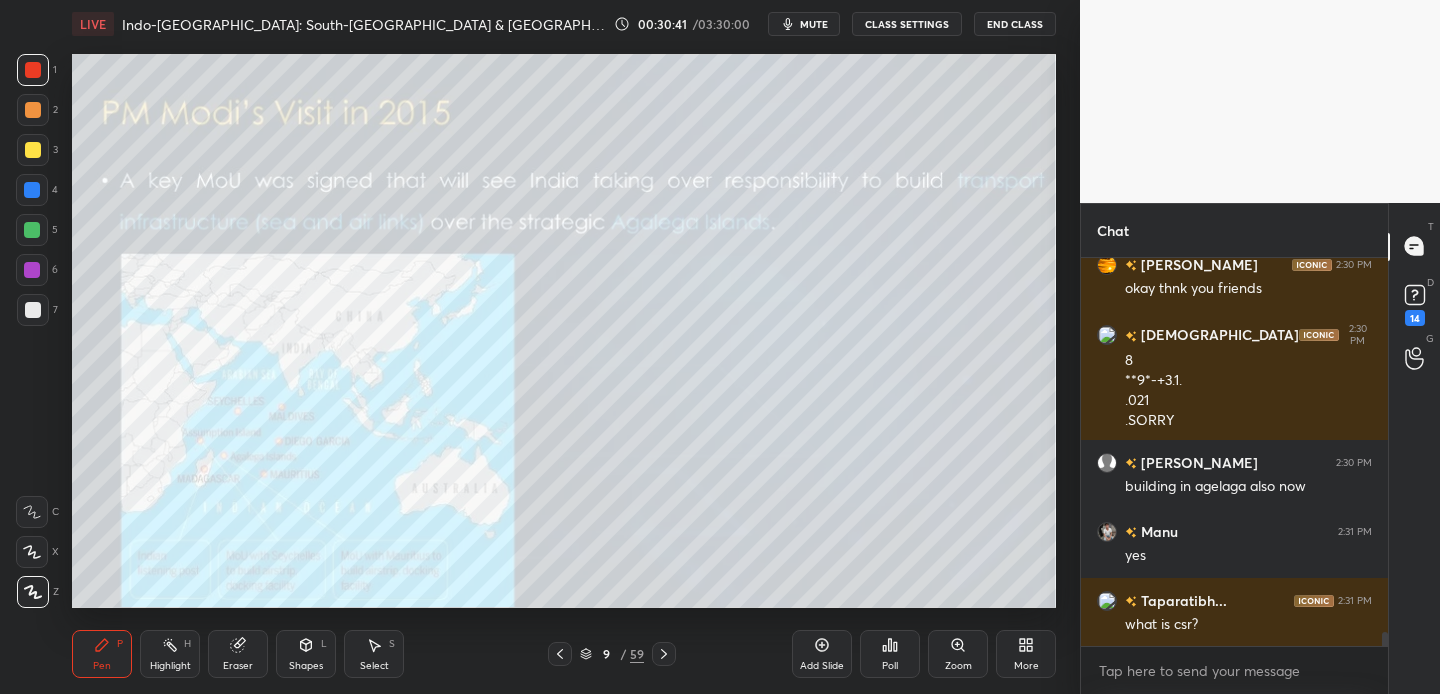 scroll, scrollTop: 10146, scrollLeft: 0, axis: vertical 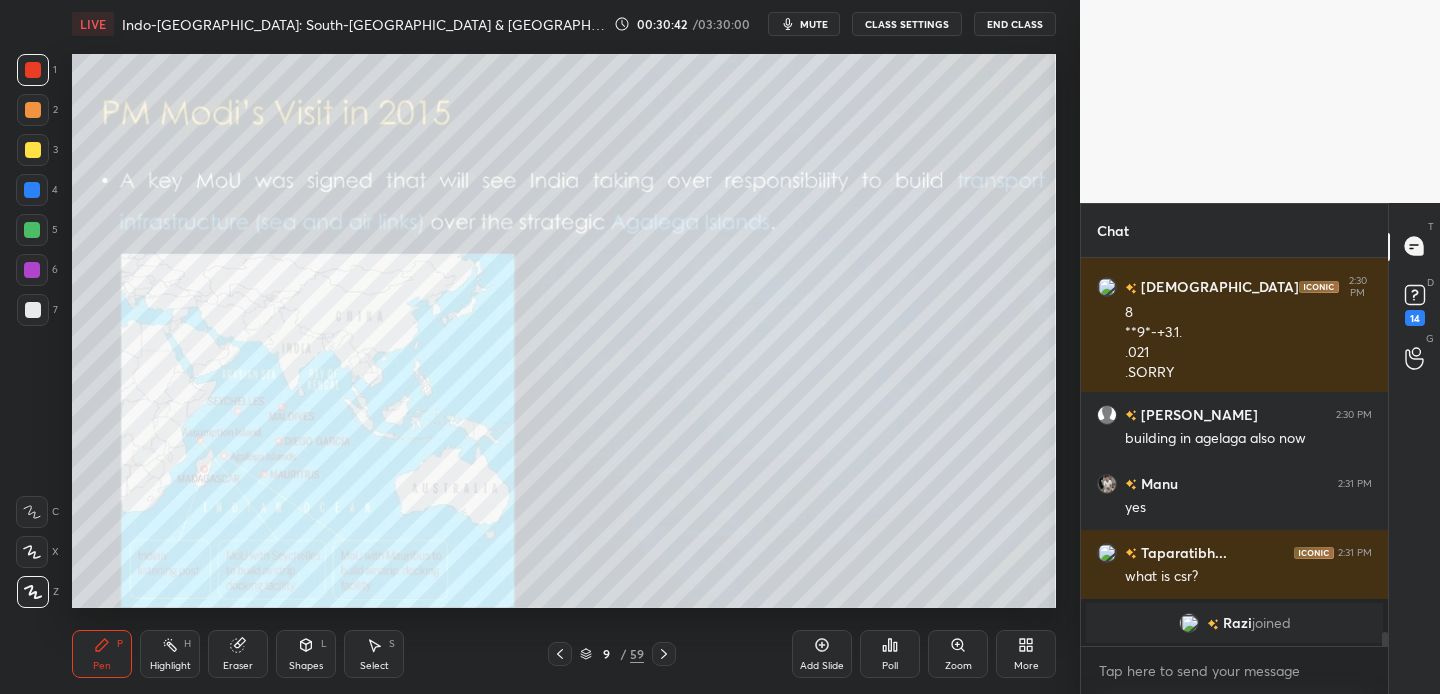 click 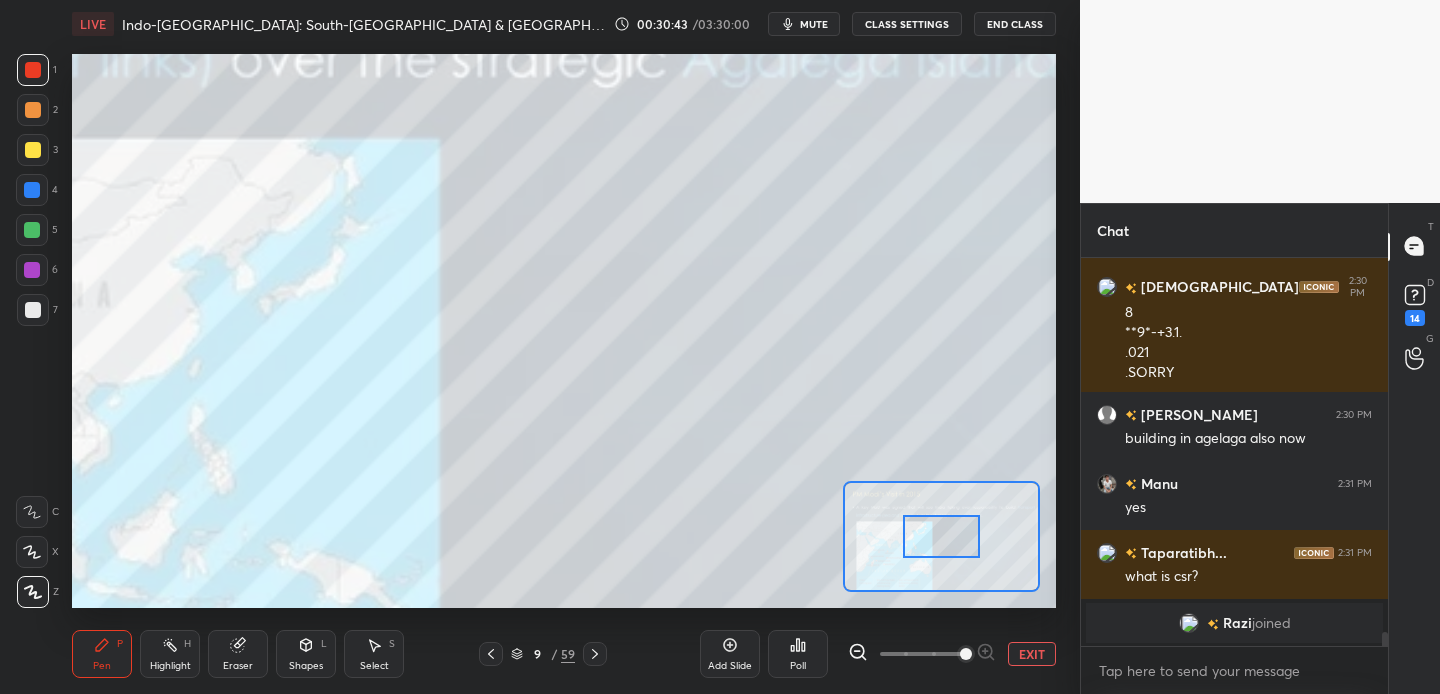 click at bounding box center (922, 654) 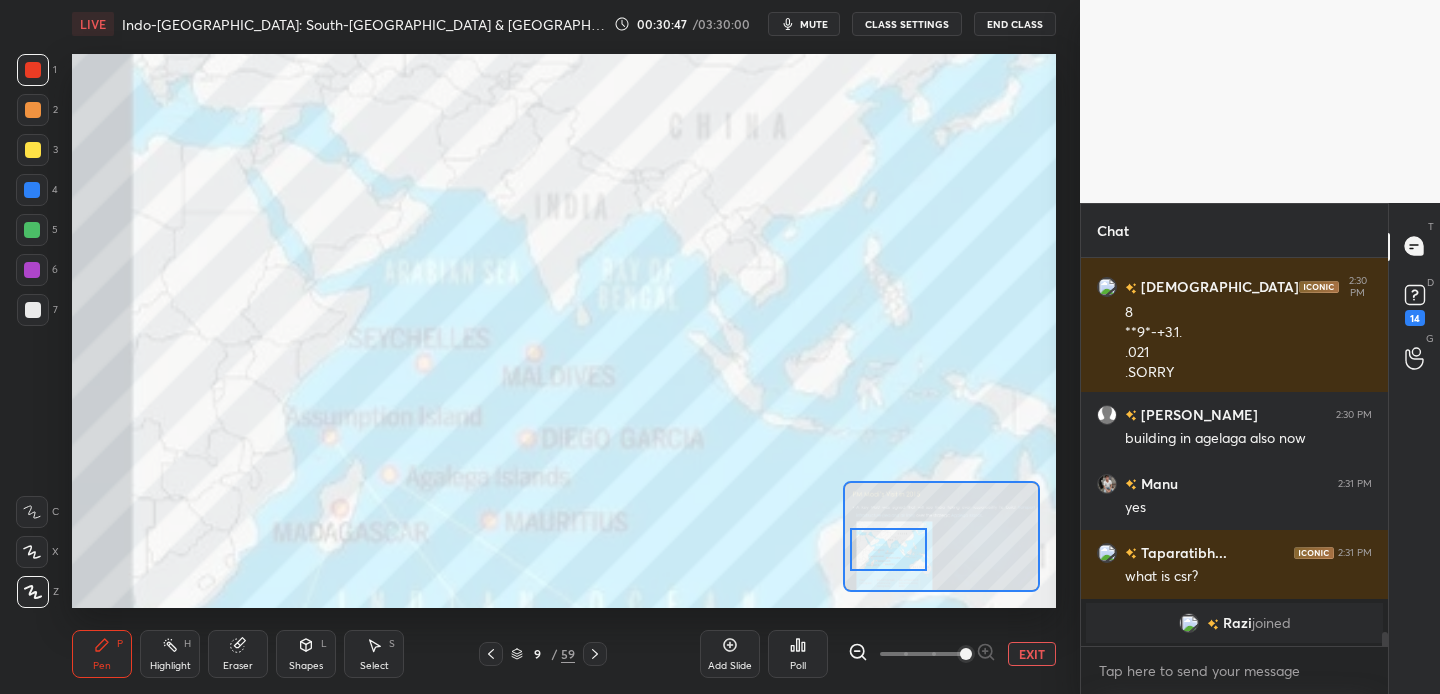 drag, startPoint x: 911, startPoint y: 535, endPoint x: 844, endPoint y: 571, distance: 76.05919 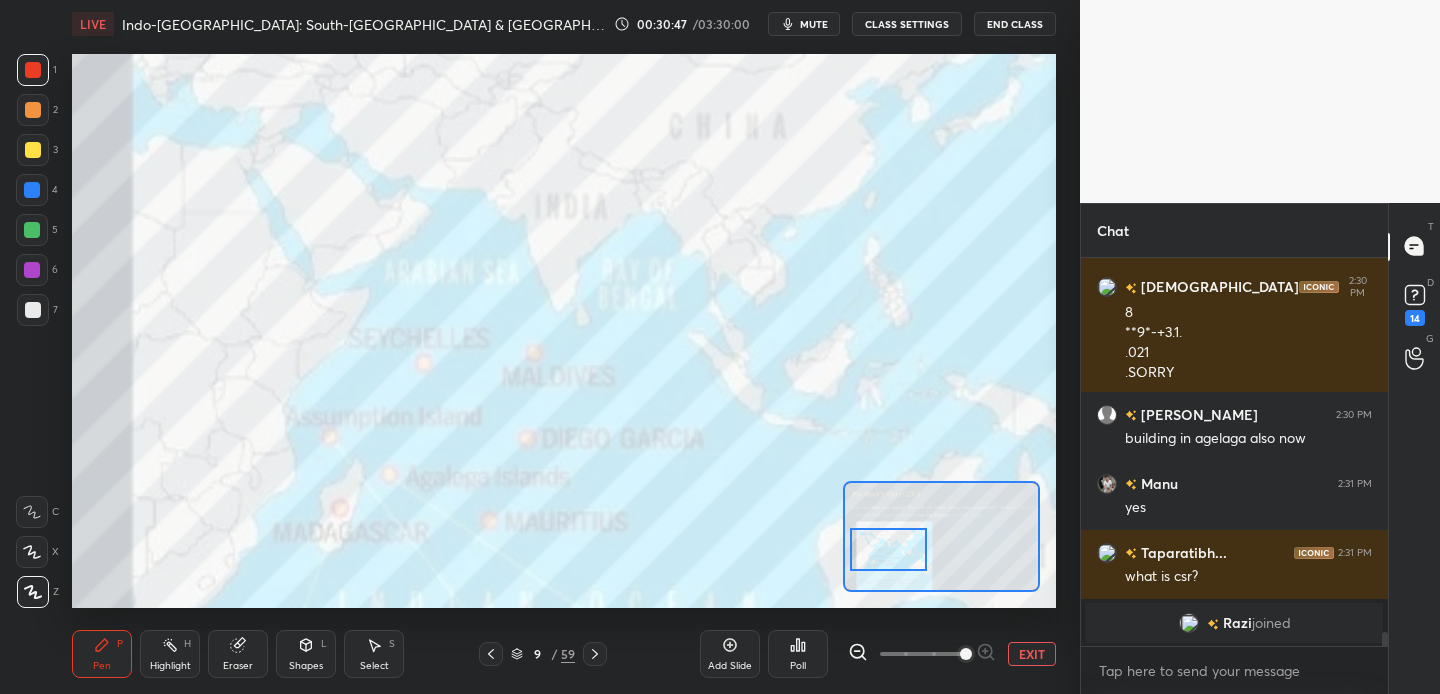 click at bounding box center (888, 549) 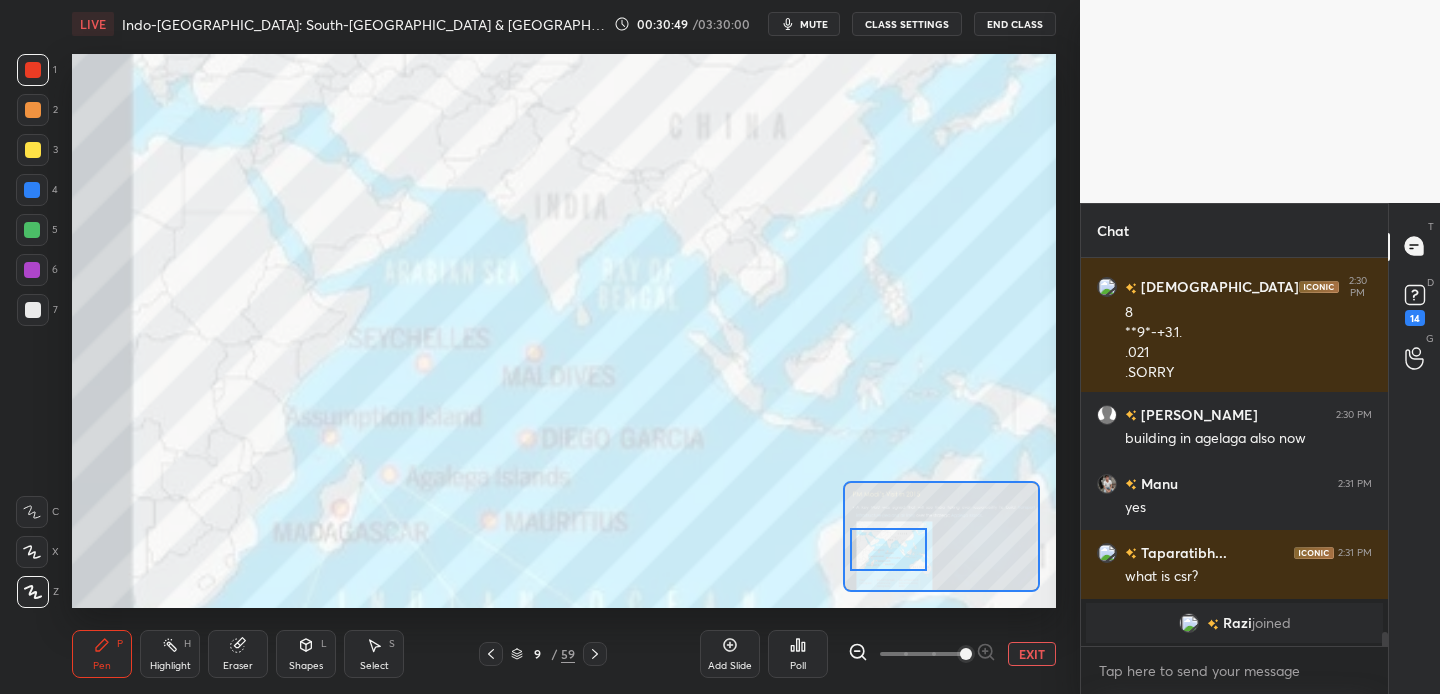 scroll, scrollTop: 10215, scrollLeft: 0, axis: vertical 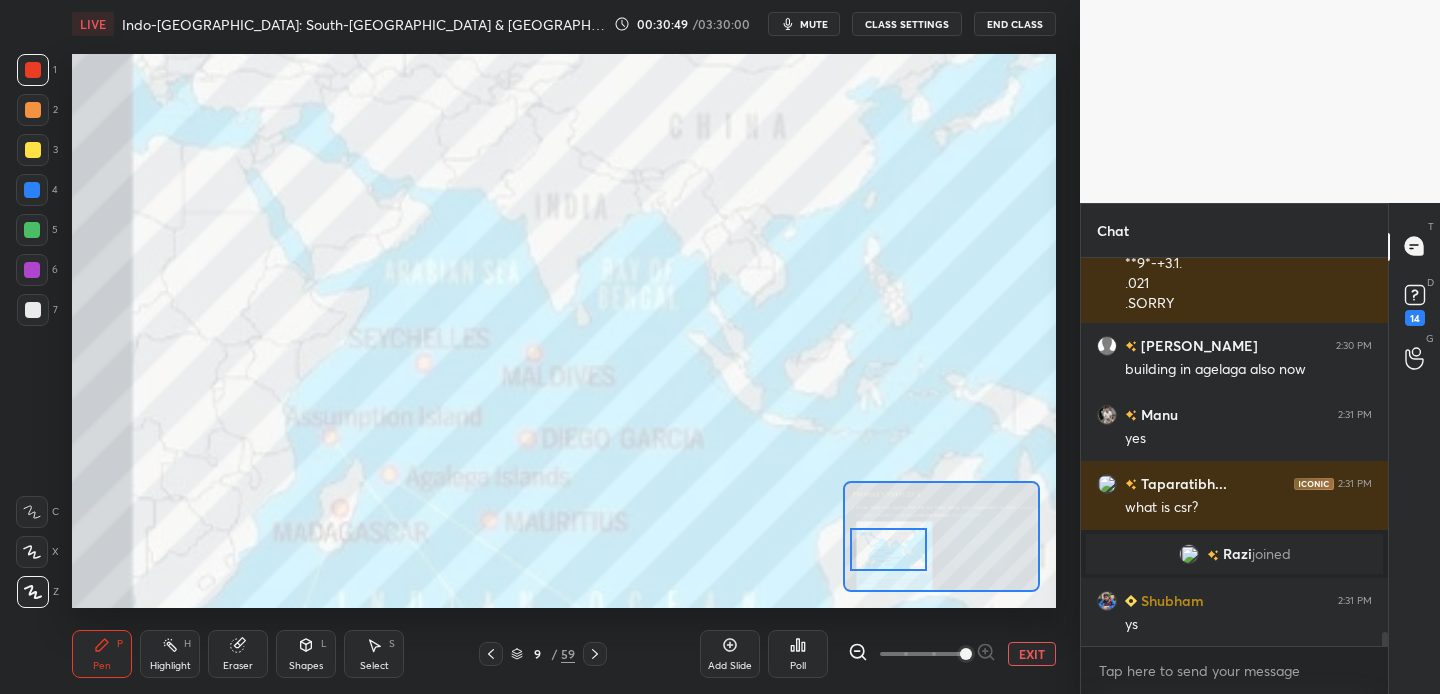click on "1 2 3 4 5 6 7 C X Z C X Z E E Erase all   H H" at bounding box center [32, 331] 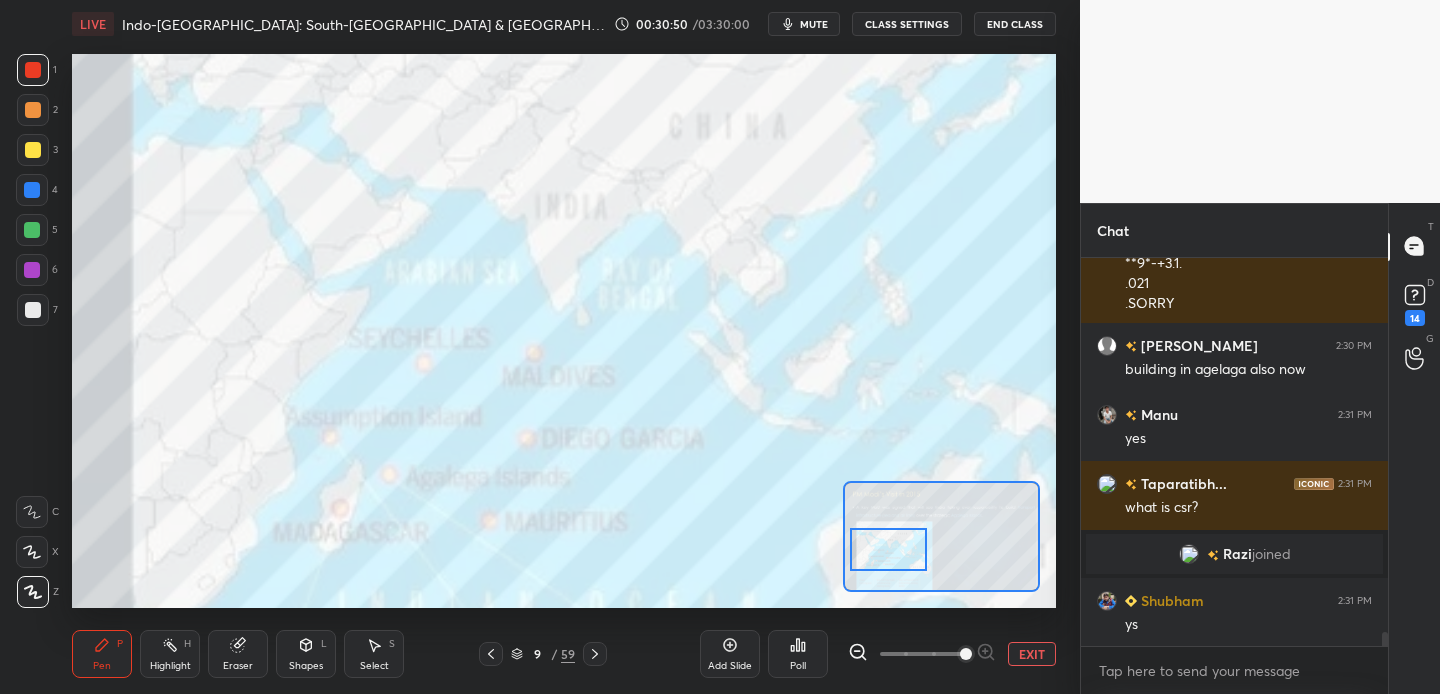 click at bounding box center (33, 70) 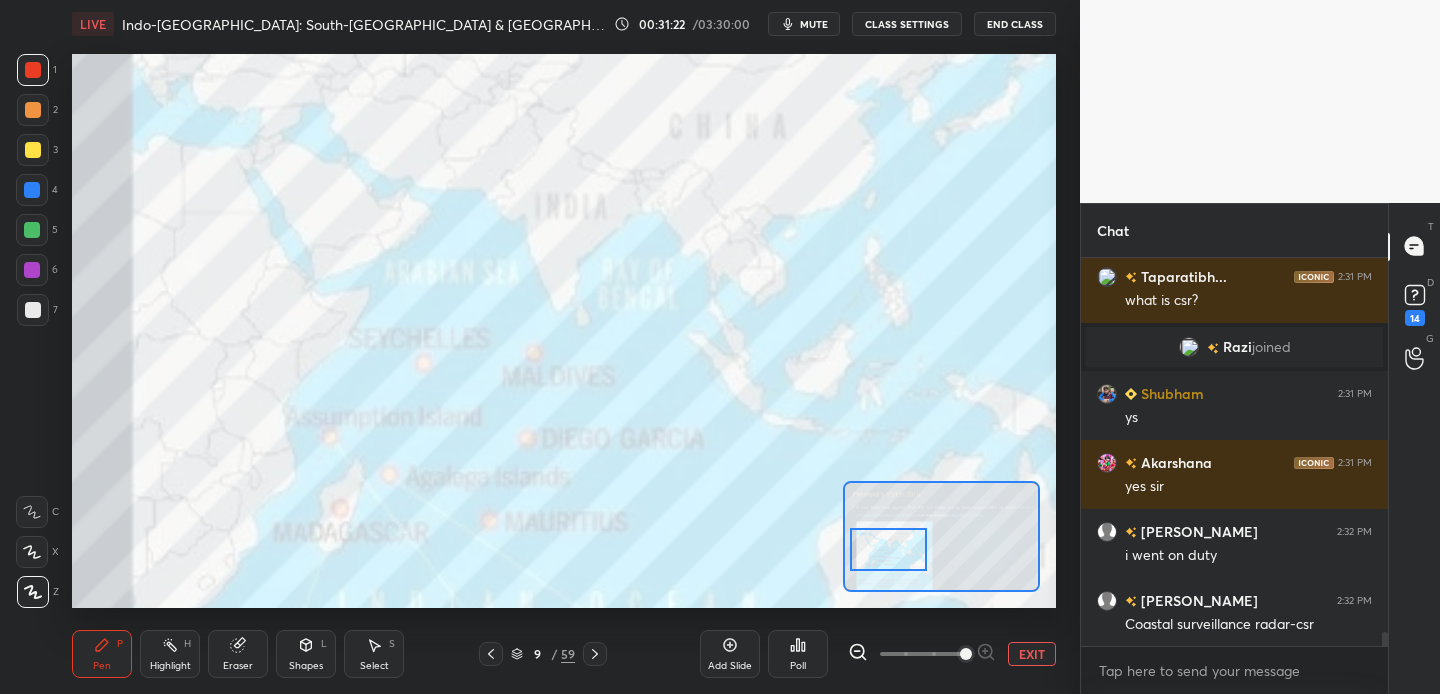 scroll, scrollTop: 10476, scrollLeft: 0, axis: vertical 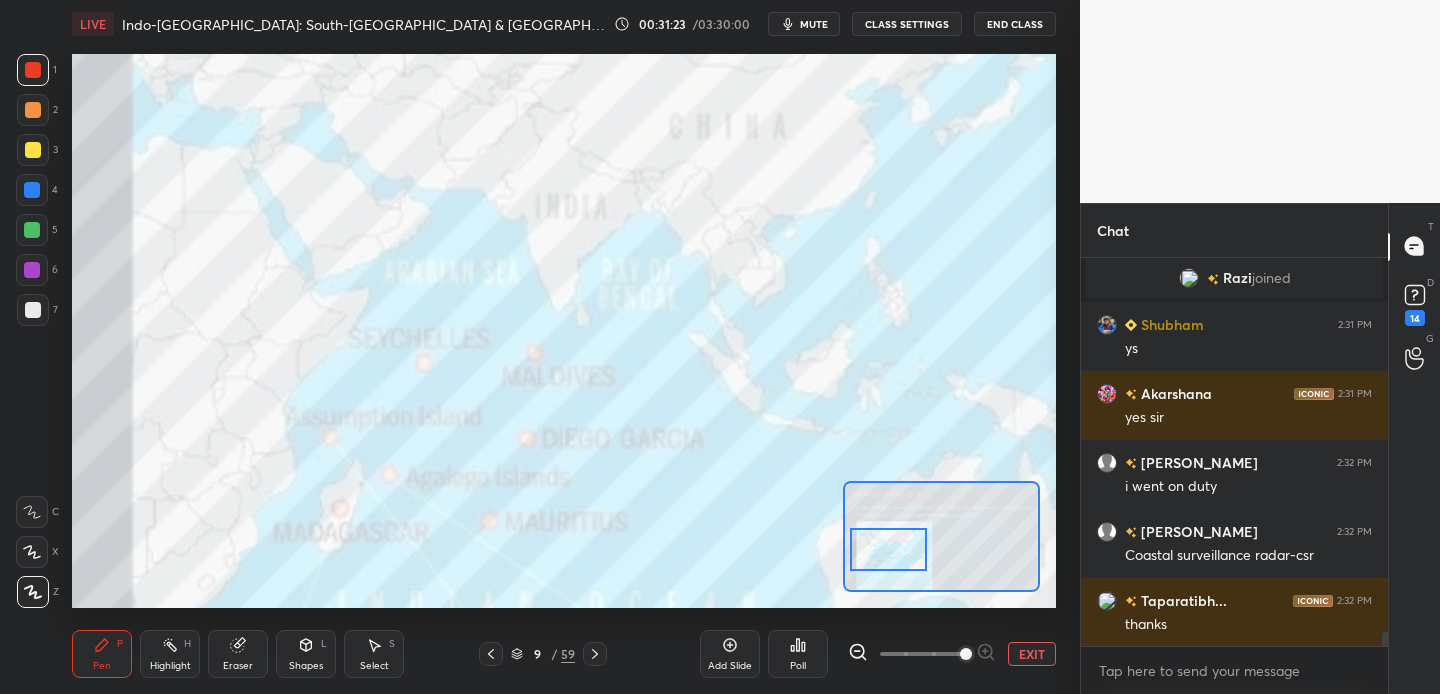 click 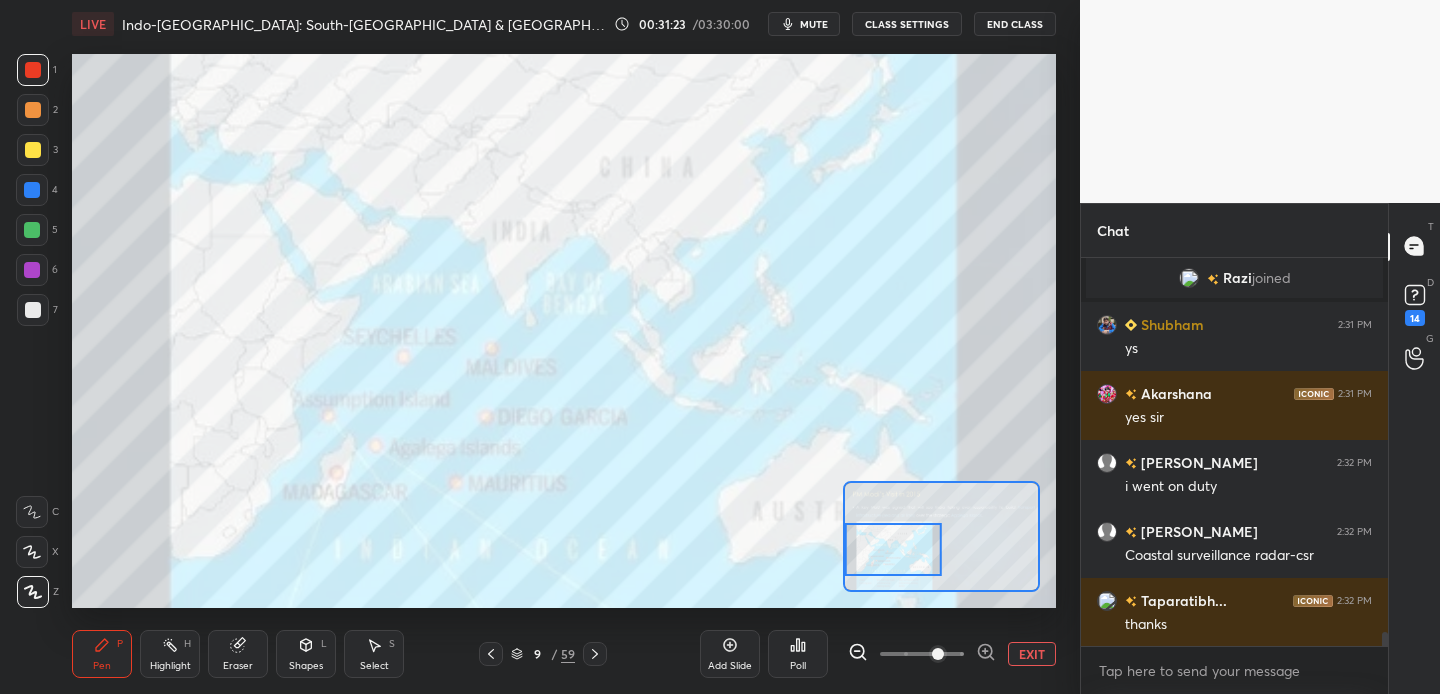 click 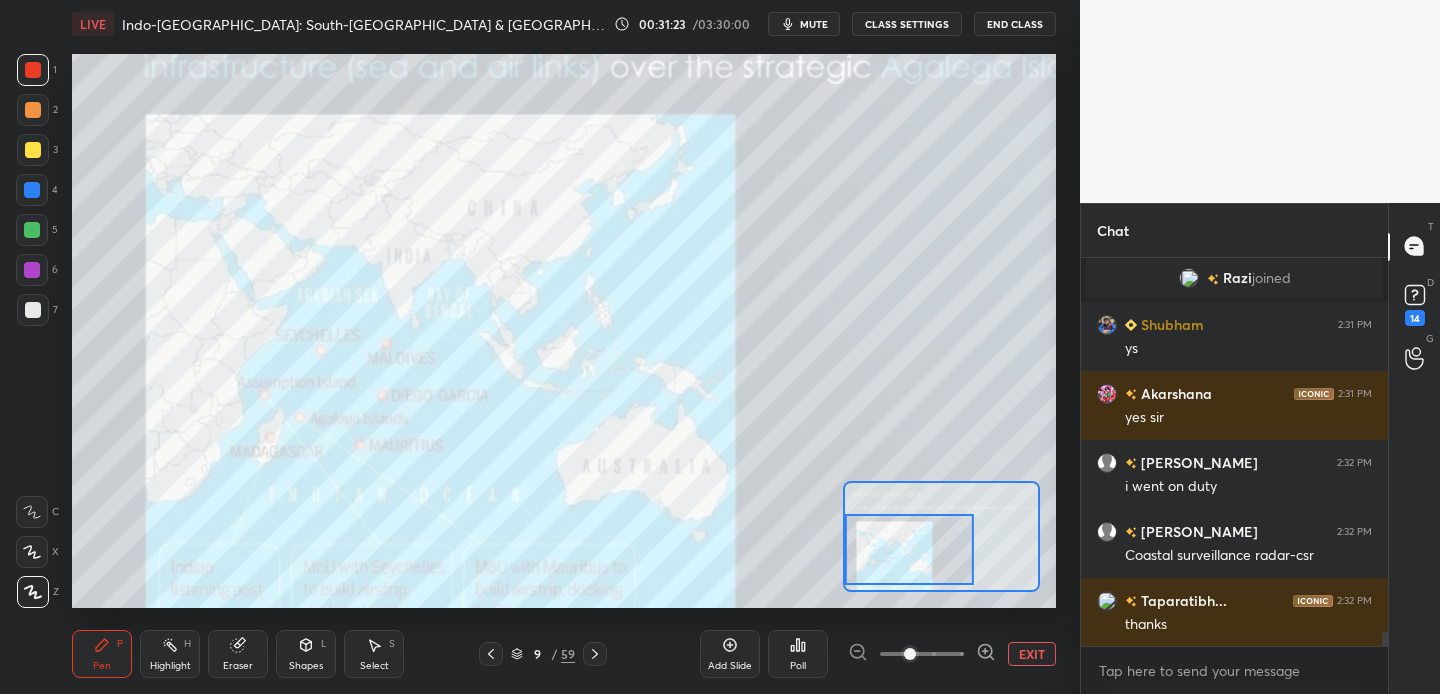 scroll, scrollTop: 10563, scrollLeft: 0, axis: vertical 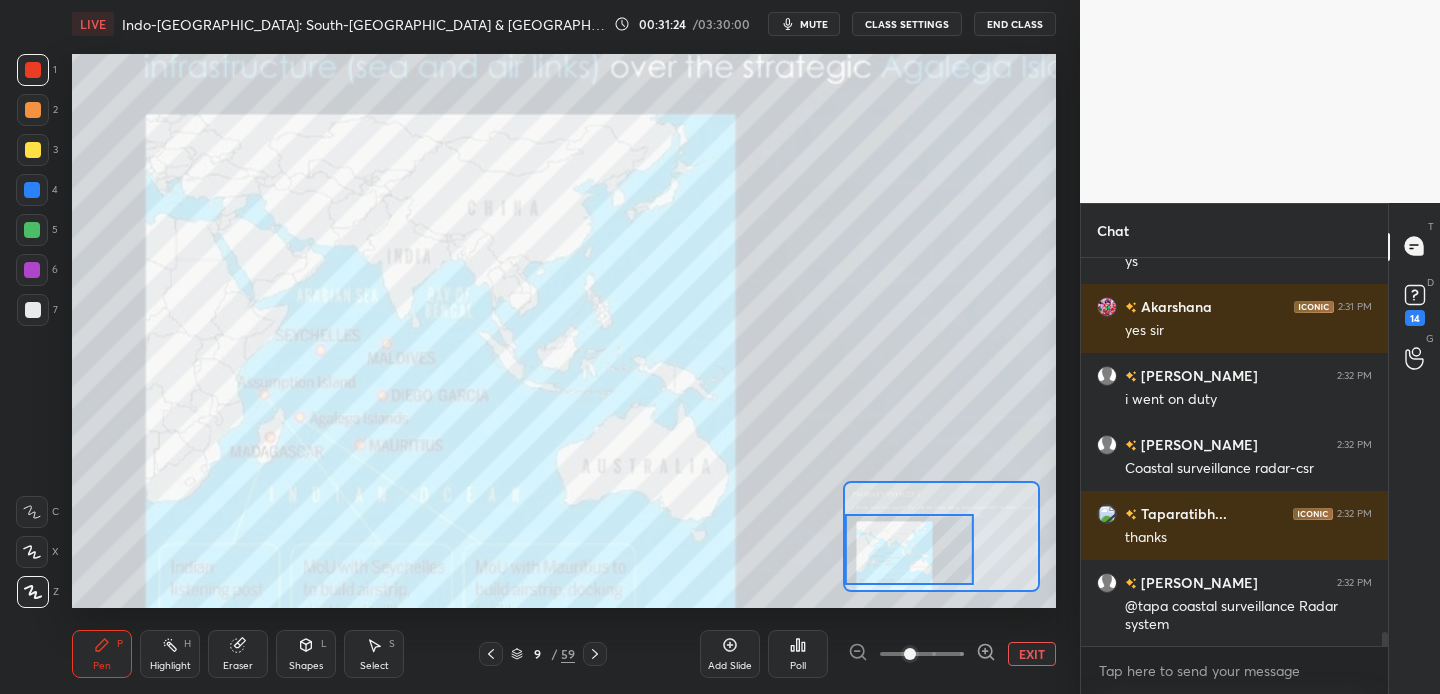 click at bounding box center (922, 654) 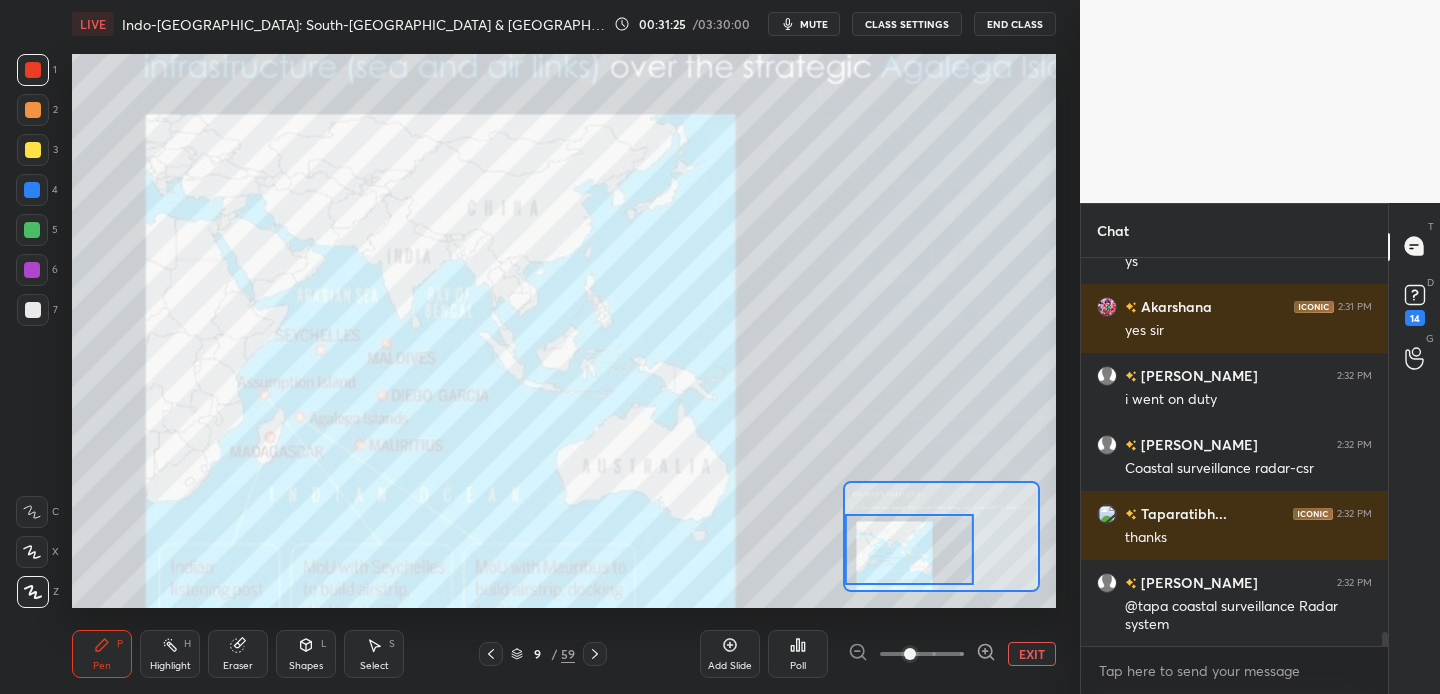 click at bounding box center (922, 654) 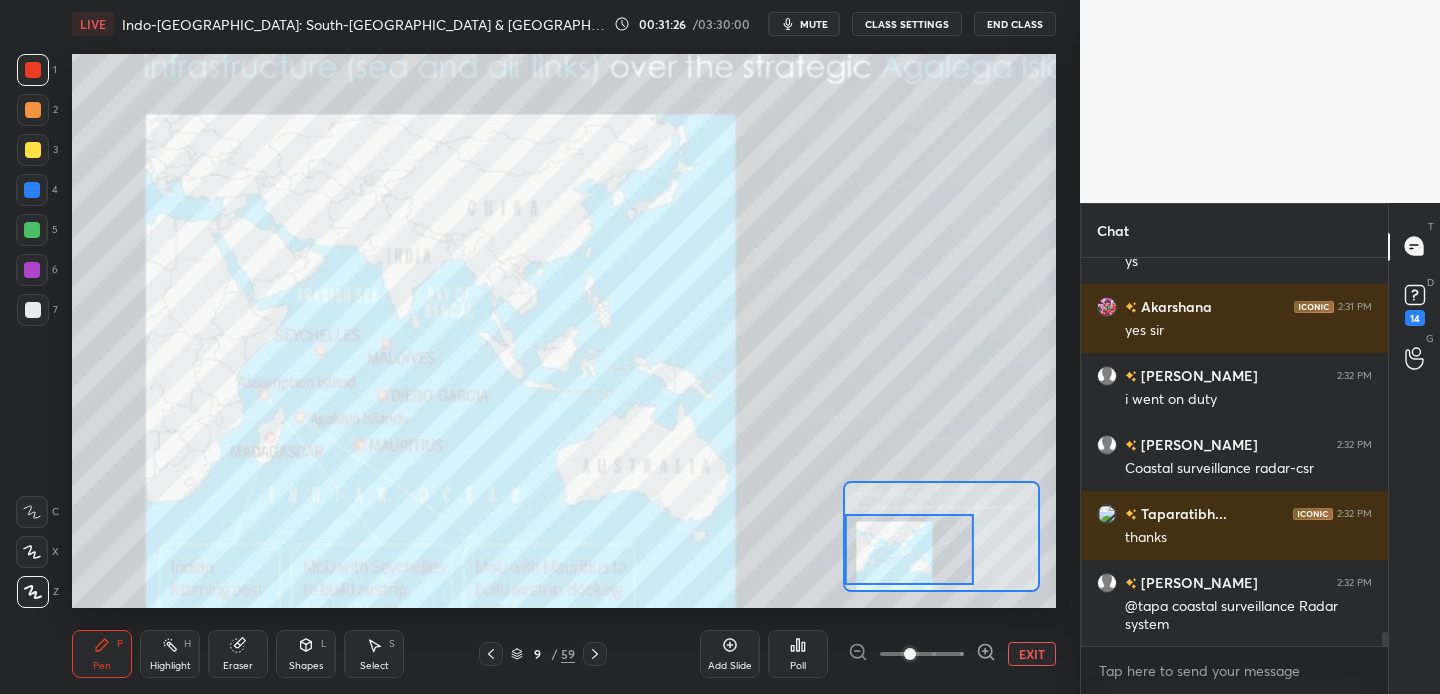 click on "EXIT" at bounding box center (1032, 654) 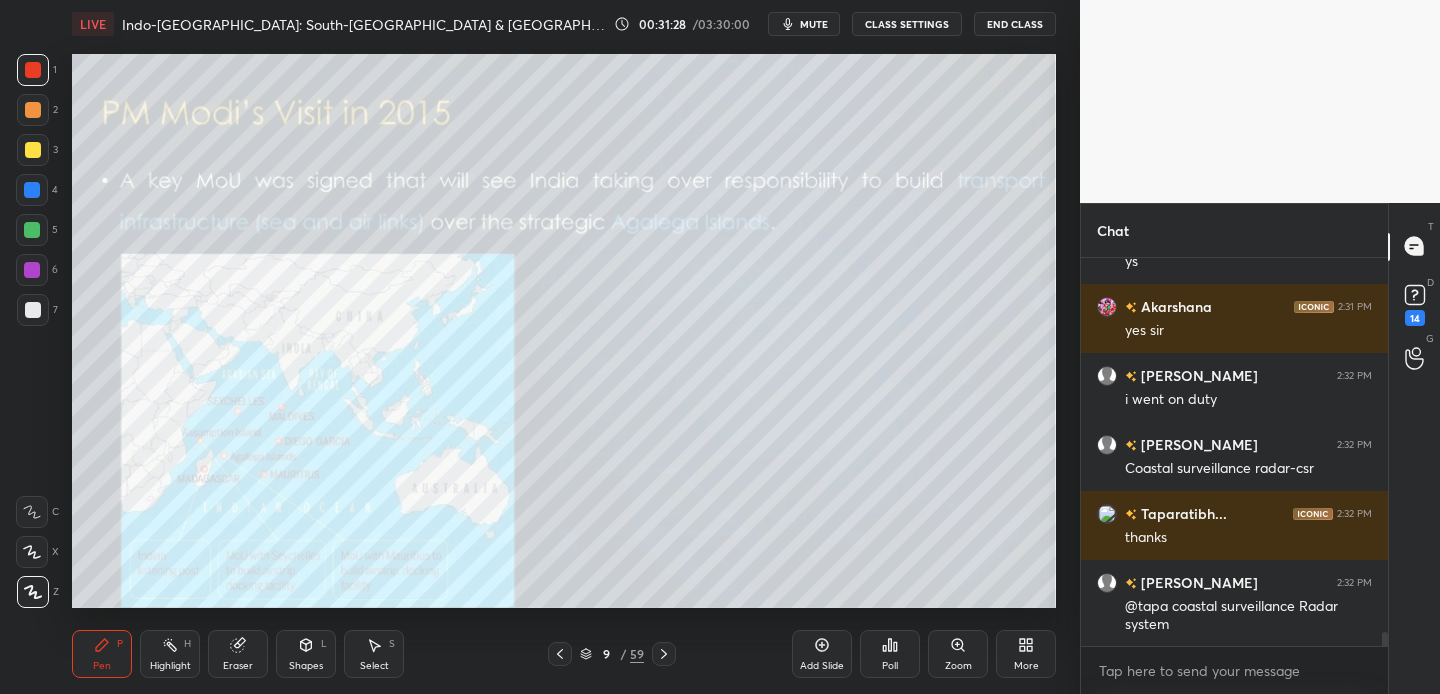 drag, startPoint x: 33, startPoint y: 156, endPoint x: 67, endPoint y: 154, distance: 34.058773 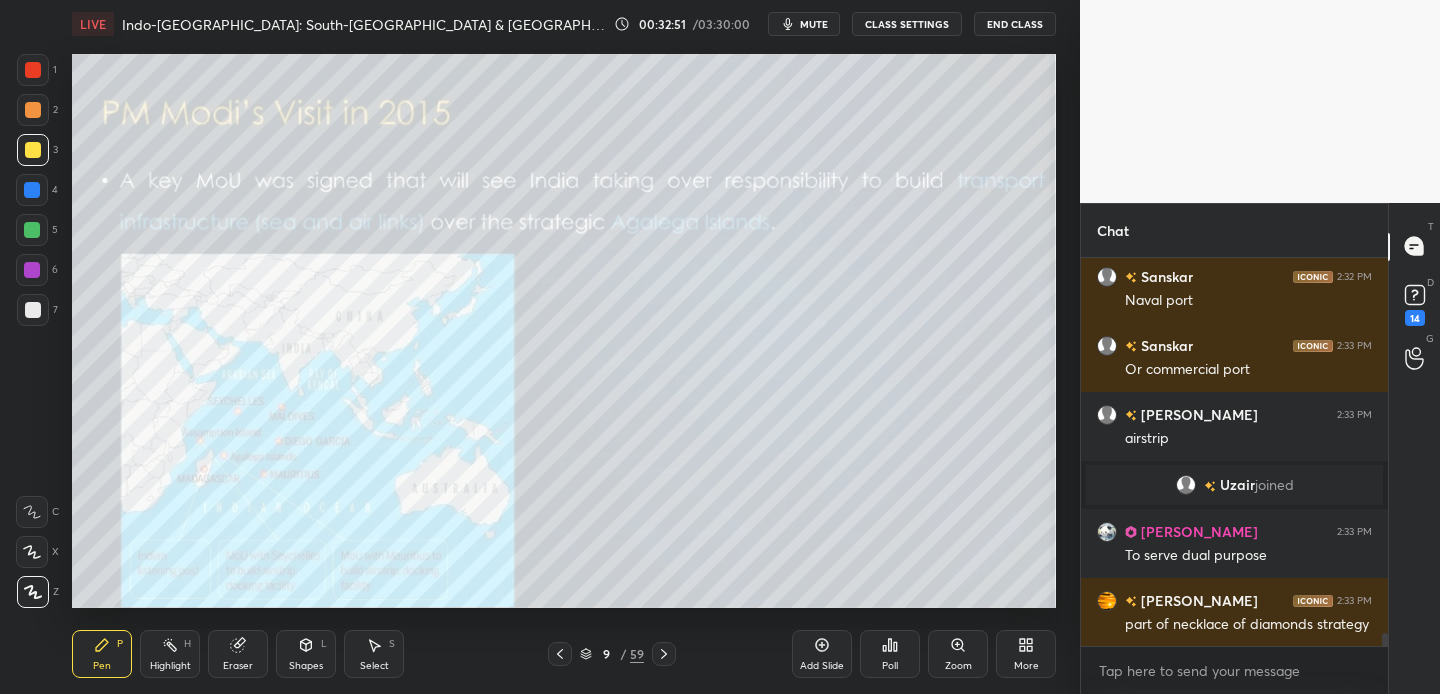 scroll, scrollTop: 10975, scrollLeft: 0, axis: vertical 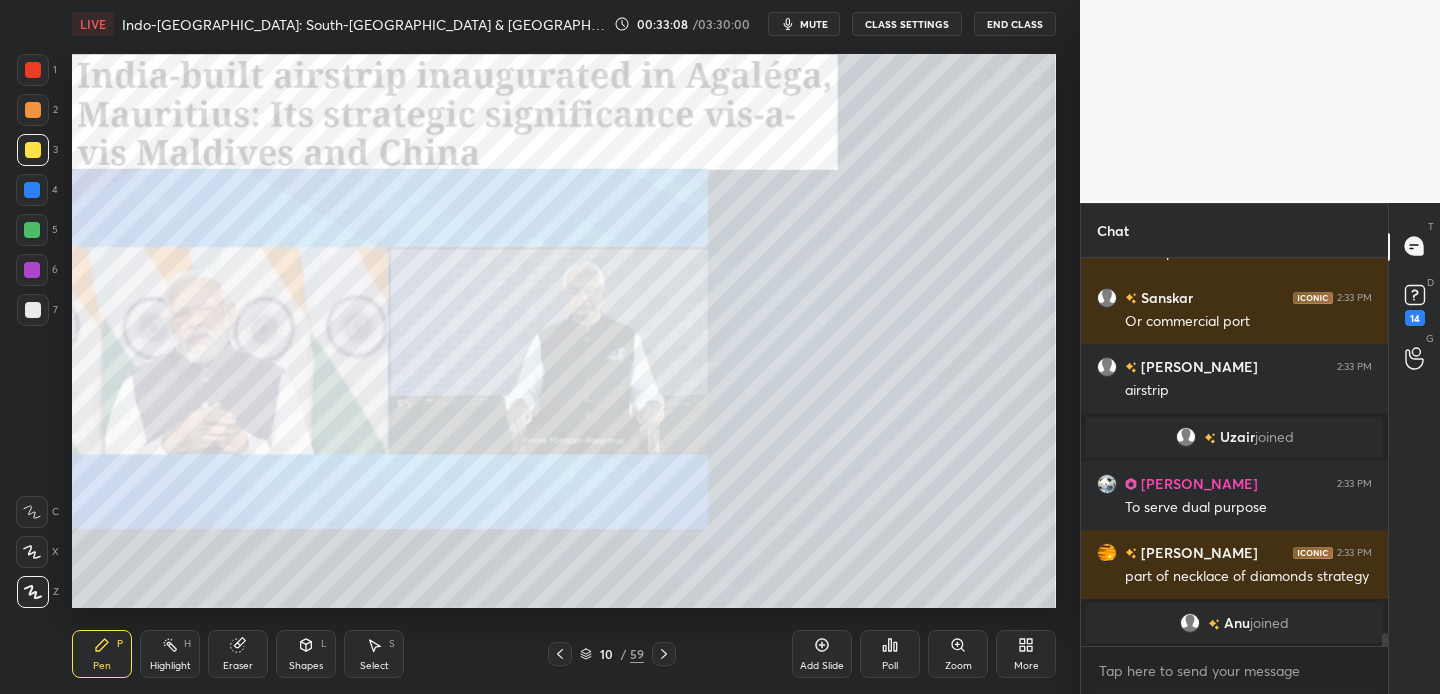 drag, startPoint x: 28, startPoint y: 147, endPoint x: 67, endPoint y: 137, distance: 40.261642 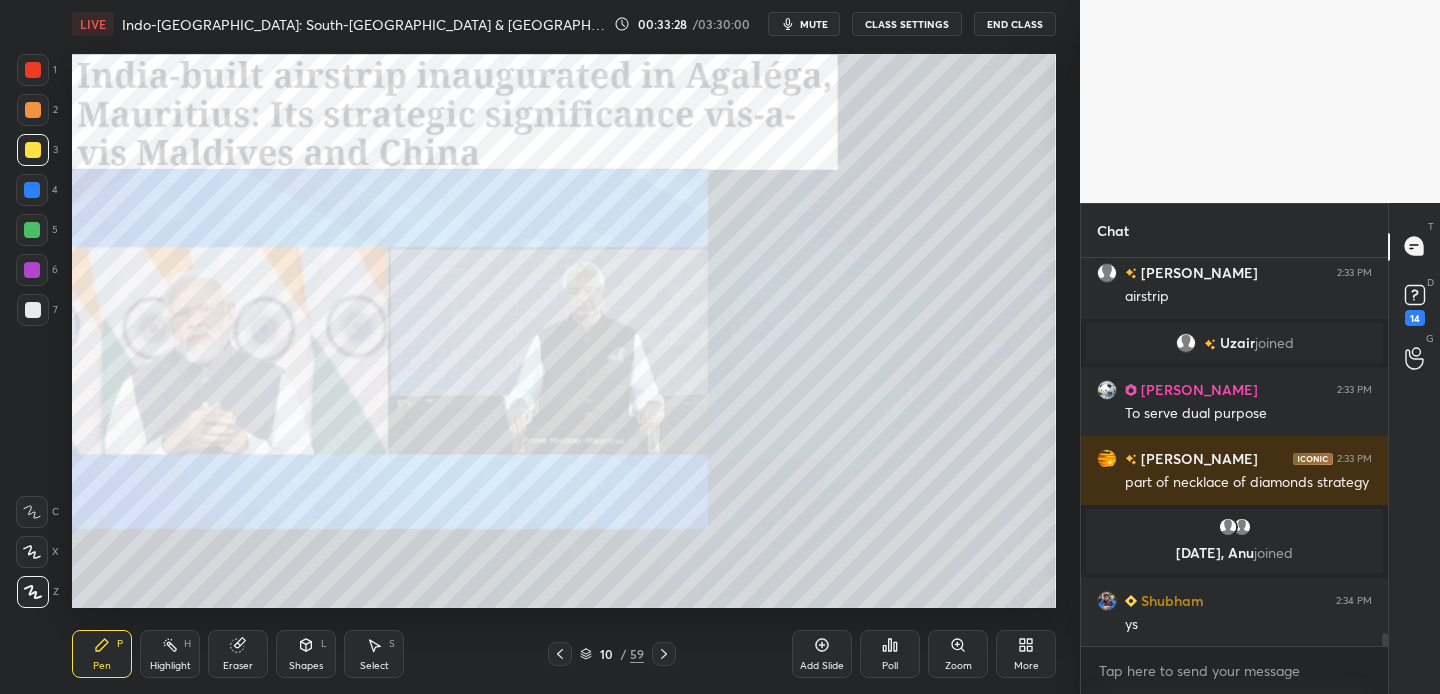 scroll, scrollTop: 11021, scrollLeft: 0, axis: vertical 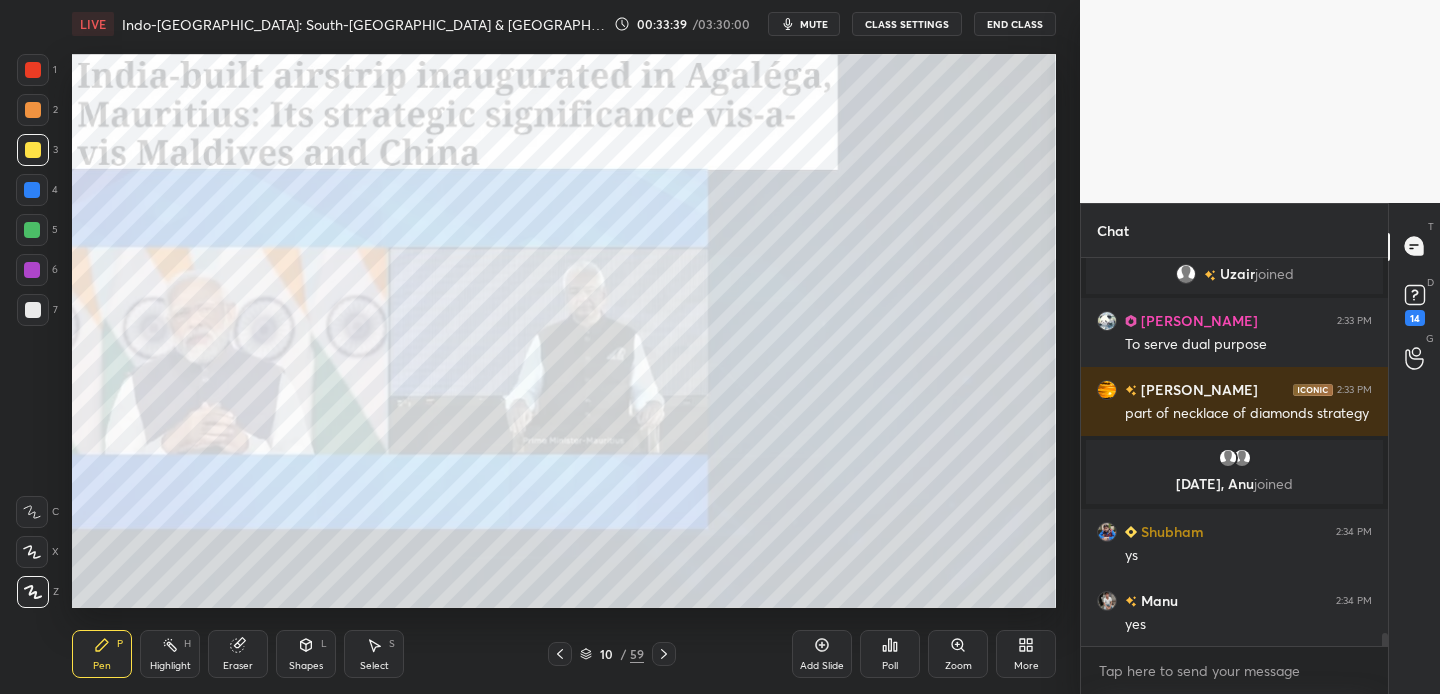 drag, startPoint x: 37, startPoint y: 69, endPoint x: 68, endPoint y: 62, distance: 31.780497 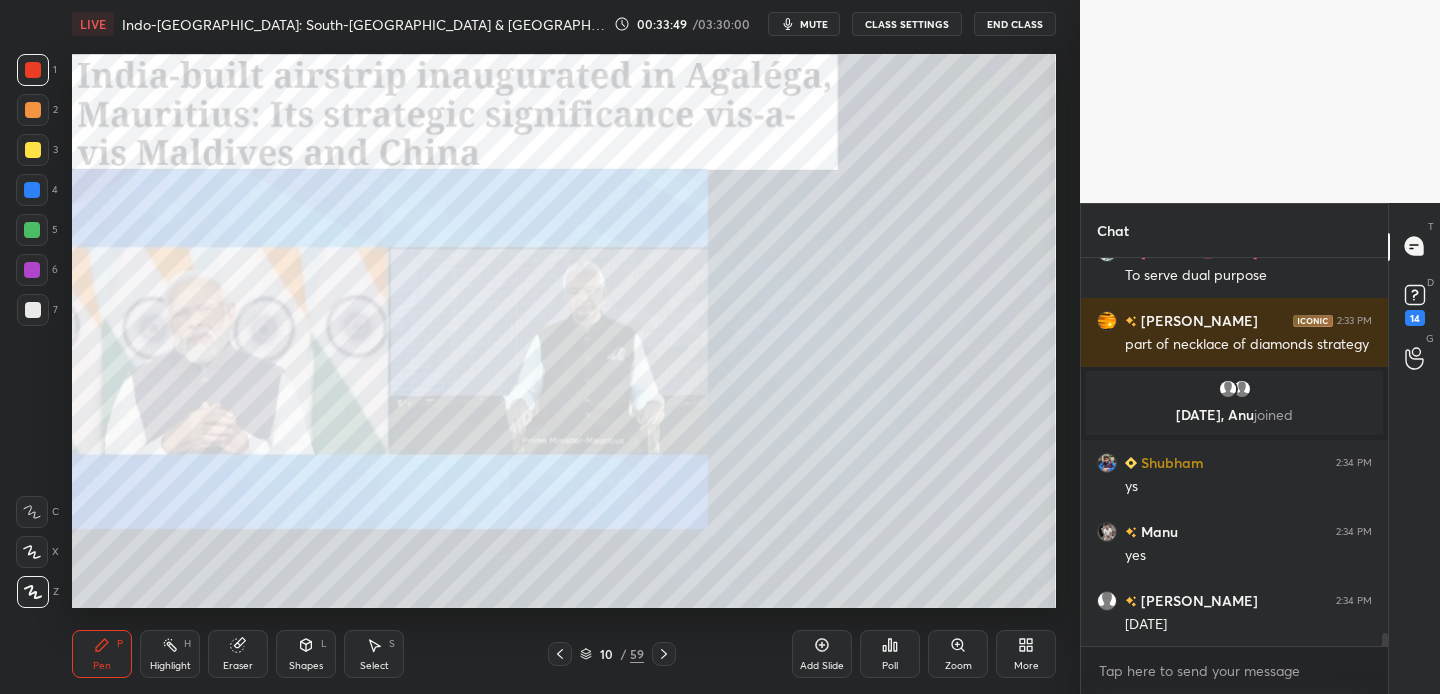 scroll, scrollTop: 11177, scrollLeft: 0, axis: vertical 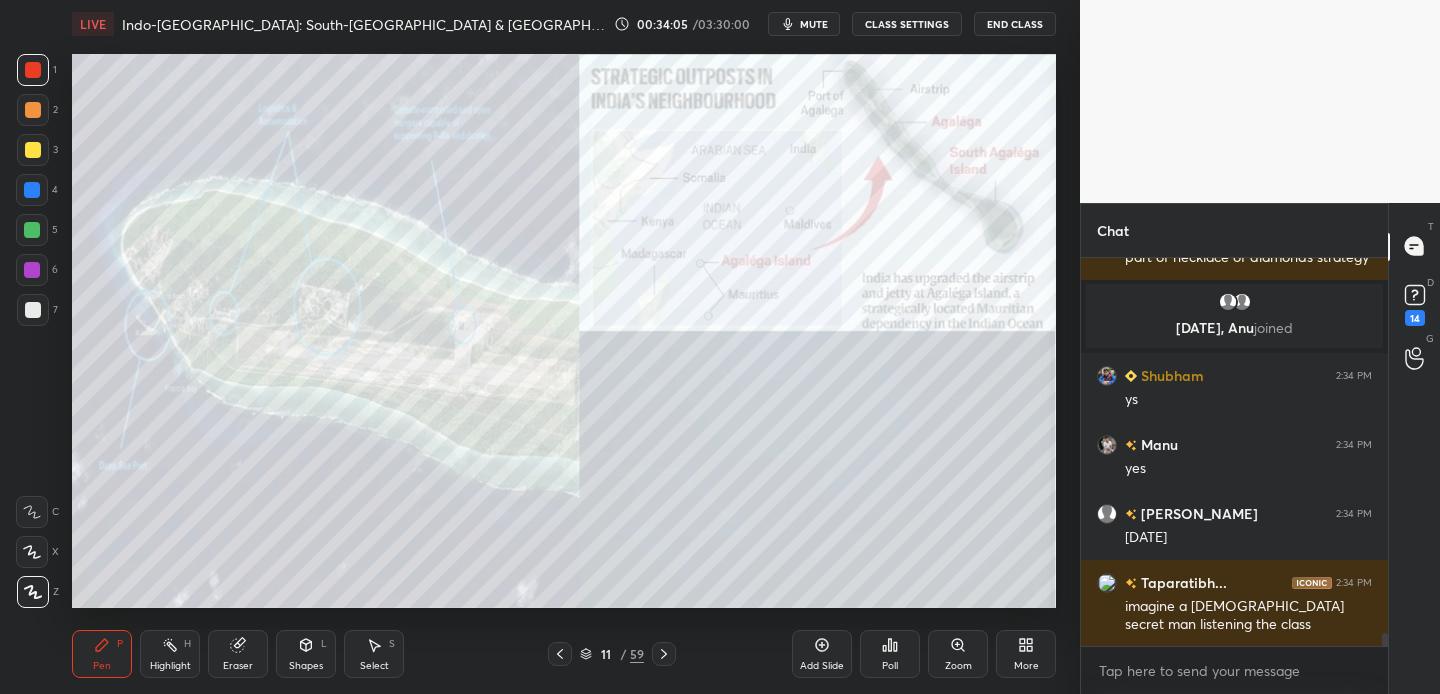 drag, startPoint x: 35, startPoint y: 68, endPoint x: 54, endPoint y: 66, distance: 19.104973 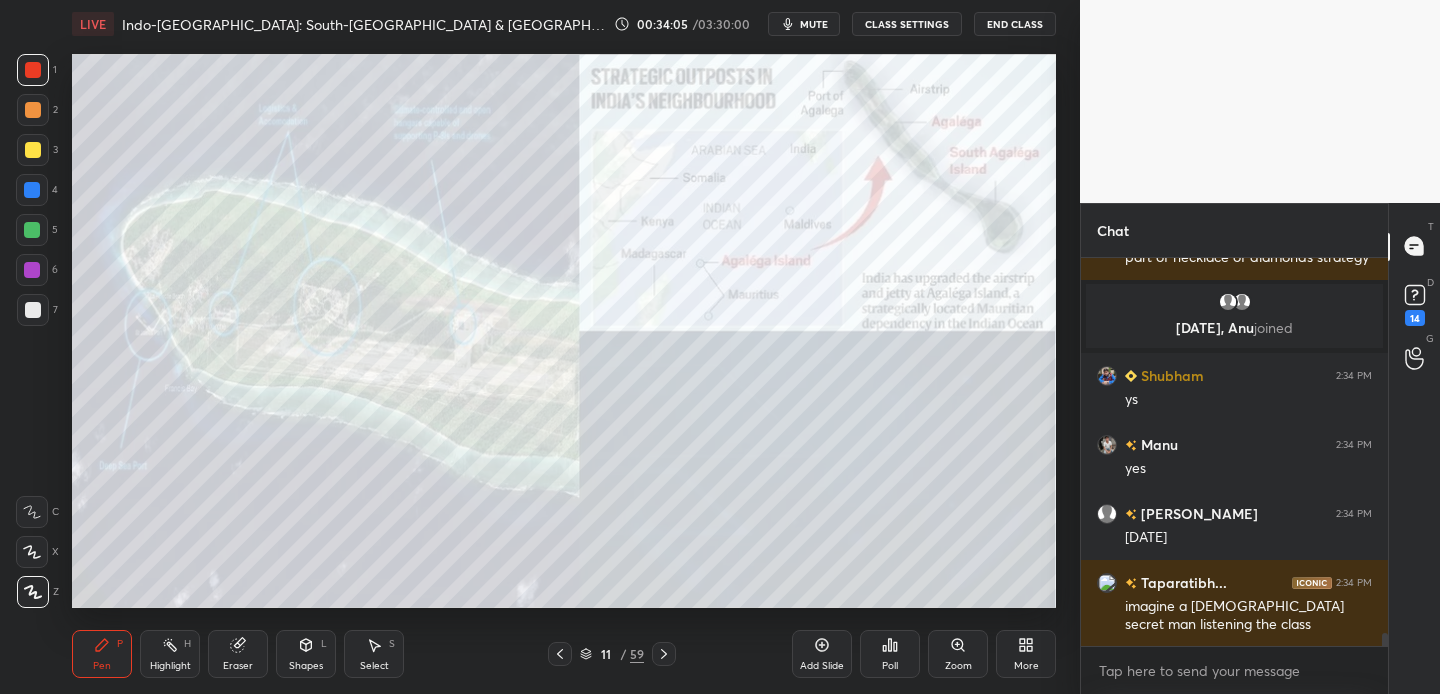 click at bounding box center (33, 70) 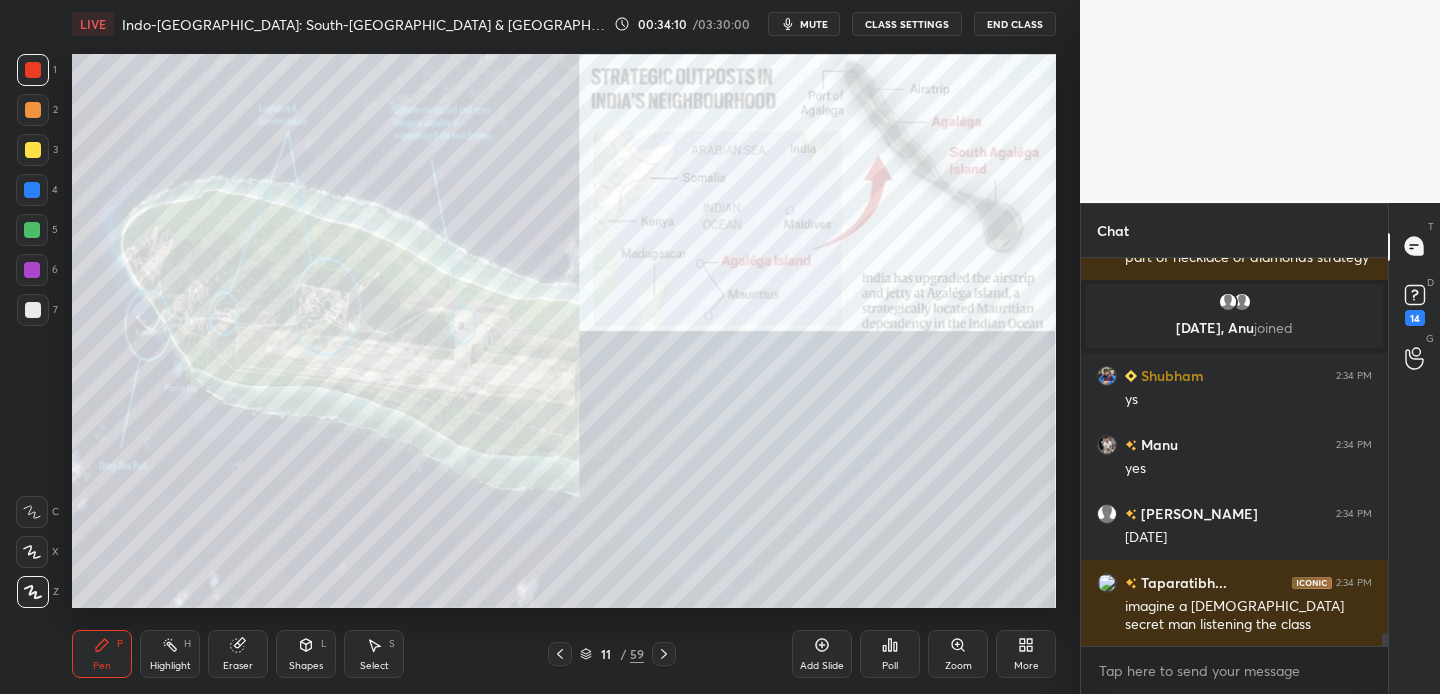 drag, startPoint x: 24, startPoint y: 152, endPoint x: 70, endPoint y: 117, distance: 57.801384 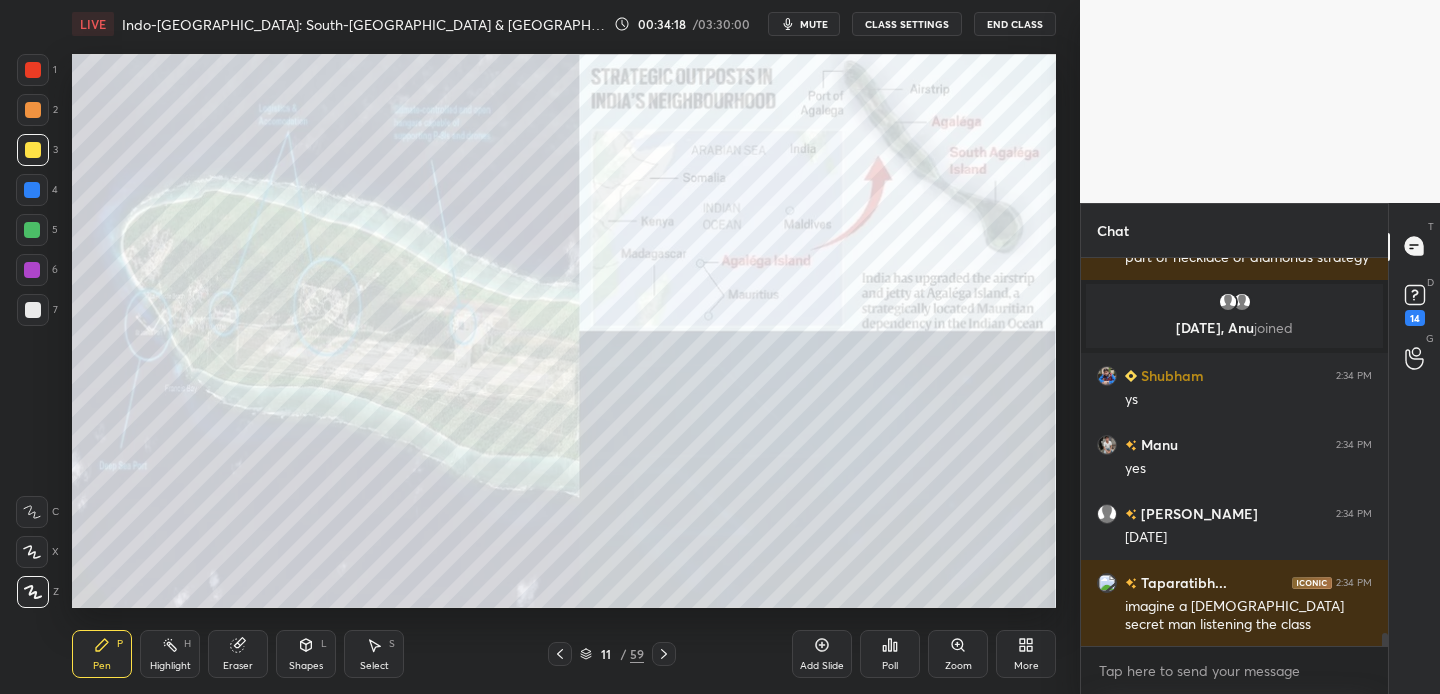 click at bounding box center [33, 70] 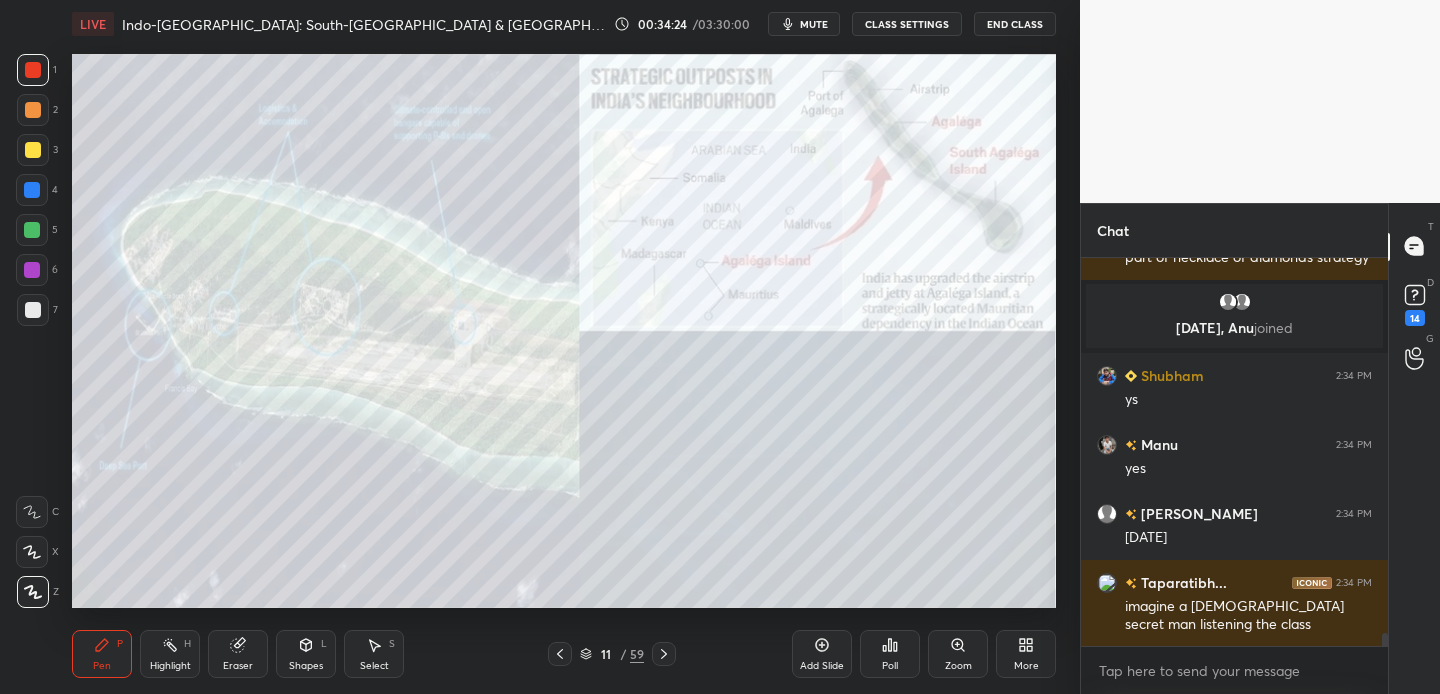 click at bounding box center [33, 150] 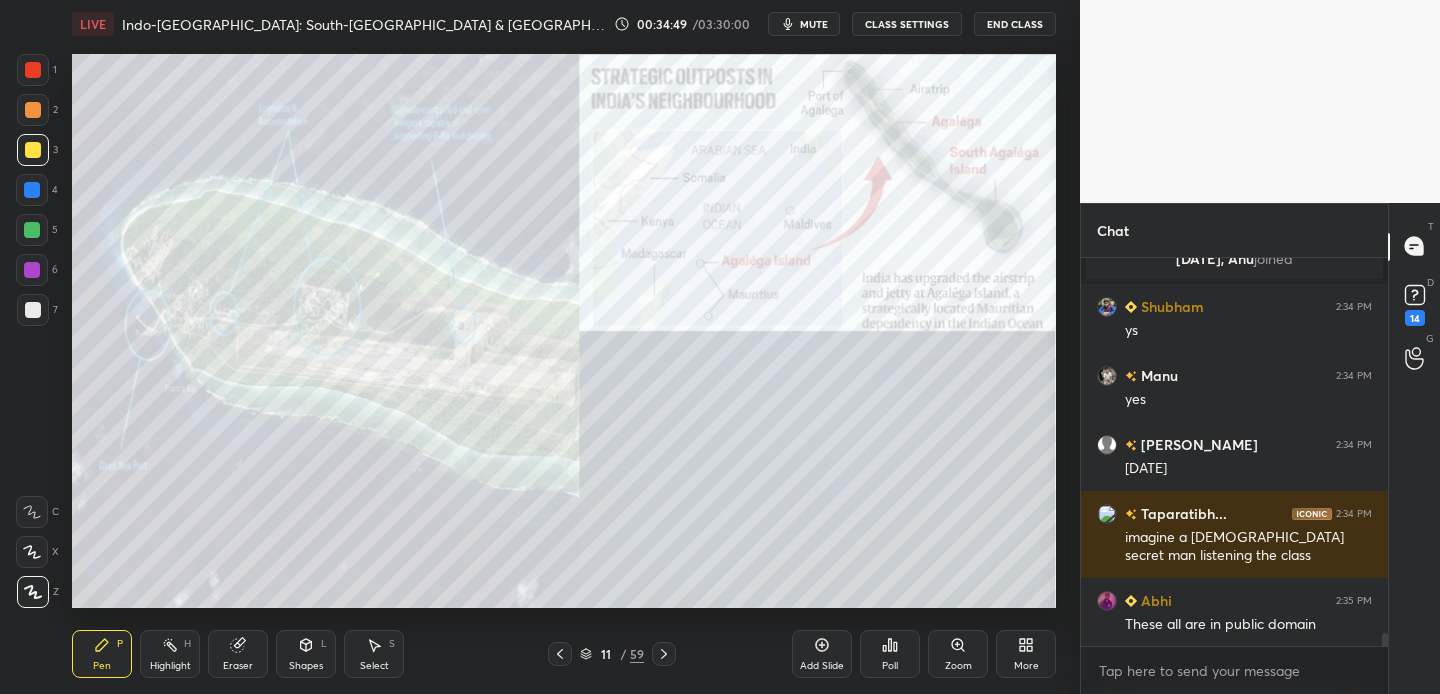 scroll, scrollTop: 11315, scrollLeft: 0, axis: vertical 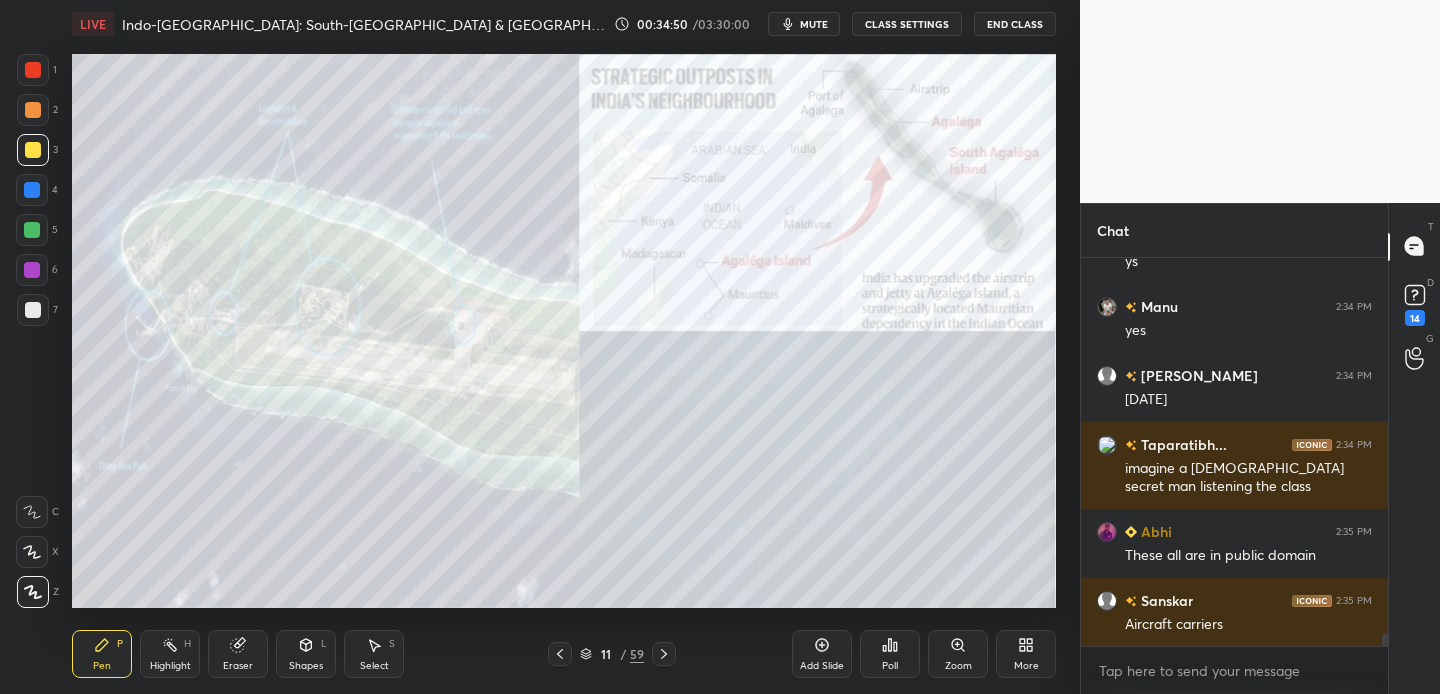 drag, startPoint x: 29, startPoint y: 147, endPoint x: 44, endPoint y: 147, distance: 15 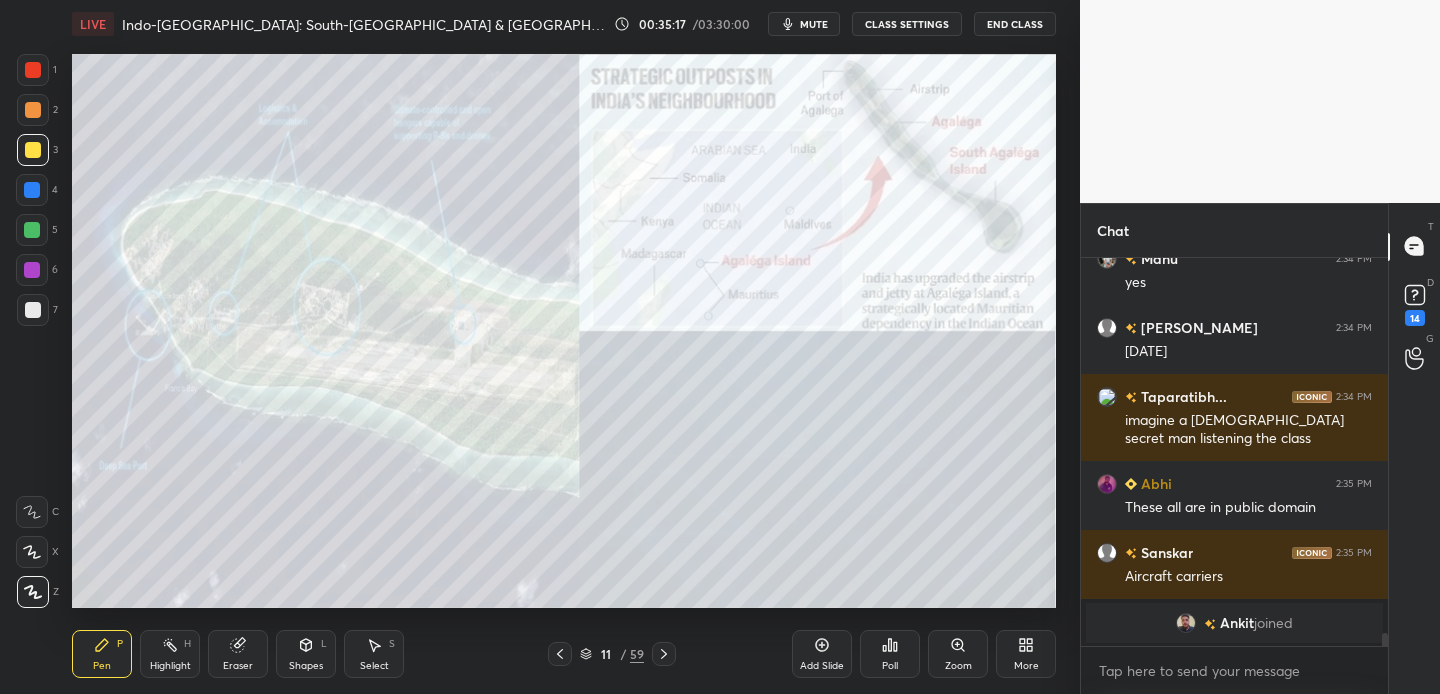 scroll, scrollTop: 11320, scrollLeft: 0, axis: vertical 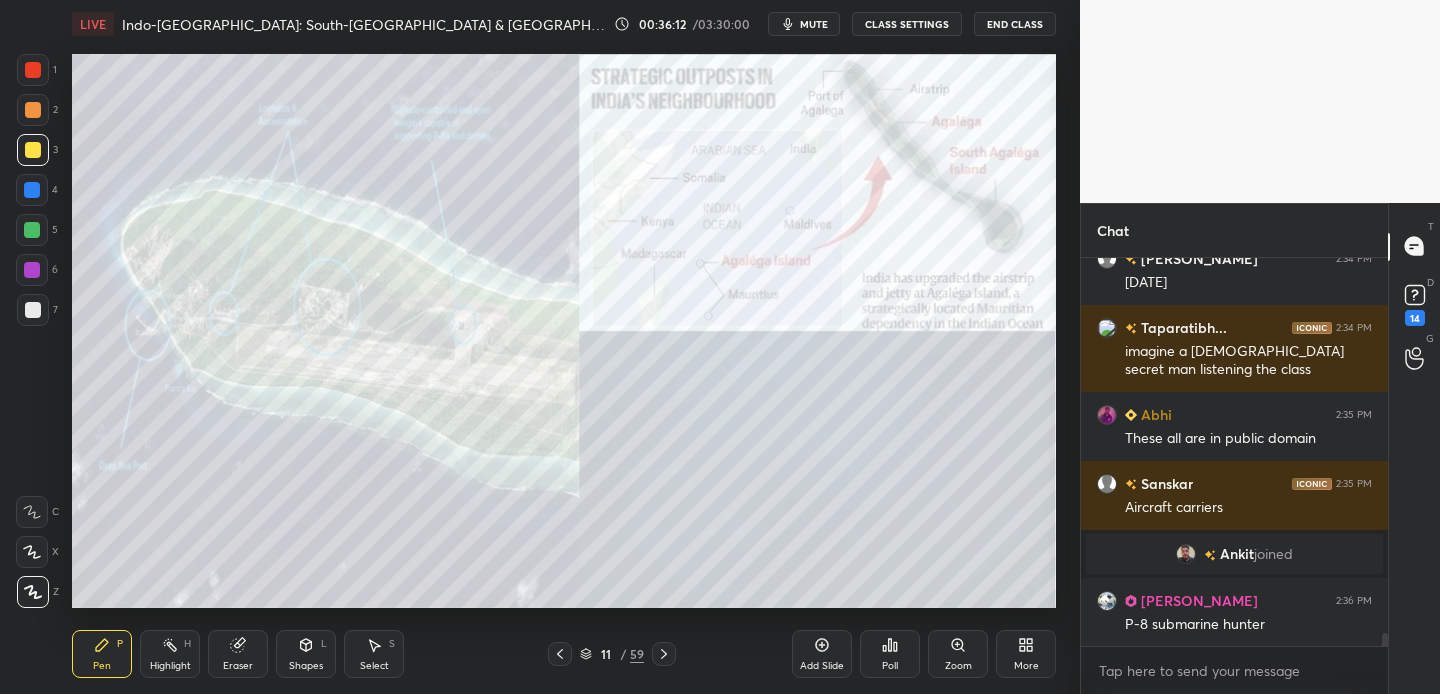 drag, startPoint x: 36, startPoint y: 76, endPoint x: 54, endPoint y: 76, distance: 18 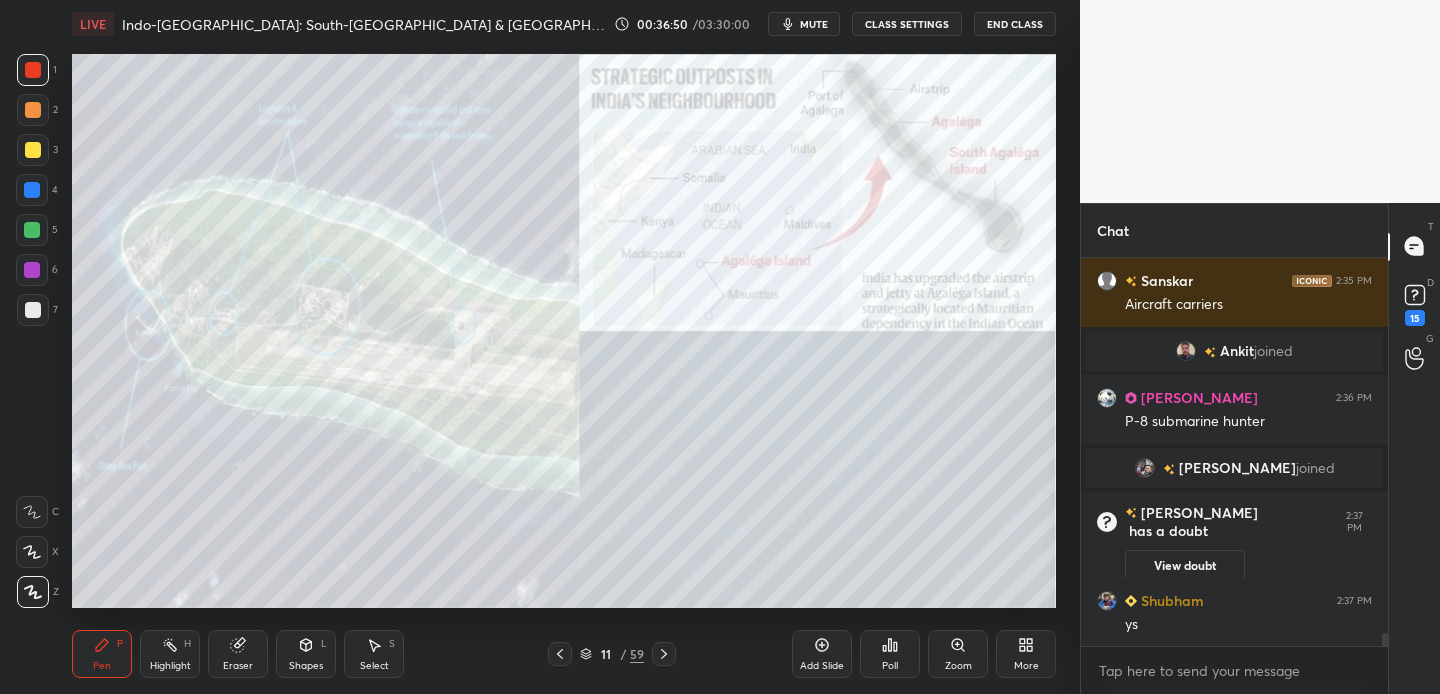scroll, scrollTop: 11517, scrollLeft: 0, axis: vertical 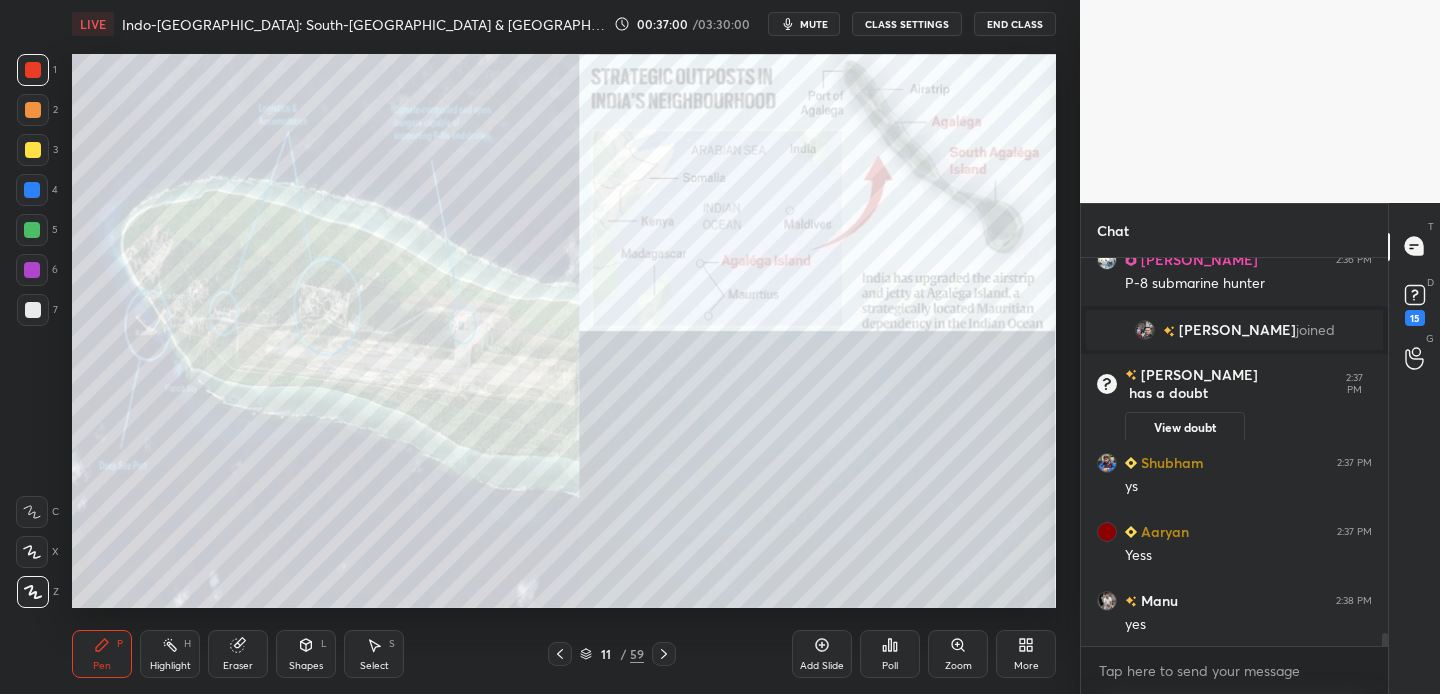 click on "LIVE [GEOGRAPHIC_DATA]: [GEOGRAPHIC_DATA] & [GEOGRAPHIC_DATA]" at bounding box center [339, 24] 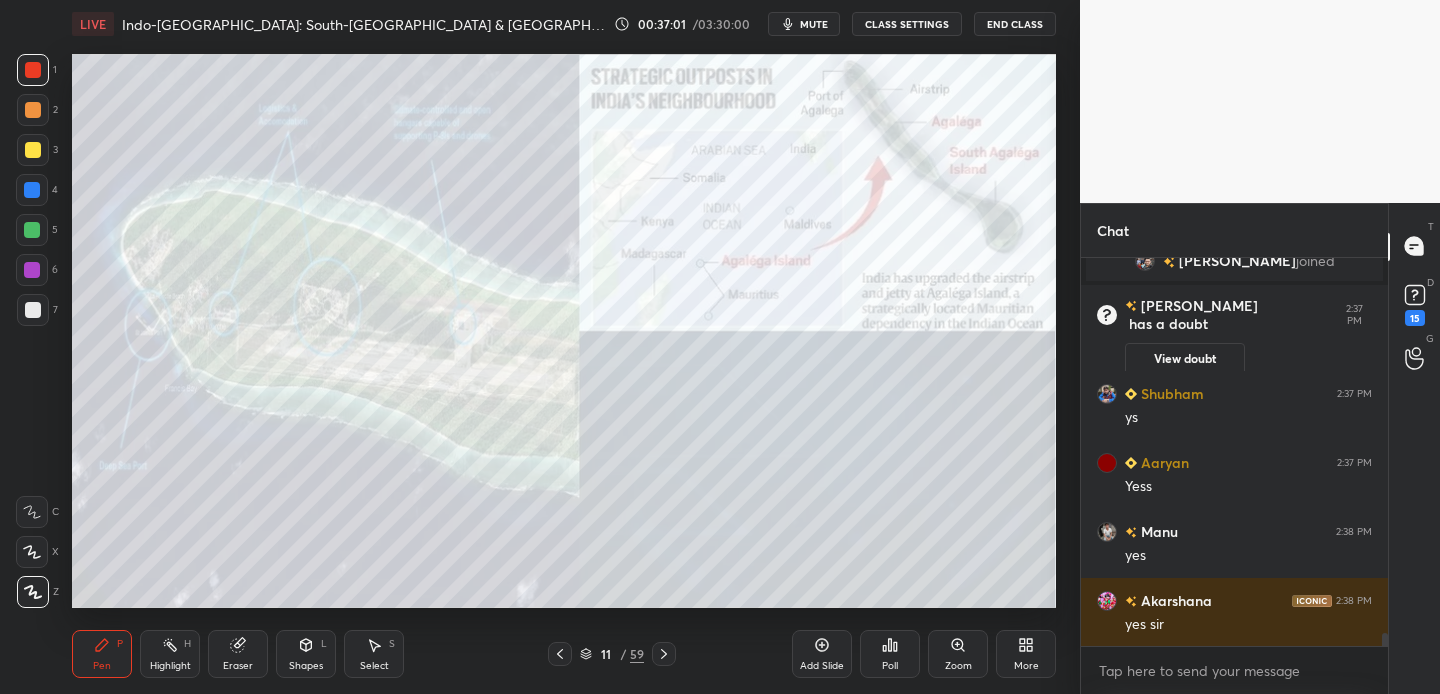 scroll, scrollTop: 11724, scrollLeft: 0, axis: vertical 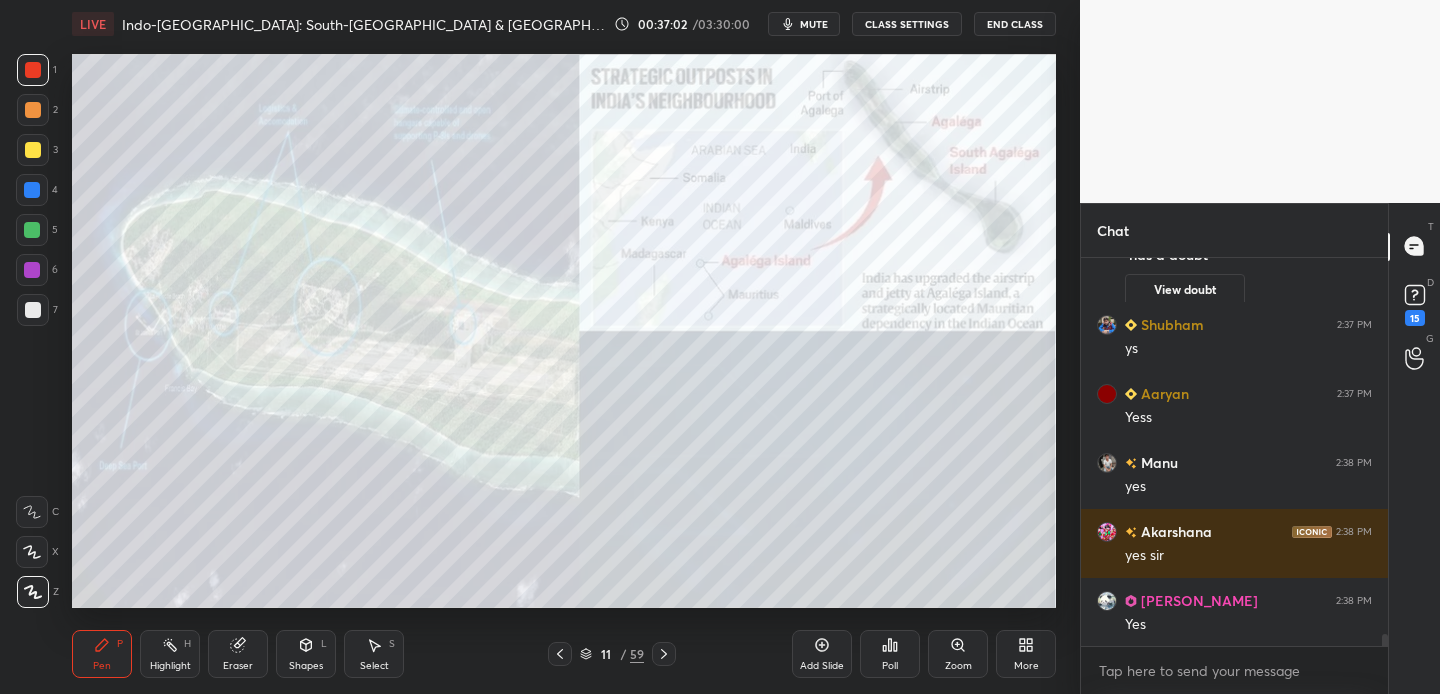 drag, startPoint x: 30, startPoint y: 148, endPoint x: 43, endPoint y: 151, distance: 13.341664 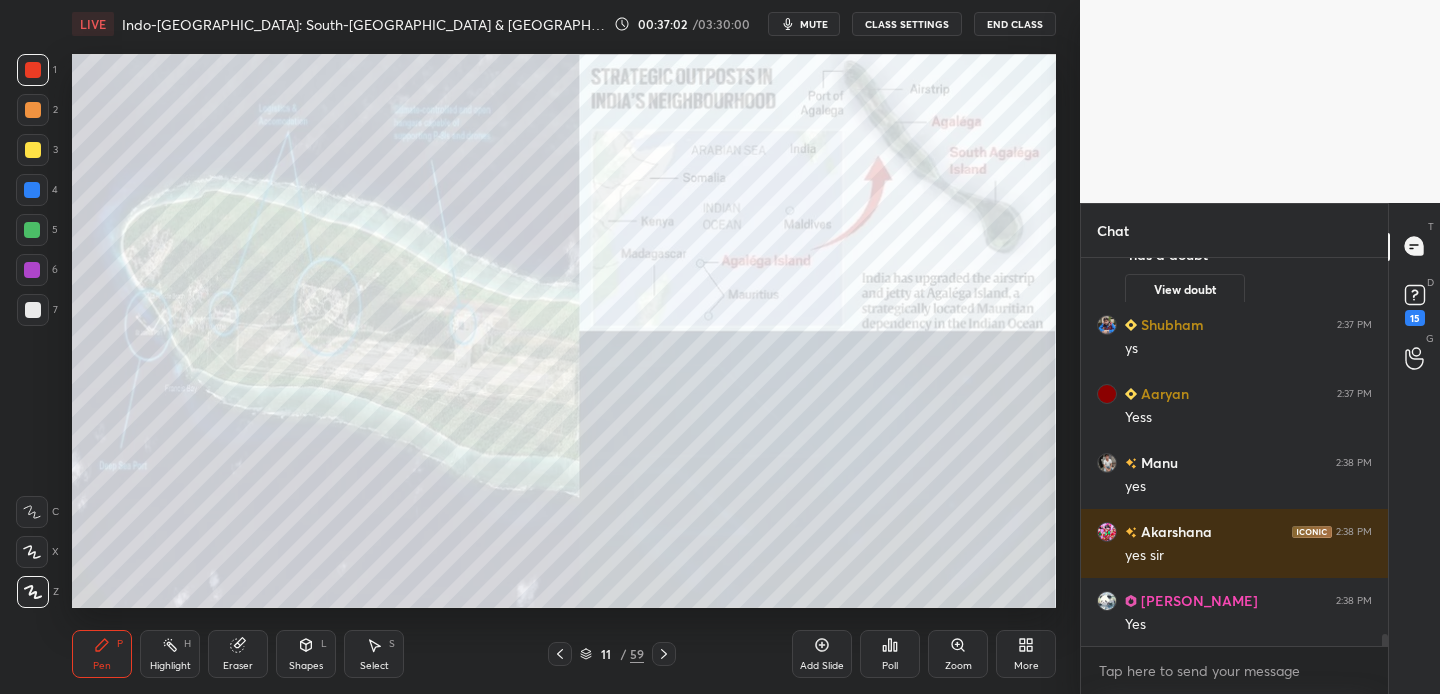 click at bounding box center [33, 150] 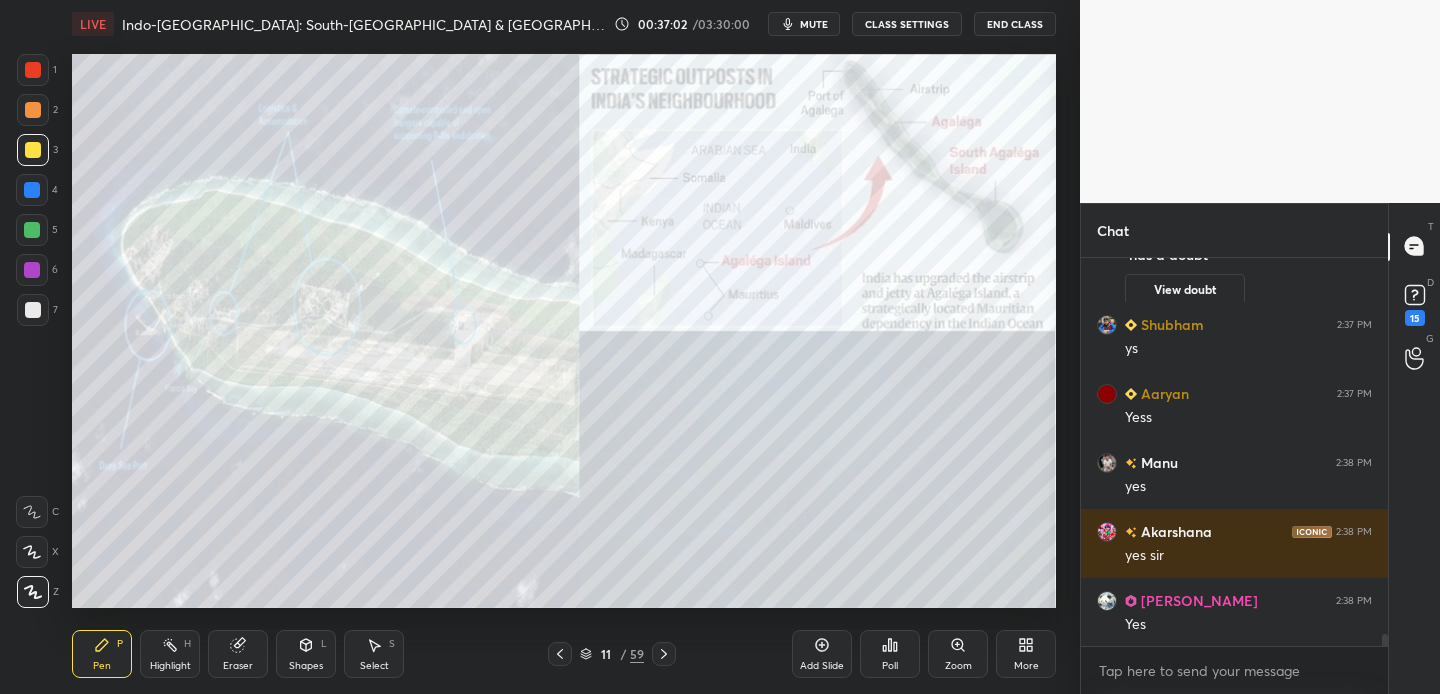 scroll, scrollTop: 11793, scrollLeft: 0, axis: vertical 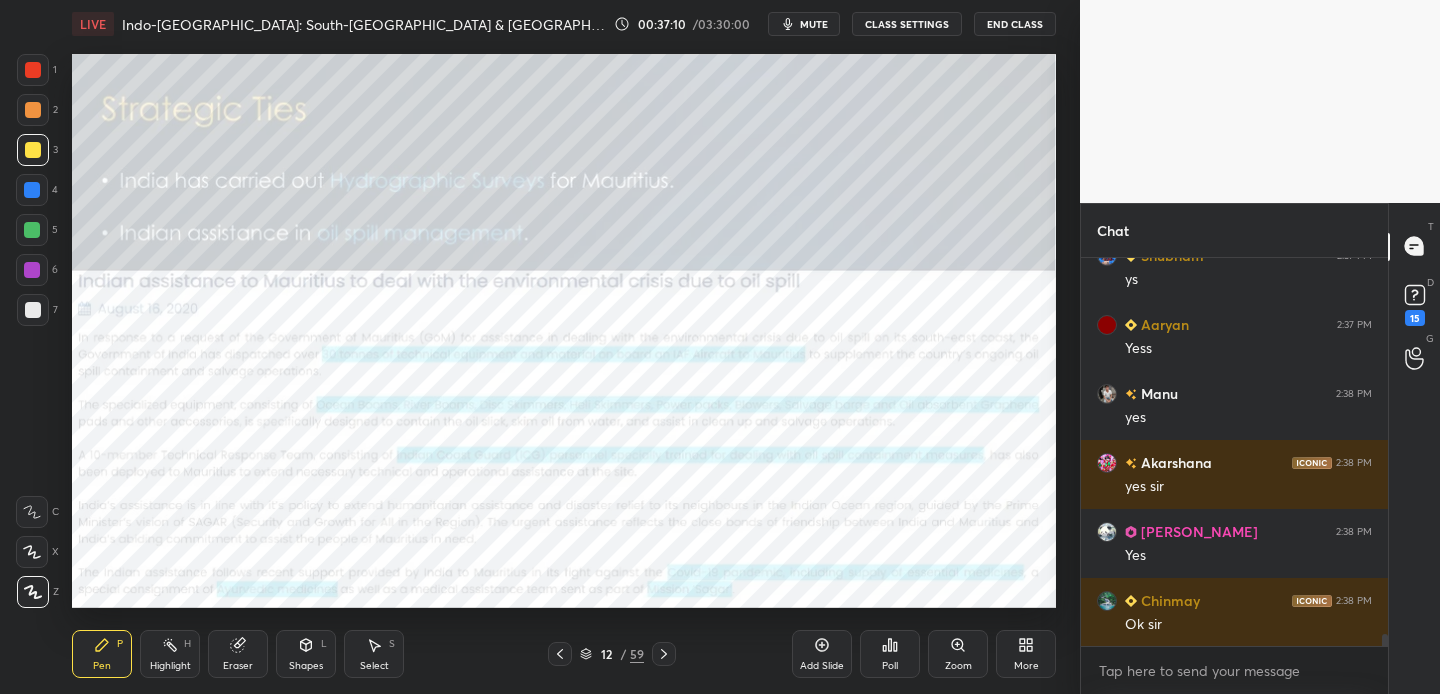 click at bounding box center [33, 150] 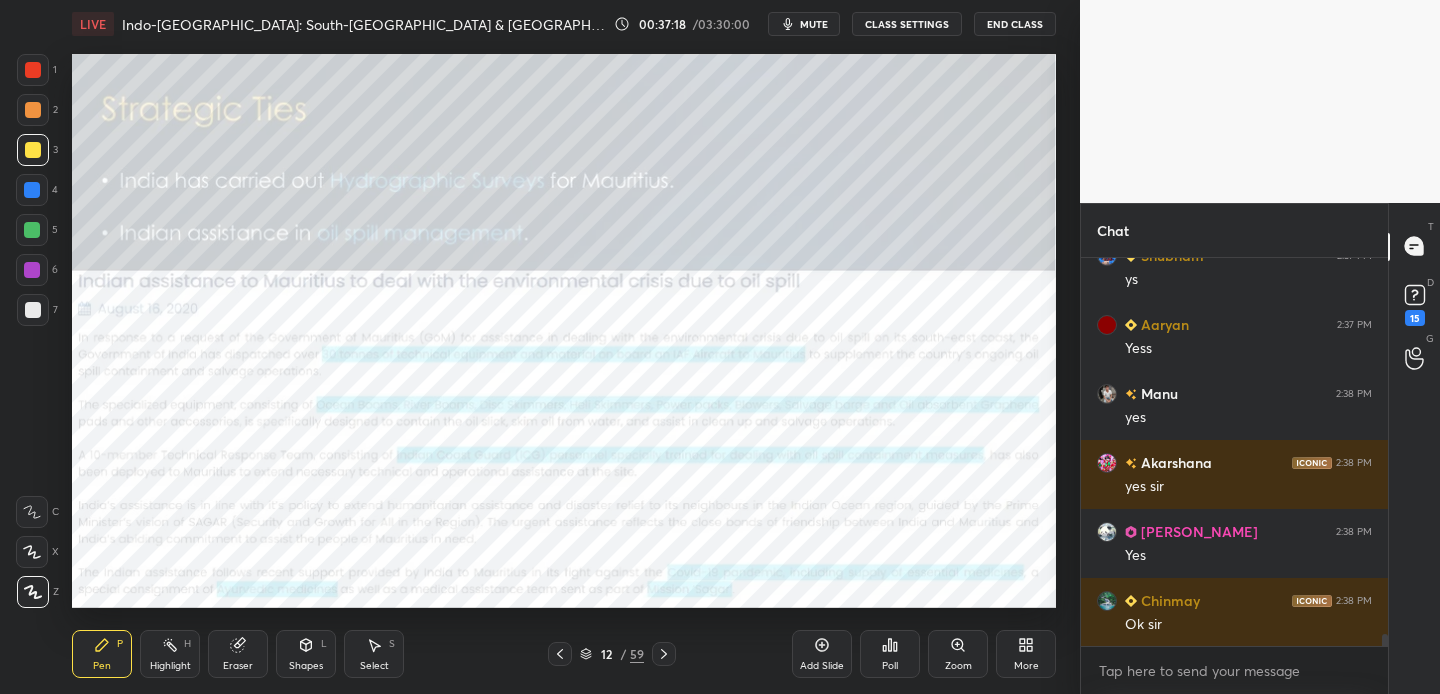 scroll, scrollTop: 342, scrollLeft: 301, axis: both 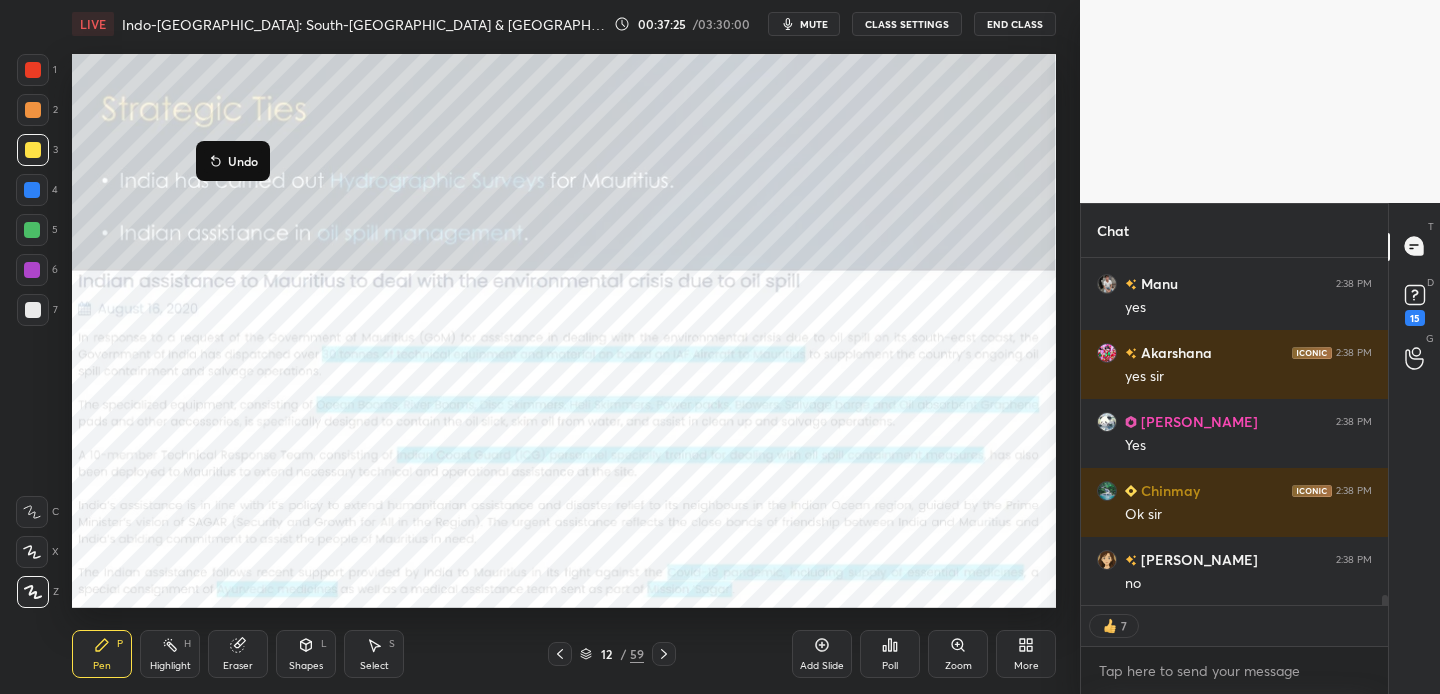 click on "Undo" at bounding box center (243, 161) 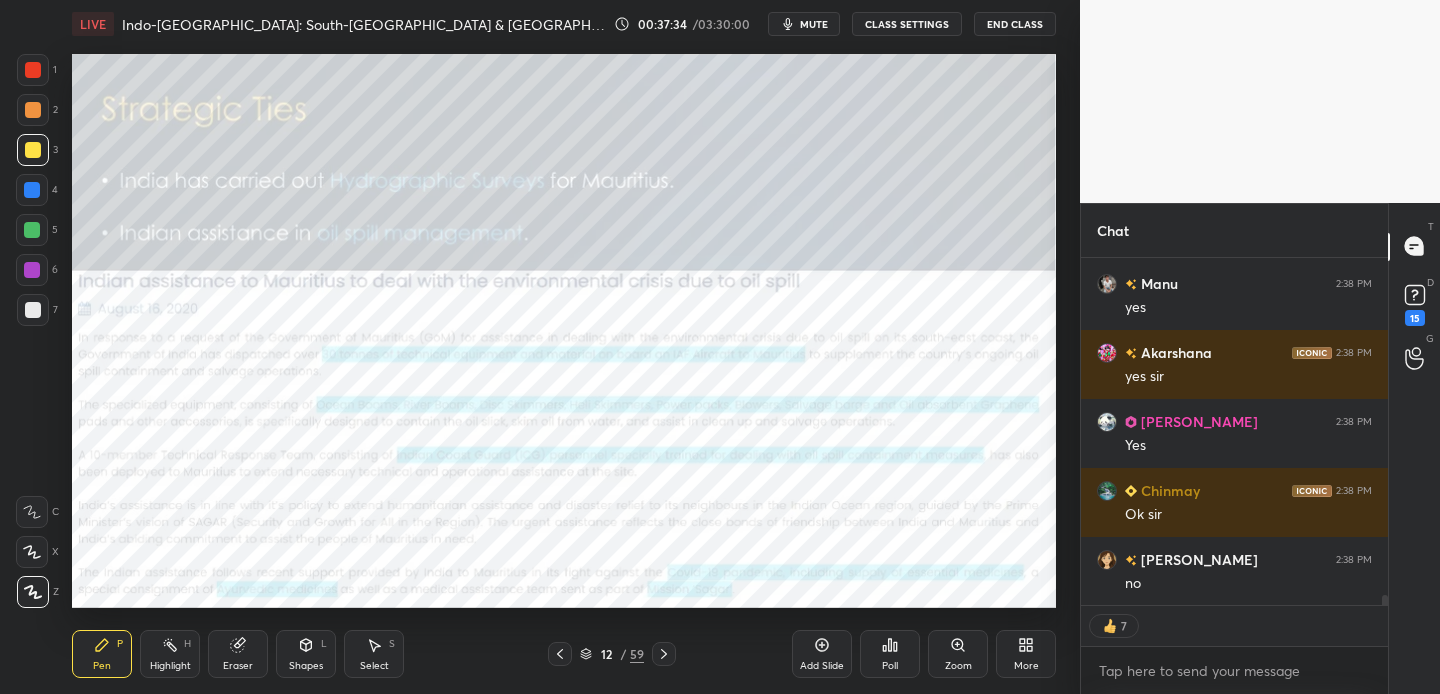 scroll, scrollTop: 7, scrollLeft: 7, axis: both 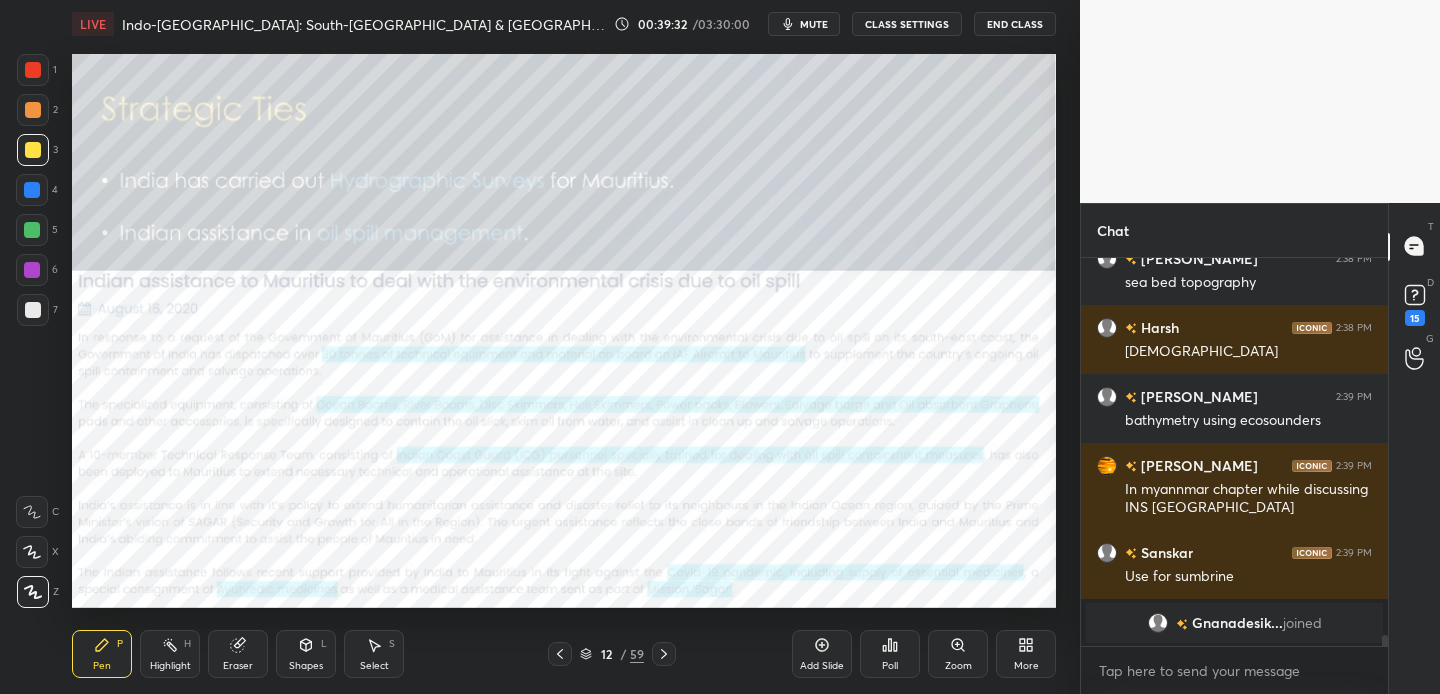click at bounding box center [33, 70] 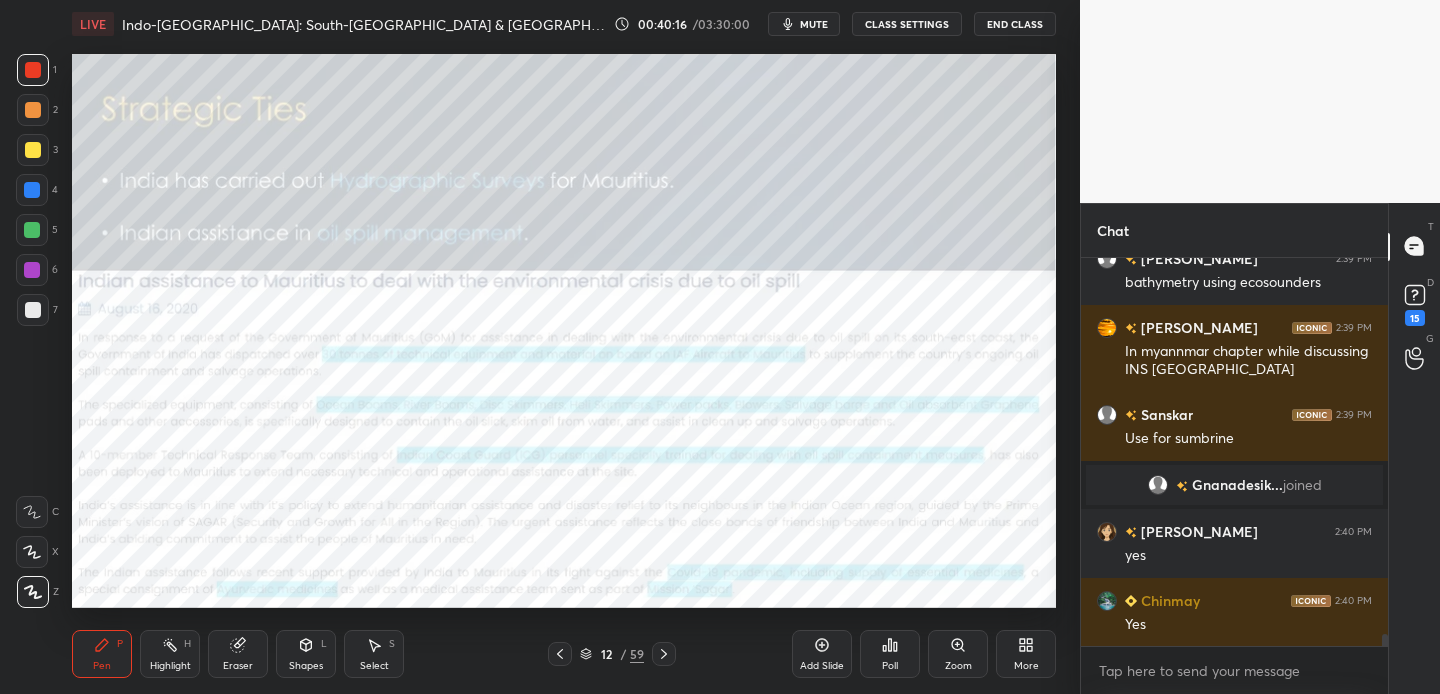 scroll, scrollTop: 12693, scrollLeft: 0, axis: vertical 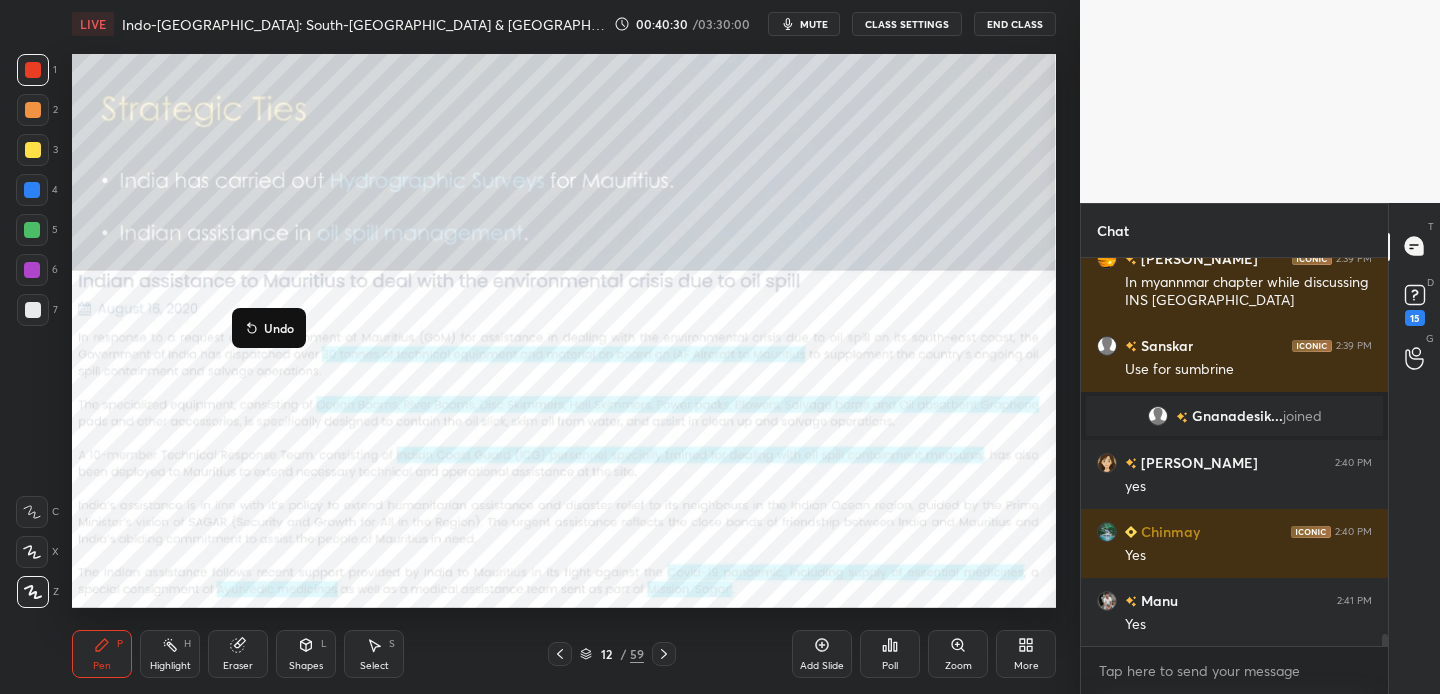 click 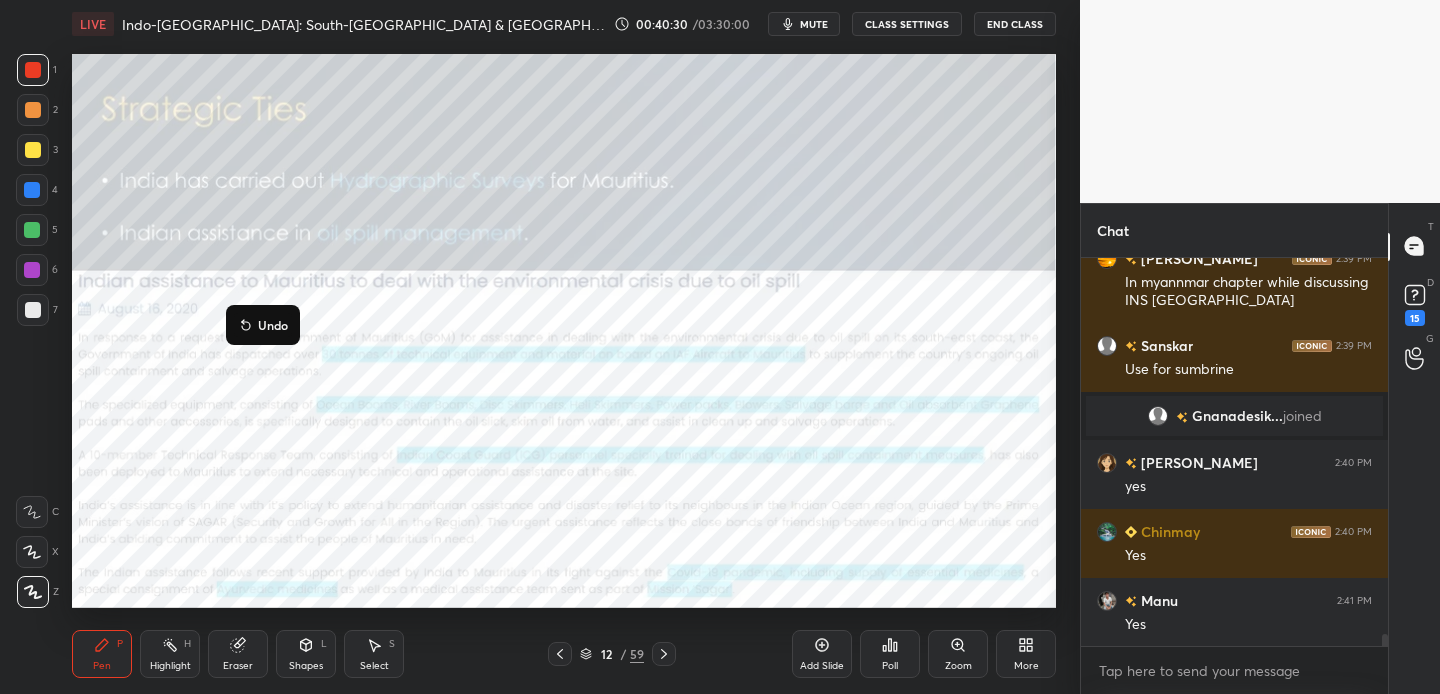 click on "Undo" at bounding box center [263, 325] 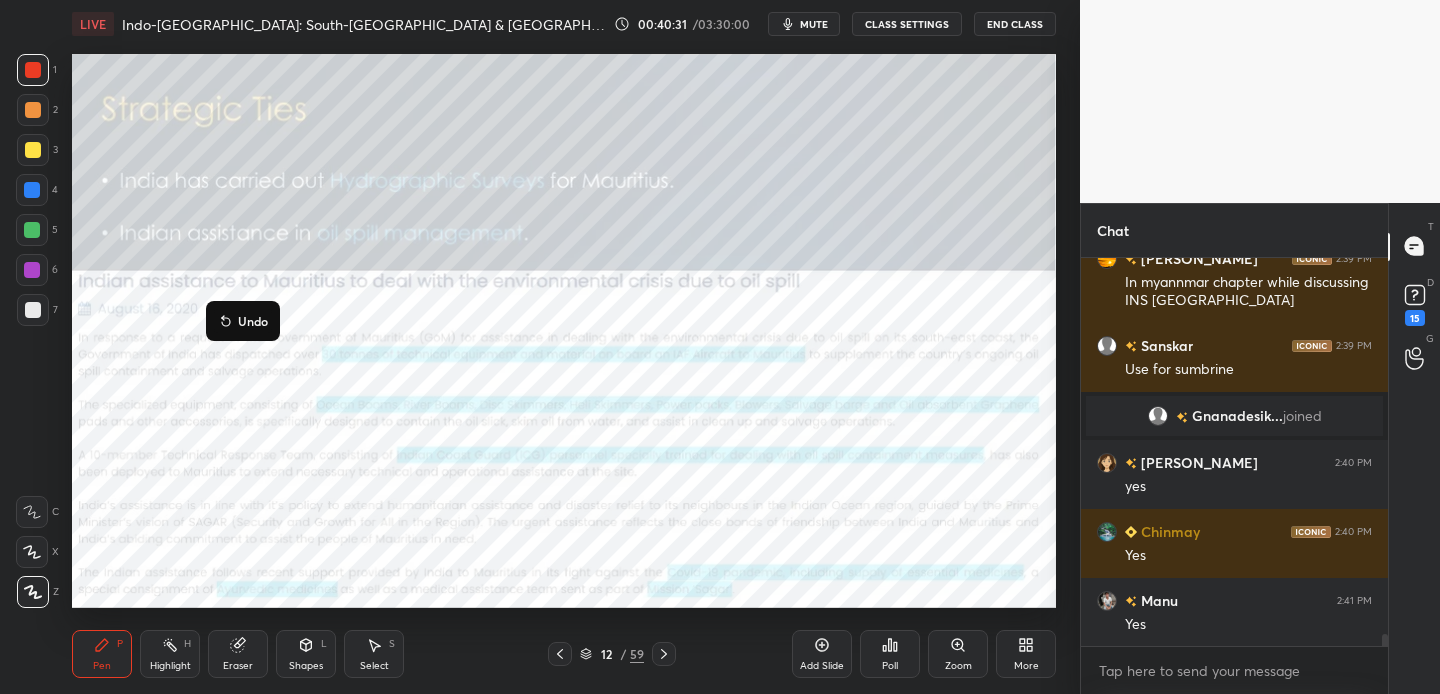 click on "Undo" at bounding box center (253, 321) 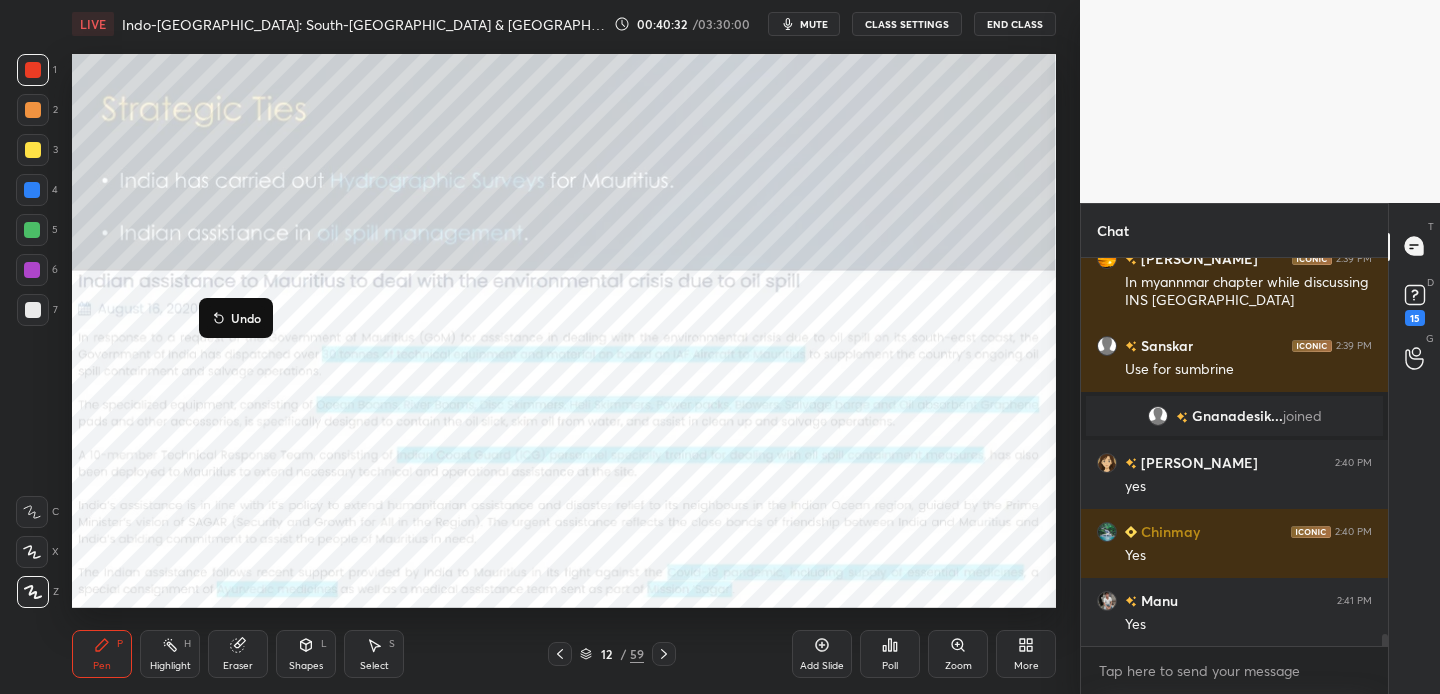 click on "Undo" at bounding box center (236, 318) 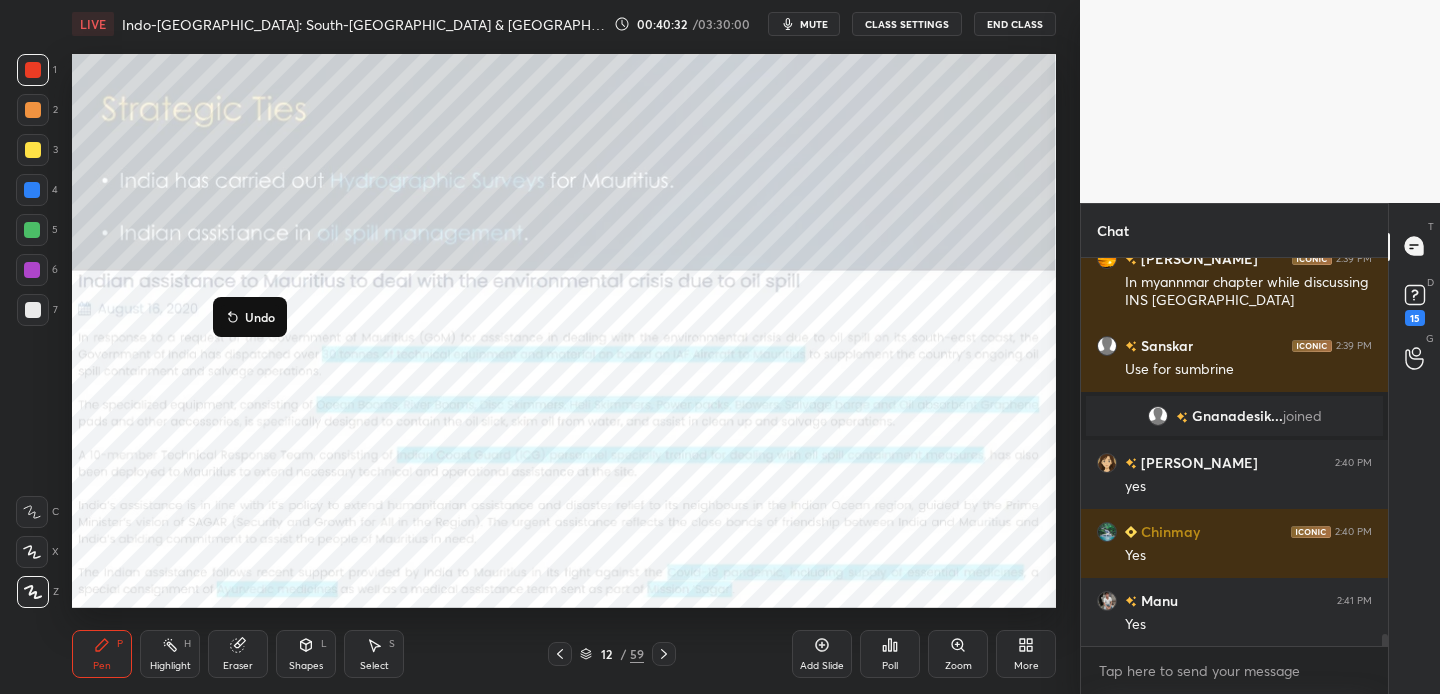 click on "Undo" at bounding box center [250, 317] 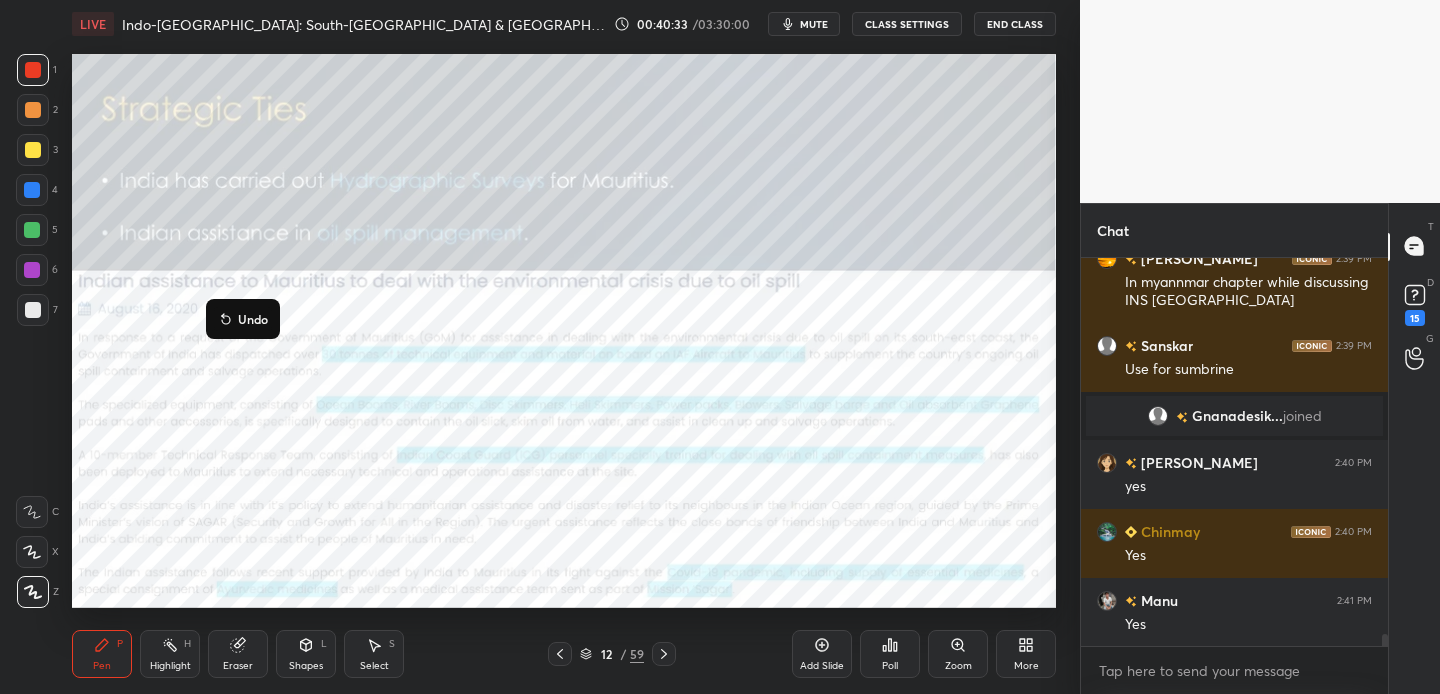 click 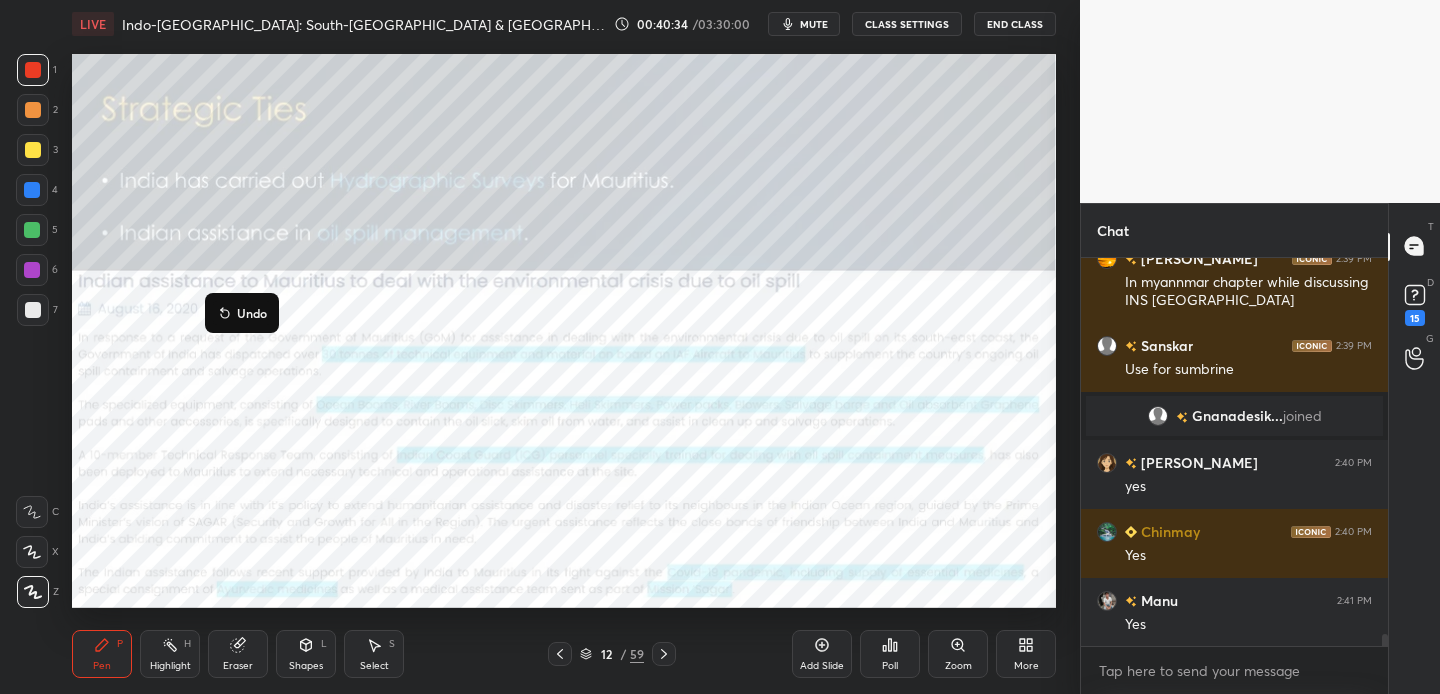 click on "Undo" at bounding box center (252, 313) 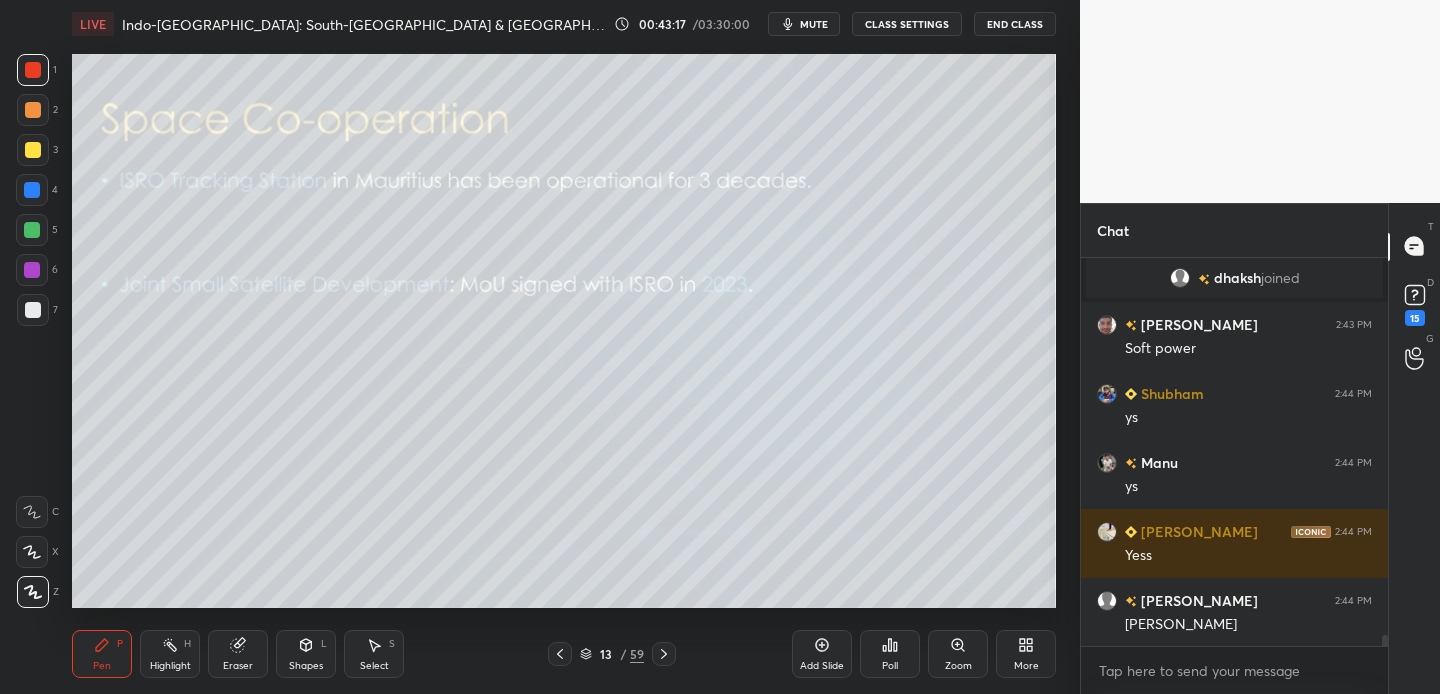 scroll, scrollTop: 13564, scrollLeft: 0, axis: vertical 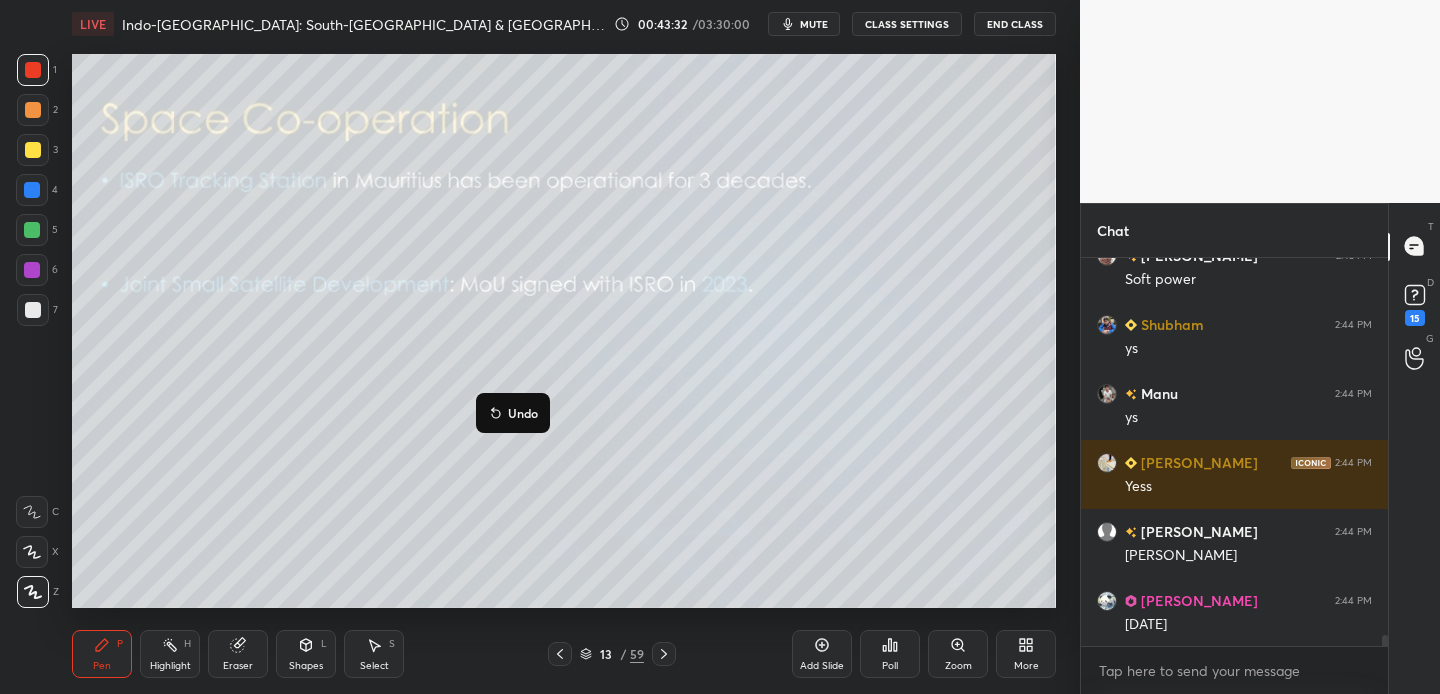 click 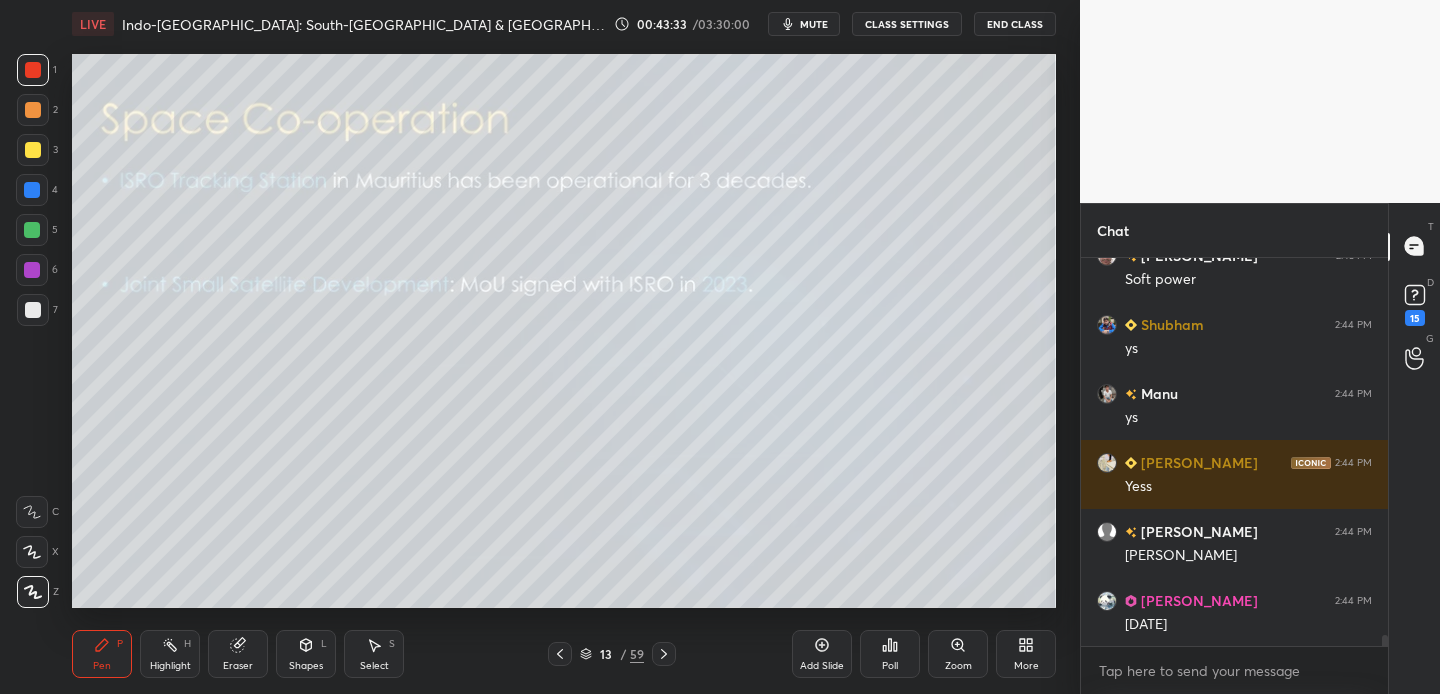 click 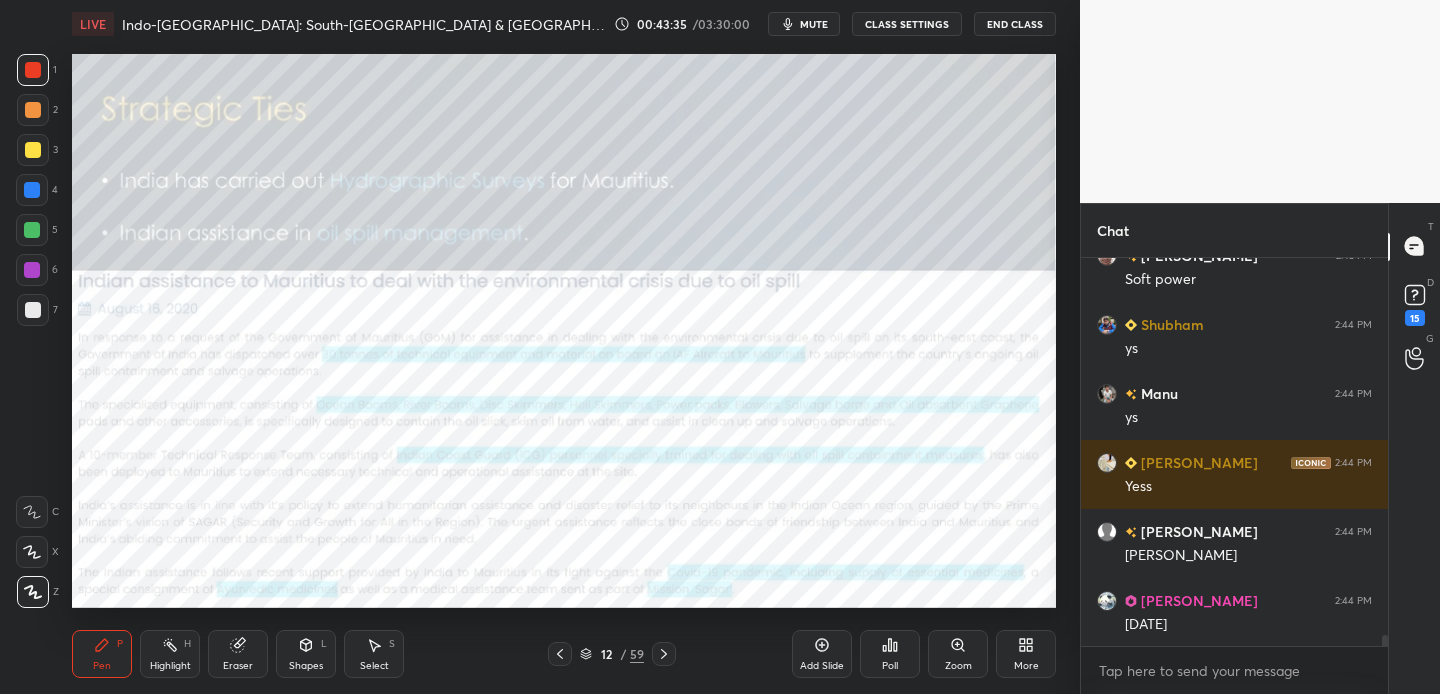drag, startPoint x: 34, startPoint y: 154, endPoint x: 57, endPoint y: 140, distance: 26.925823 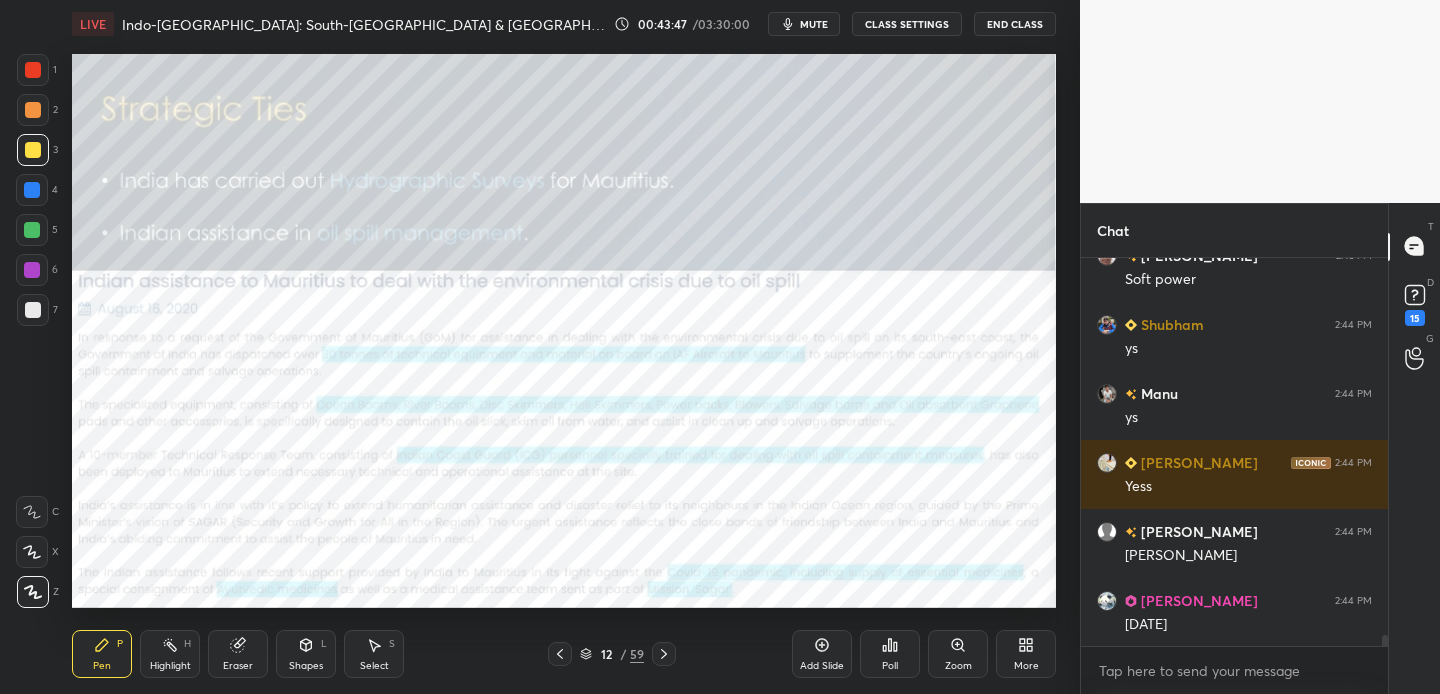 drag, startPoint x: 38, startPoint y: 67, endPoint x: 65, endPoint y: 114, distance: 54.20332 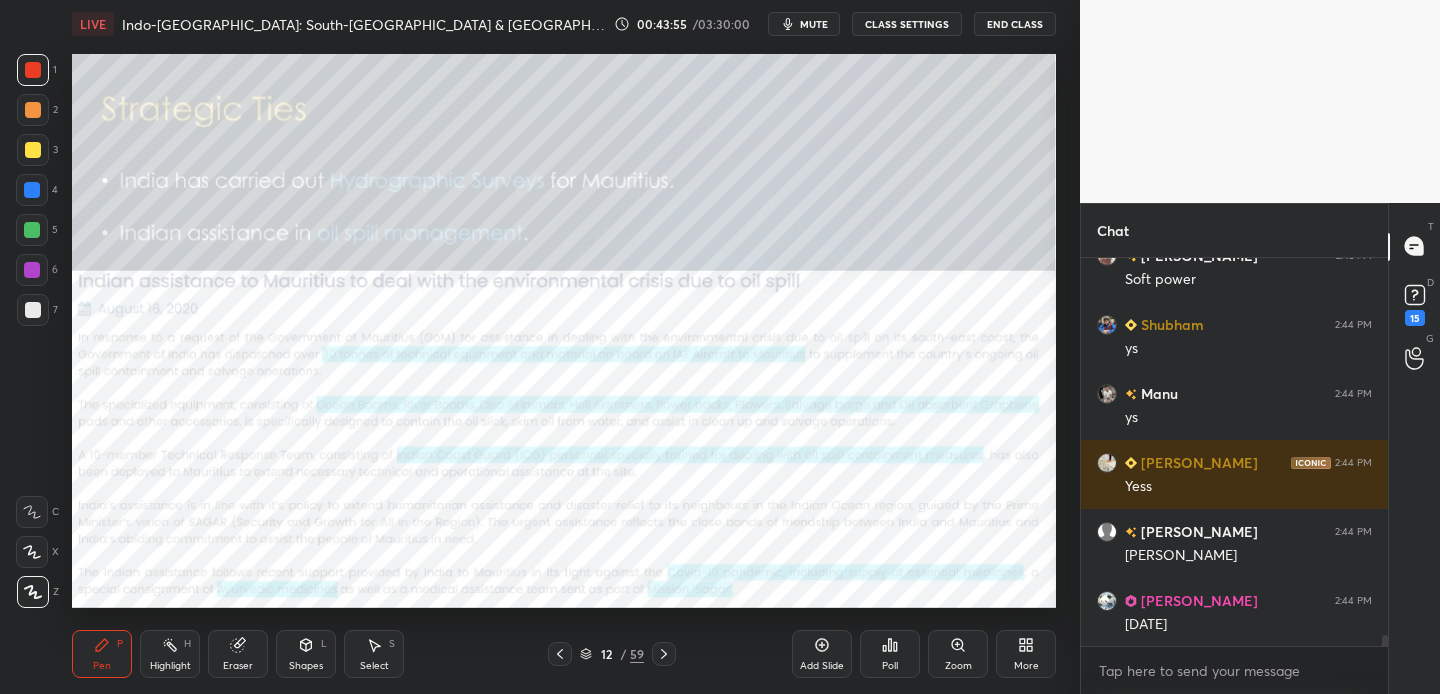 click at bounding box center (33, 150) 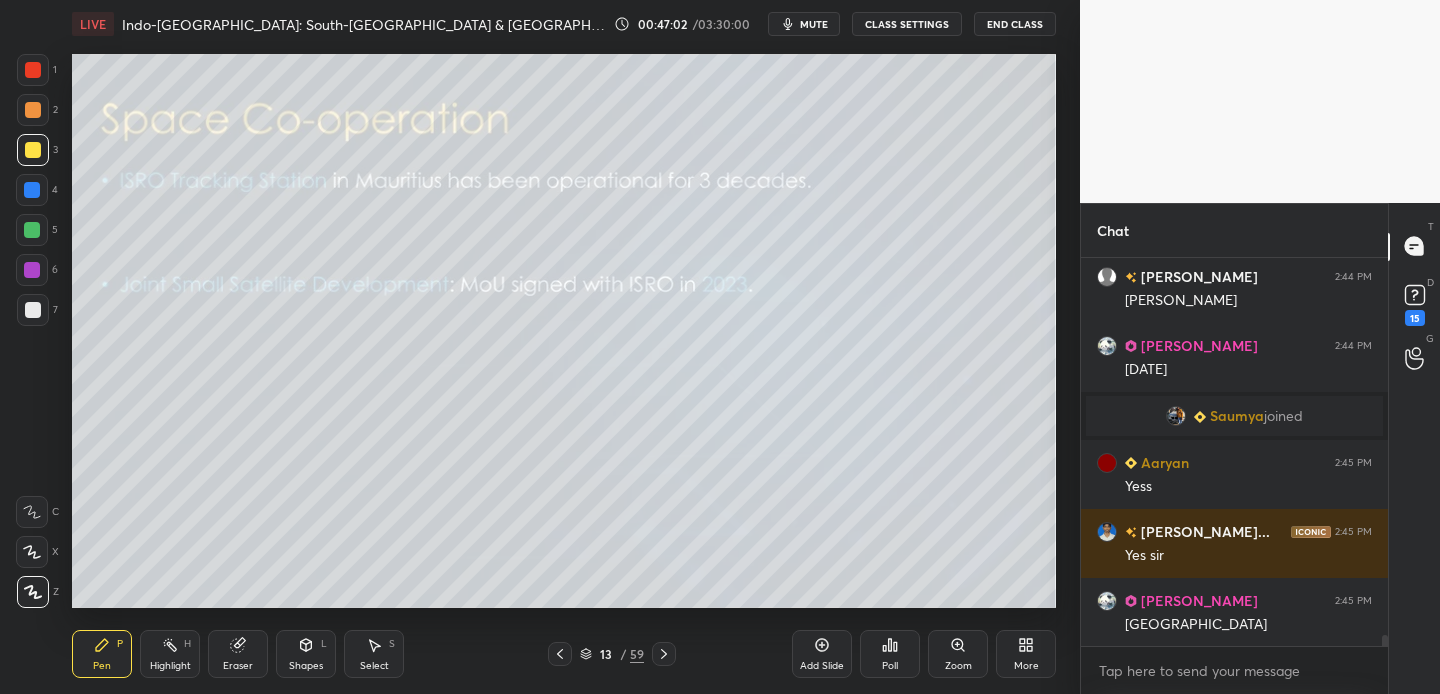 scroll, scrollTop: 13794, scrollLeft: 0, axis: vertical 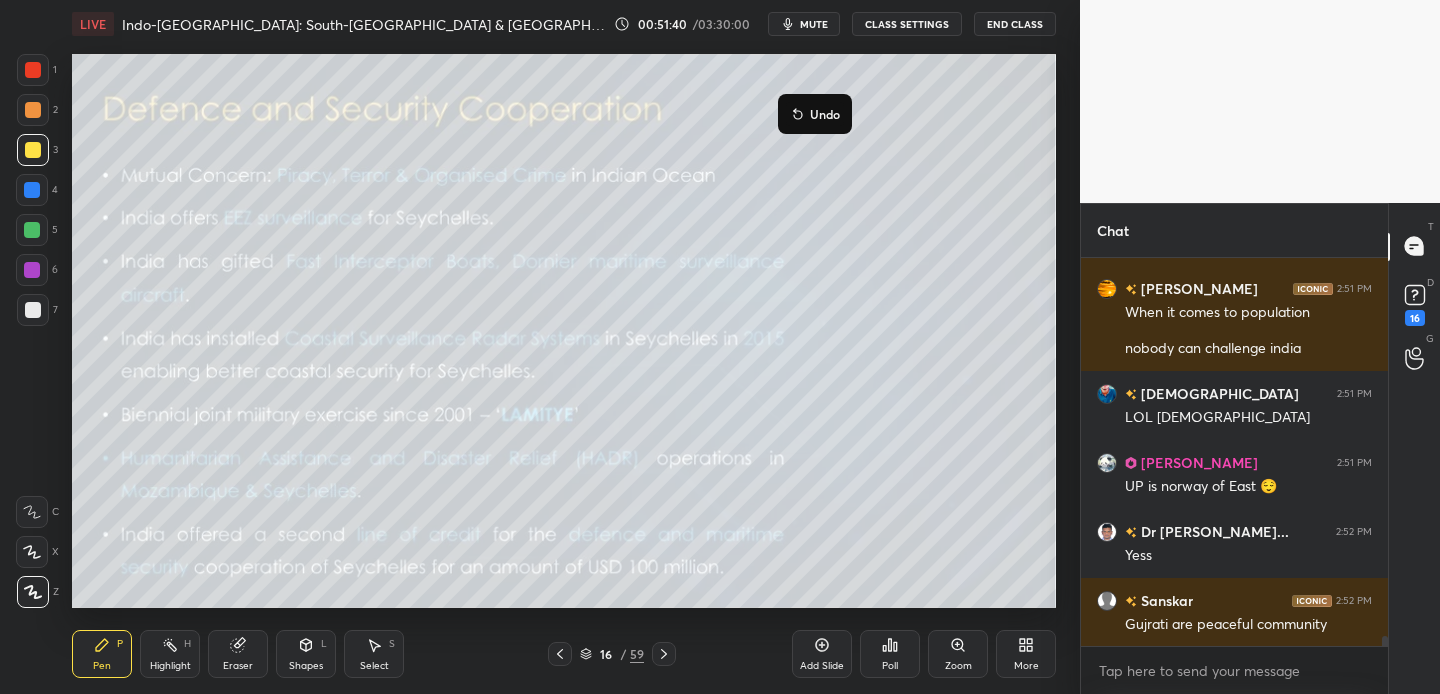 click 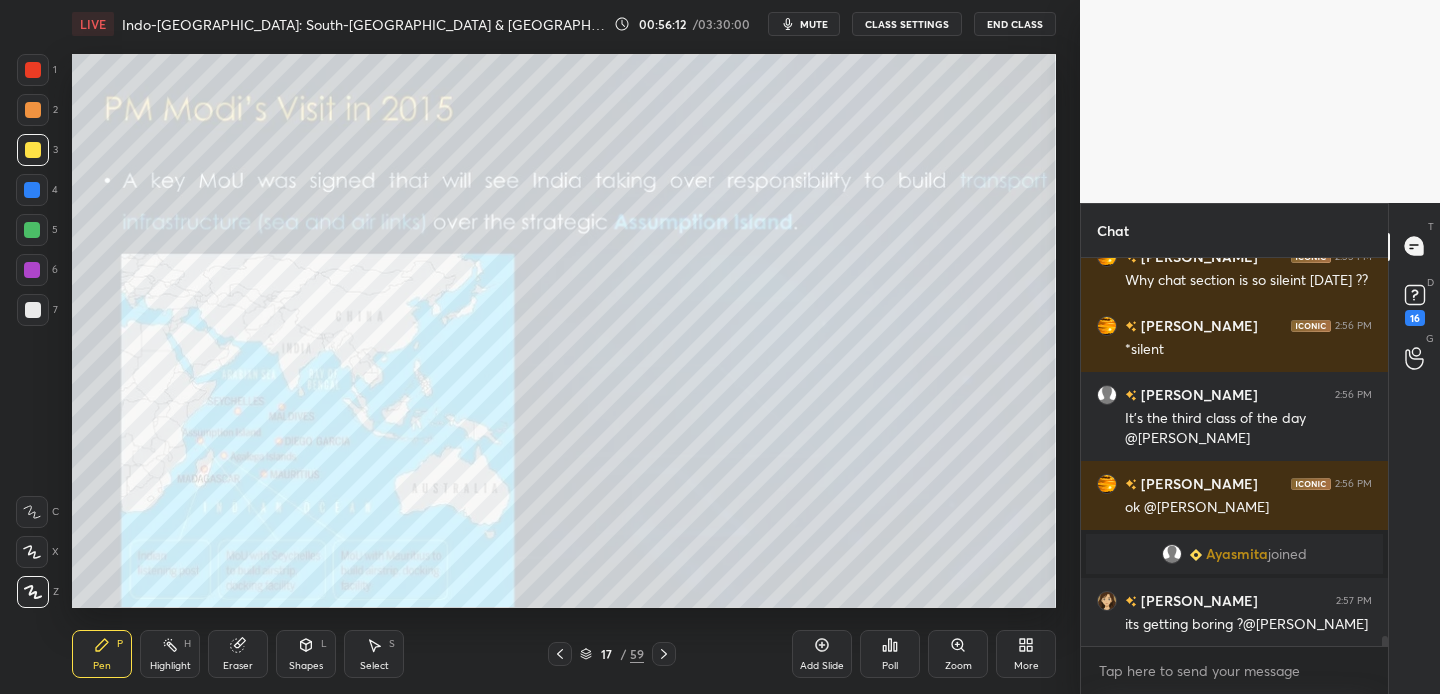 scroll, scrollTop: 15405, scrollLeft: 0, axis: vertical 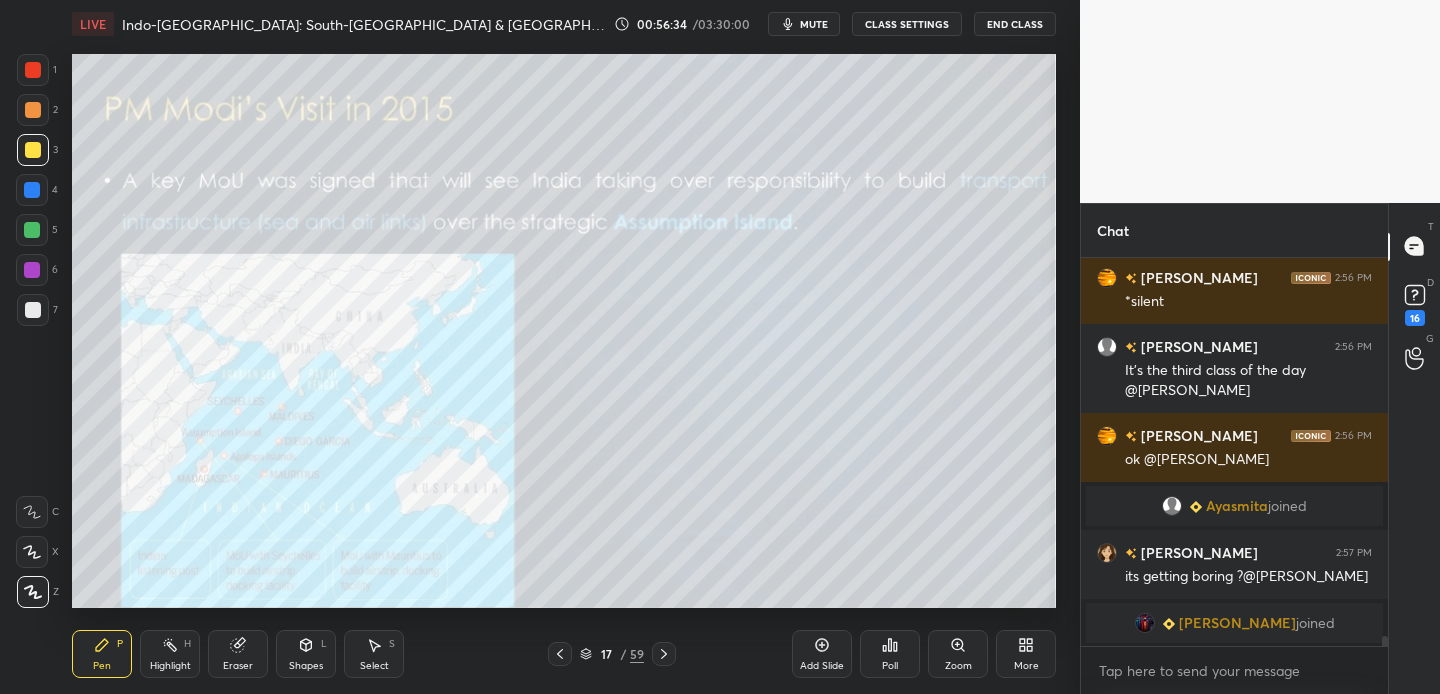 drag, startPoint x: 30, startPoint y: 71, endPoint x: 60, endPoint y: 68, distance: 30.149628 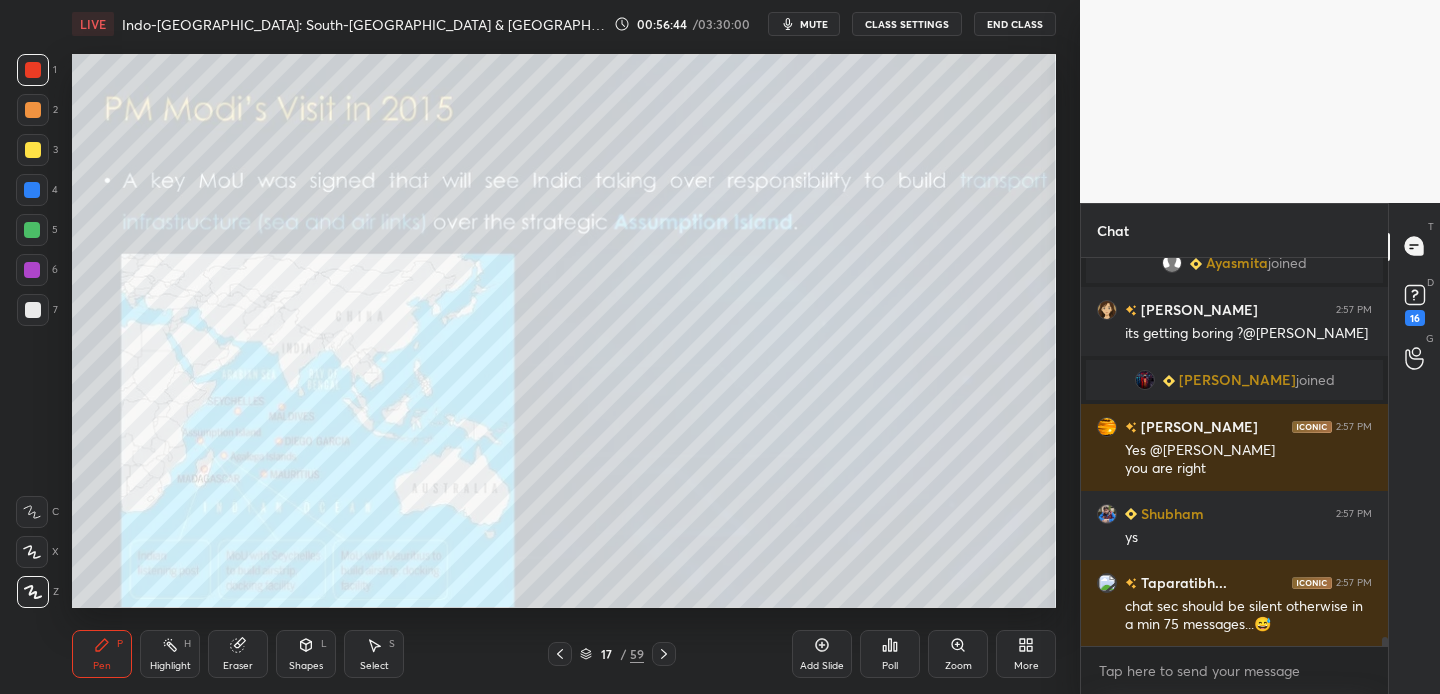 scroll, scrollTop: 15679, scrollLeft: 0, axis: vertical 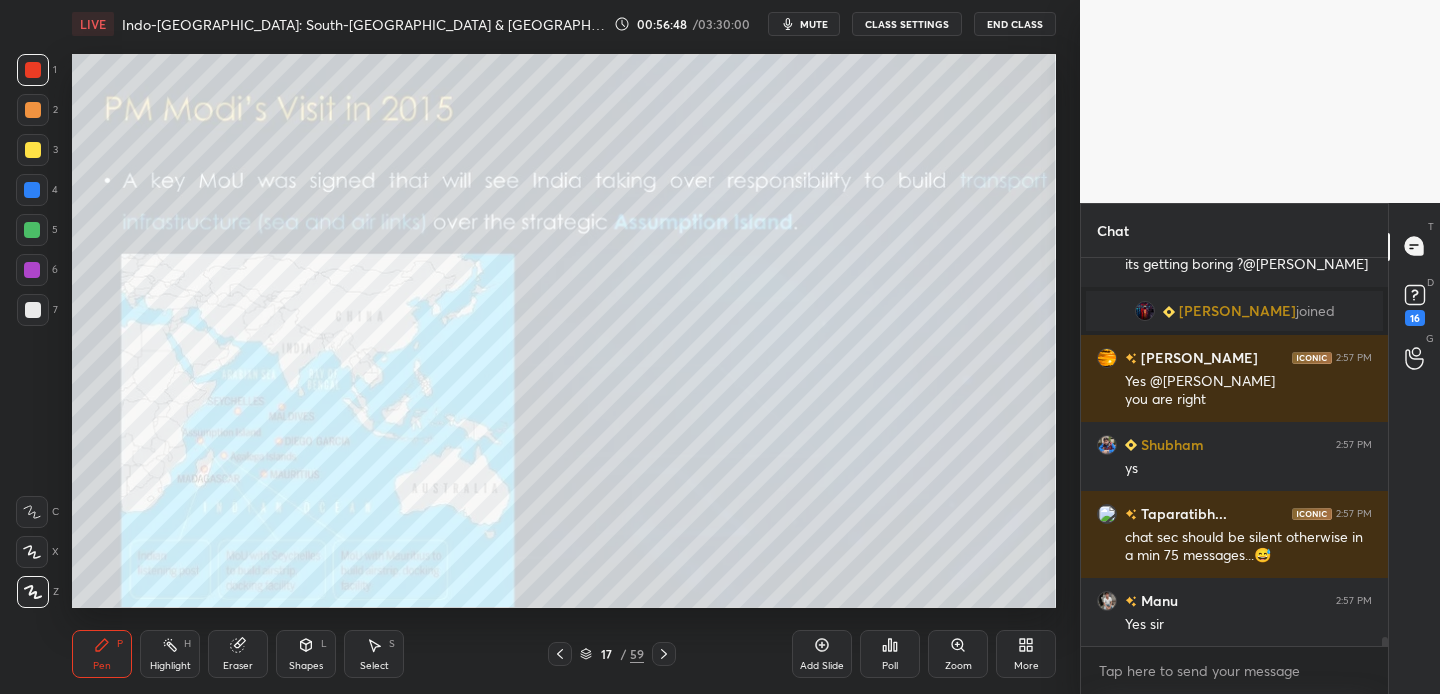 click 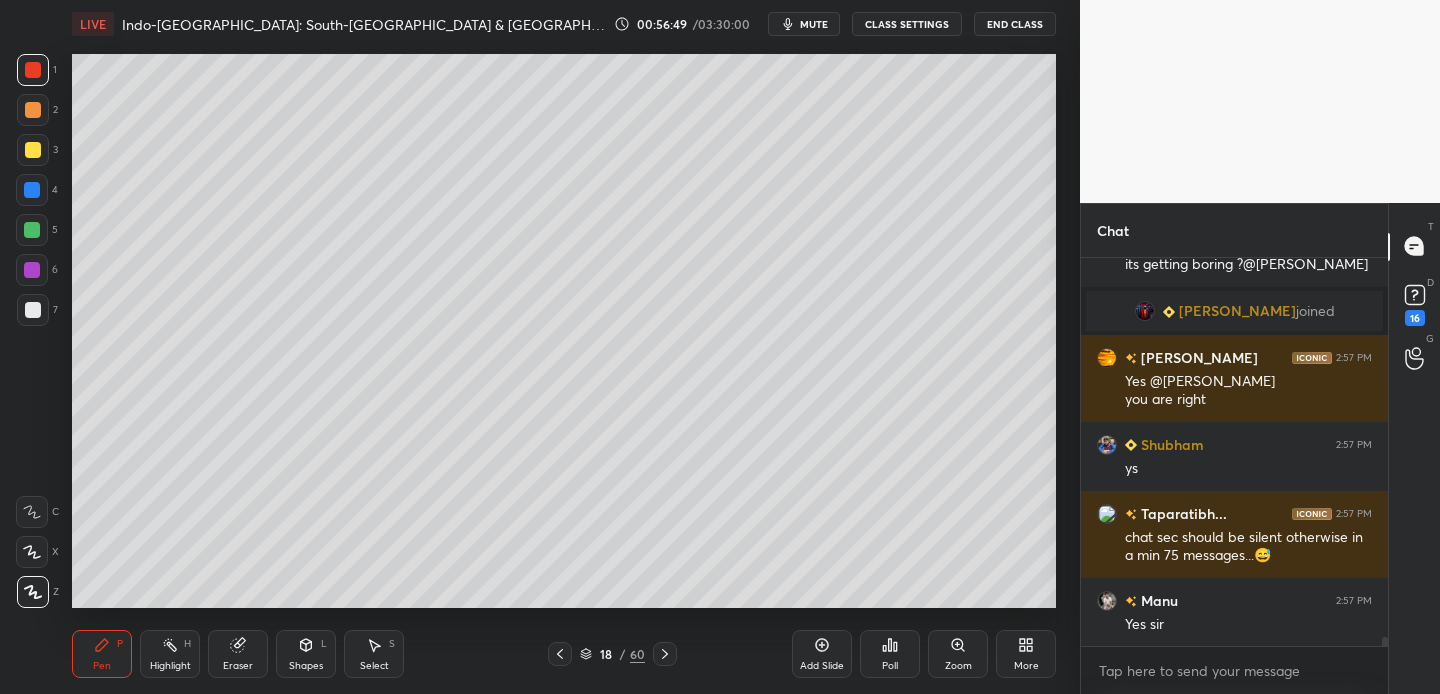 click 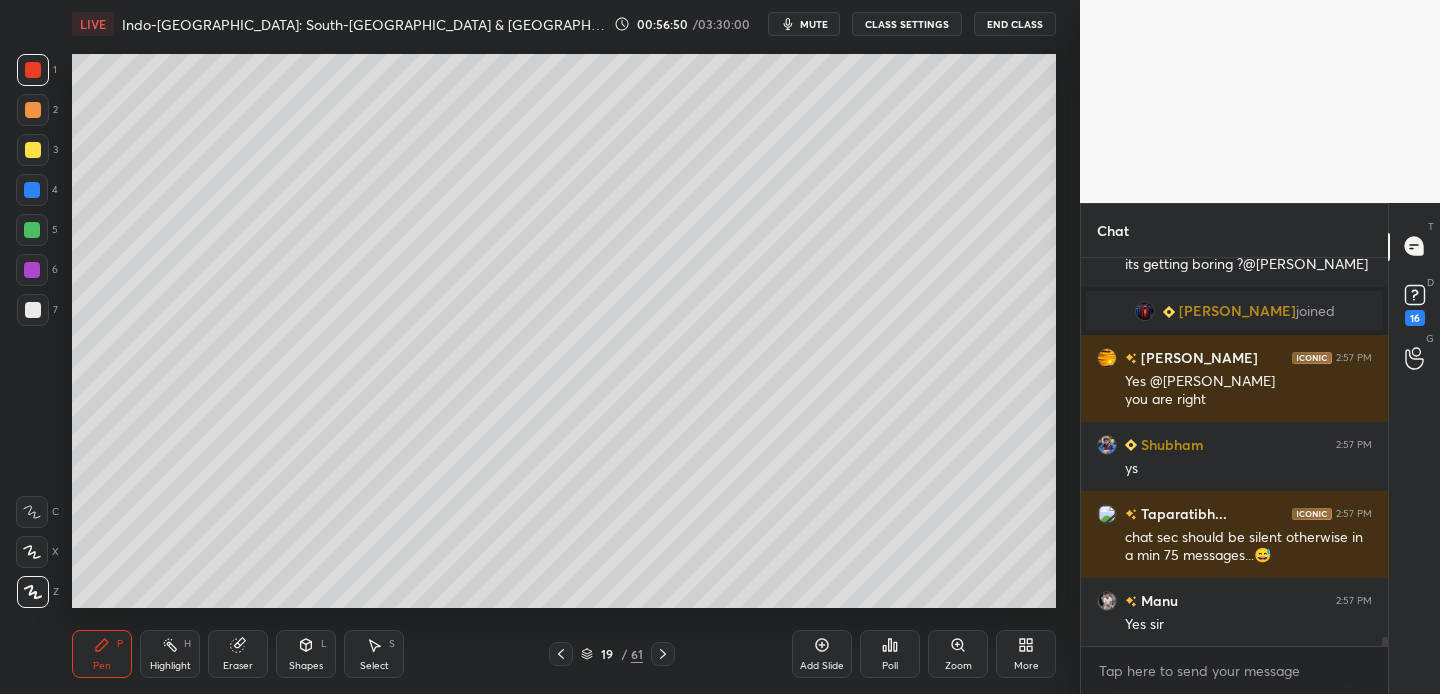click at bounding box center [561, 654] 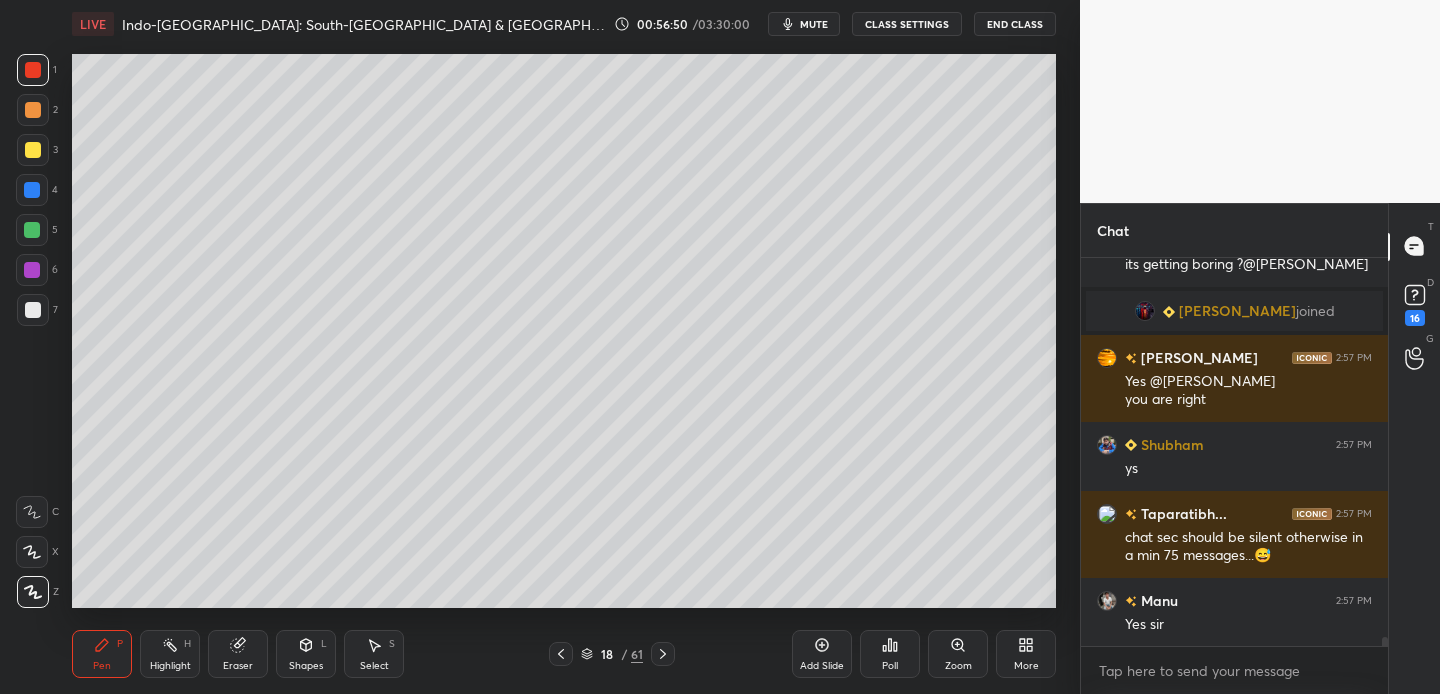 click 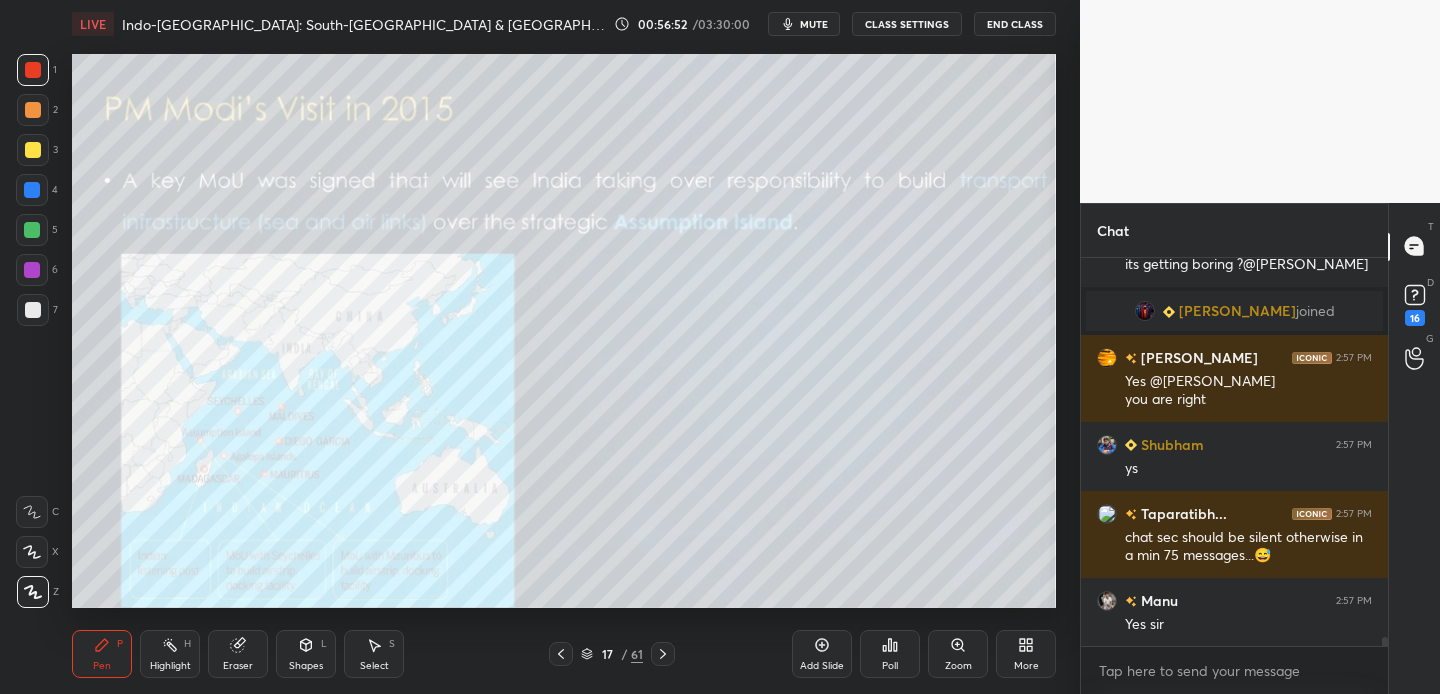 click on "Zoom" at bounding box center [958, 654] 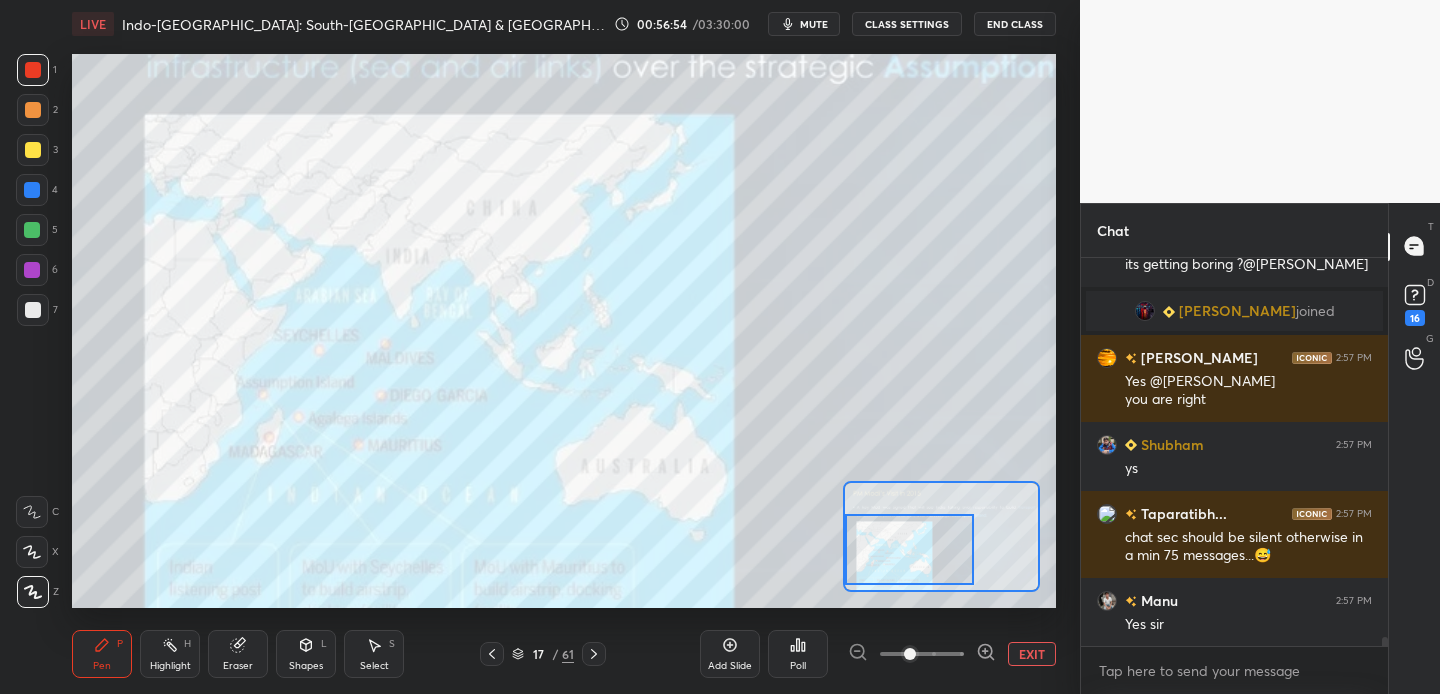 drag, startPoint x: 910, startPoint y: 556, endPoint x: 895, endPoint y: 583, distance: 30.88689 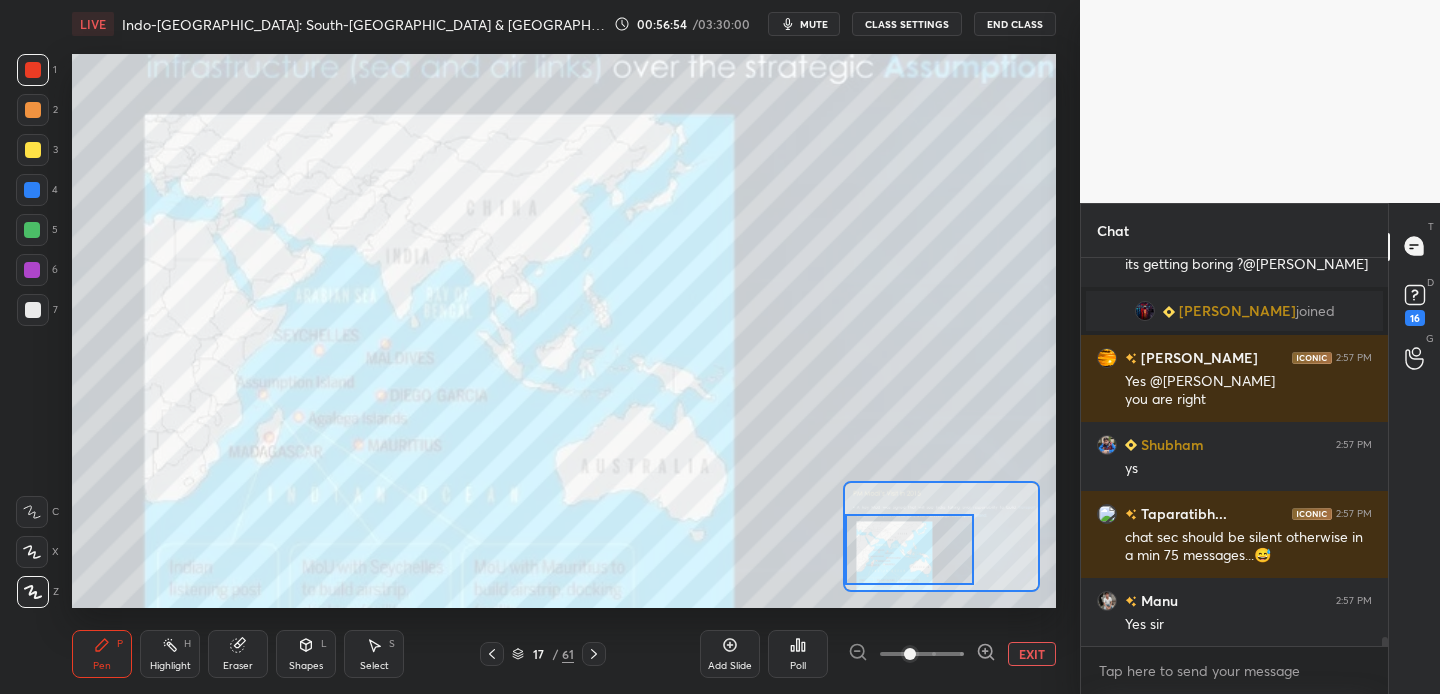 click at bounding box center [909, 549] 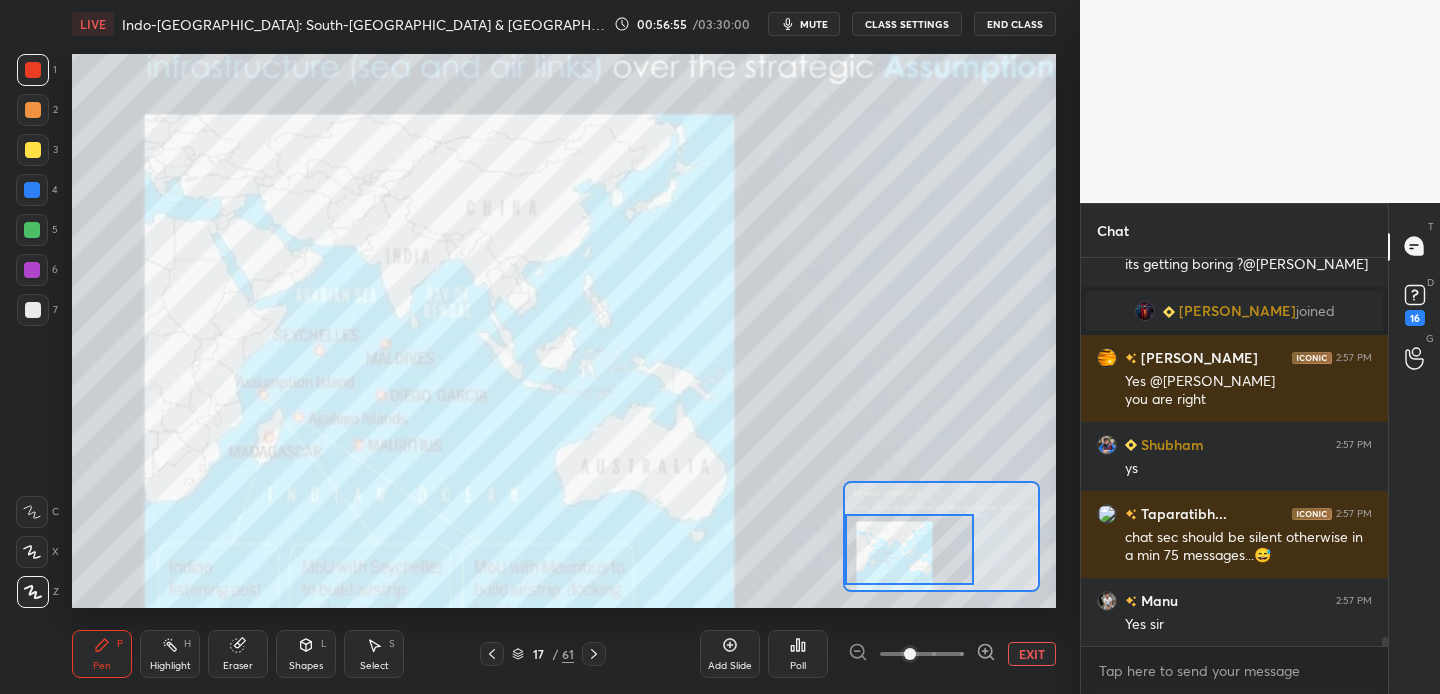 click 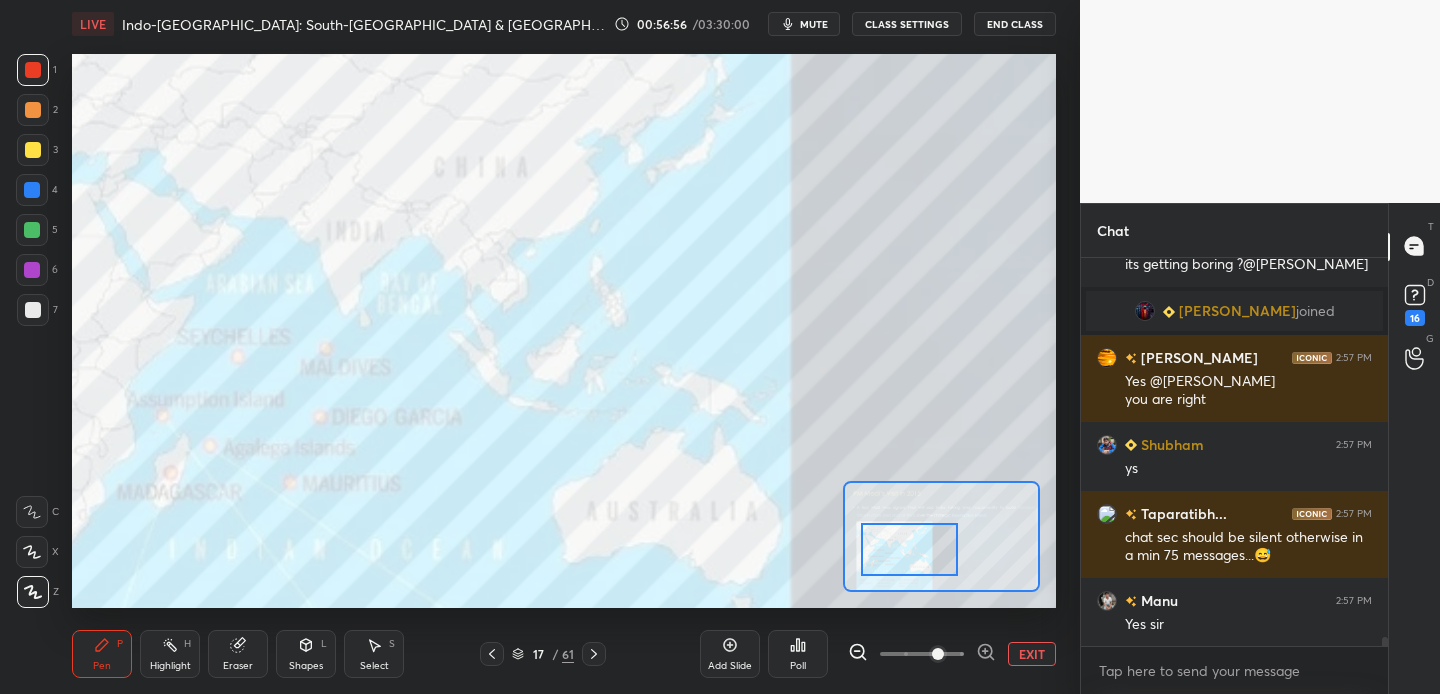 click 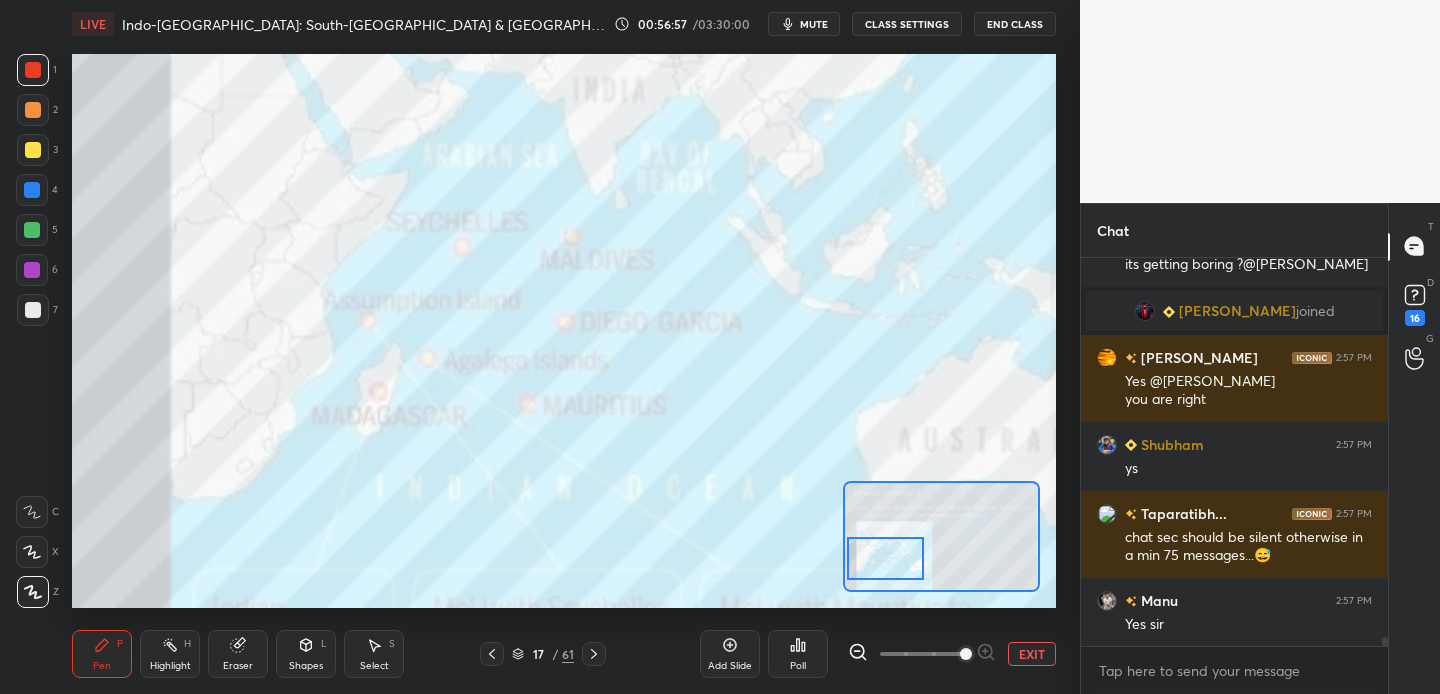 click at bounding box center (885, 558) 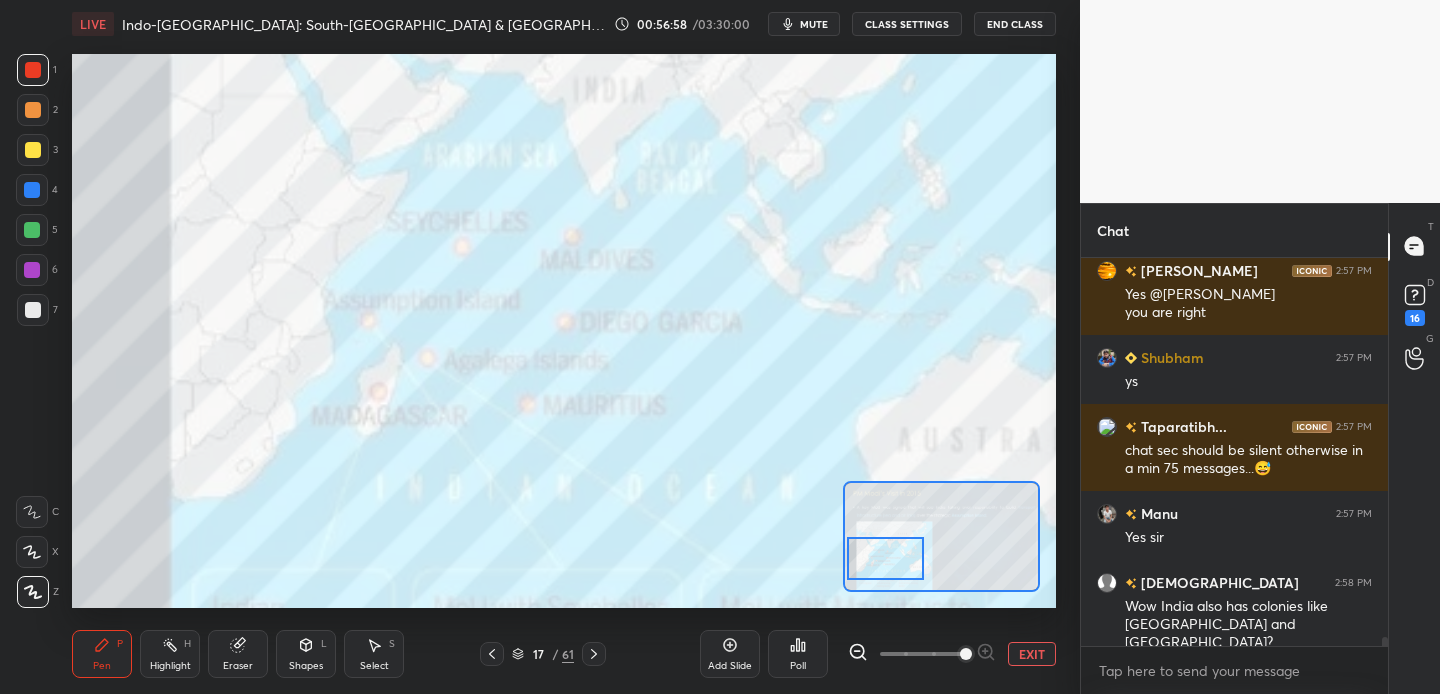 scroll, scrollTop: 15835, scrollLeft: 0, axis: vertical 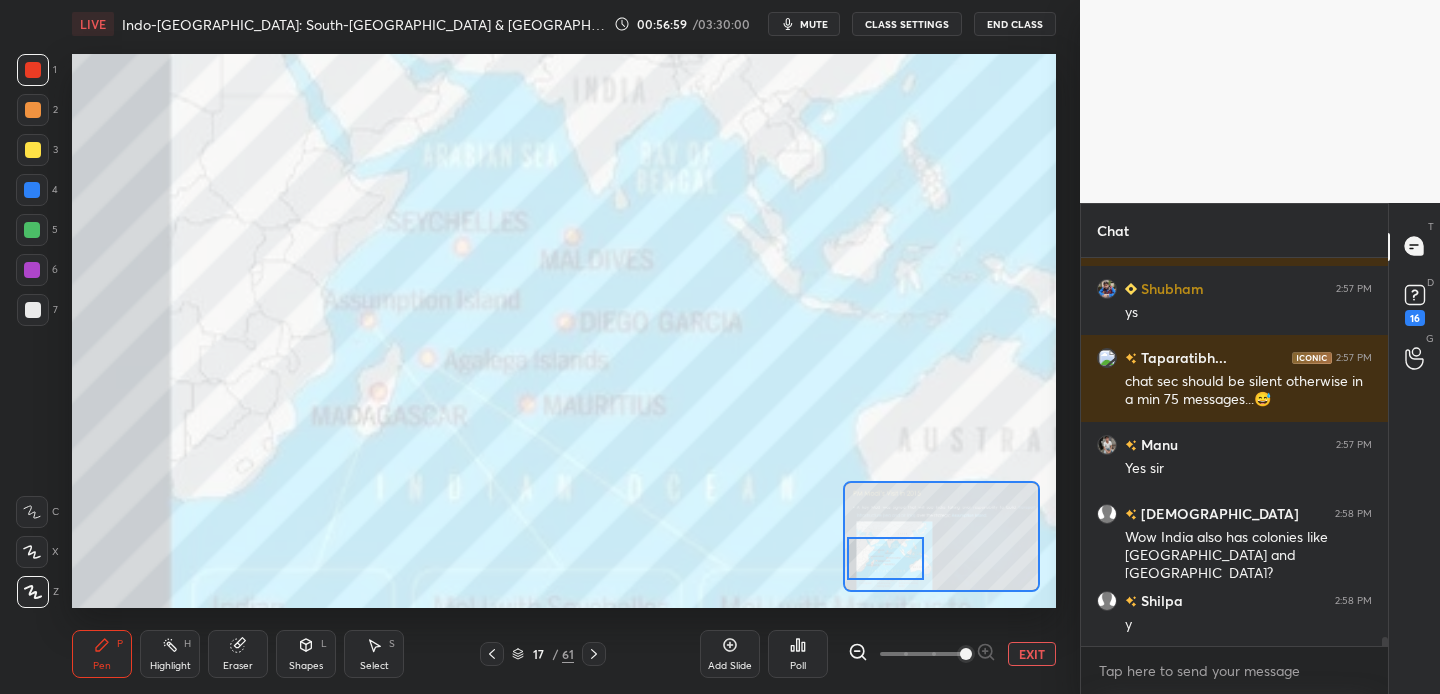 drag, startPoint x: 27, startPoint y: 69, endPoint x: 65, endPoint y: 84, distance: 40.853397 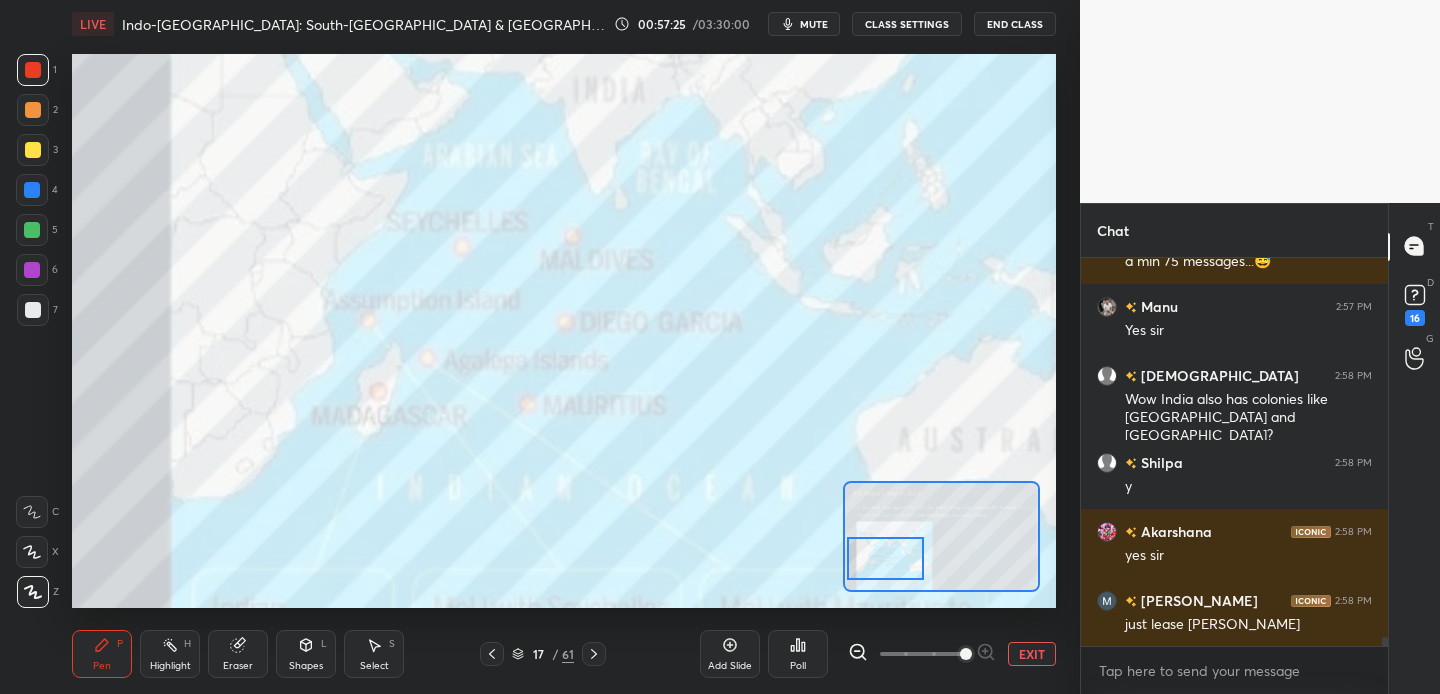 scroll, scrollTop: 16060, scrollLeft: 0, axis: vertical 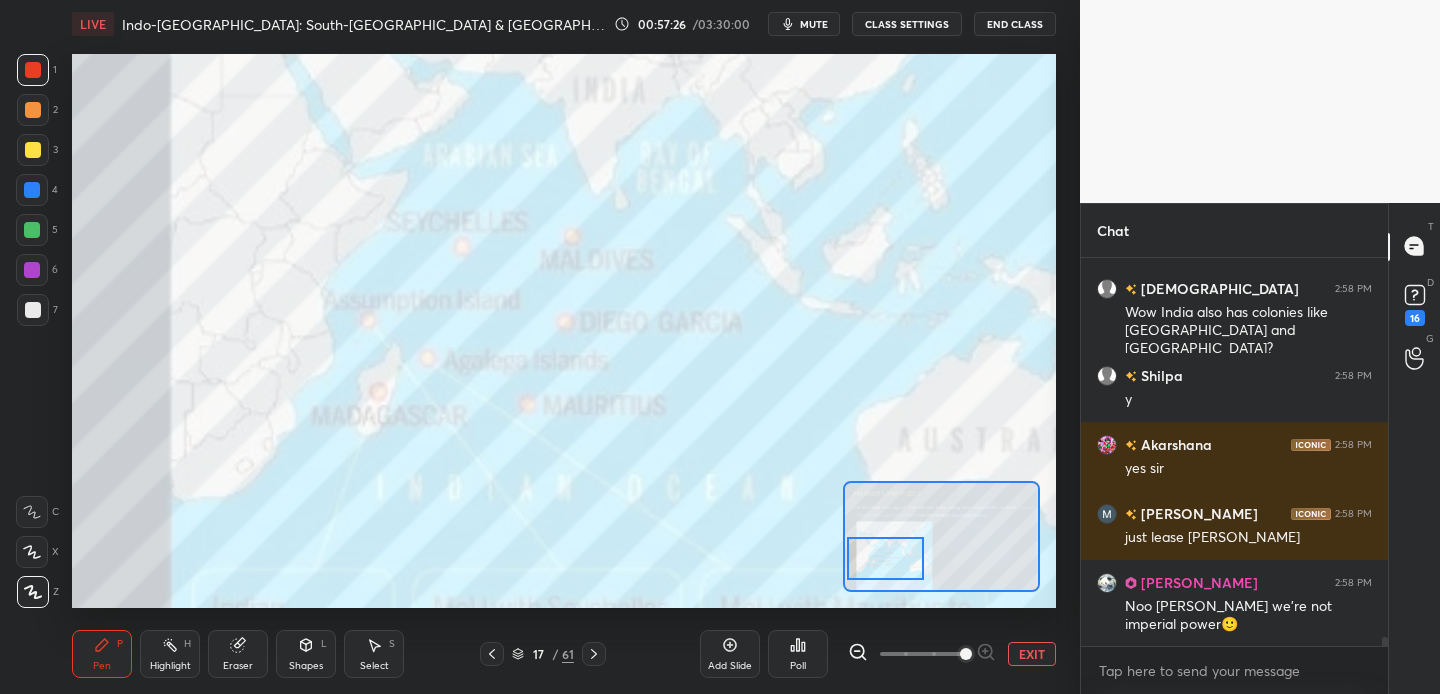 click on "EXIT" at bounding box center [1032, 654] 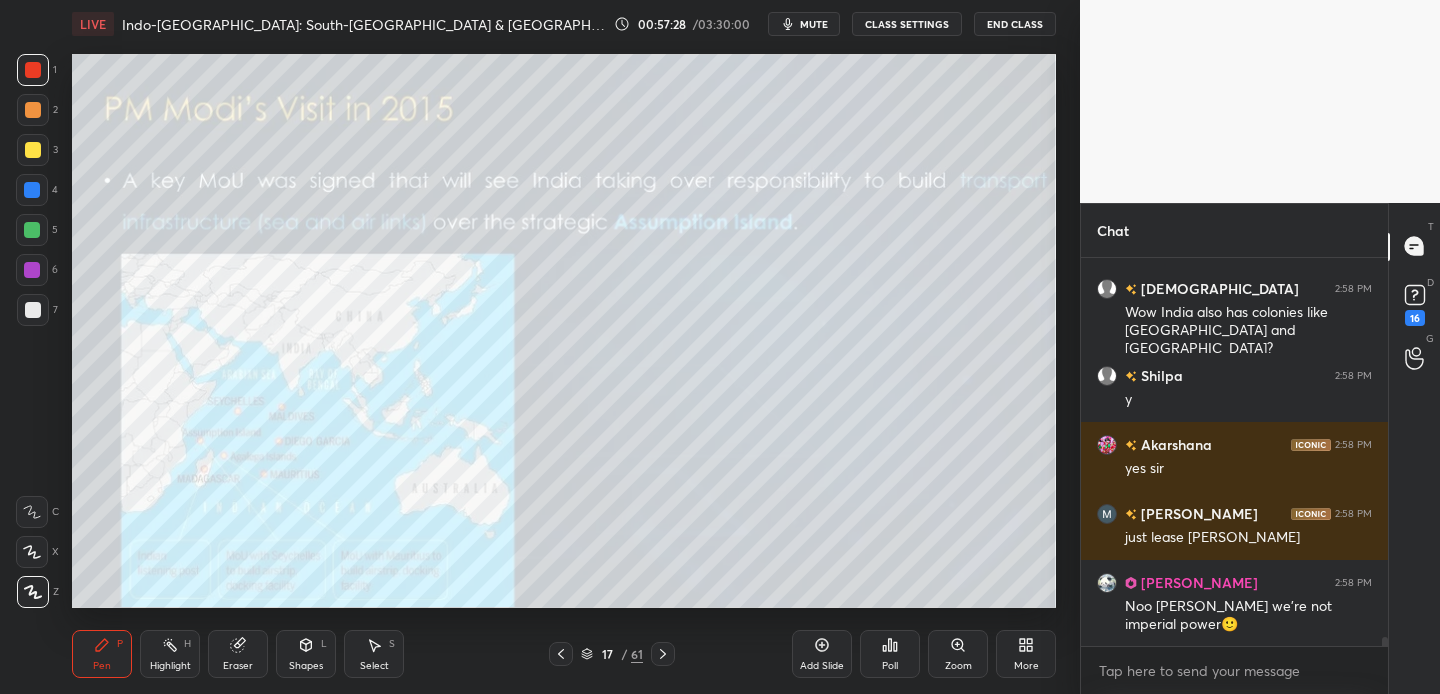 click at bounding box center (33, 150) 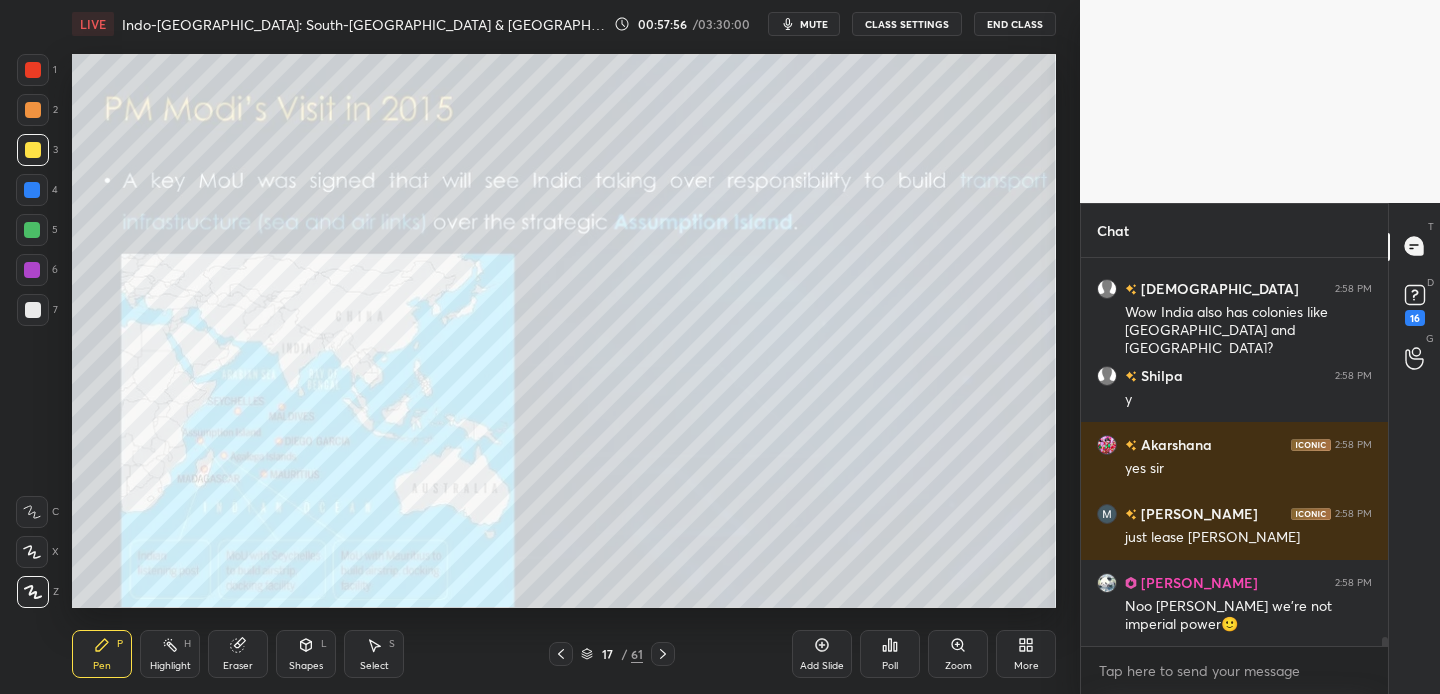 scroll, scrollTop: 16129, scrollLeft: 0, axis: vertical 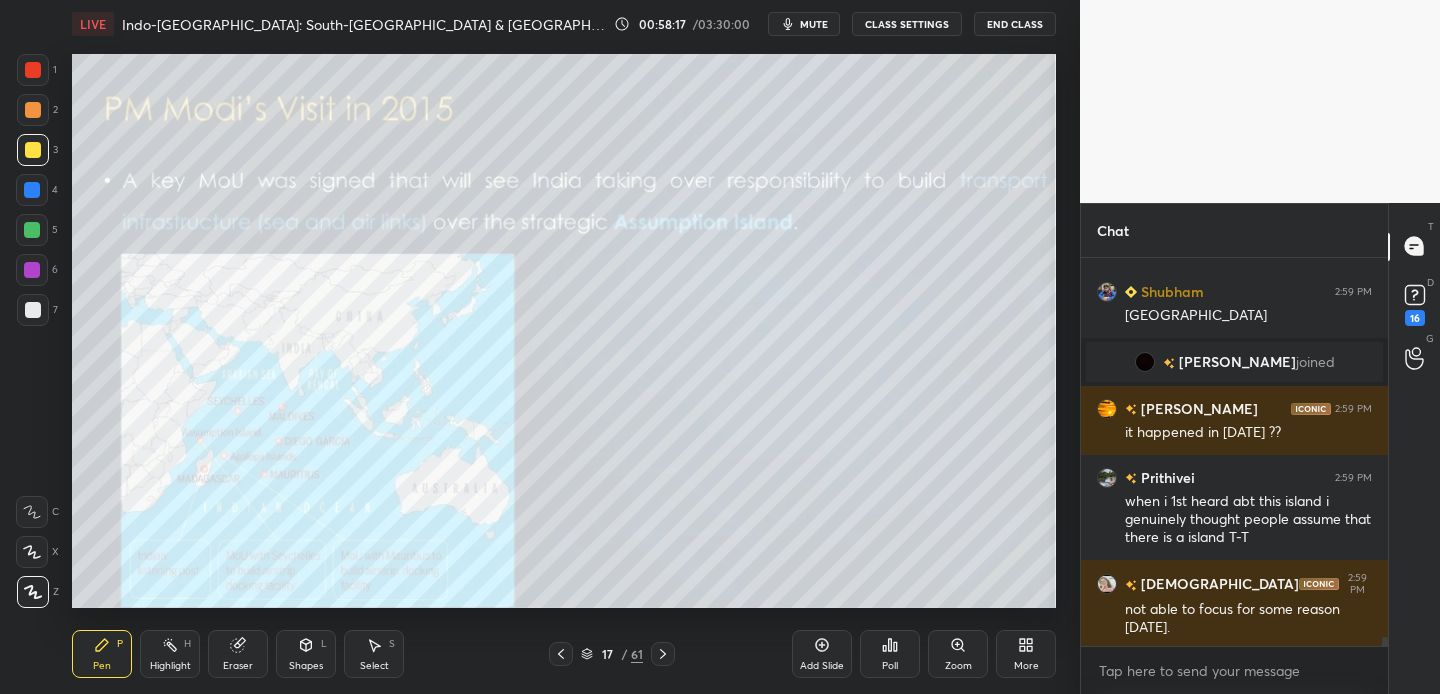drag, startPoint x: 31, startPoint y: 108, endPoint x: 60, endPoint y: 104, distance: 29.274563 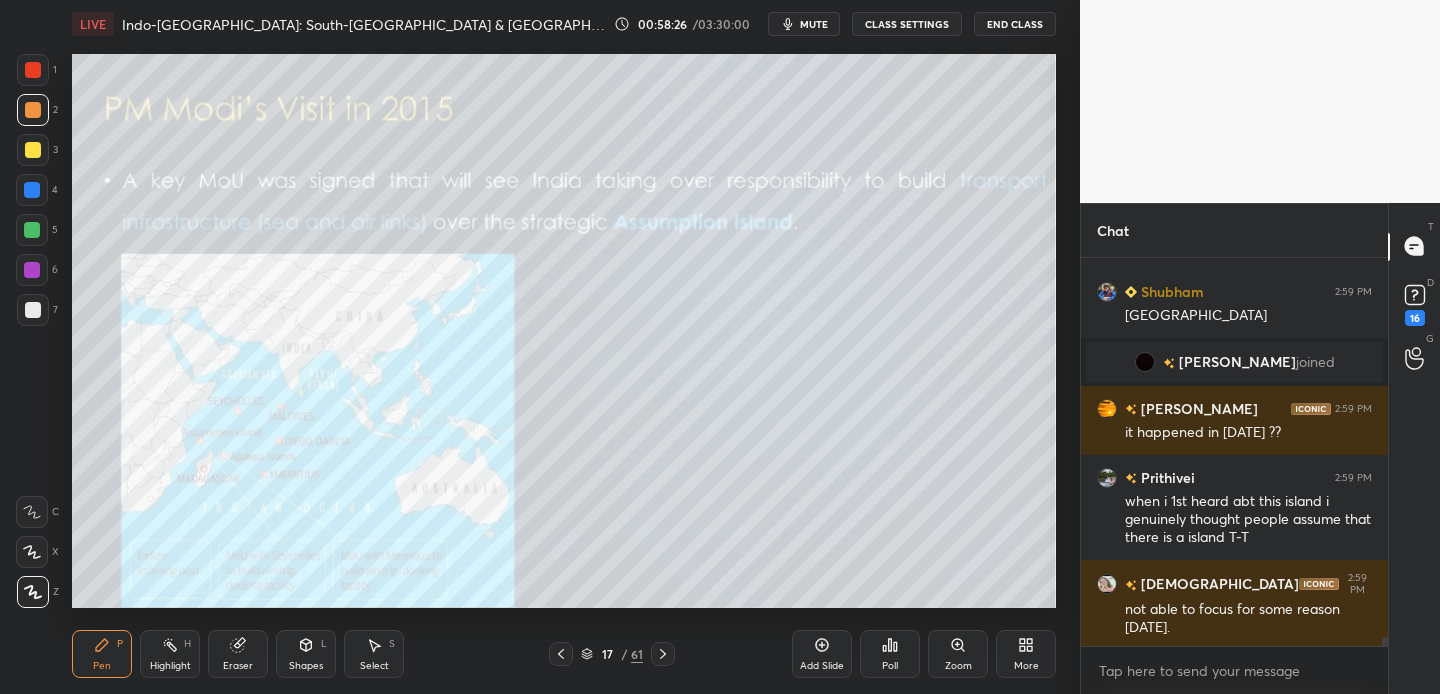 click 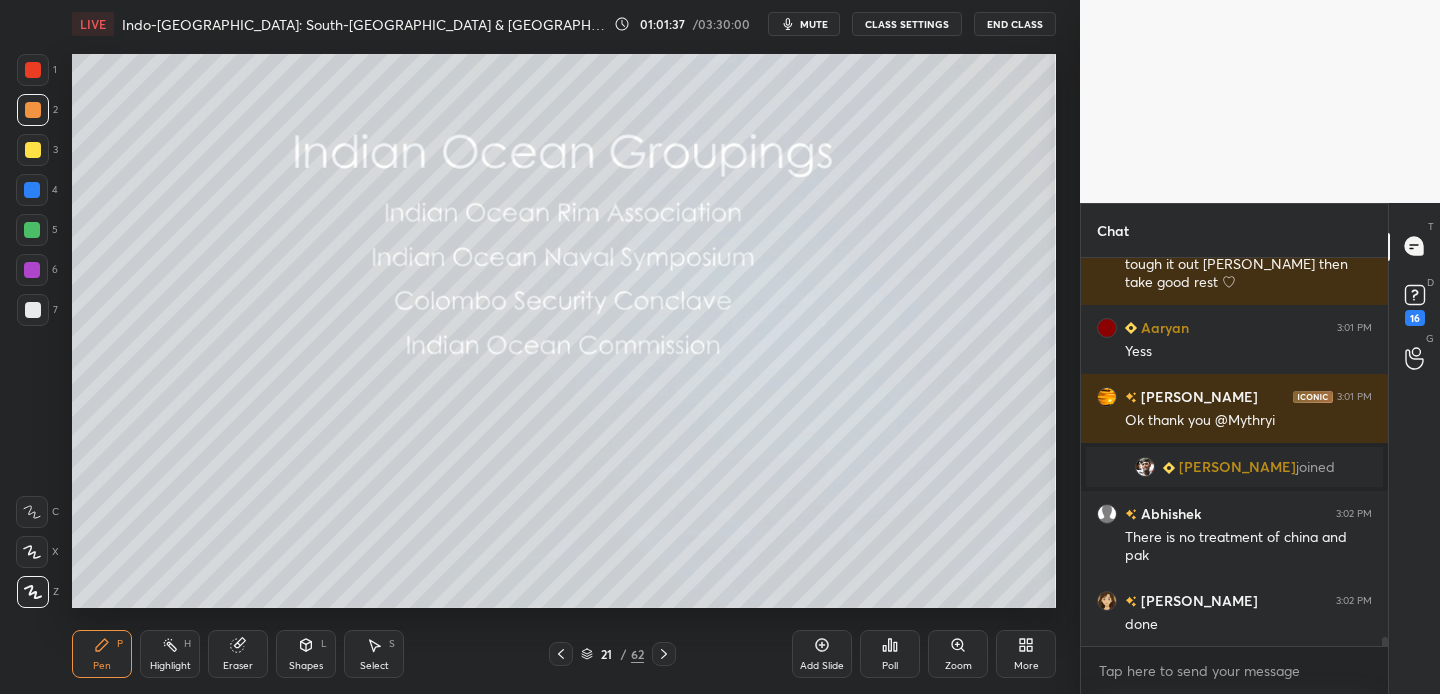 scroll, scrollTop: 16809, scrollLeft: 0, axis: vertical 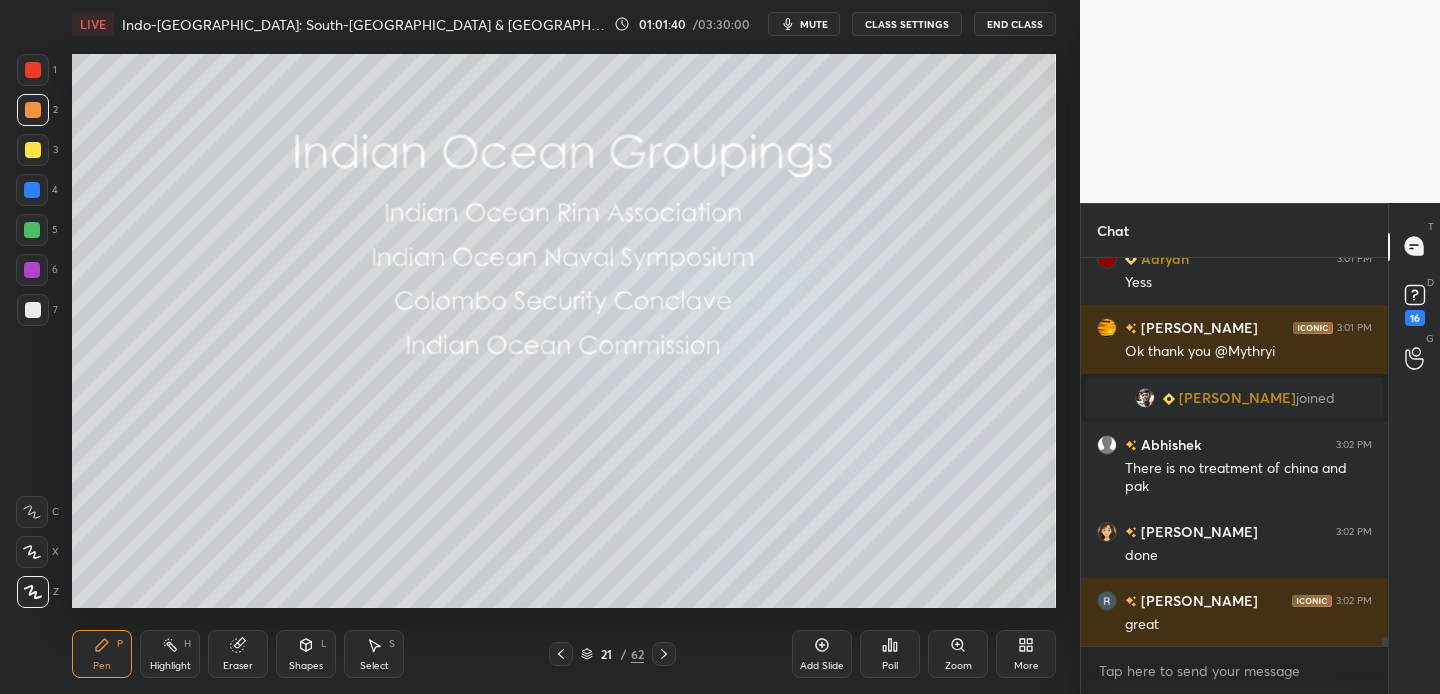 drag, startPoint x: 31, startPoint y: 149, endPoint x: 69, endPoint y: 141, distance: 38.832977 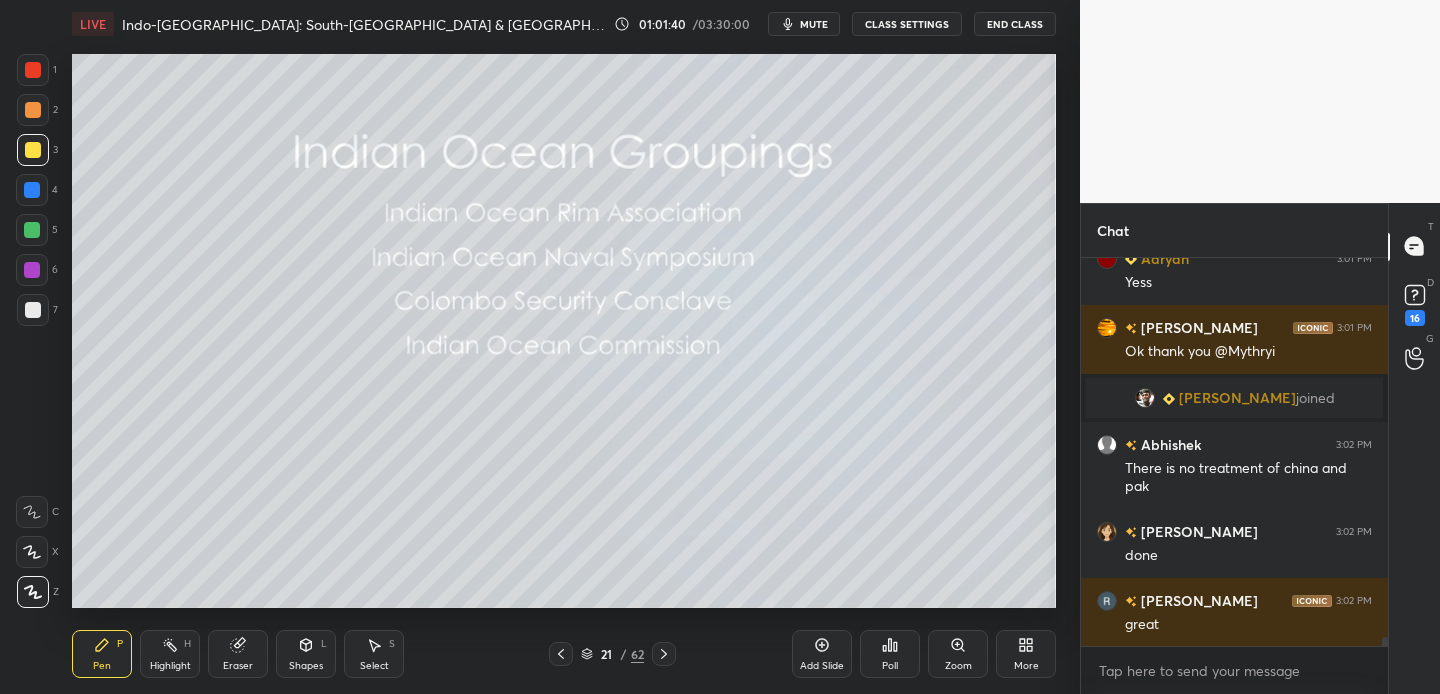 scroll, scrollTop: 341, scrollLeft: 301, axis: both 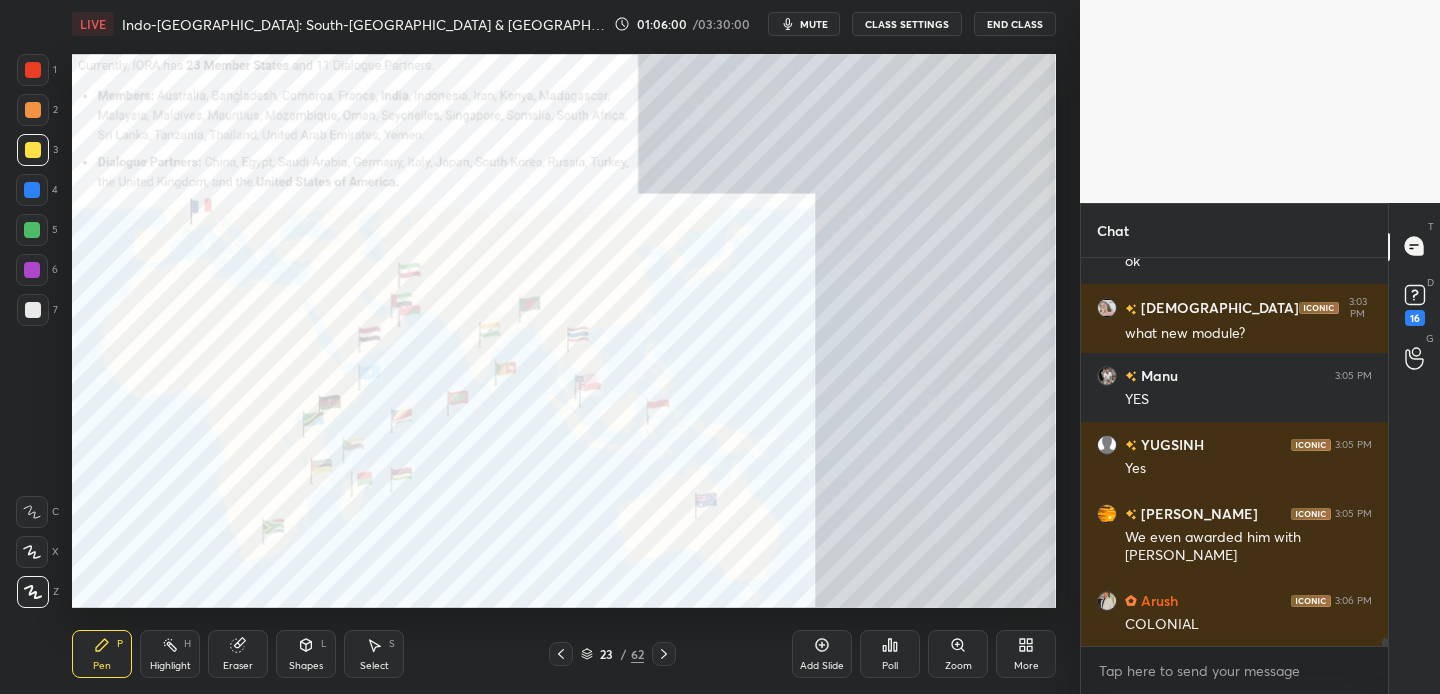 click at bounding box center [33, 70] 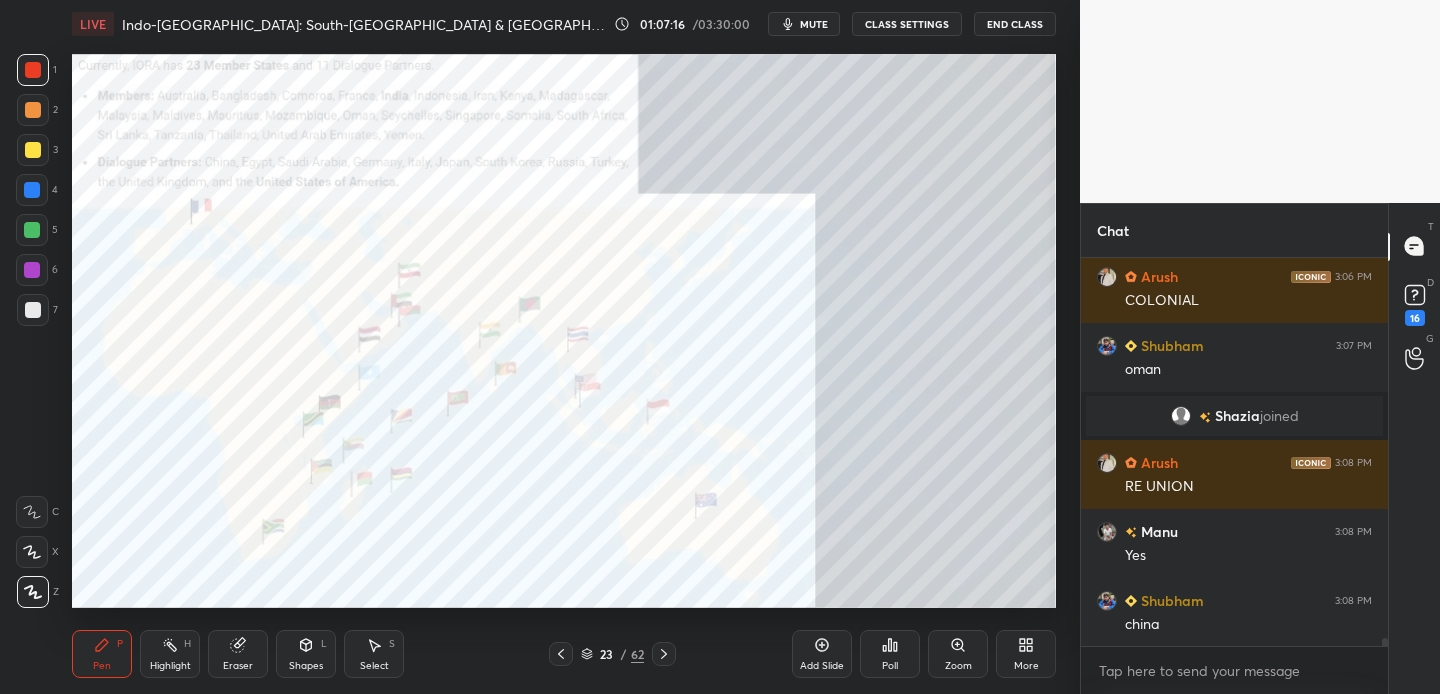 scroll, scrollTop: 17926, scrollLeft: 0, axis: vertical 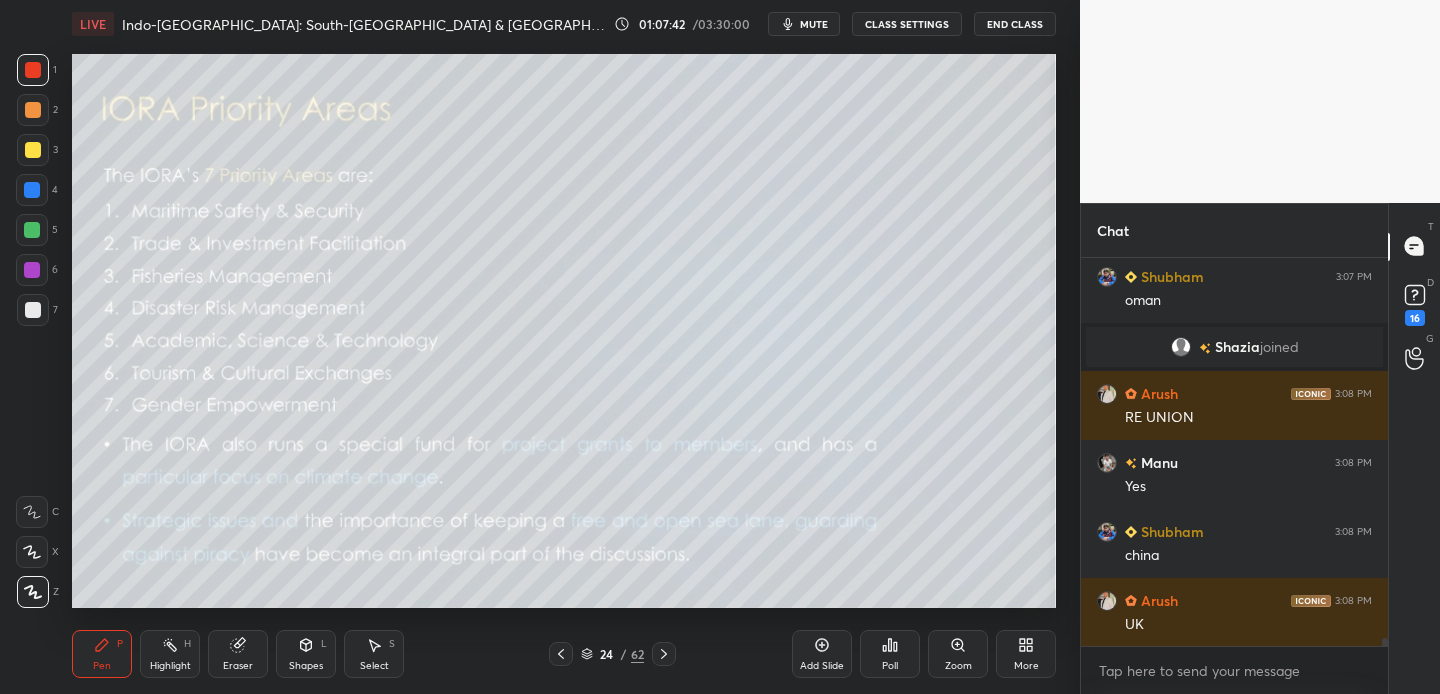 drag, startPoint x: 37, startPoint y: 149, endPoint x: 67, endPoint y: 144, distance: 30.413813 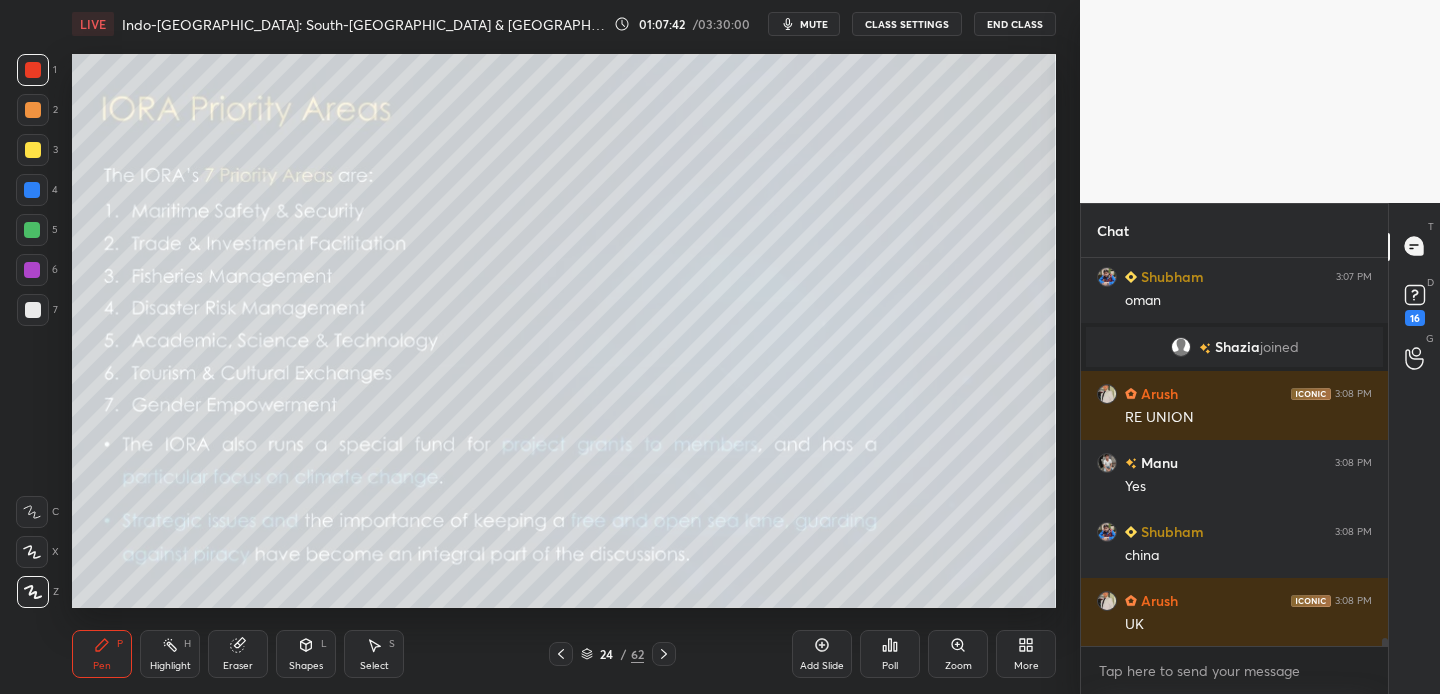 click at bounding box center [33, 150] 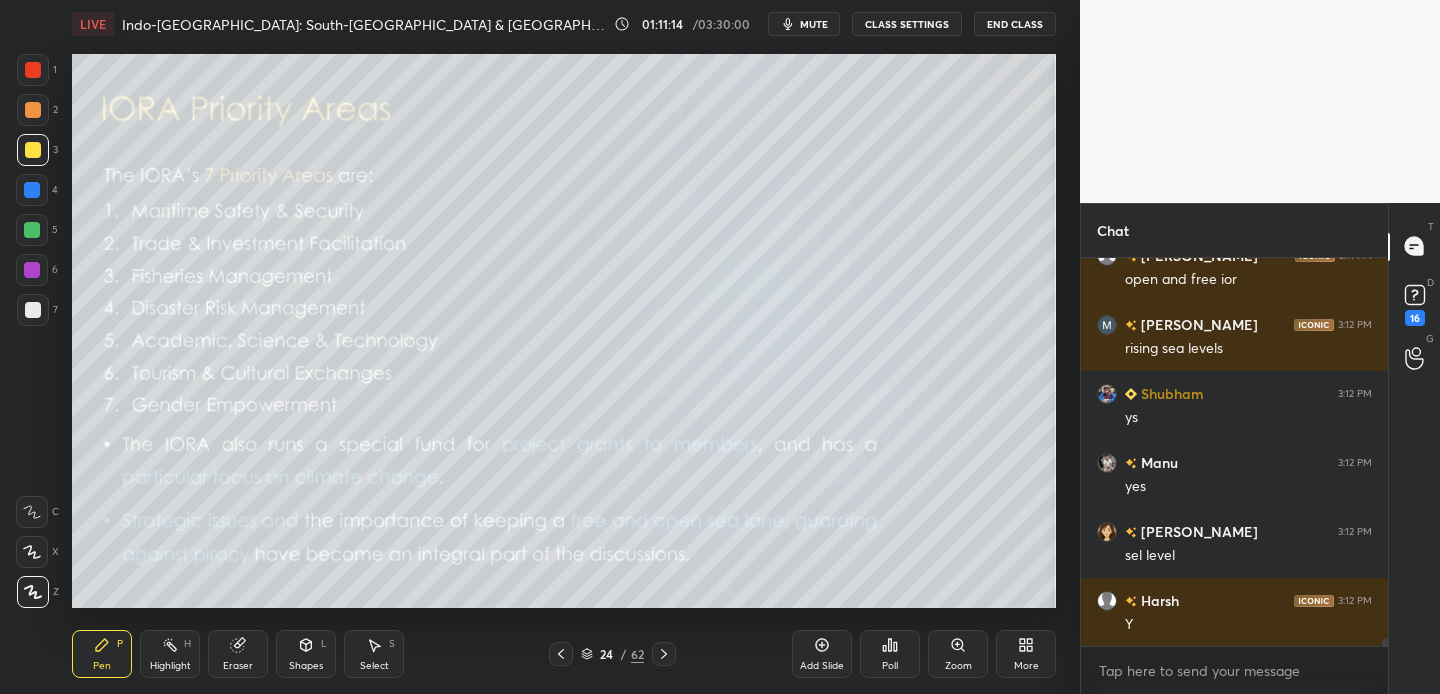 scroll, scrollTop: 18478, scrollLeft: 0, axis: vertical 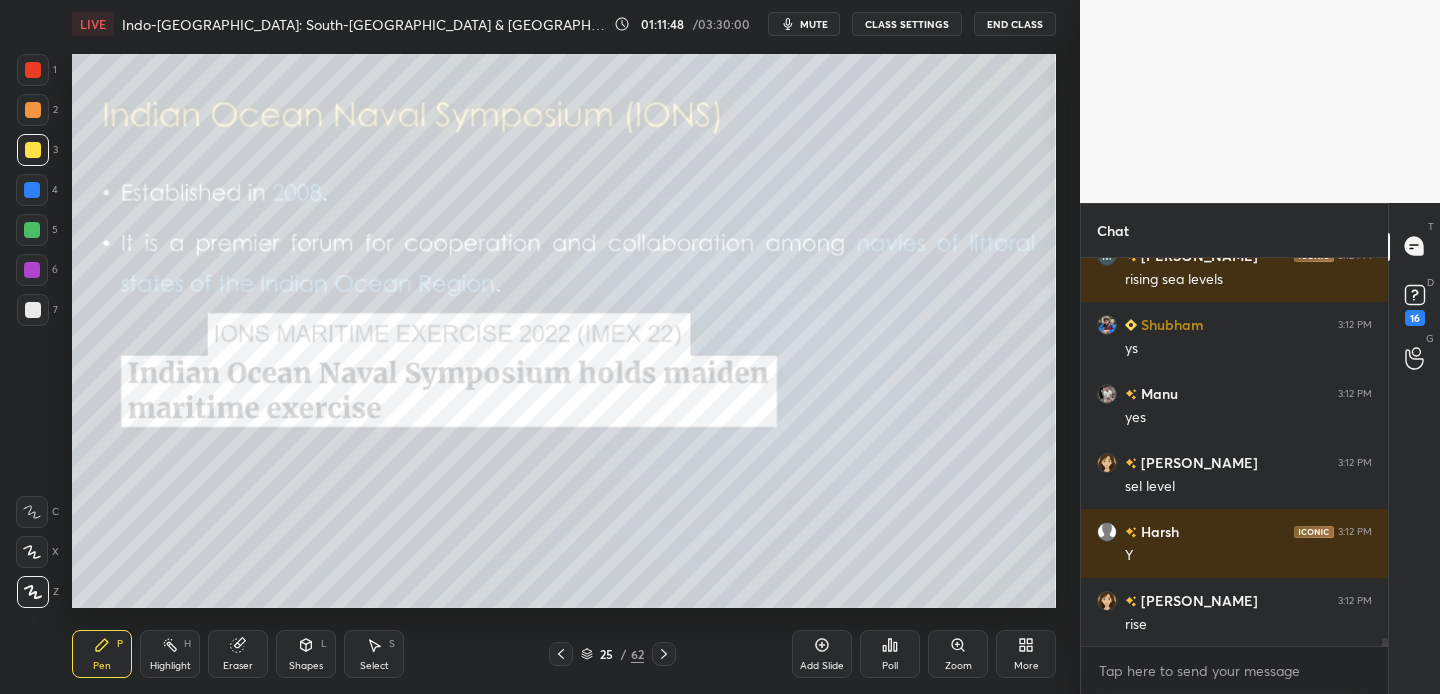 click at bounding box center [33, 150] 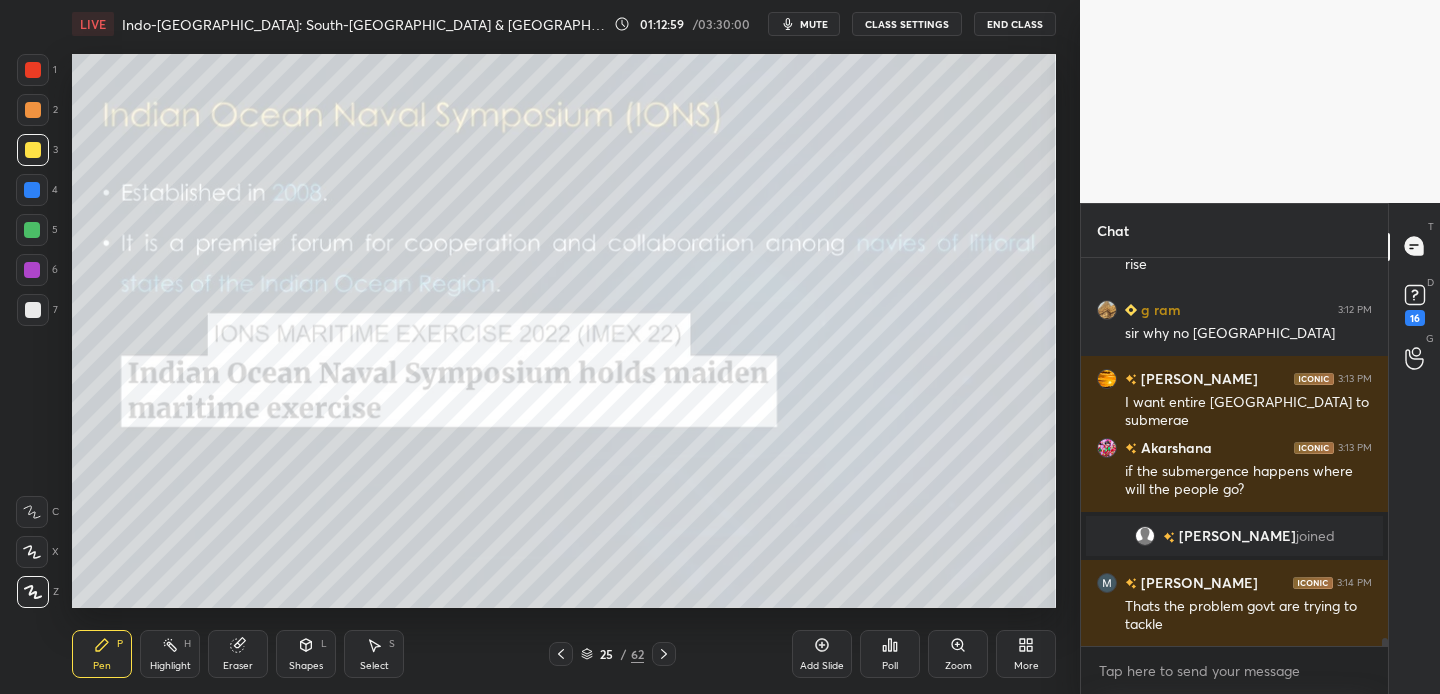 scroll, scrollTop: 18497, scrollLeft: 0, axis: vertical 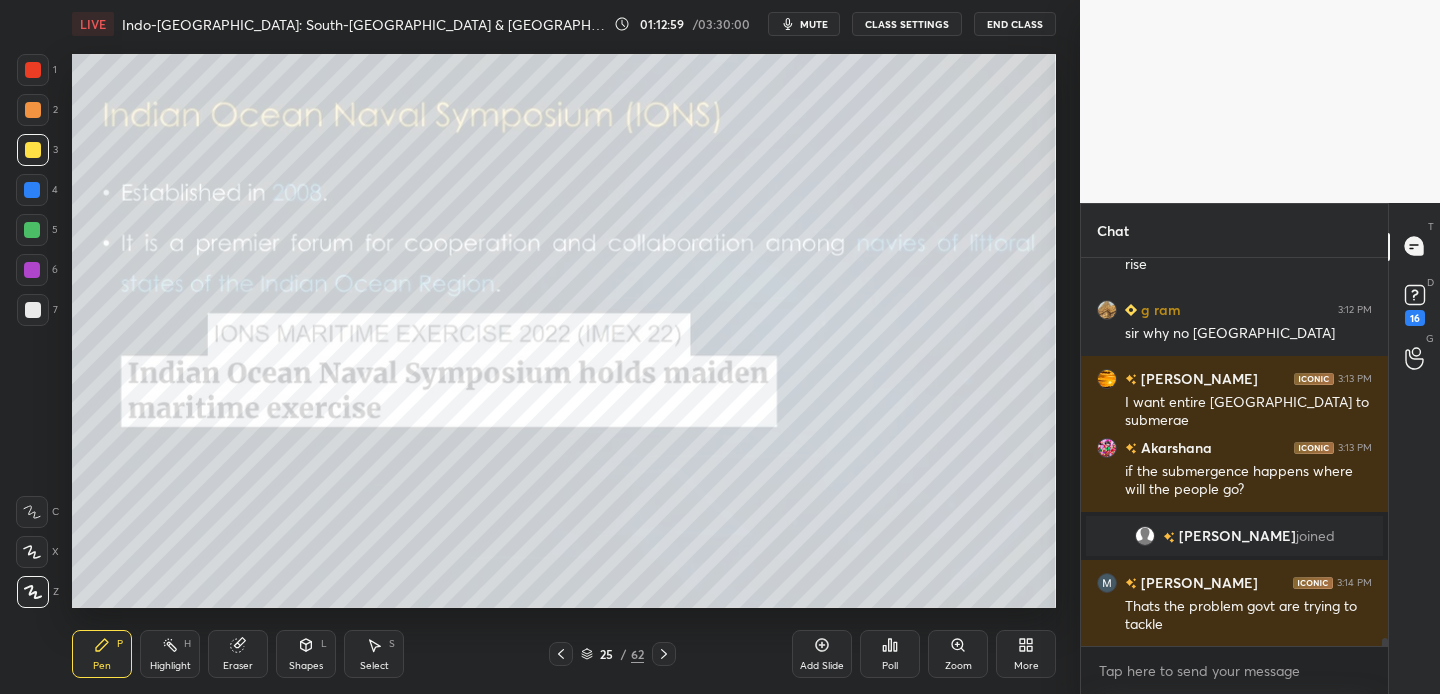 drag, startPoint x: 37, startPoint y: 78, endPoint x: 53, endPoint y: 81, distance: 16.27882 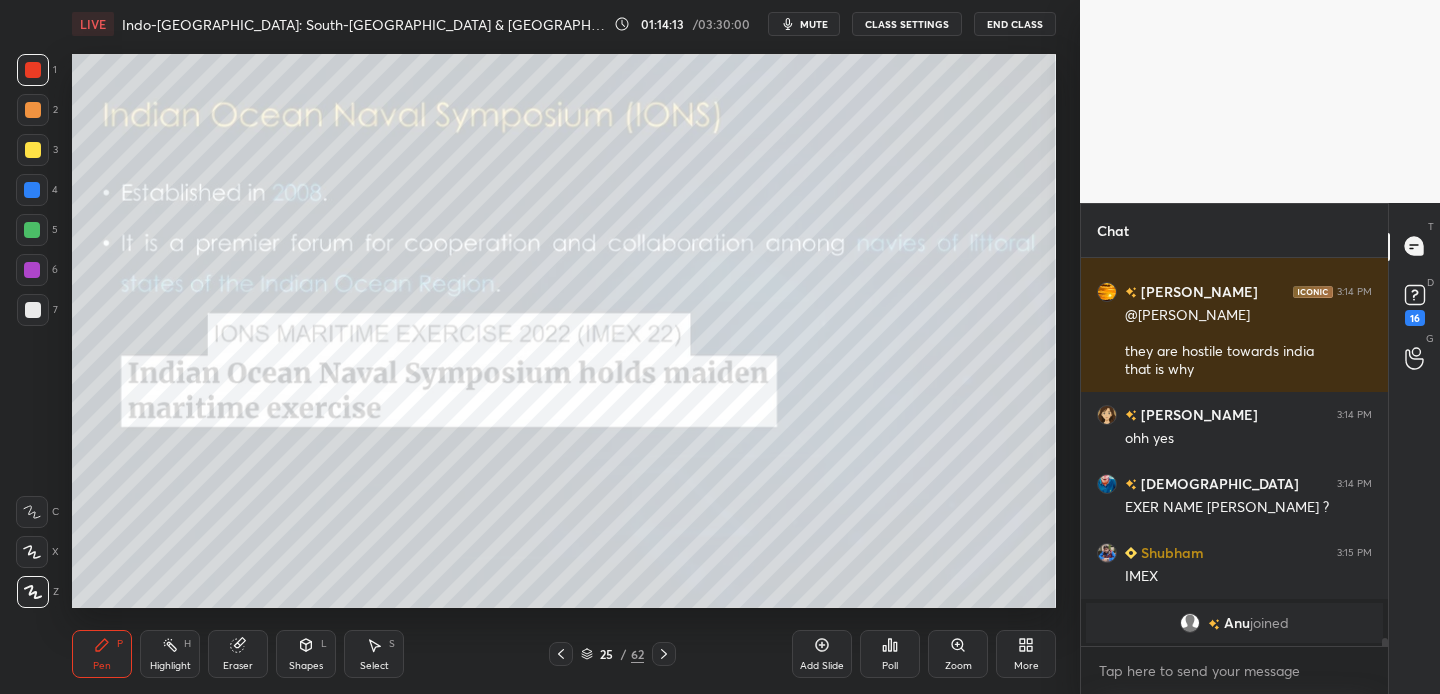 scroll, scrollTop: 18969, scrollLeft: 0, axis: vertical 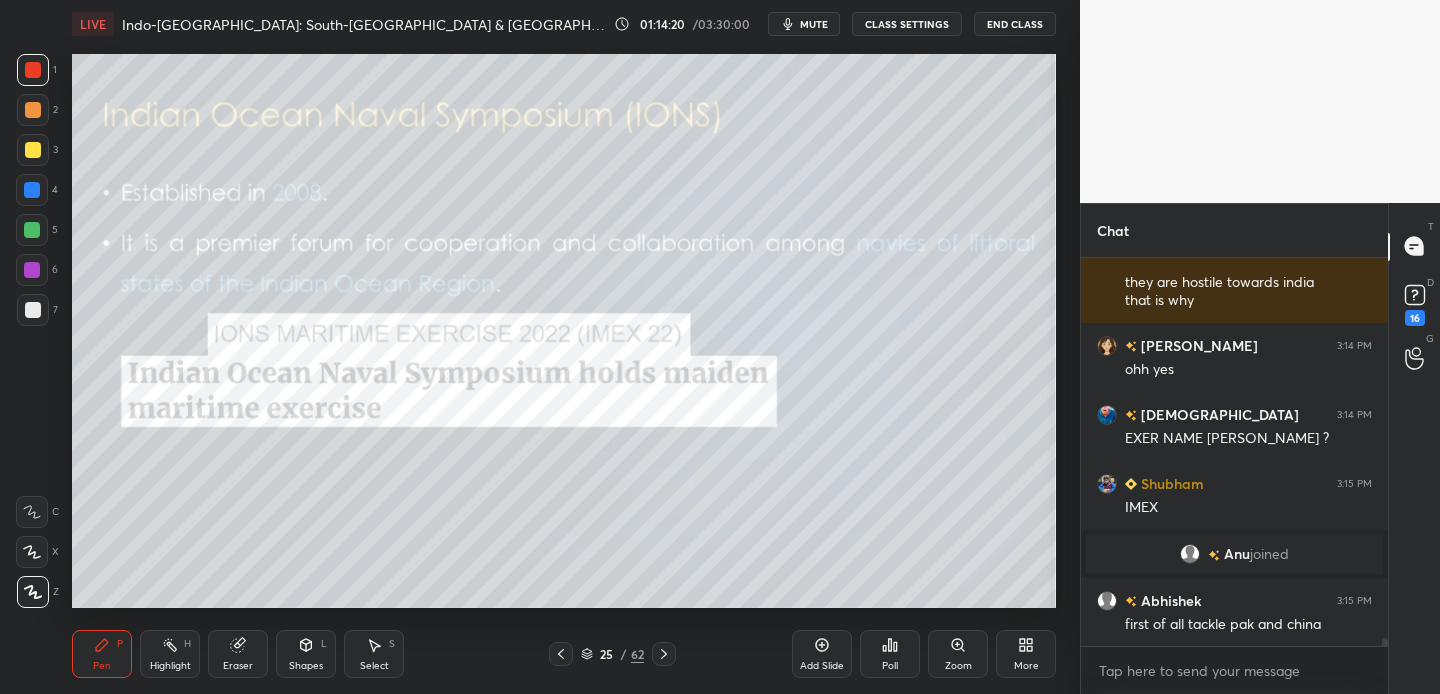drag, startPoint x: 38, startPoint y: 144, endPoint x: 56, endPoint y: 147, distance: 18.248287 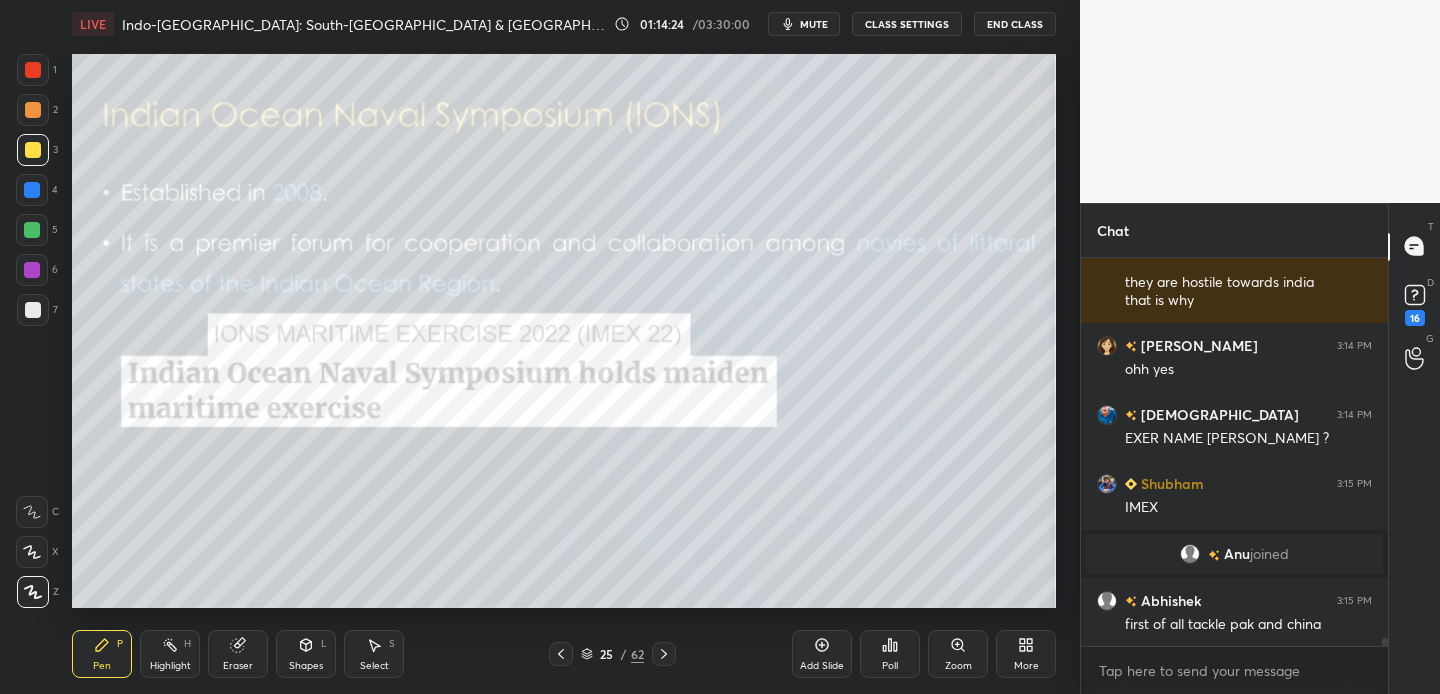 scroll, scrollTop: 19038, scrollLeft: 0, axis: vertical 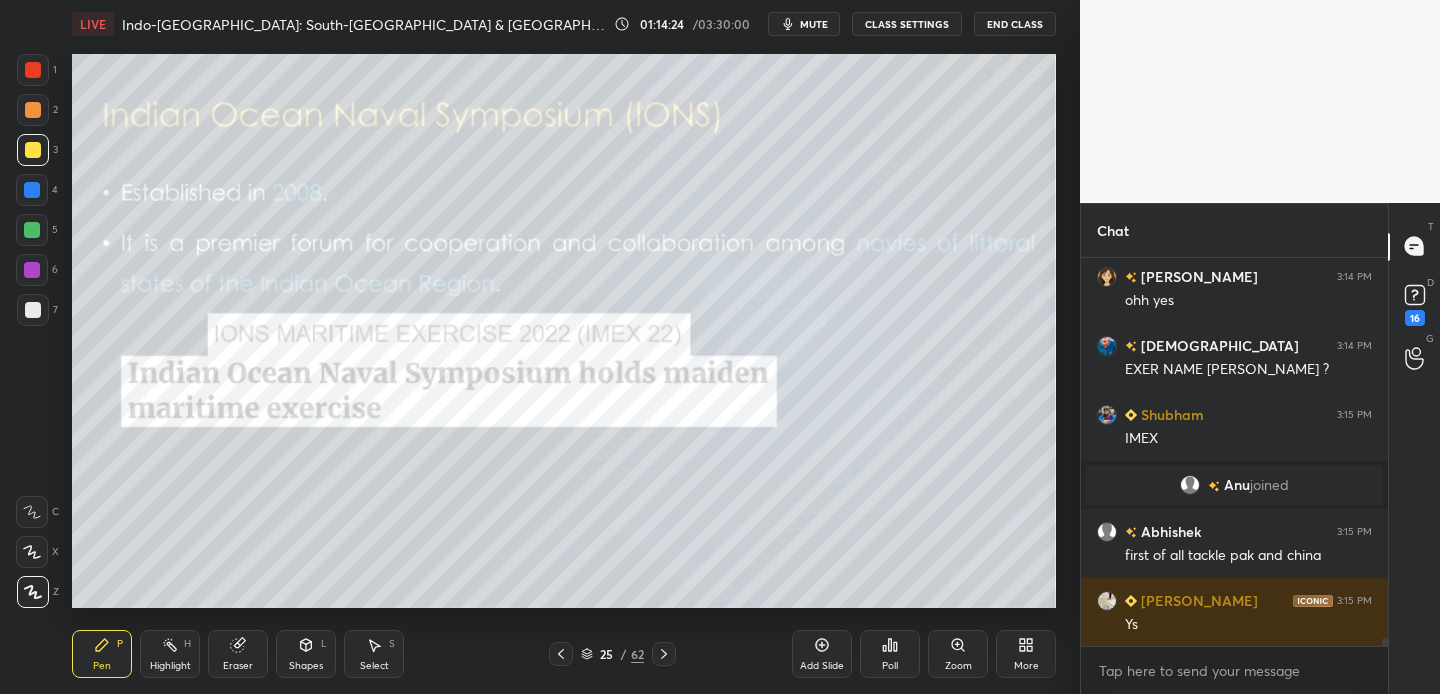 click at bounding box center [33, 70] 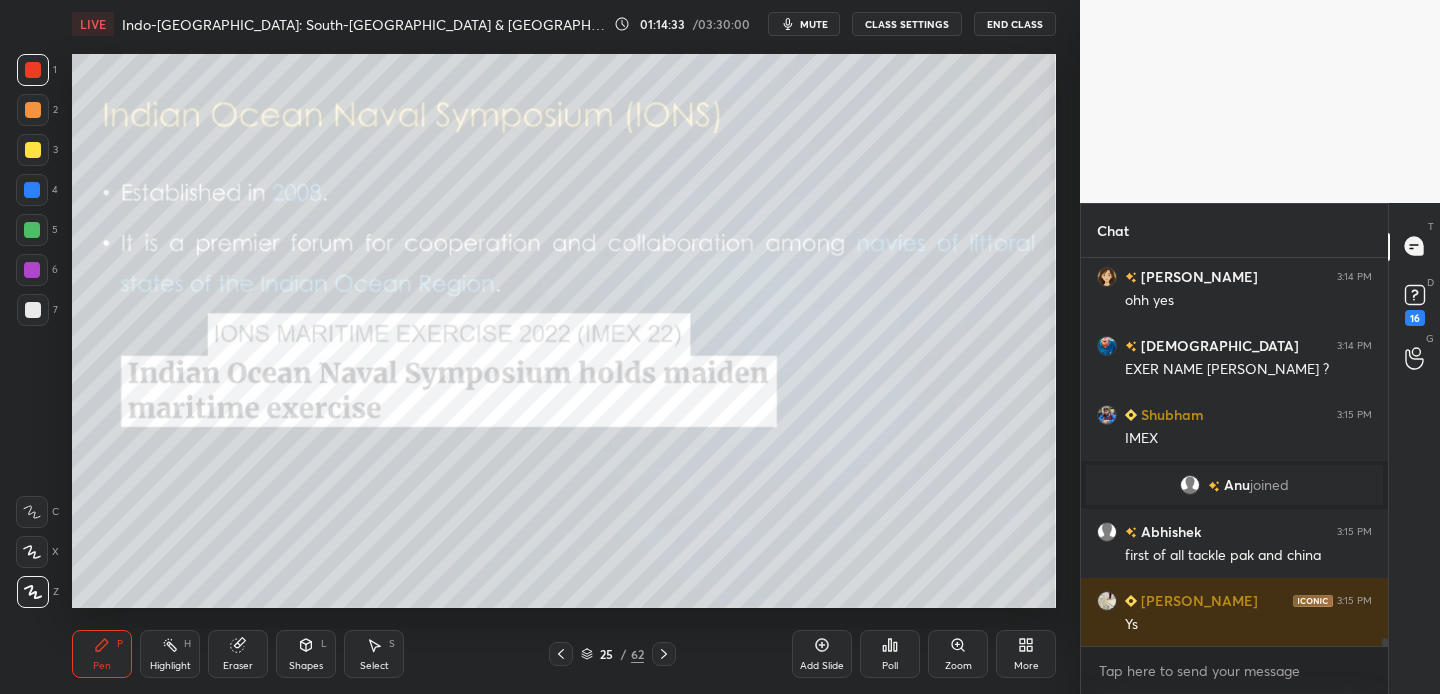 scroll, scrollTop: 19058, scrollLeft: 0, axis: vertical 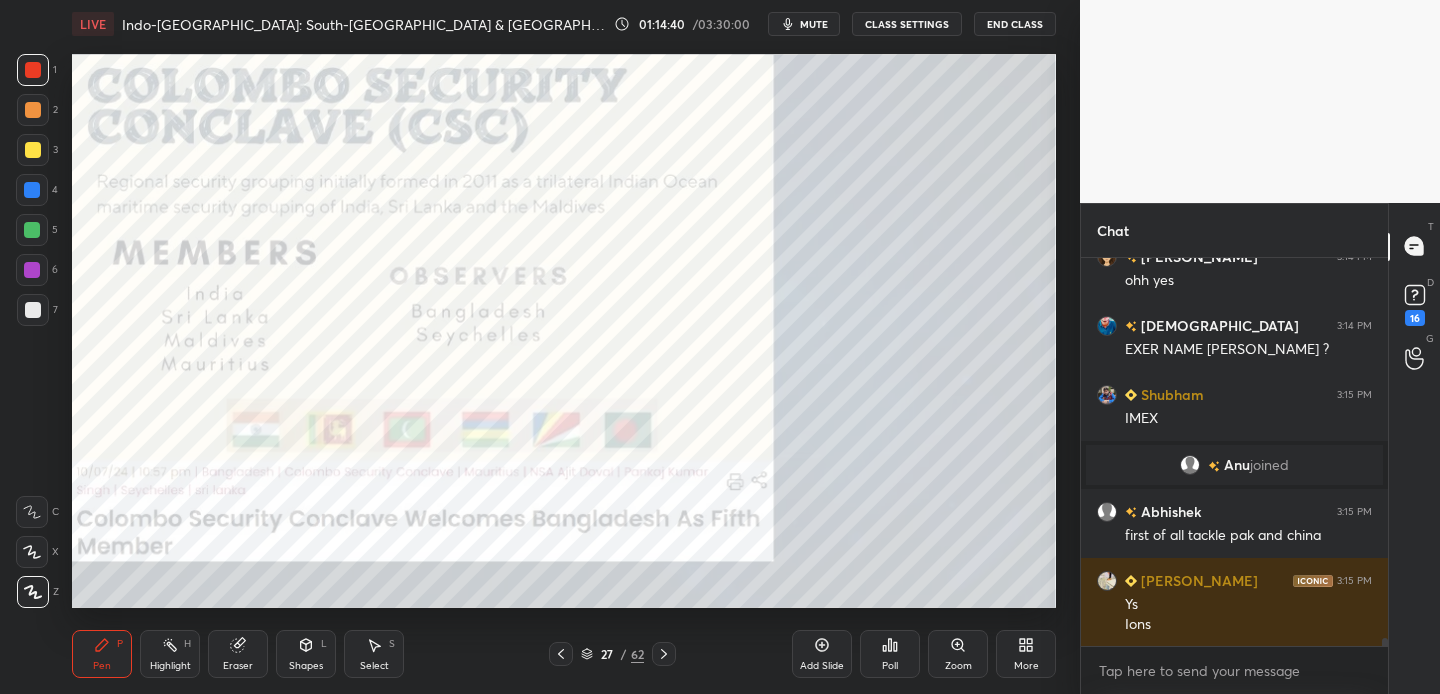 click at bounding box center [33, 150] 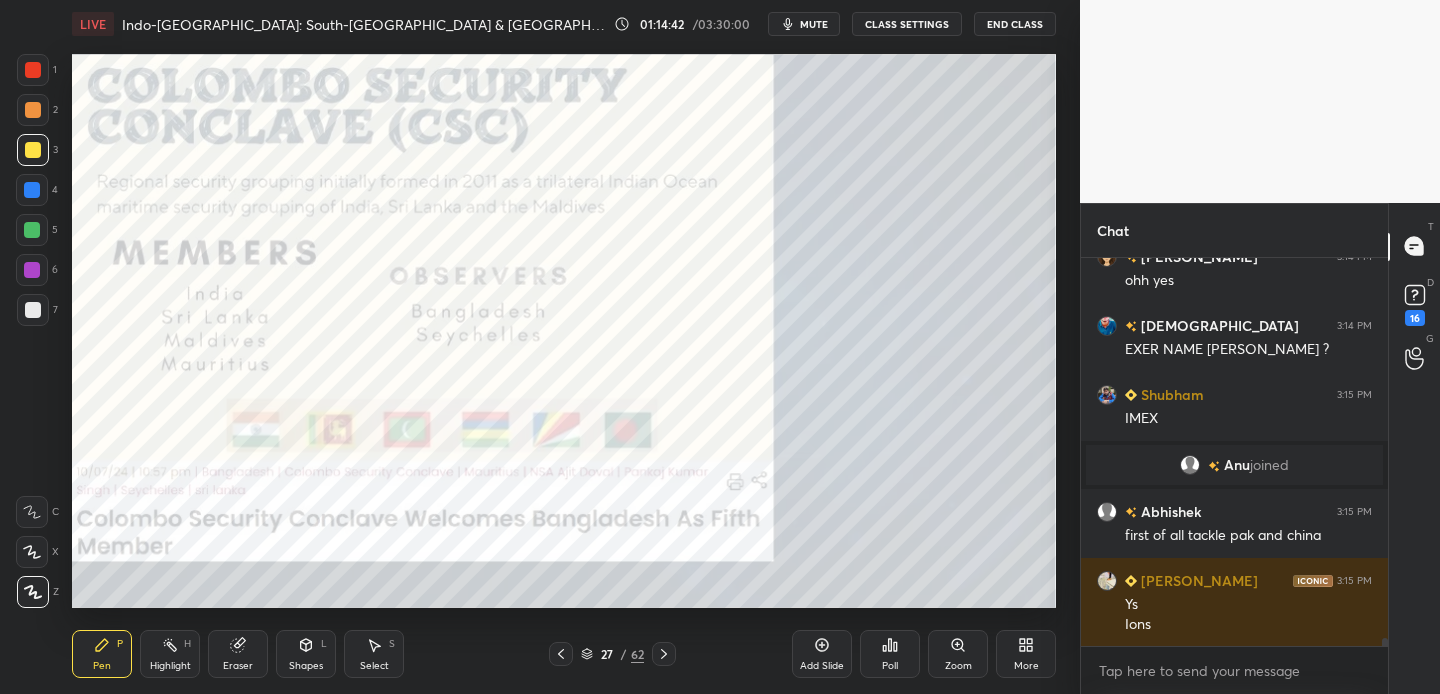drag, startPoint x: 27, startPoint y: 72, endPoint x: 54, endPoint y: 62, distance: 28.79236 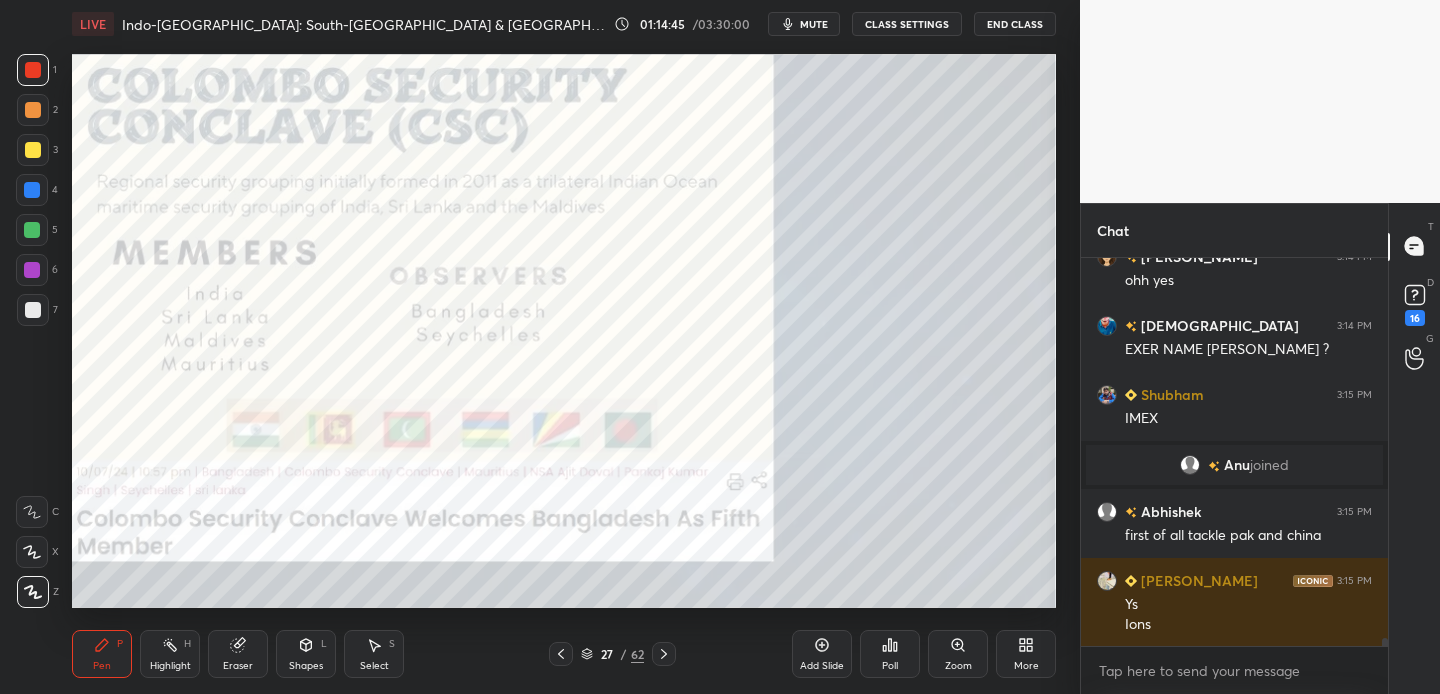 click at bounding box center [33, 150] 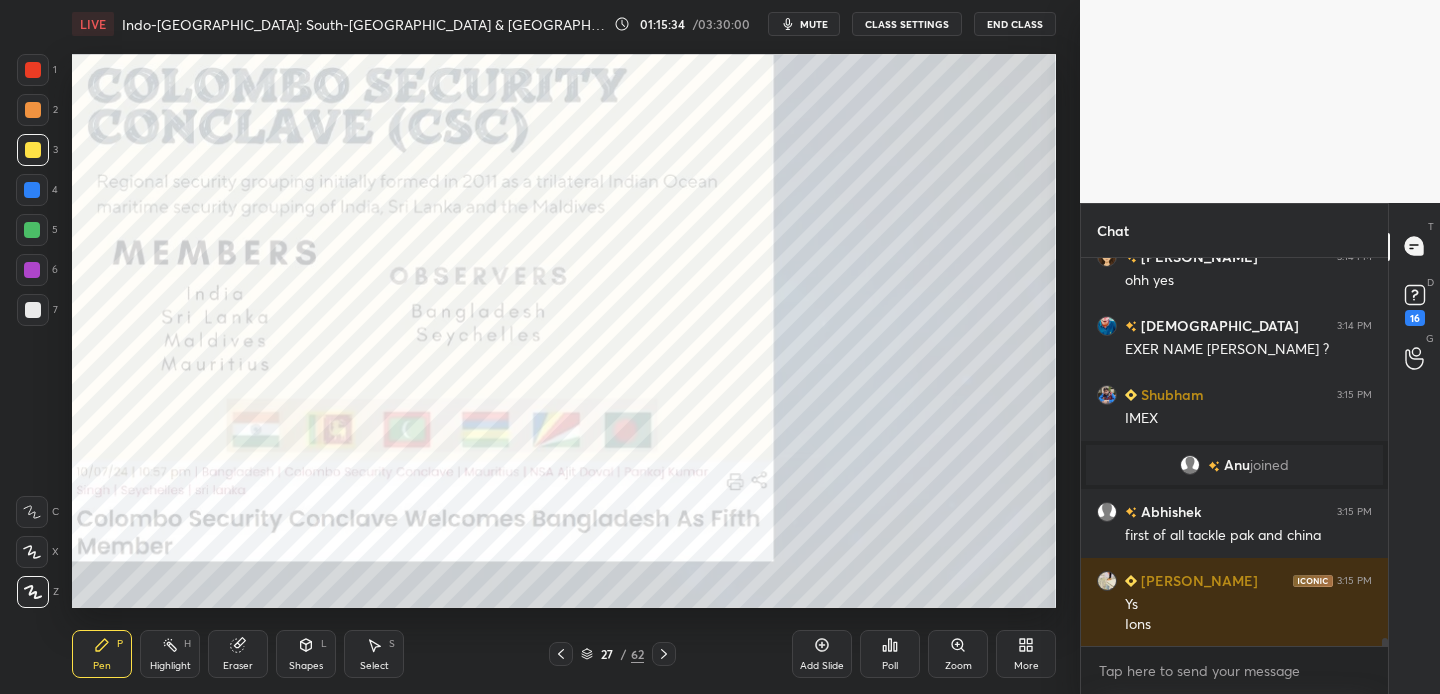 drag, startPoint x: 31, startPoint y: 70, endPoint x: 61, endPoint y: 82, distance: 32.31099 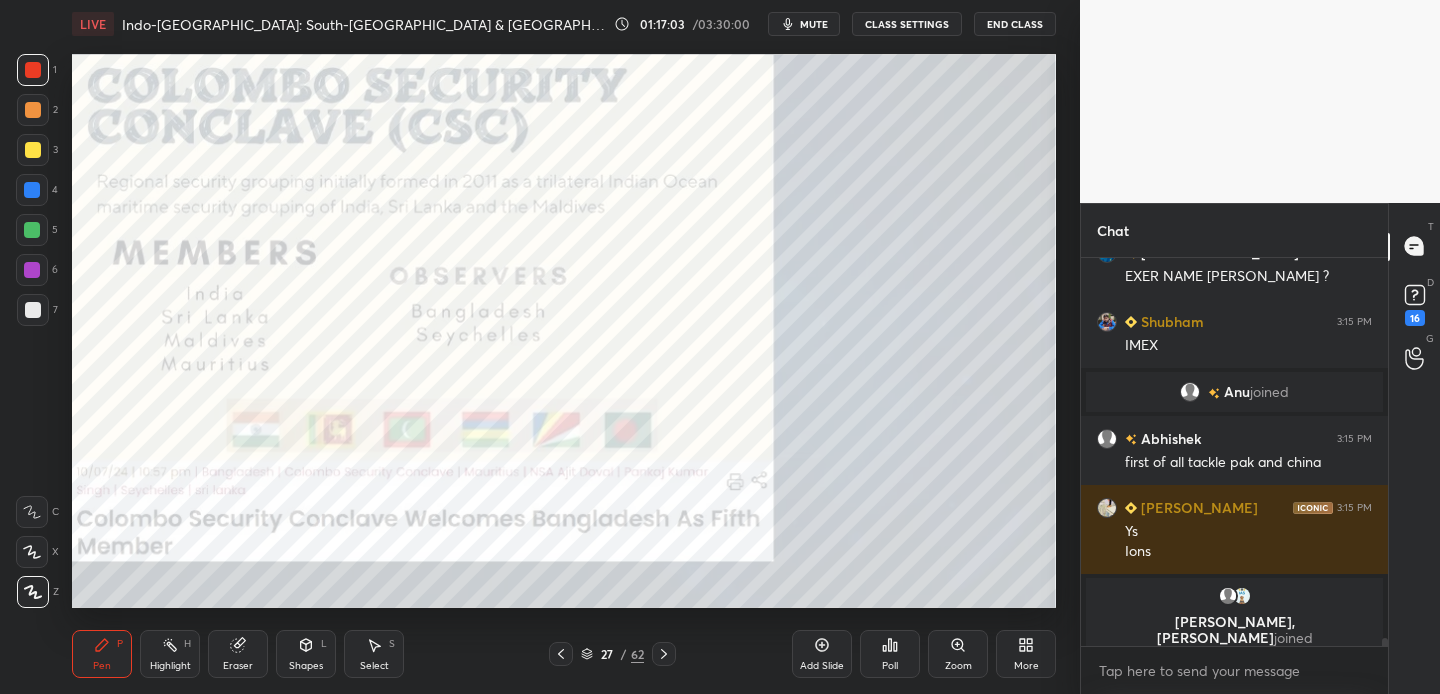 scroll, scrollTop: 19181, scrollLeft: 0, axis: vertical 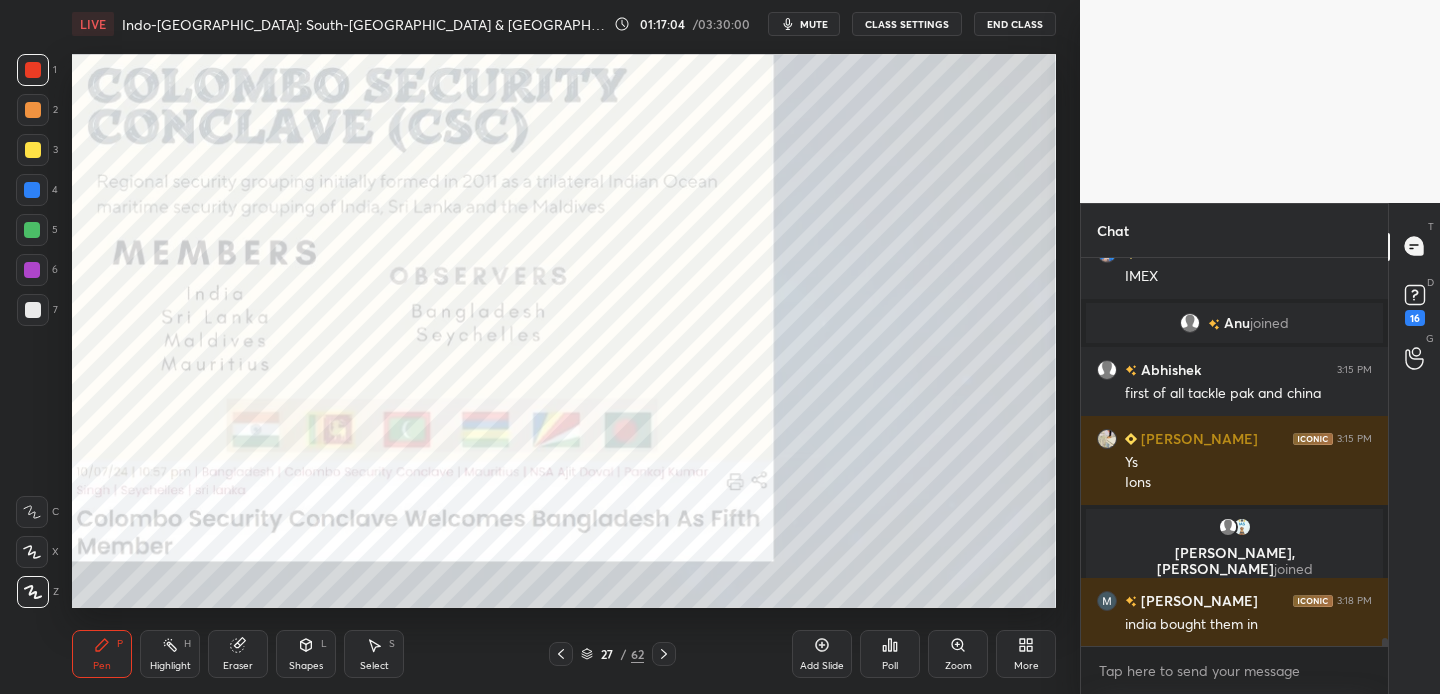 drag, startPoint x: 666, startPoint y: 652, endPoint x: 682, endPoint y: 643, distance: 18.35756 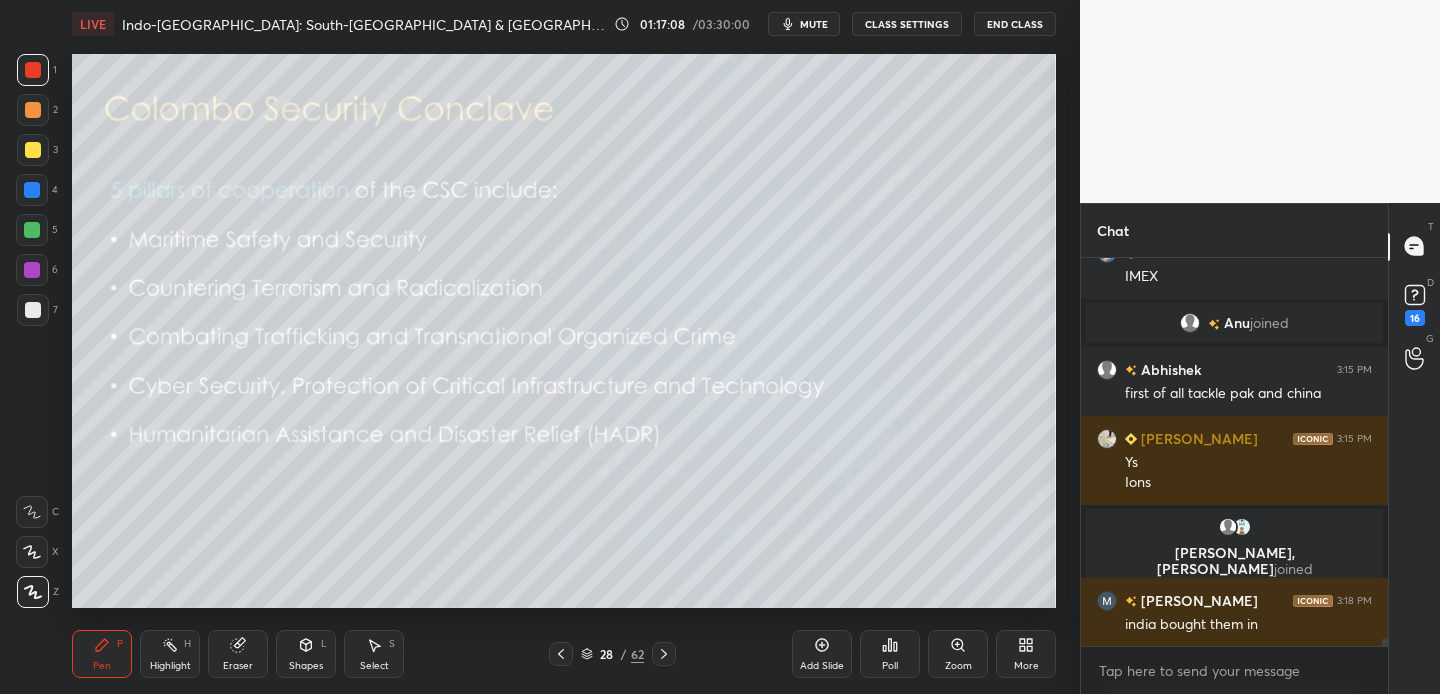 click at bounding box center (33, 150) 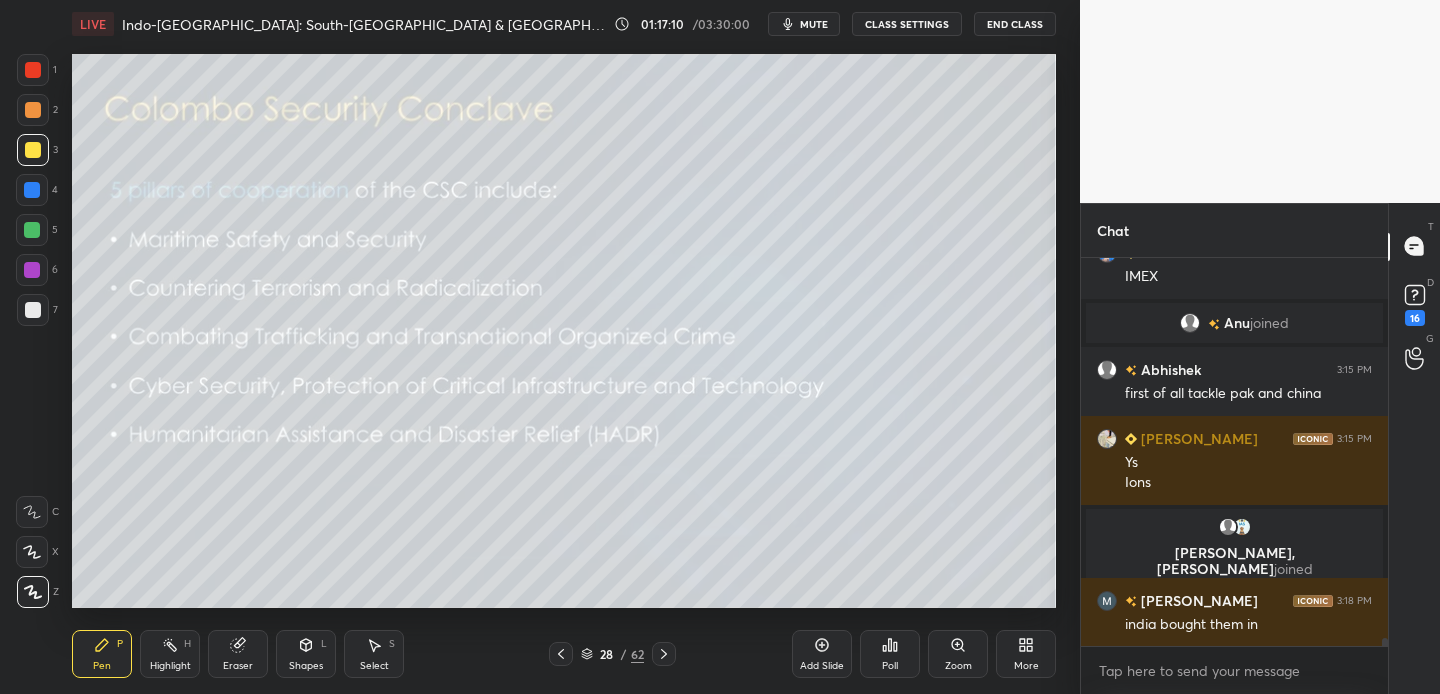 scroll, scrollTop: 19201, scrollLeft: 0, axis: vertical 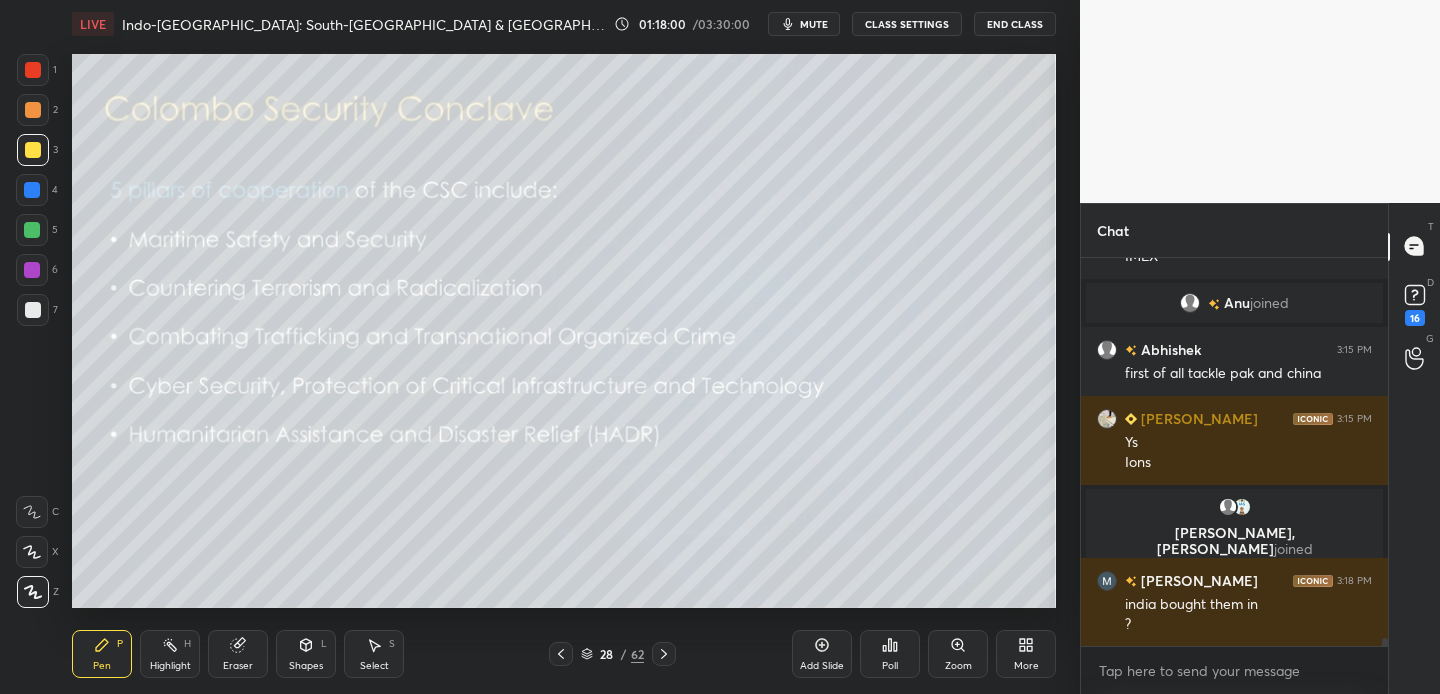 click on "Setting up your live class Poll for   secs No correct answer Start poll" at bounding box center (564, 331) 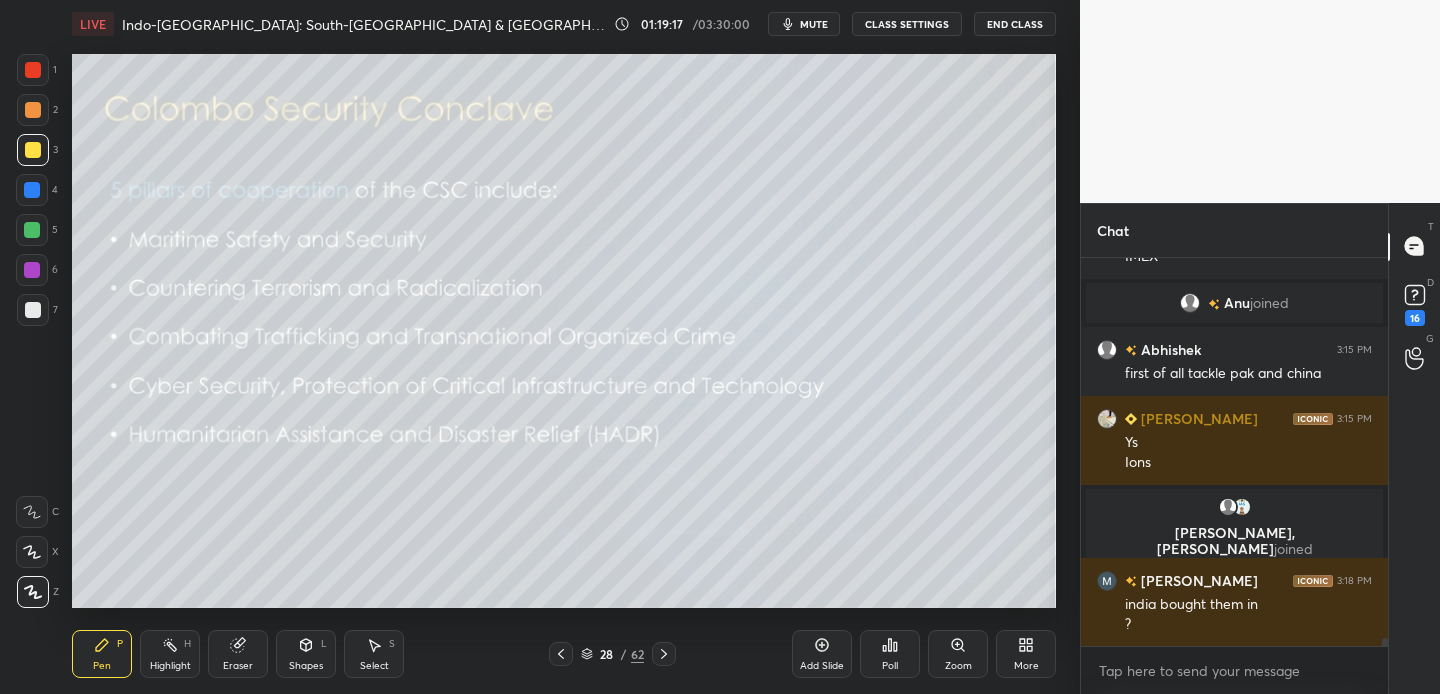 drag, startPoint x: 31, startPoint y: 182, endPoint x: 35, endPoint y: 170, distance: 12.649111 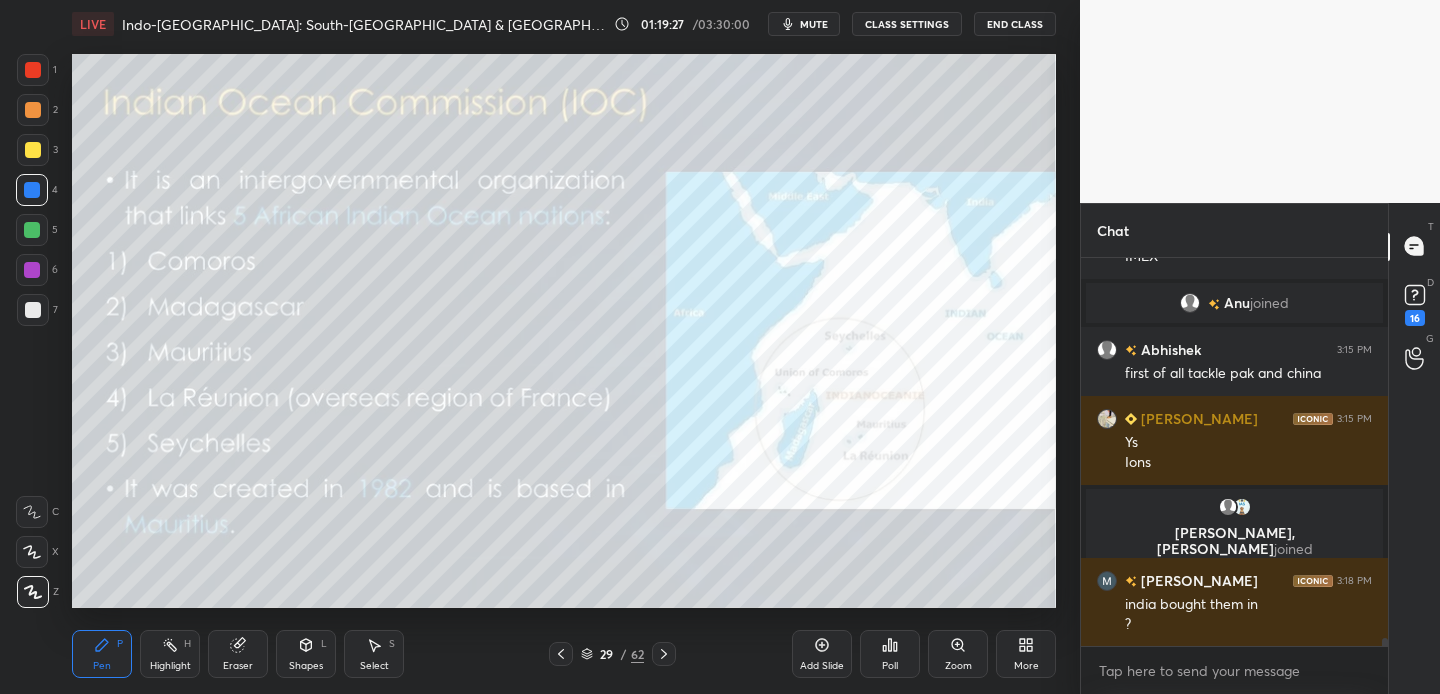 click at bounding box center [33, 150] 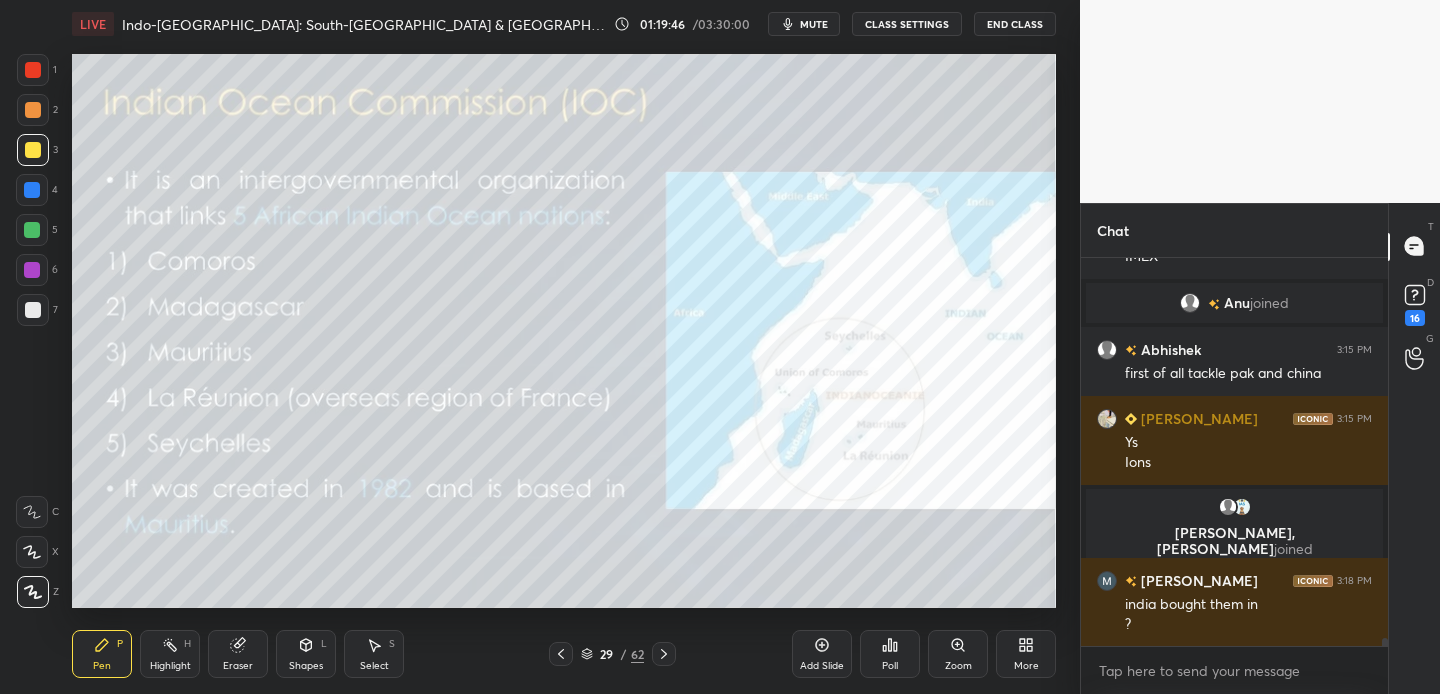 click at bounding box center [33, 70] 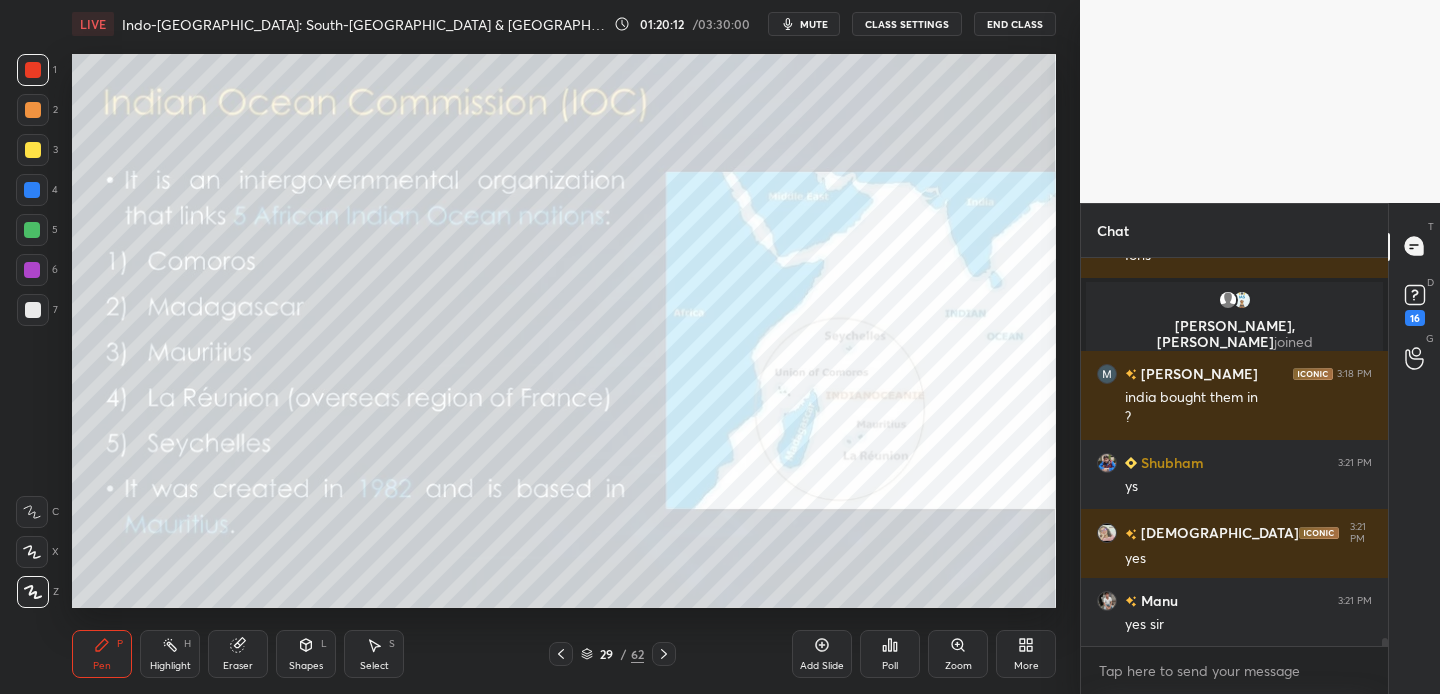 scroll, scrollTop: 19456, scrollLeft: 0, axis: vertical 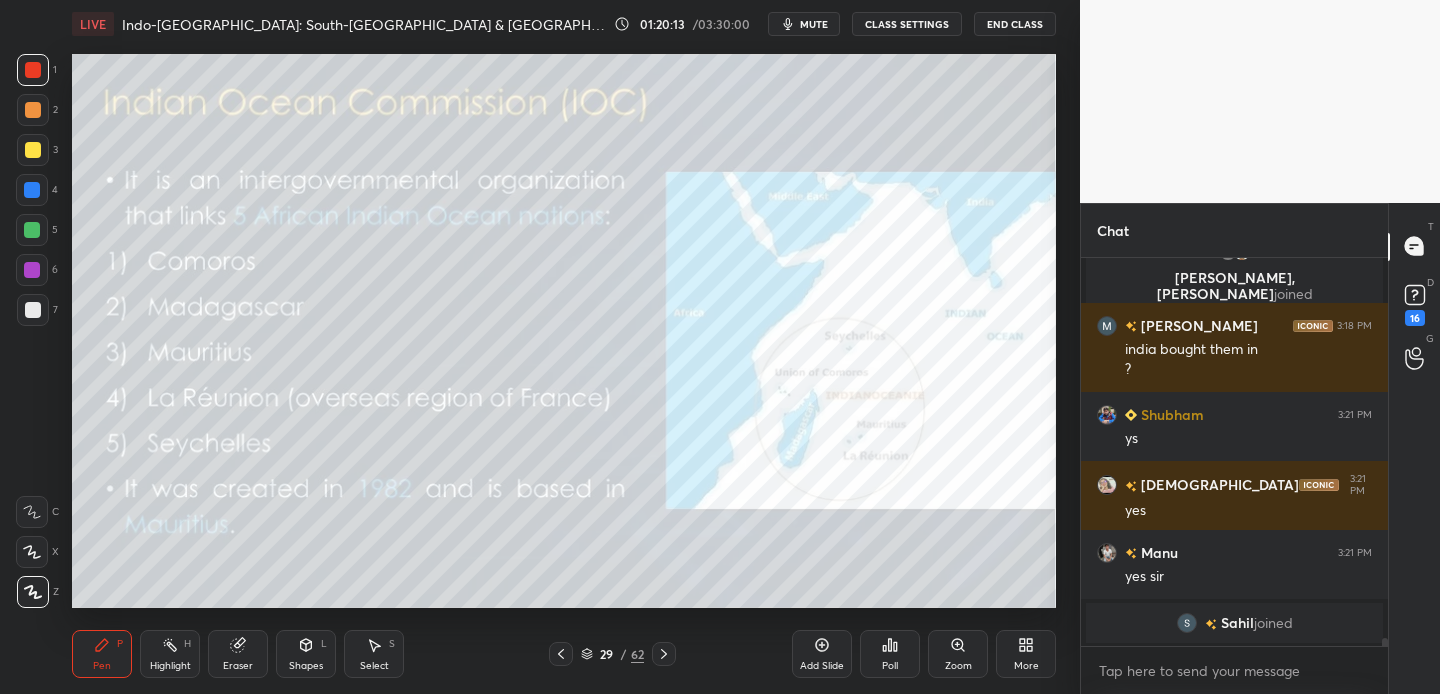 drag, startPoint x: 36, startPoint y: 140, endPoint x: 46, endPoint y: 122, distance: 20.59126 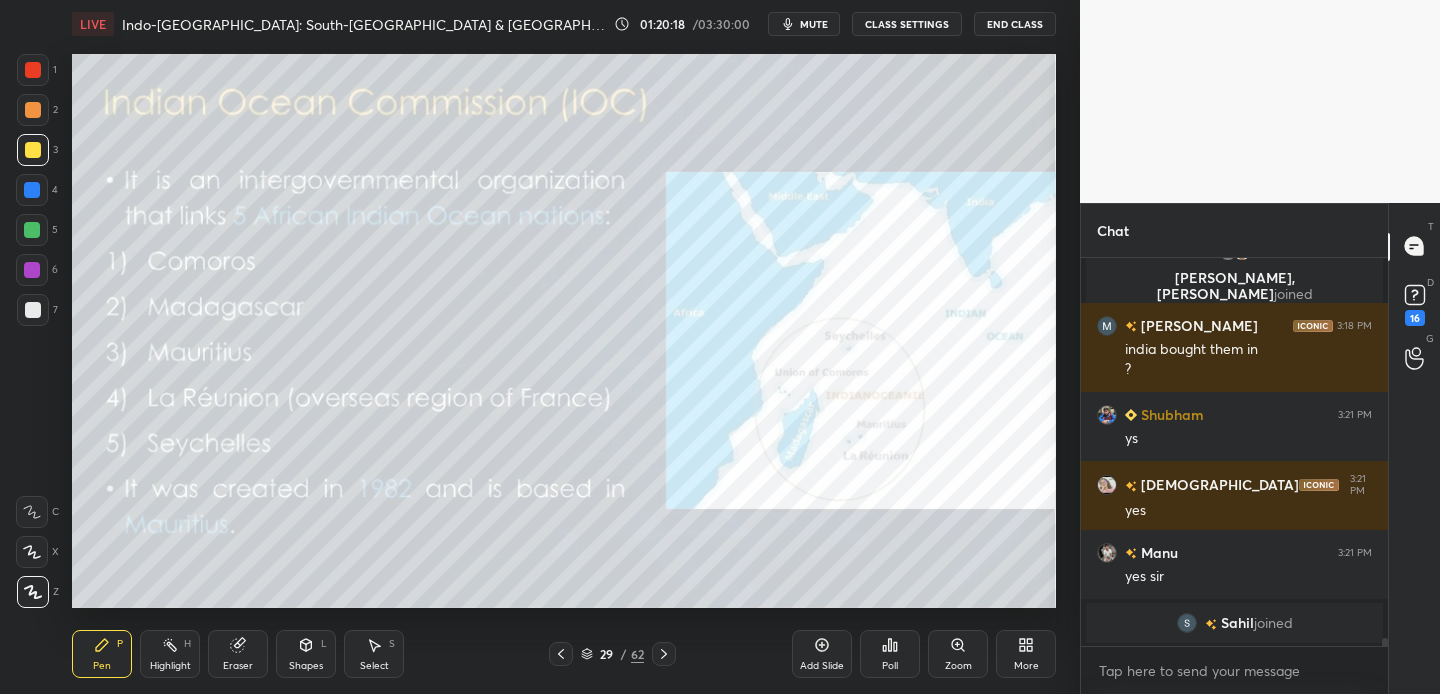 click at bounding box center (33, 70) 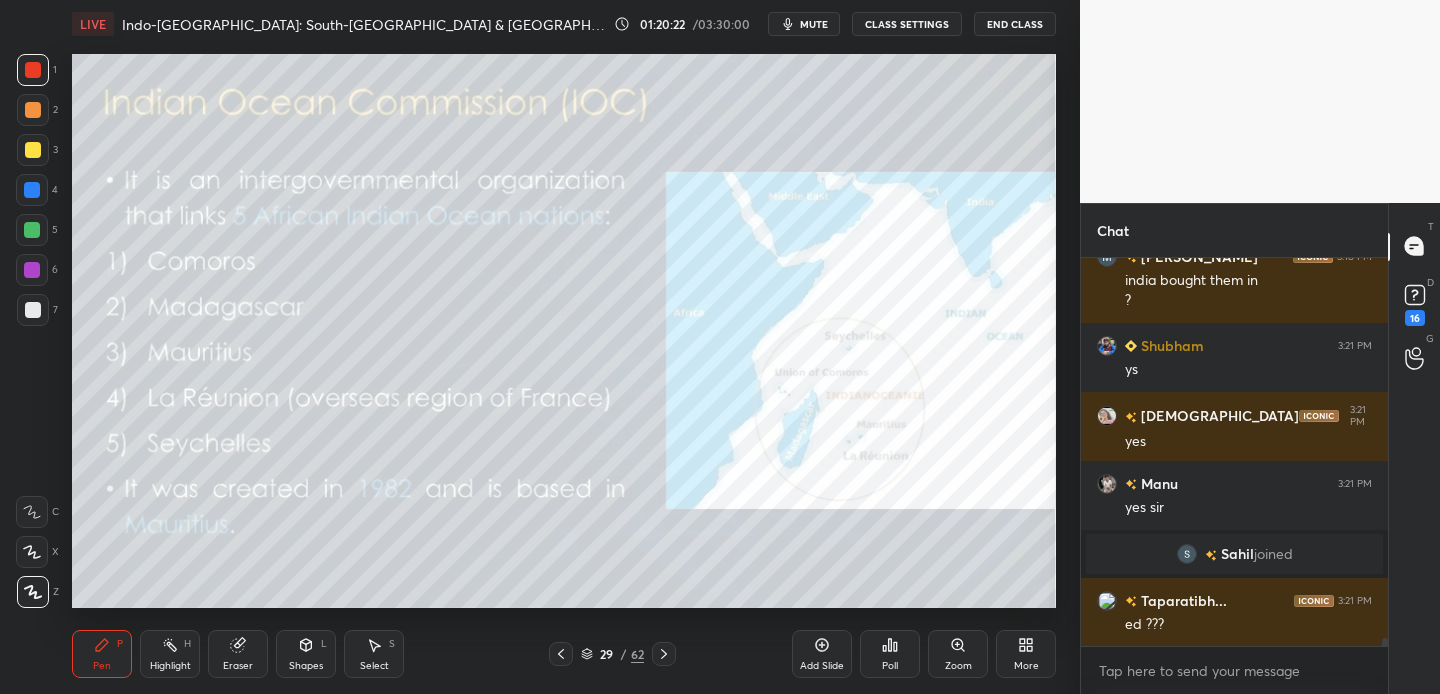scroll, scrollTop: 19430, scrollLeft: 0, axis: vertical 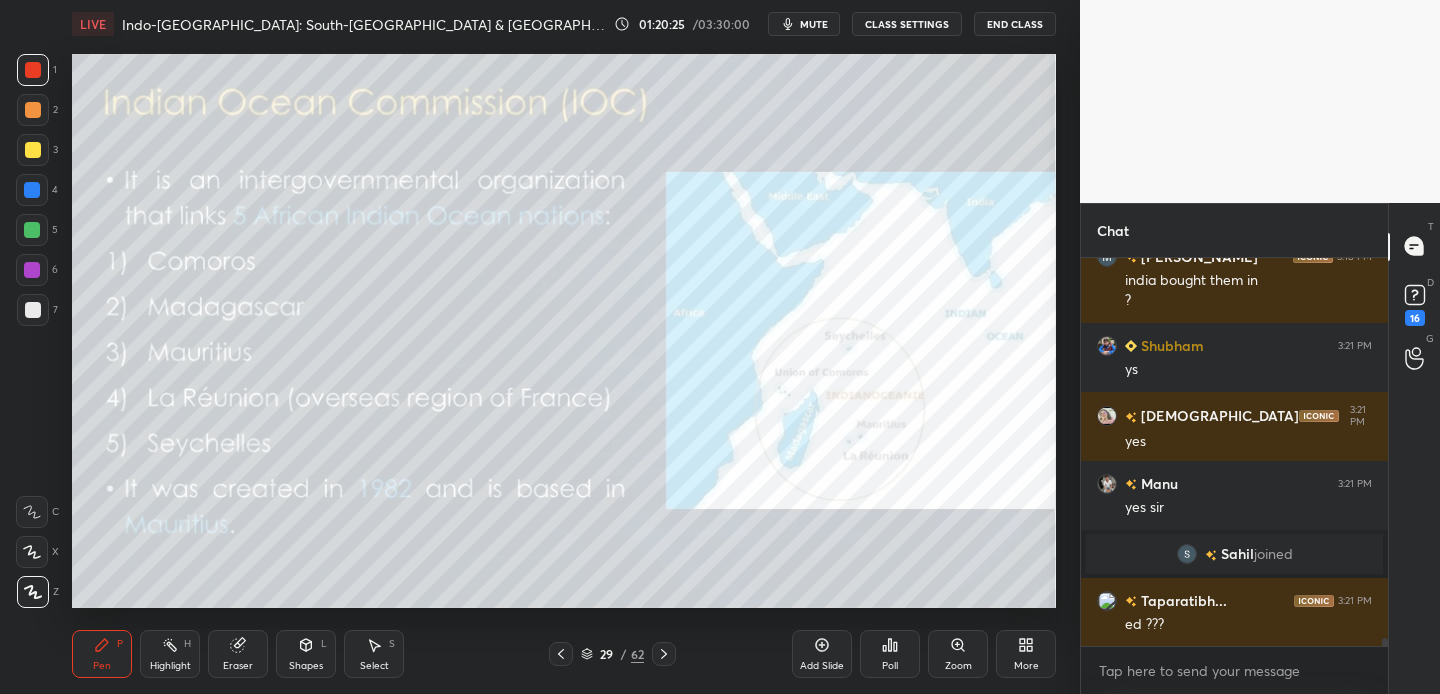 drag, startPoint x: 29, startPoint y: 150, endPoint x: 61, endPoint y: 146, distance: 32.24903 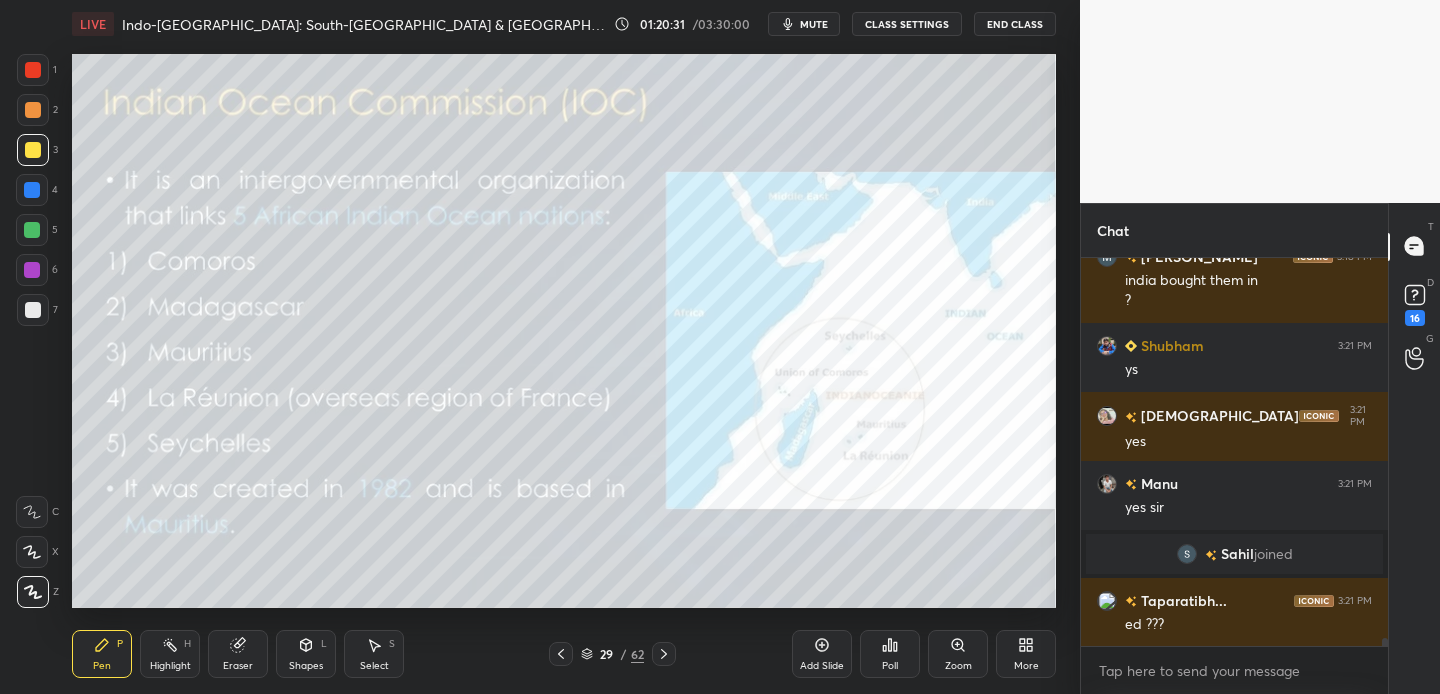 click at bounding box center (33, 110) 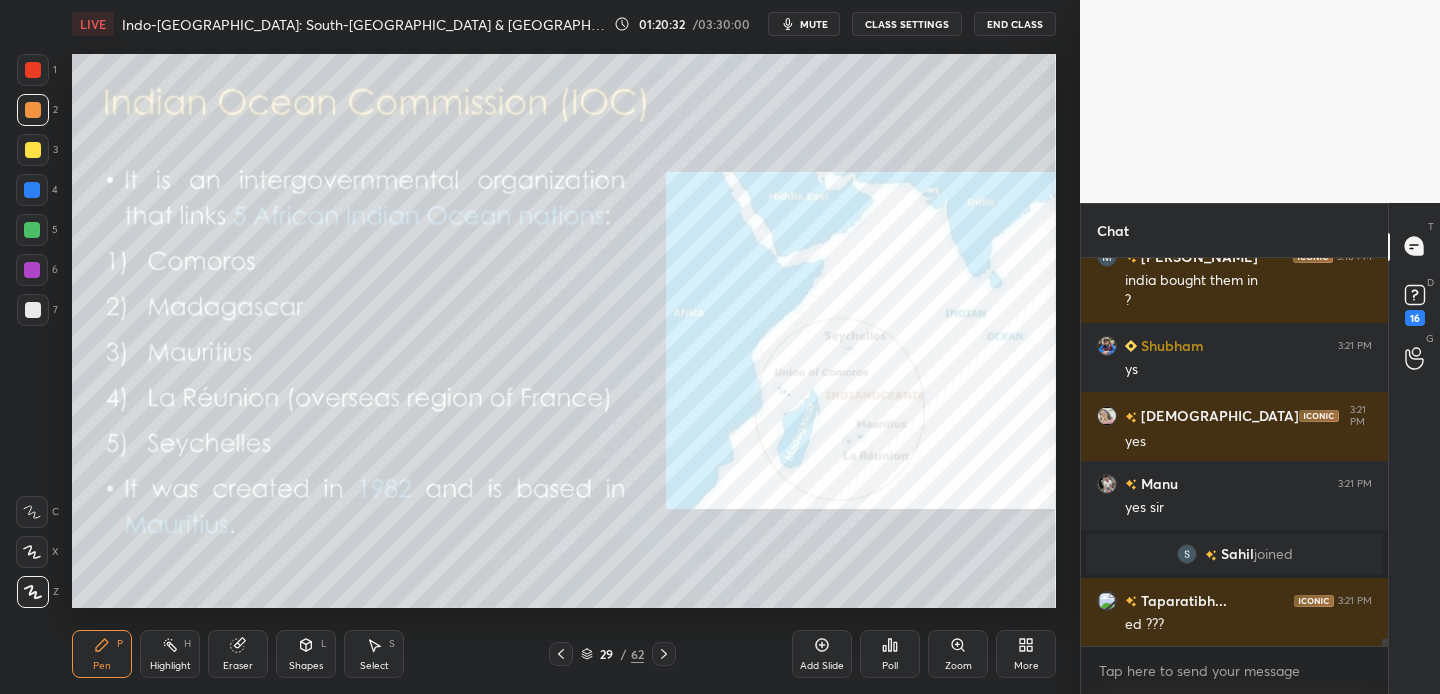 click at bounding box center [33, 70] 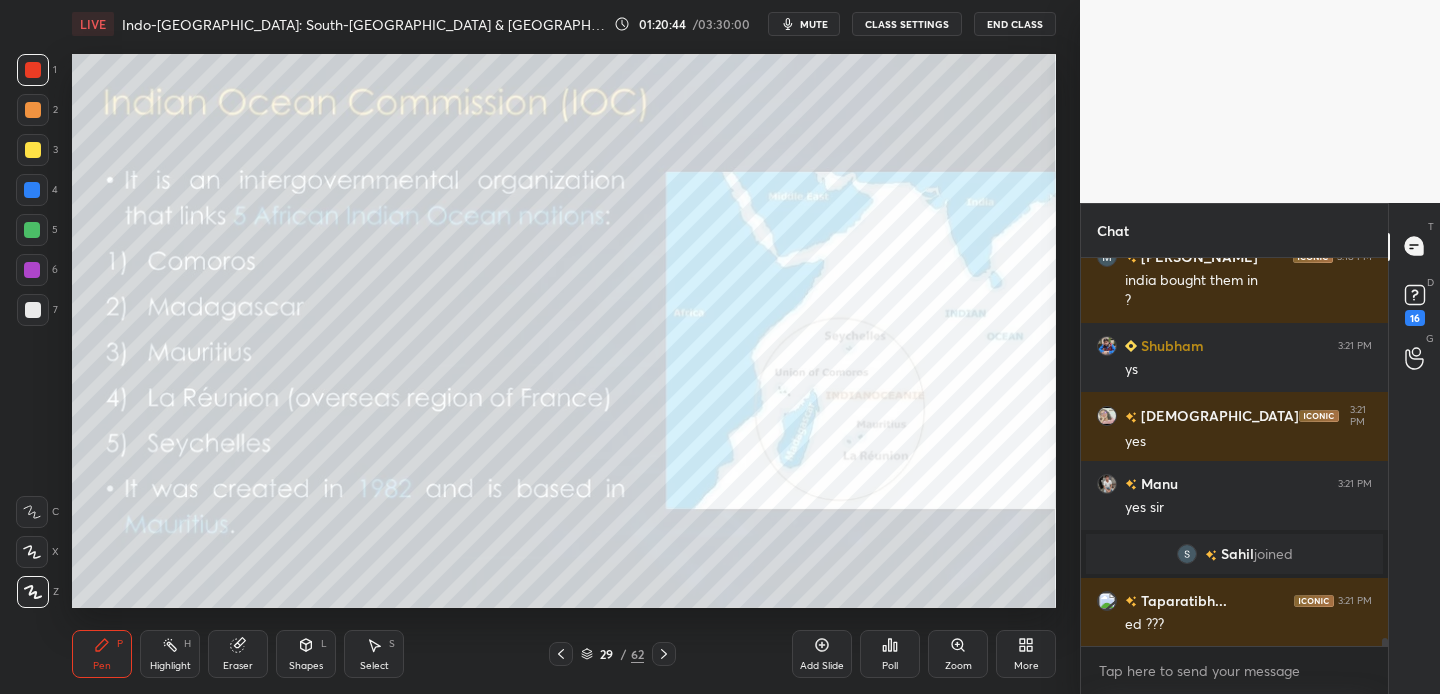 drag, startPoint x: 21, startPoint y: 155, endPoint x: 32, endPoint y: 141, distance: 17.804493 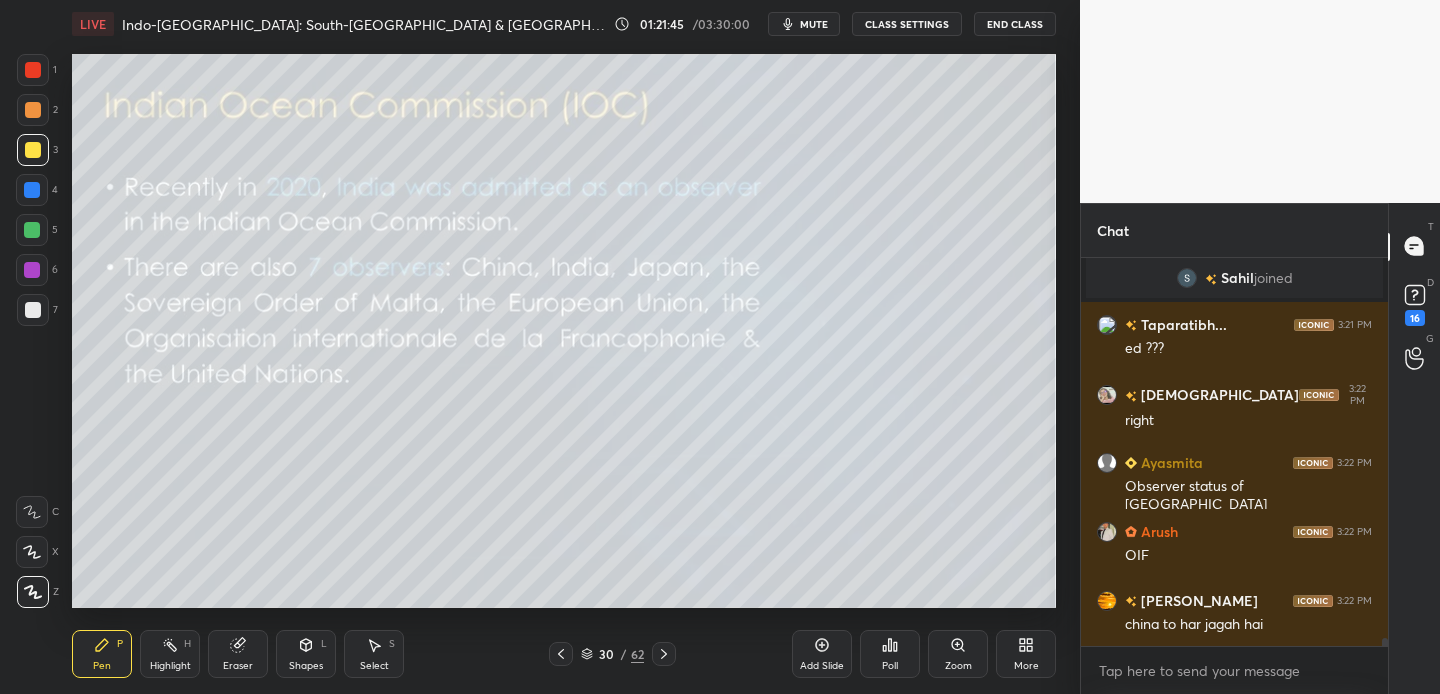 scroll, scrollTop: 19775, scrollLeft: 0, axis: vertical 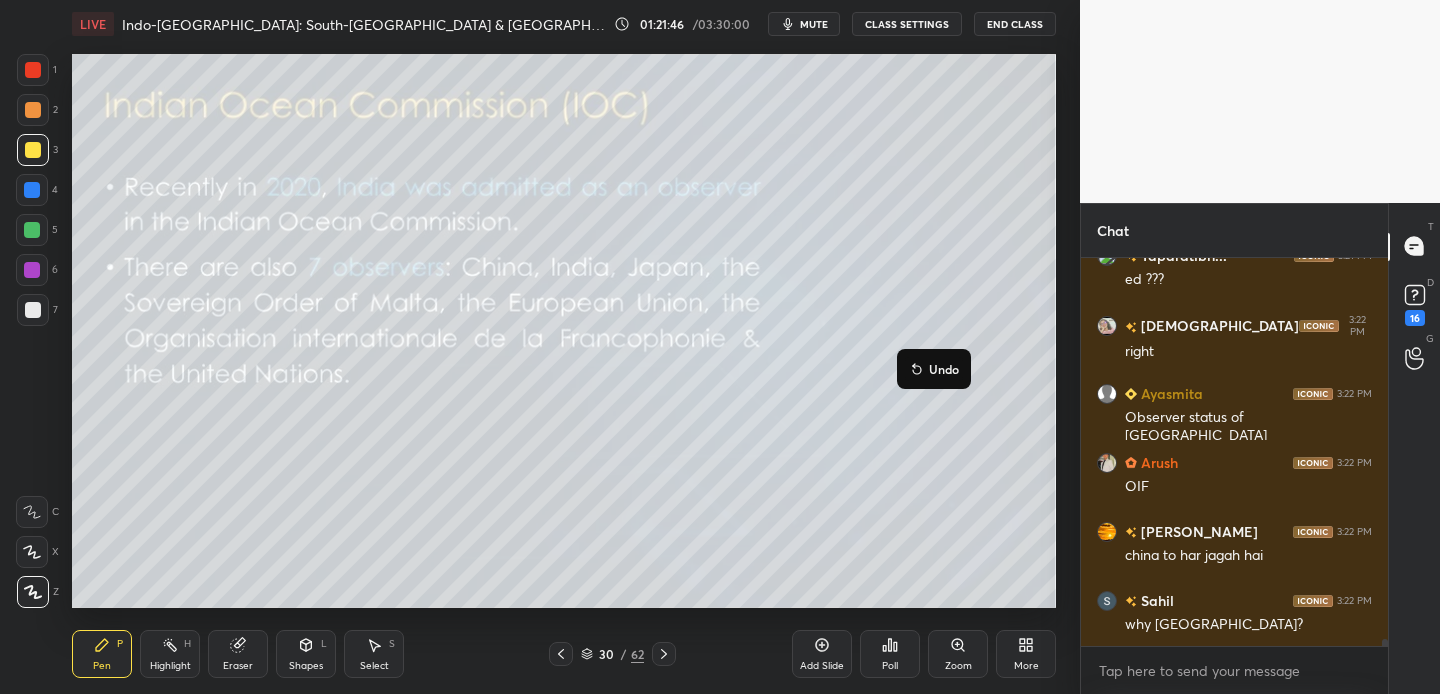 click 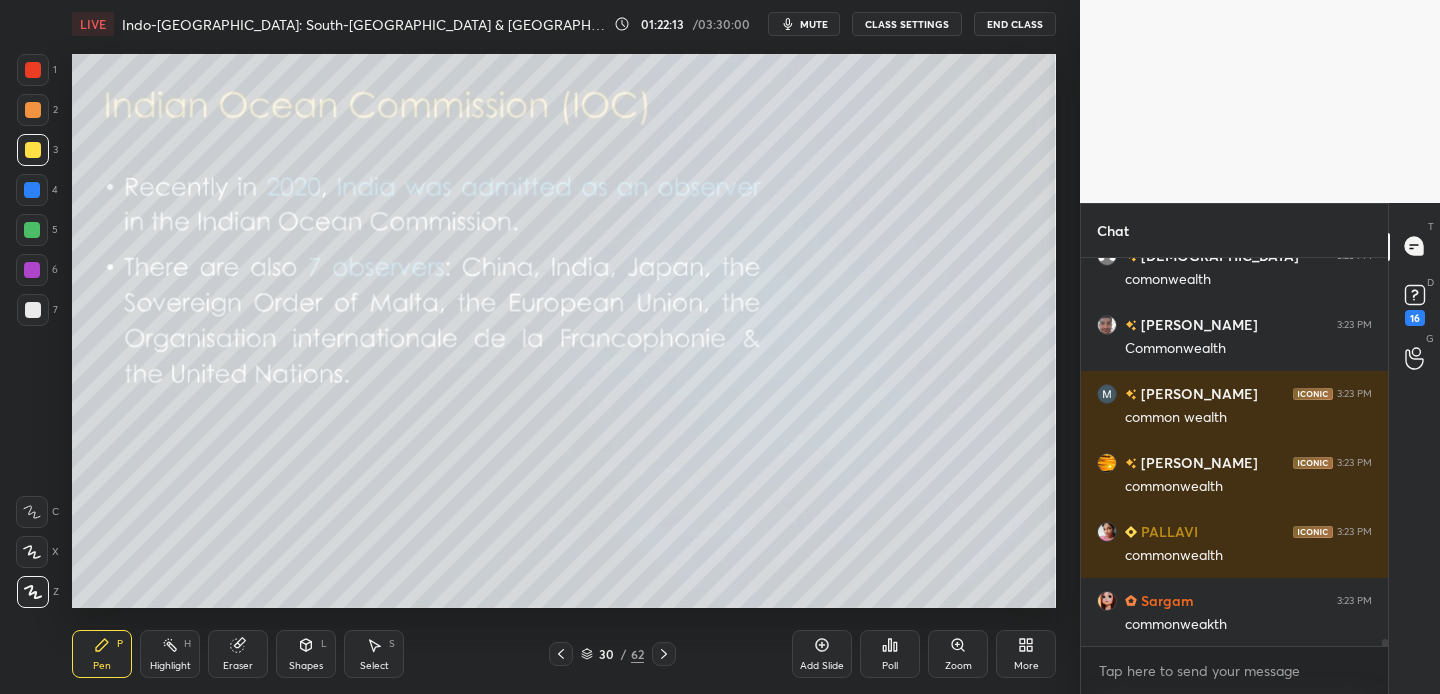 scroll, scrollTop: 20465, scrollLeft: 0, axis: vertical 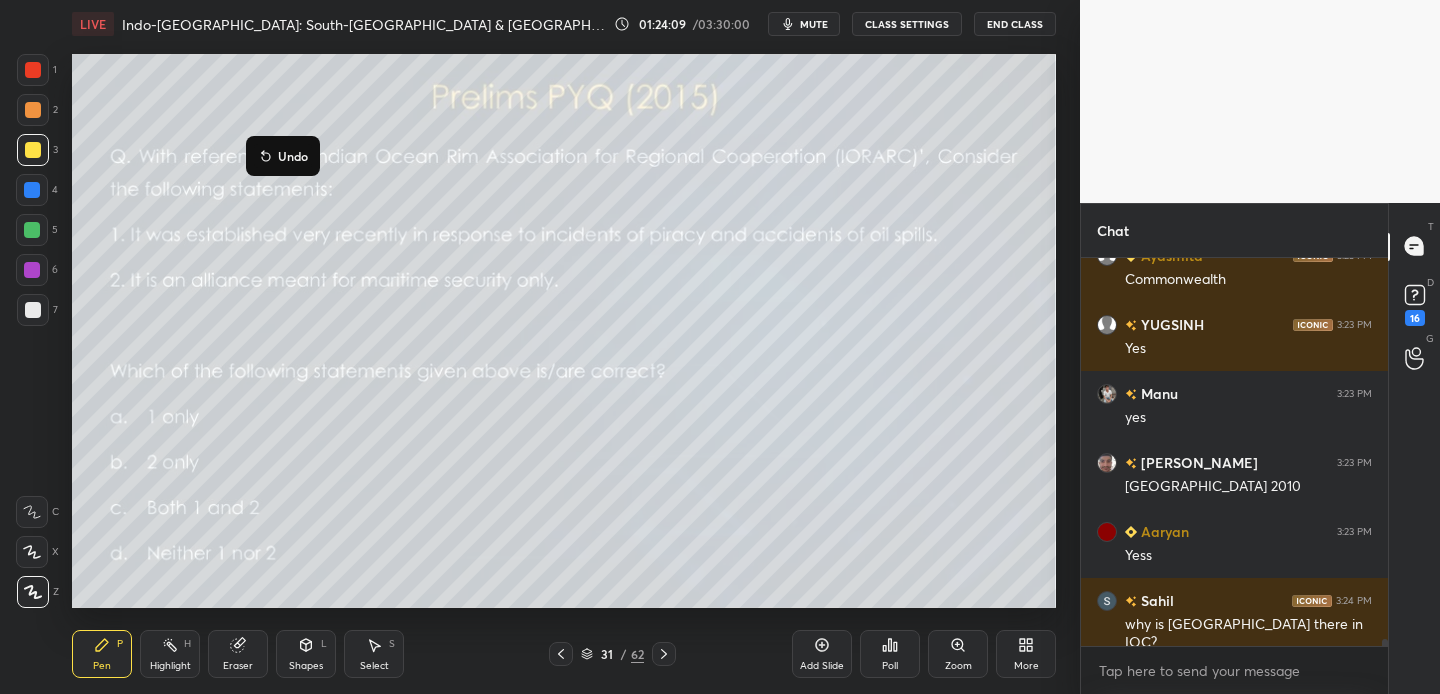 click on "Undo" at bounding box center [293, 156] 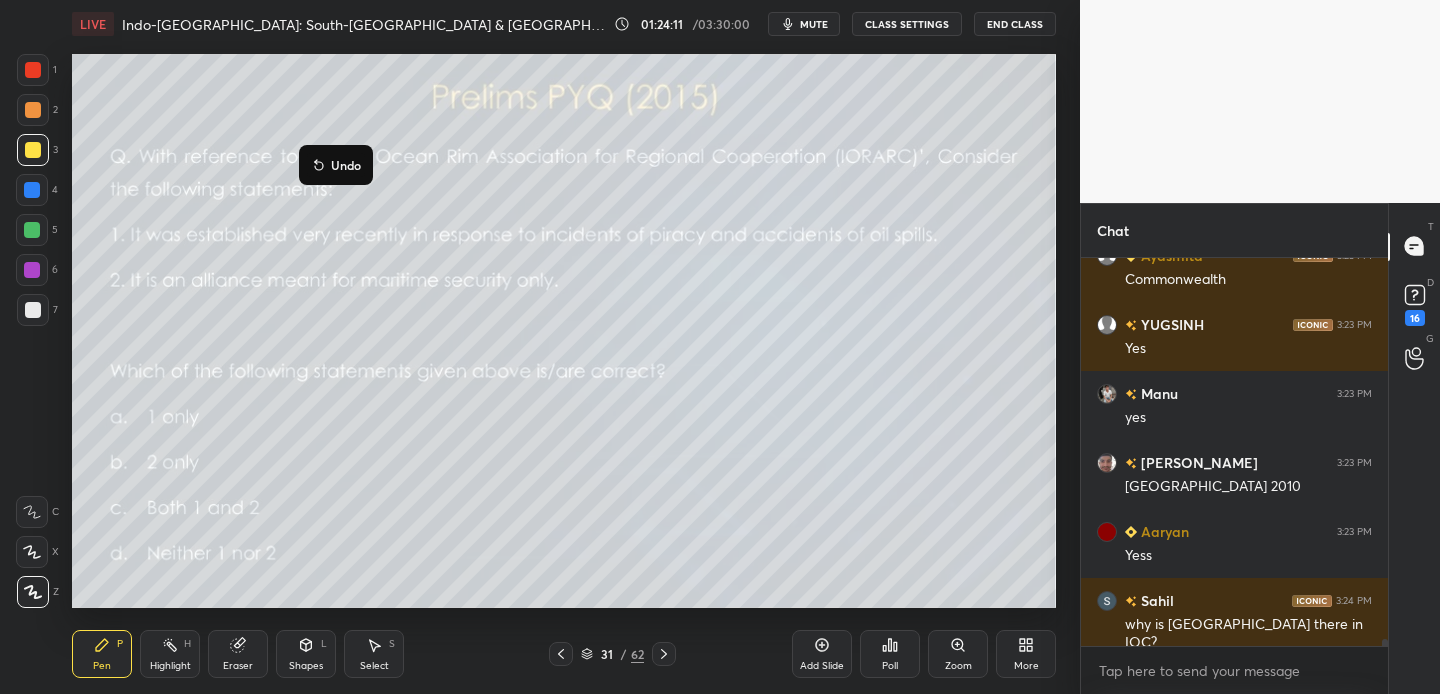 scroll, scrollTop: 21293, scrollLeft: 0, axis: vertical 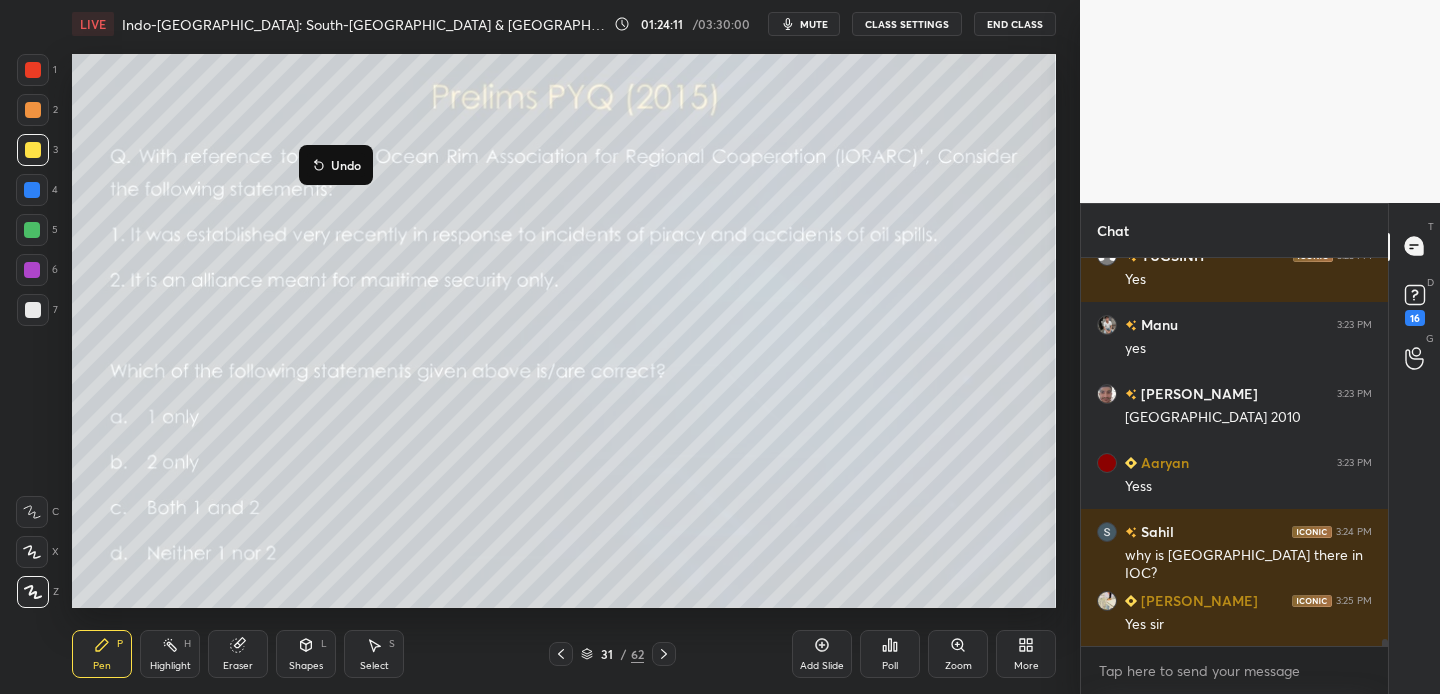 click 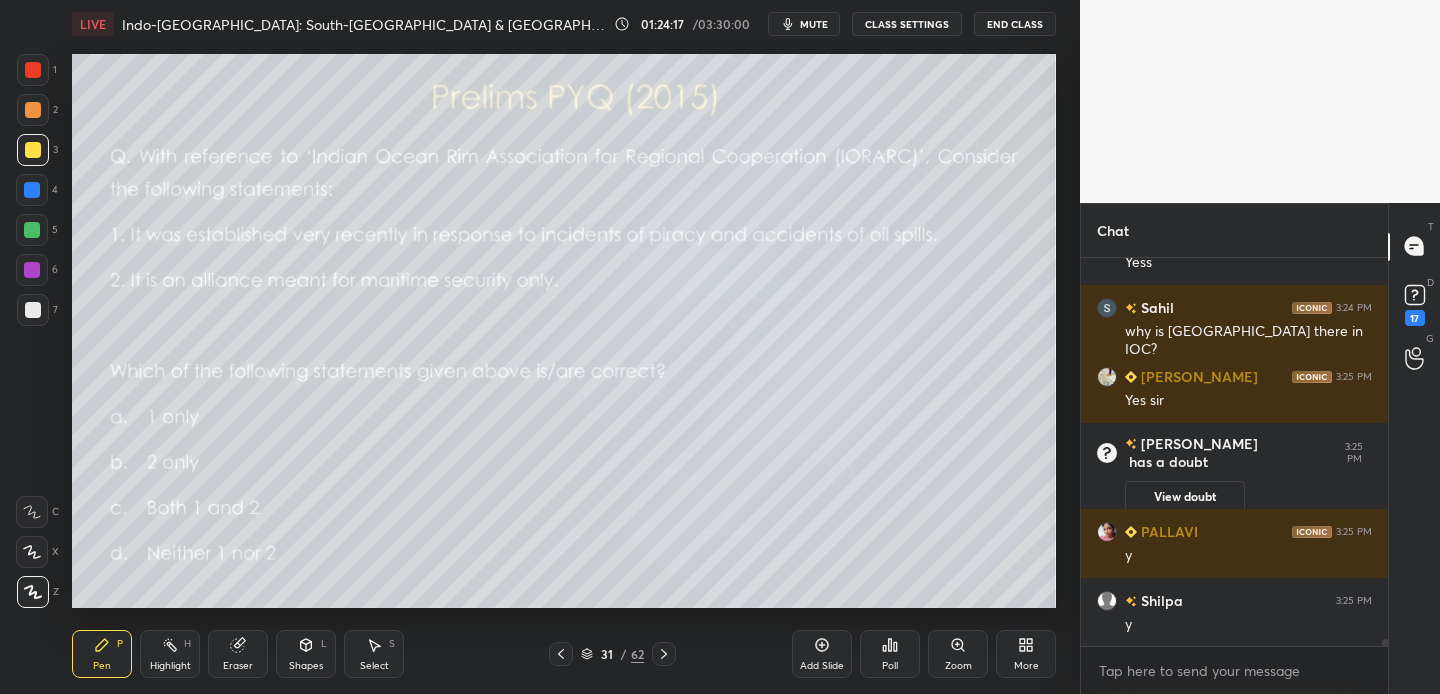 scroll, scrollTop: 20908, scrollLeft: 0, axis: vertical 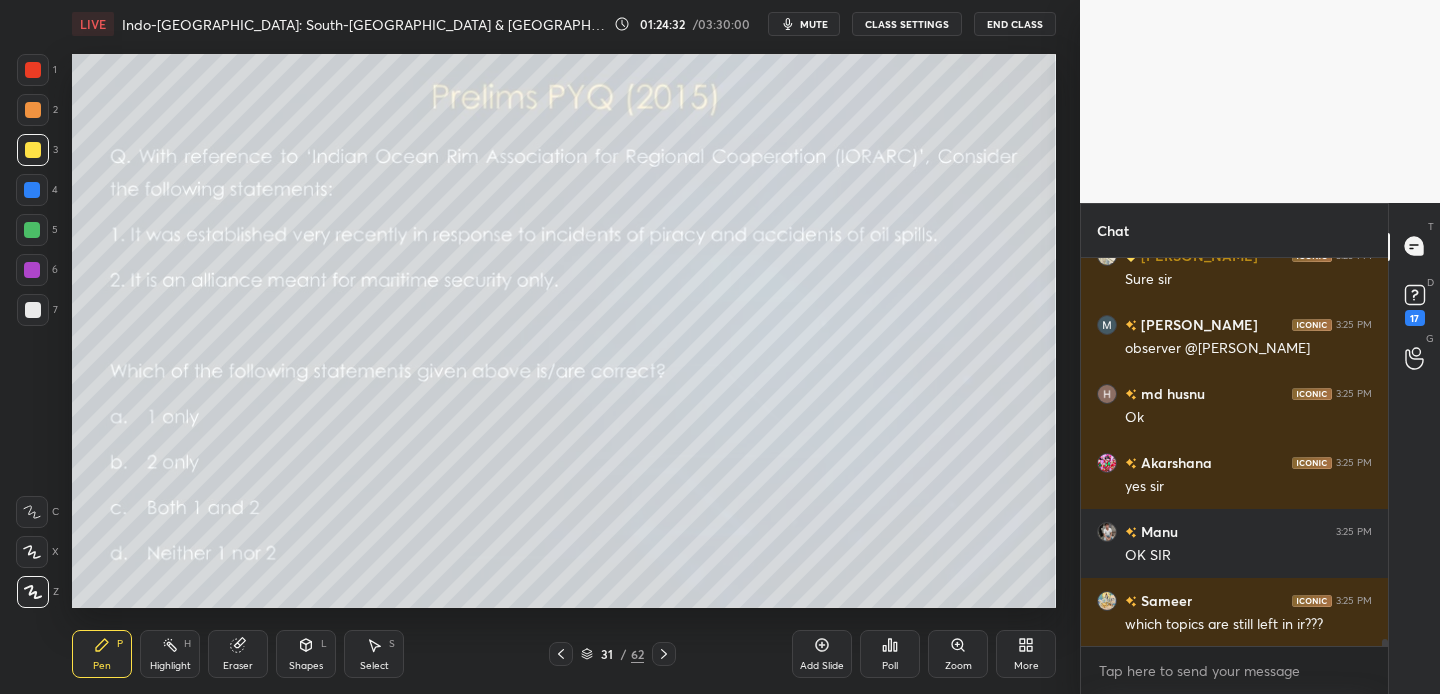 click 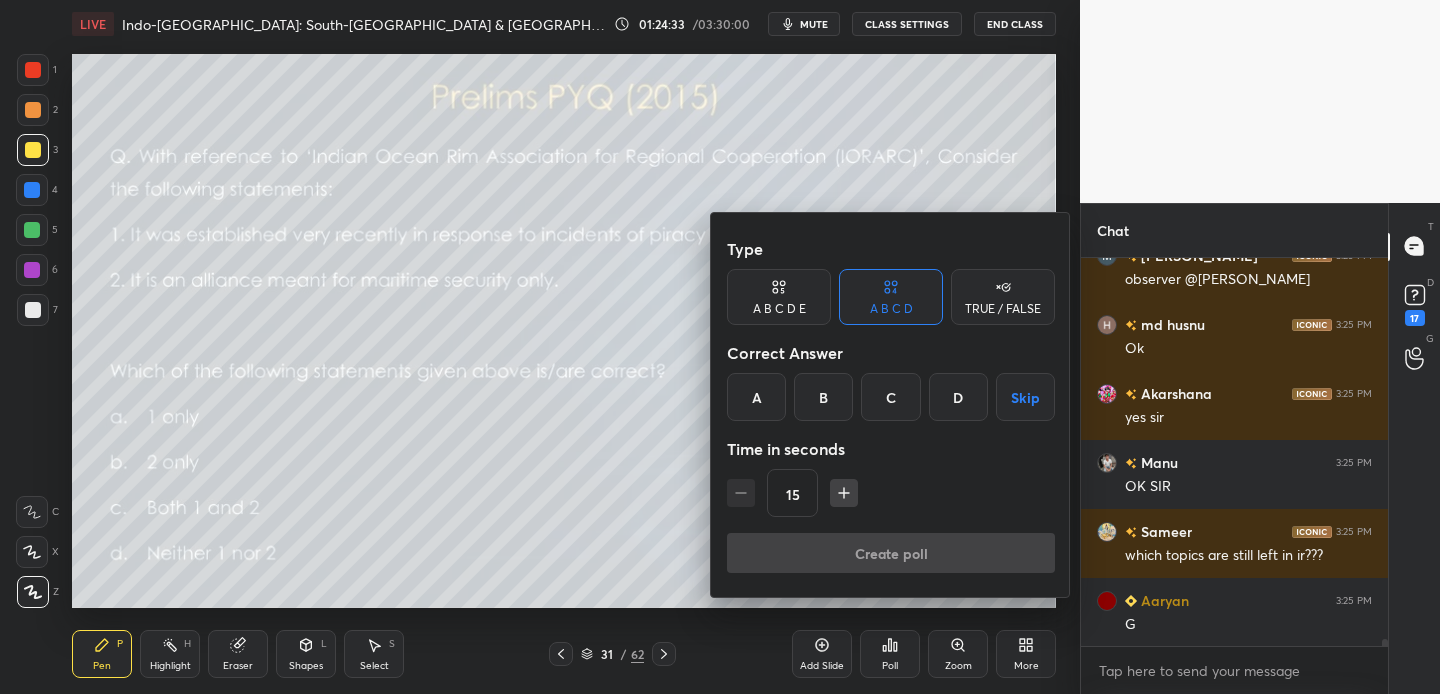 click on "D" at bounding box center (958, 397) 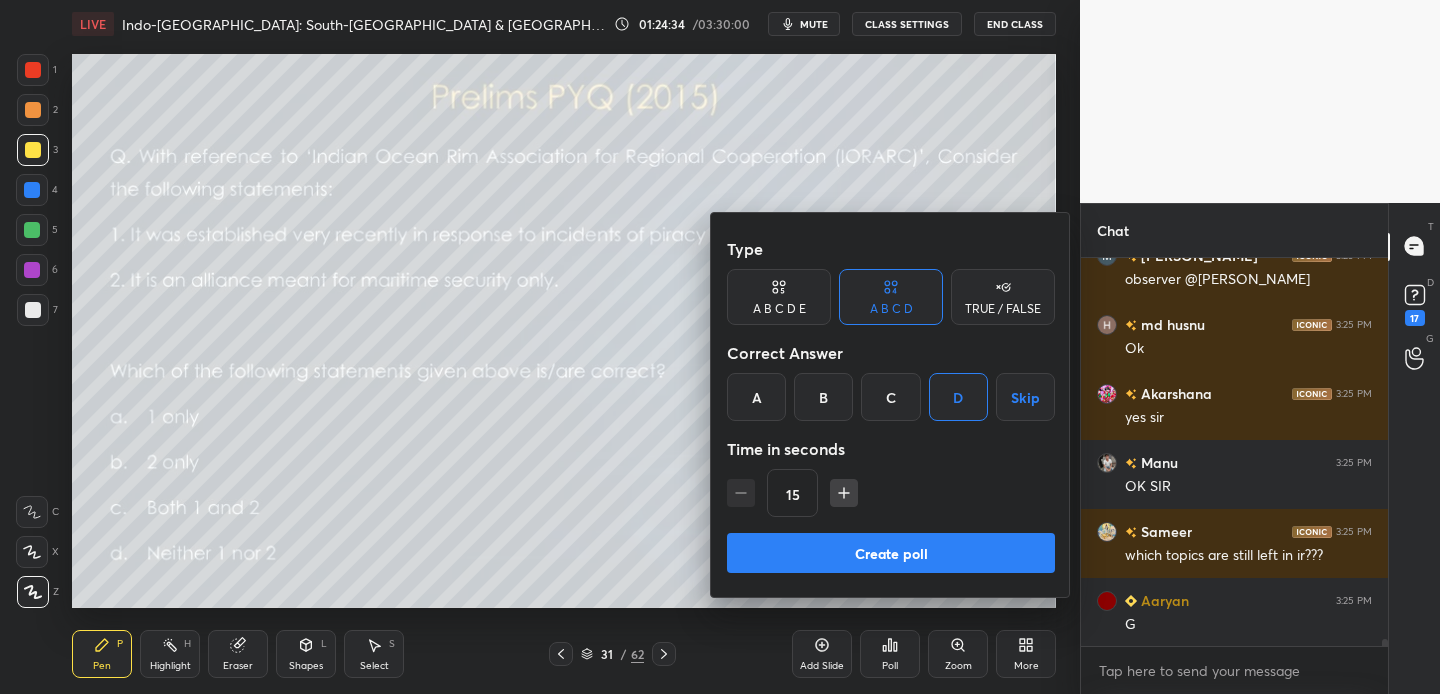 drag, startPoint x: 845, startPoint y: 553, endPoint x: 859, endPoint y: 537, distance: 21.260292 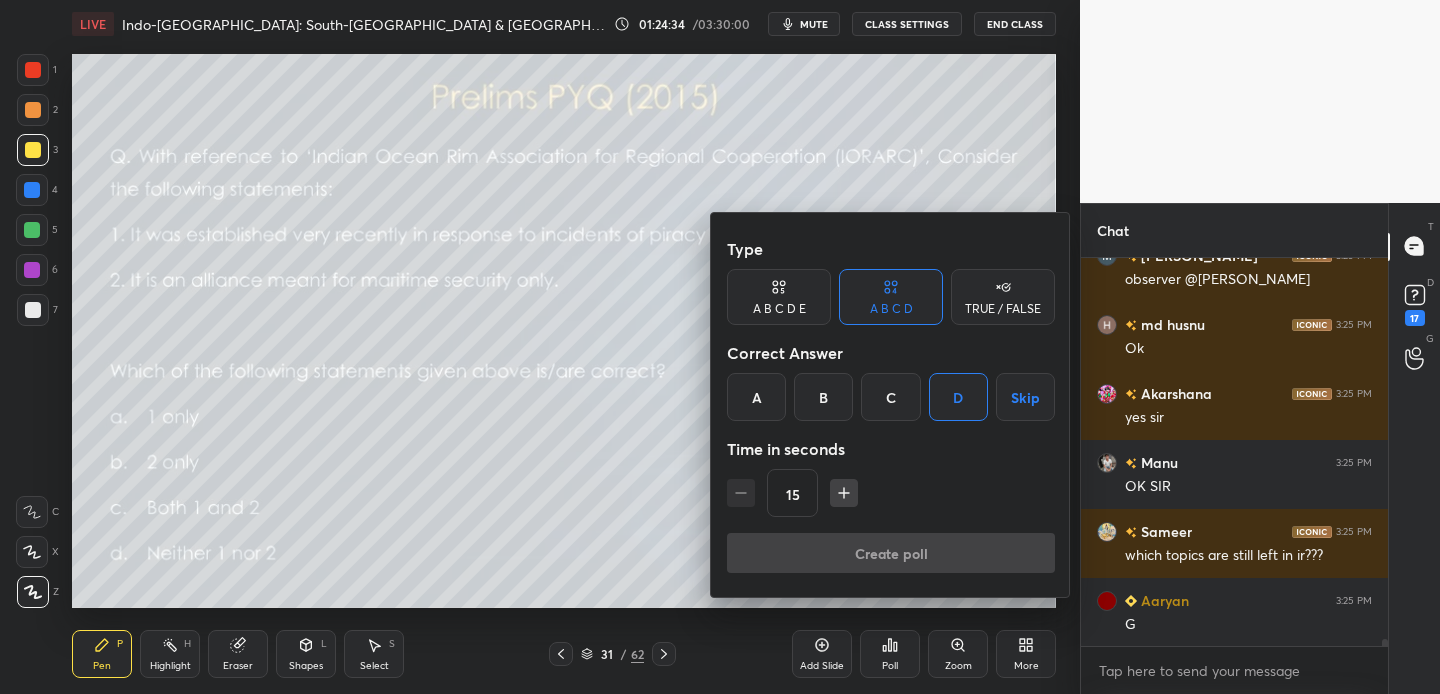 scroll, scrollTop: 349, scrollLeft: 301, axis: both 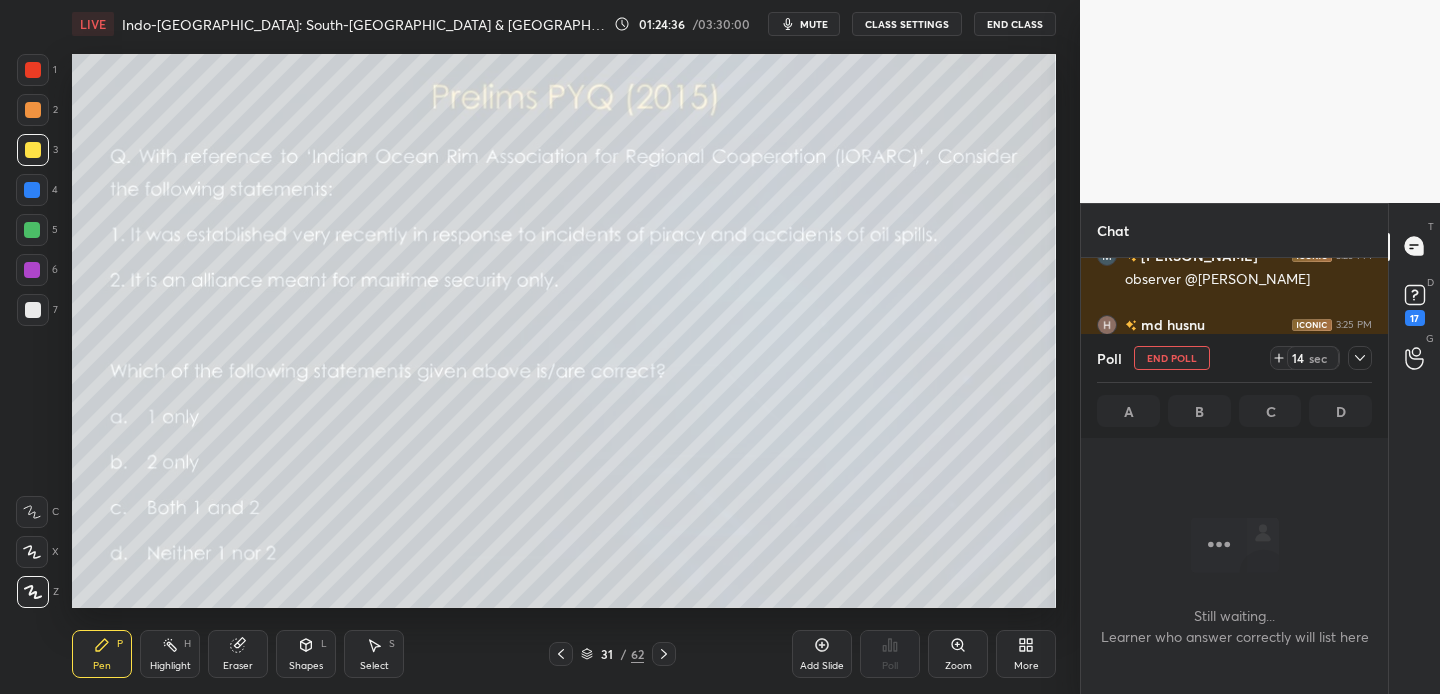 drag, startPoint x: 30, startPoint y: 152, endPoint x: 54, endPoint y: 146, distance: 24.738634 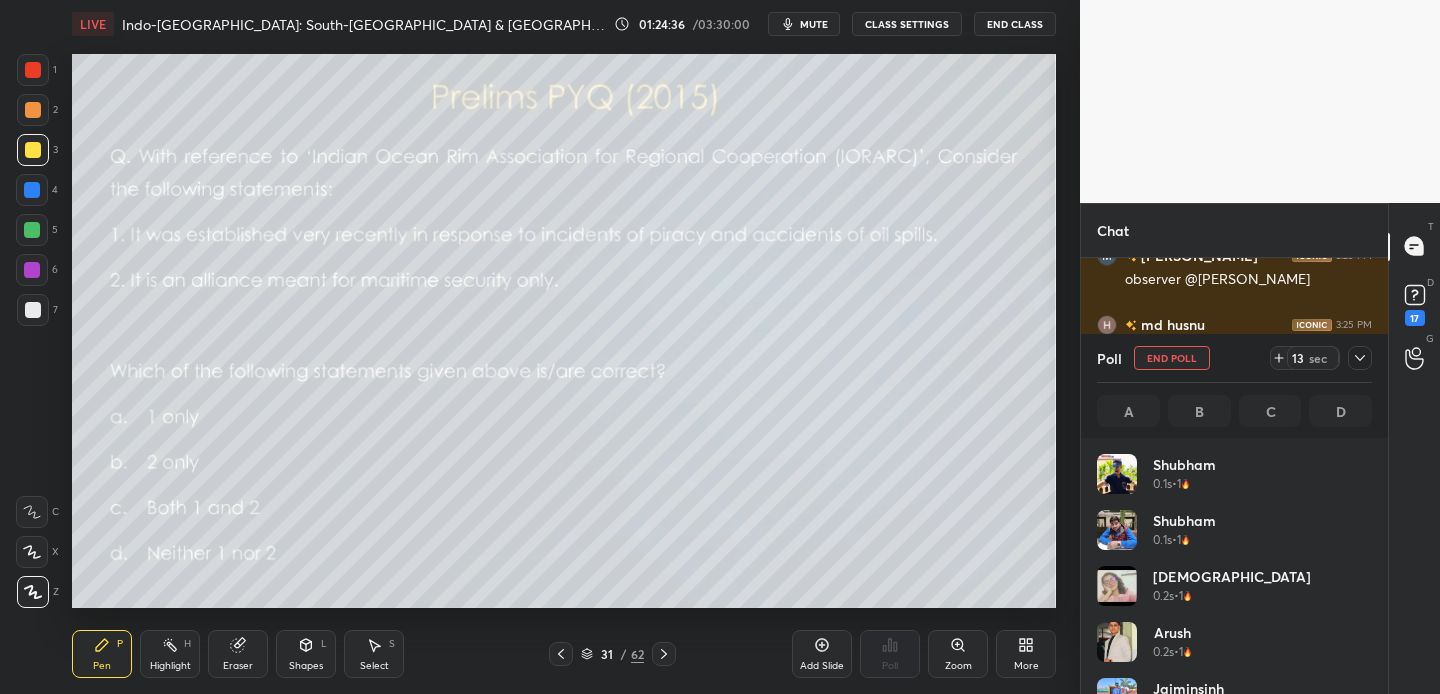scroll, scrollTop: 7, scrollLeft: 7, axis: both 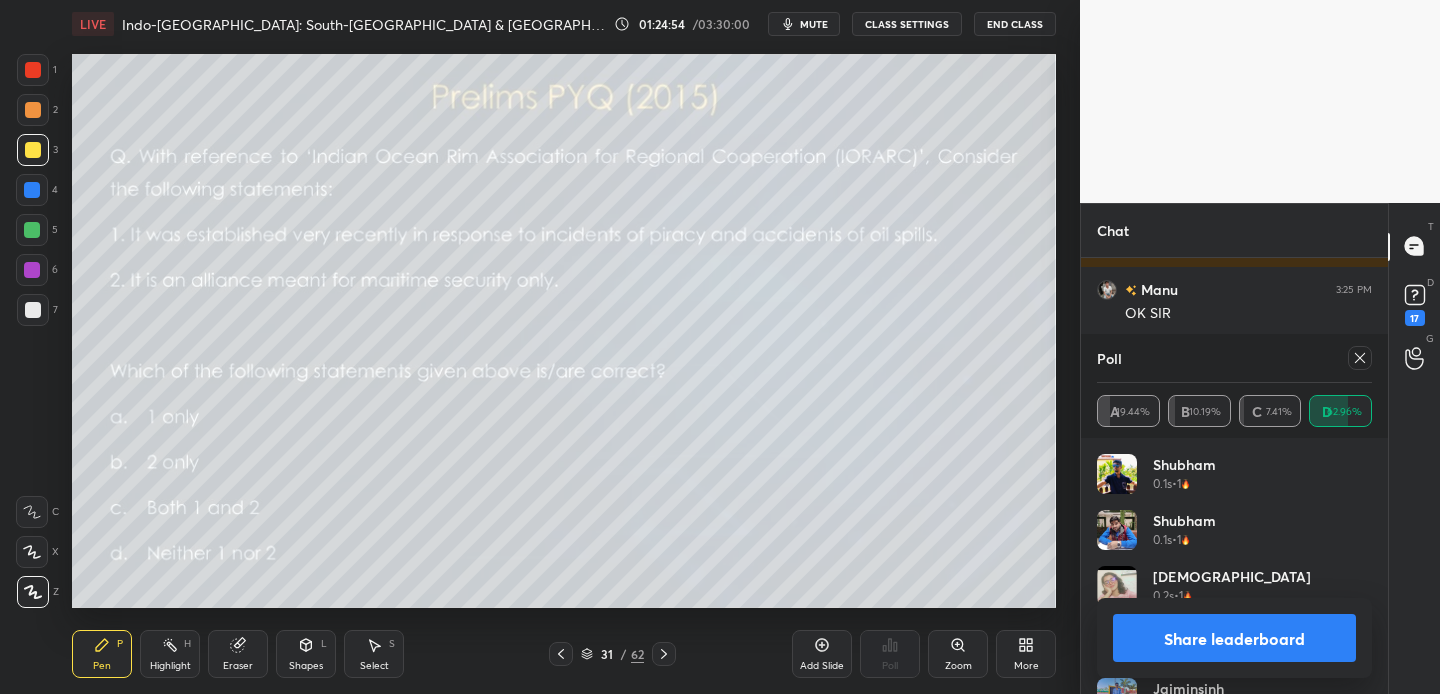 click on "Share leaderboard" at bounding box center [1234, 638] 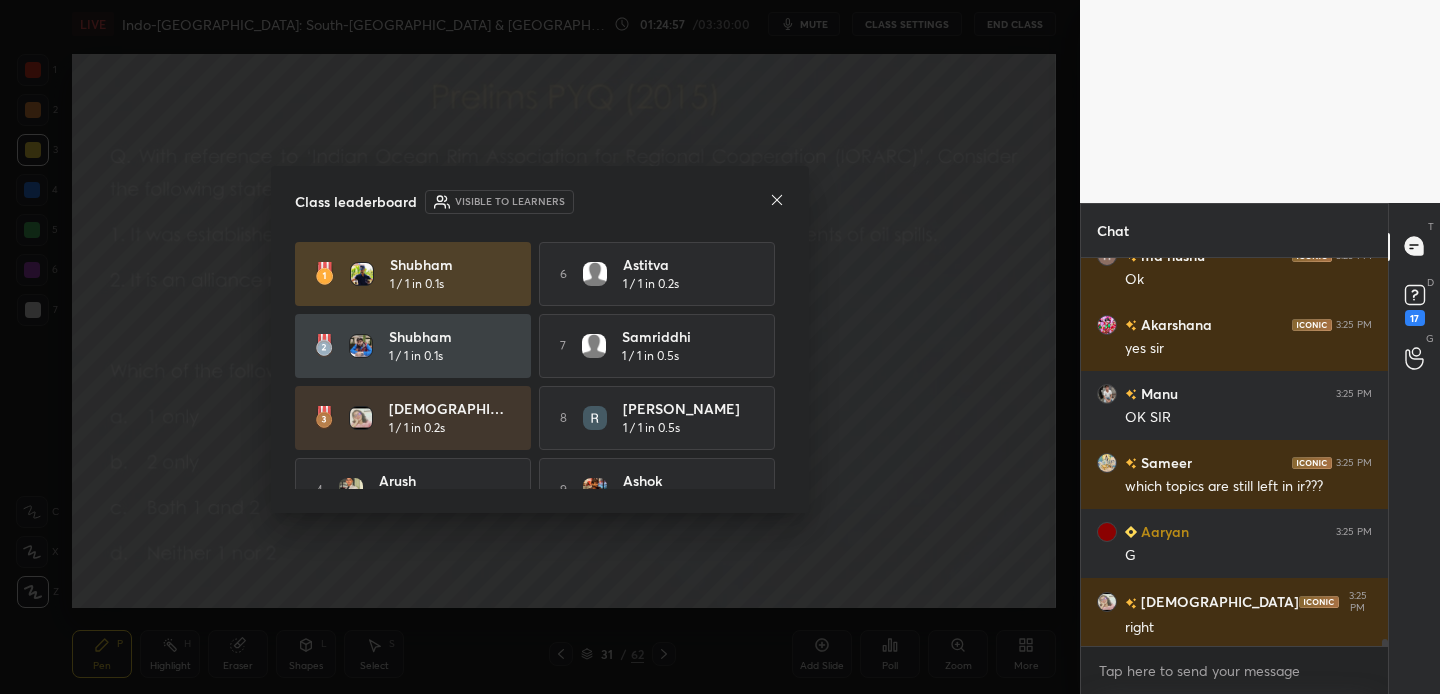 click 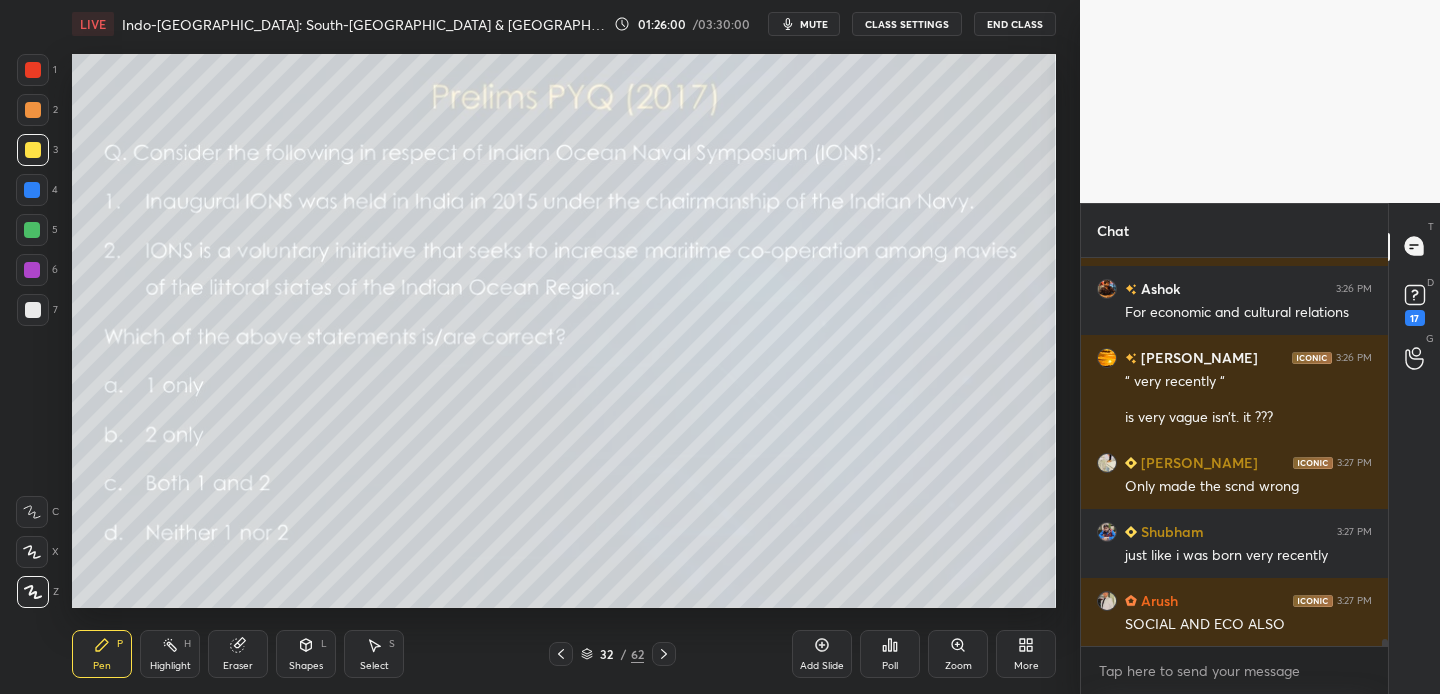 scroll, scrollTop: 22482, scrollLeft: 0, axis: vertical 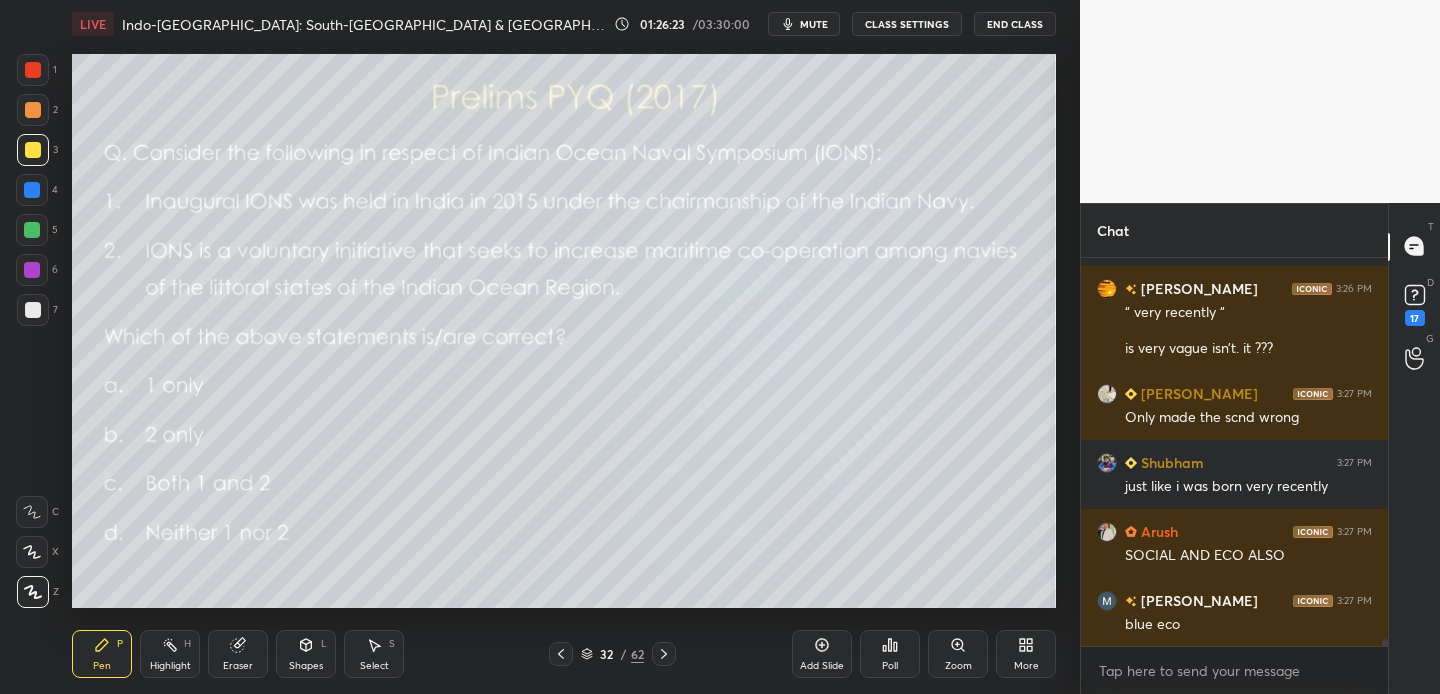 click on "Poll" at bounding box center [890, 654] 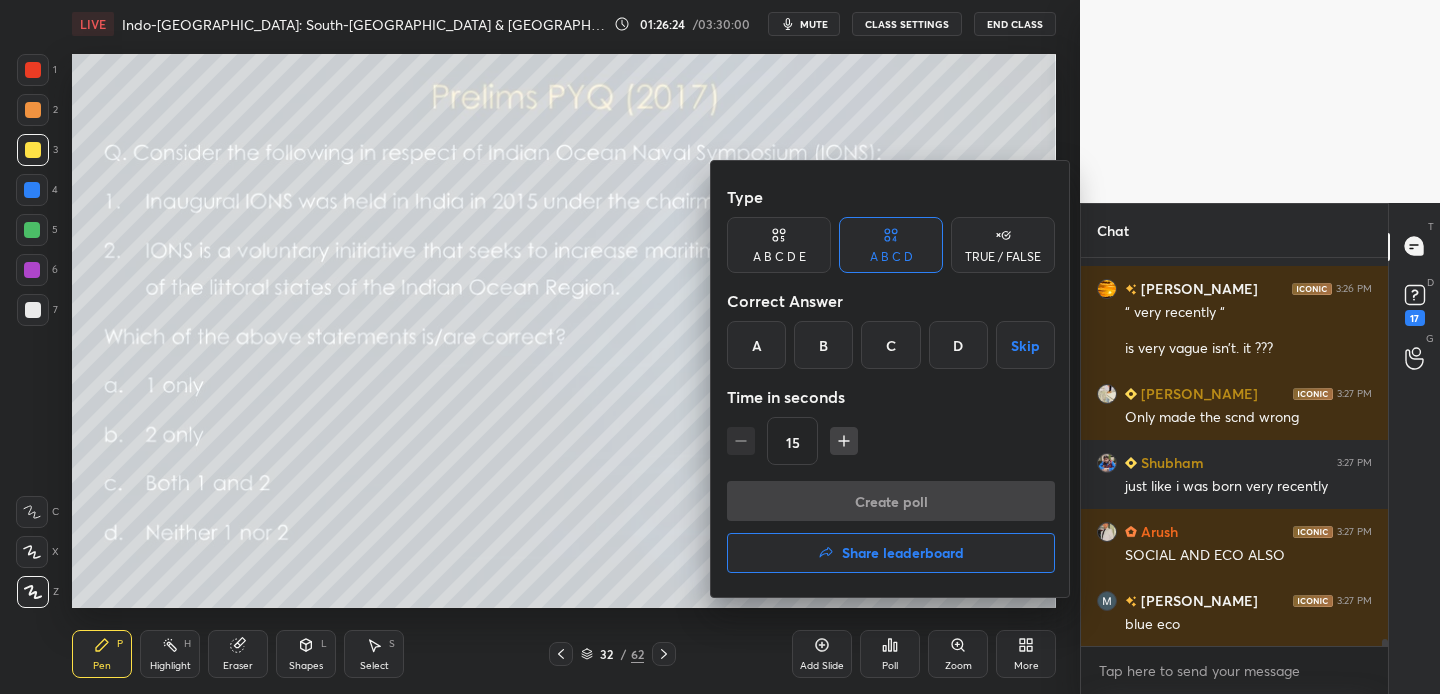 click on "B" at bounding box center (823, 345) 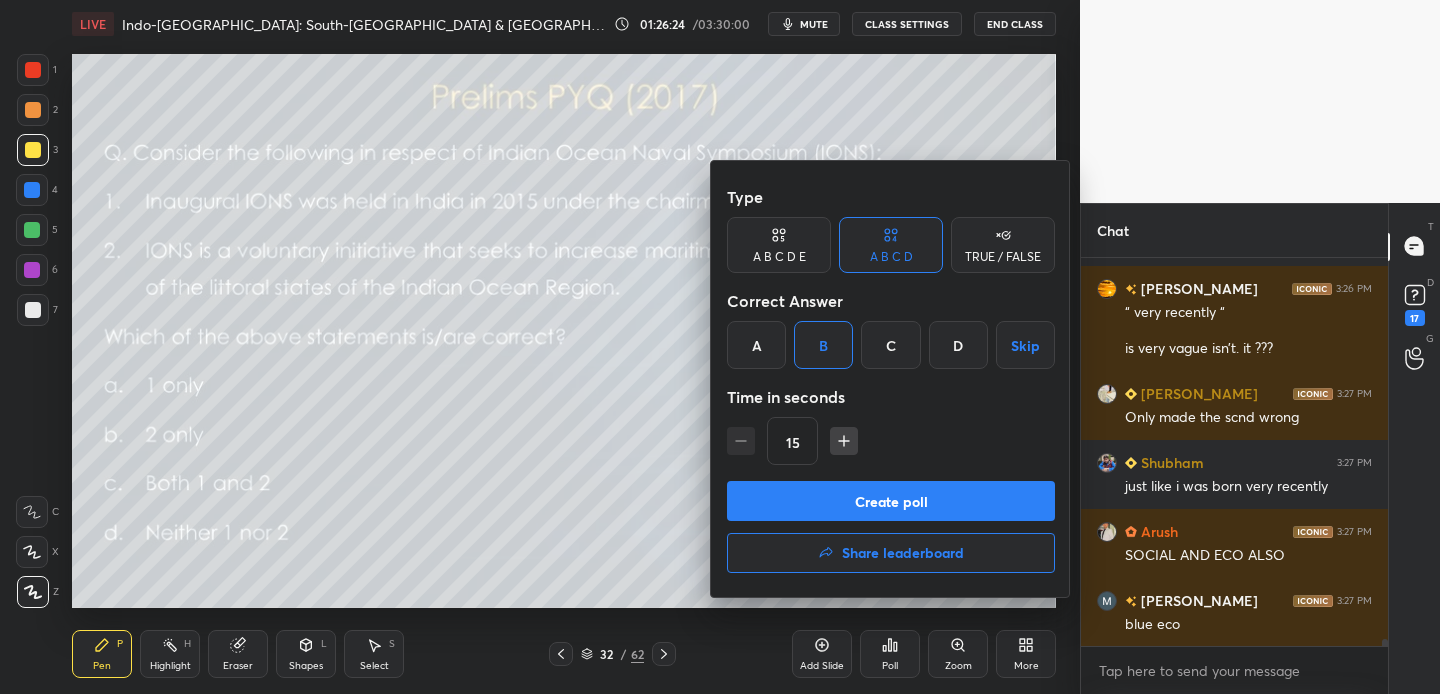 drag, startPoint x: 870, startPoint y: 499, endPoint x: 883, endPoint y: 498, distance: 13.038404 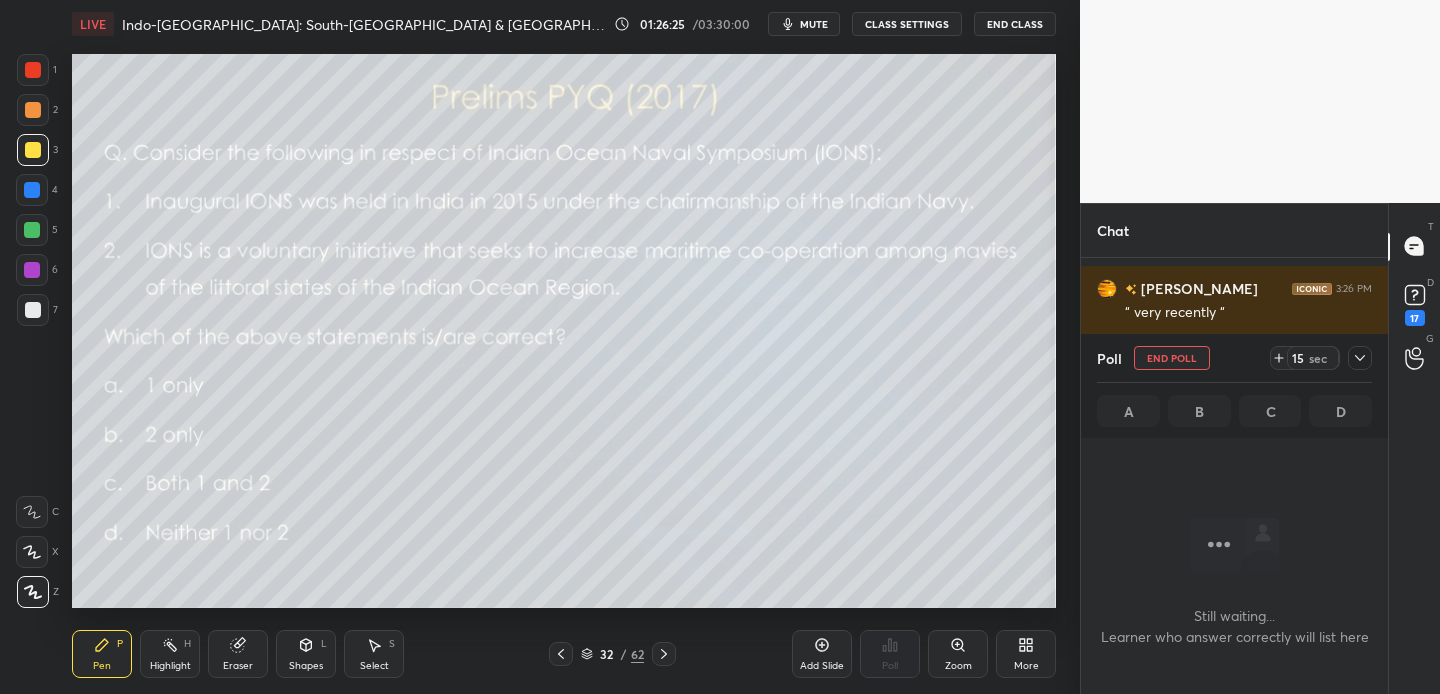 scroll, scrollTop: 340, scrollLeft: 301, axis: both 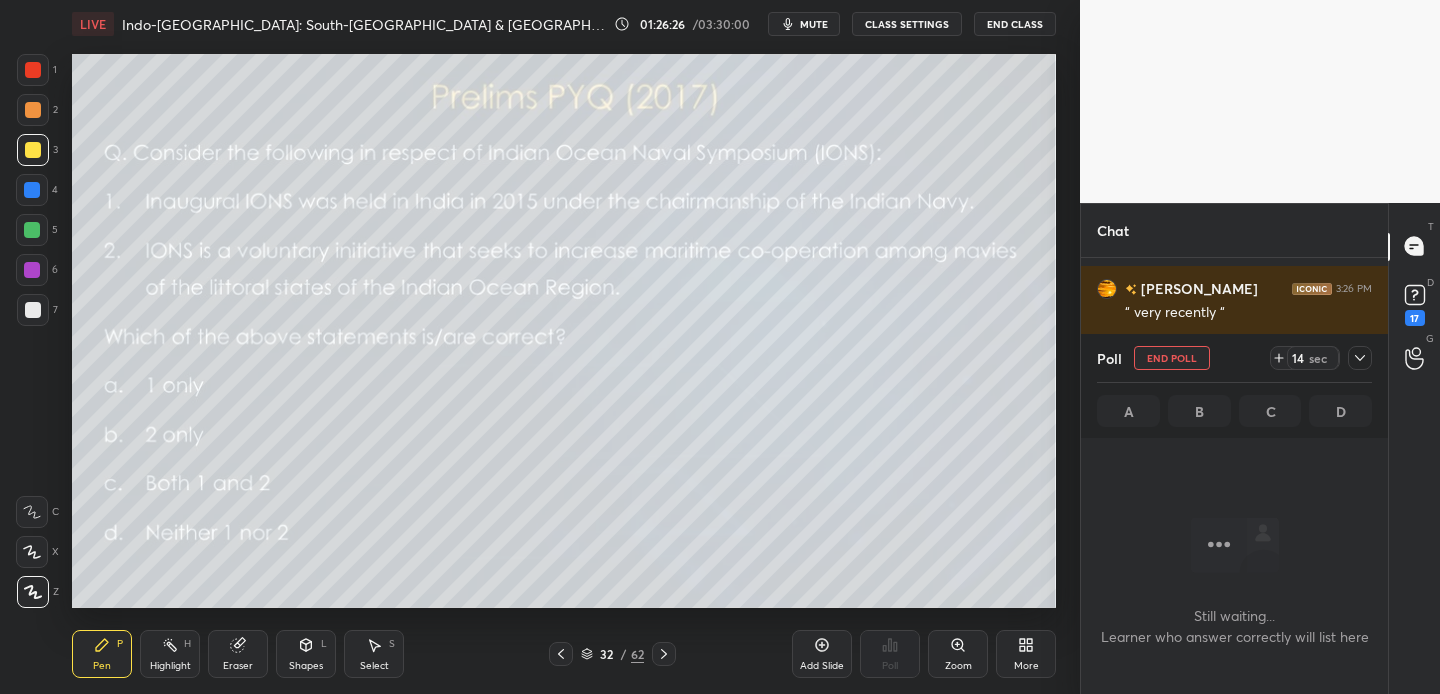 click at bounding box center [33, 150] 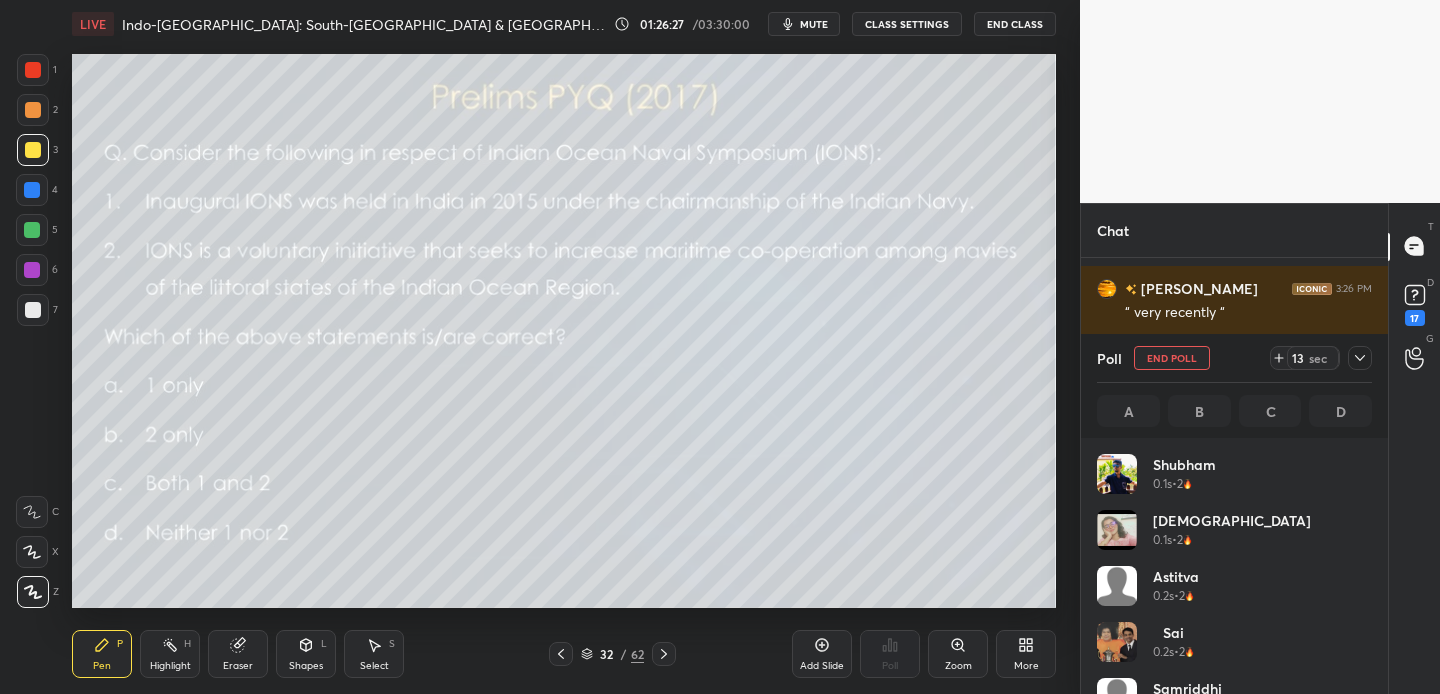 scroll, scrollTop: 7, scrollLeft: 7, axis: both 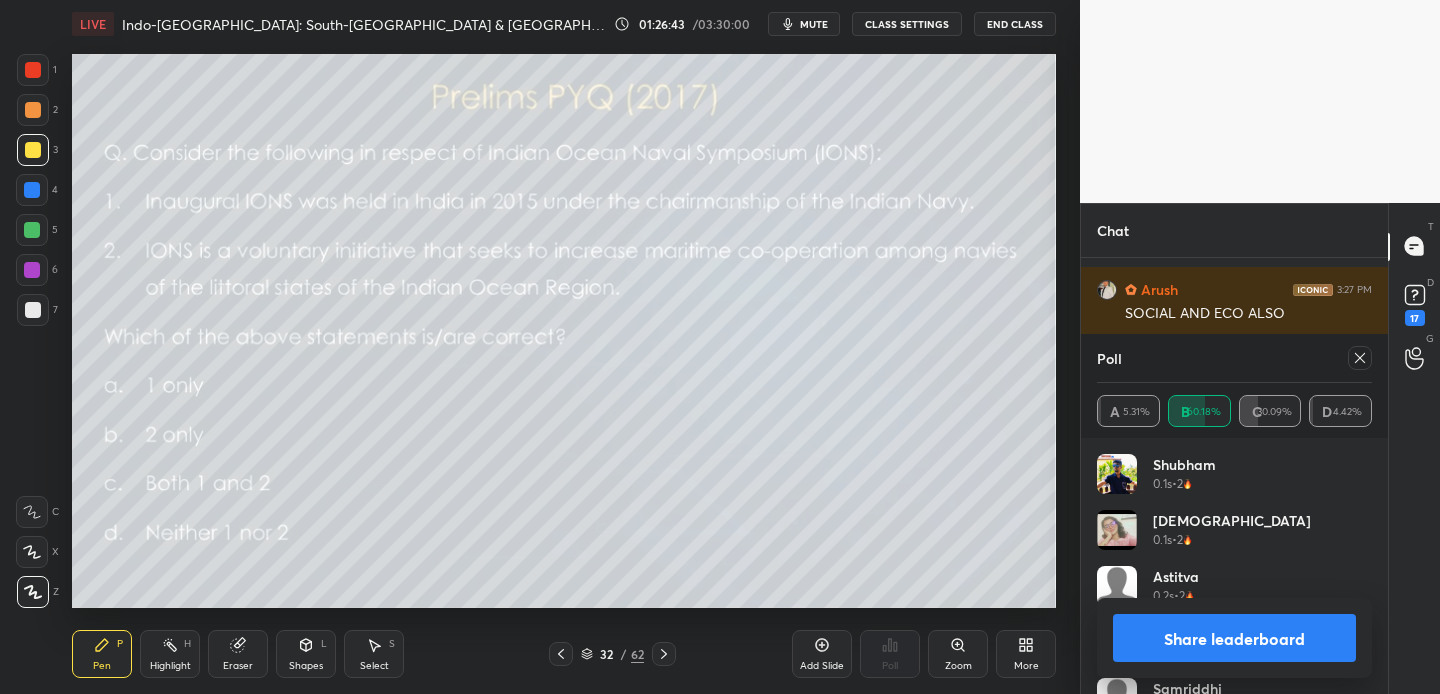 click on "Share leaderboard" at bounding box center [1234, 638] 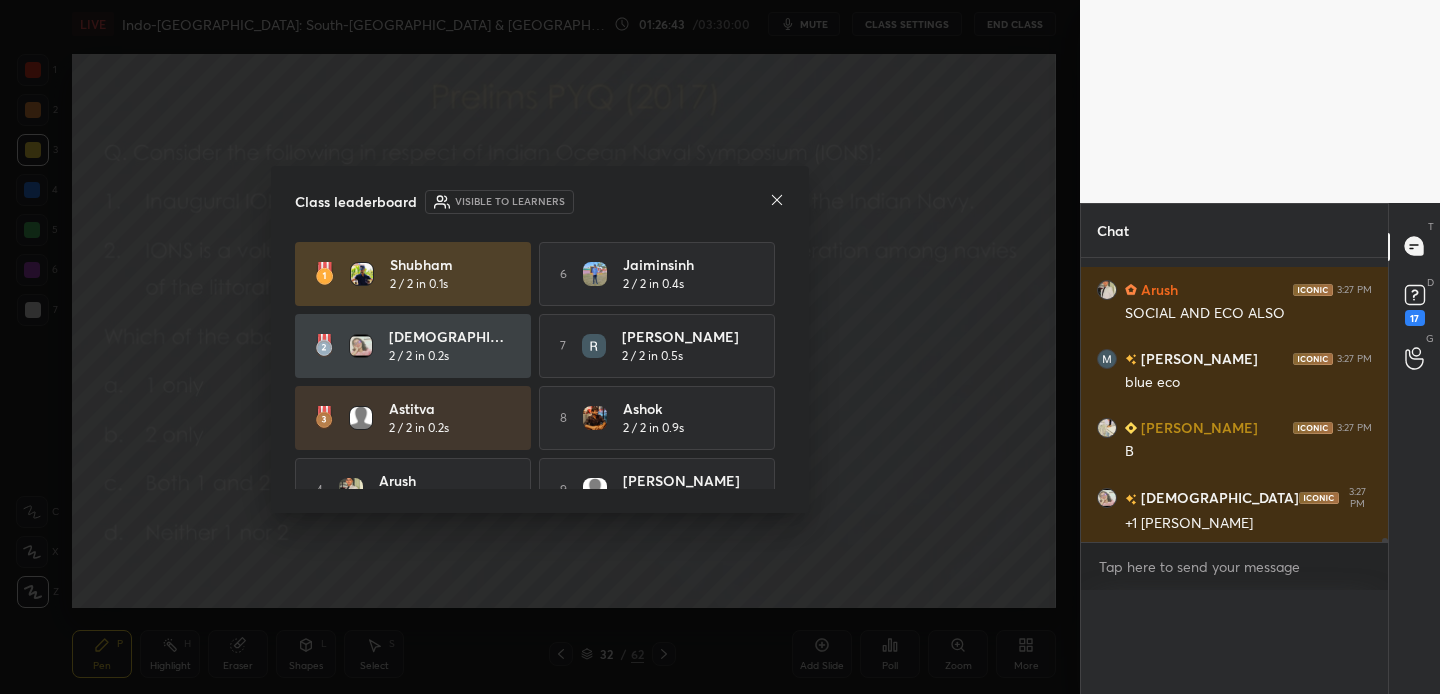 scroll, scrollTop: 0, scrollLeft: 0, axis: both 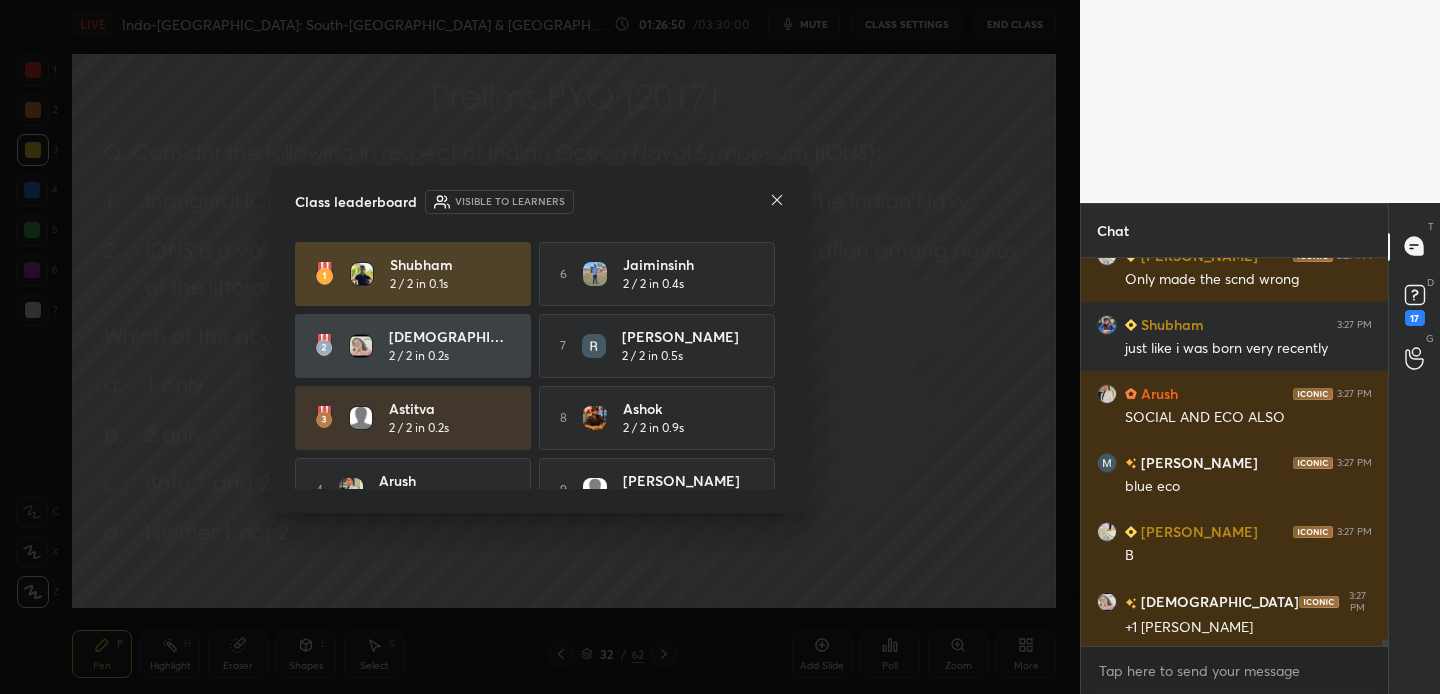 click 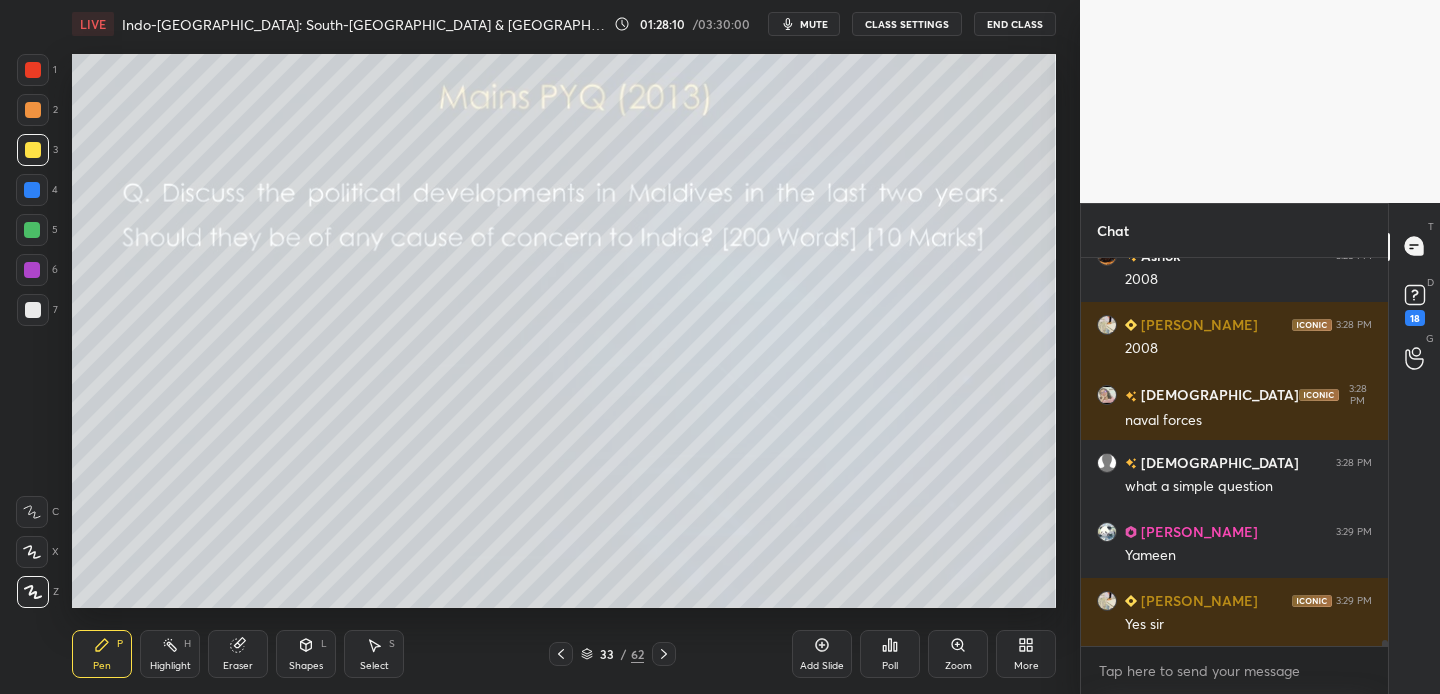 scroll, scrollTop: 23258, scrollLeft: 0, axis: vertical 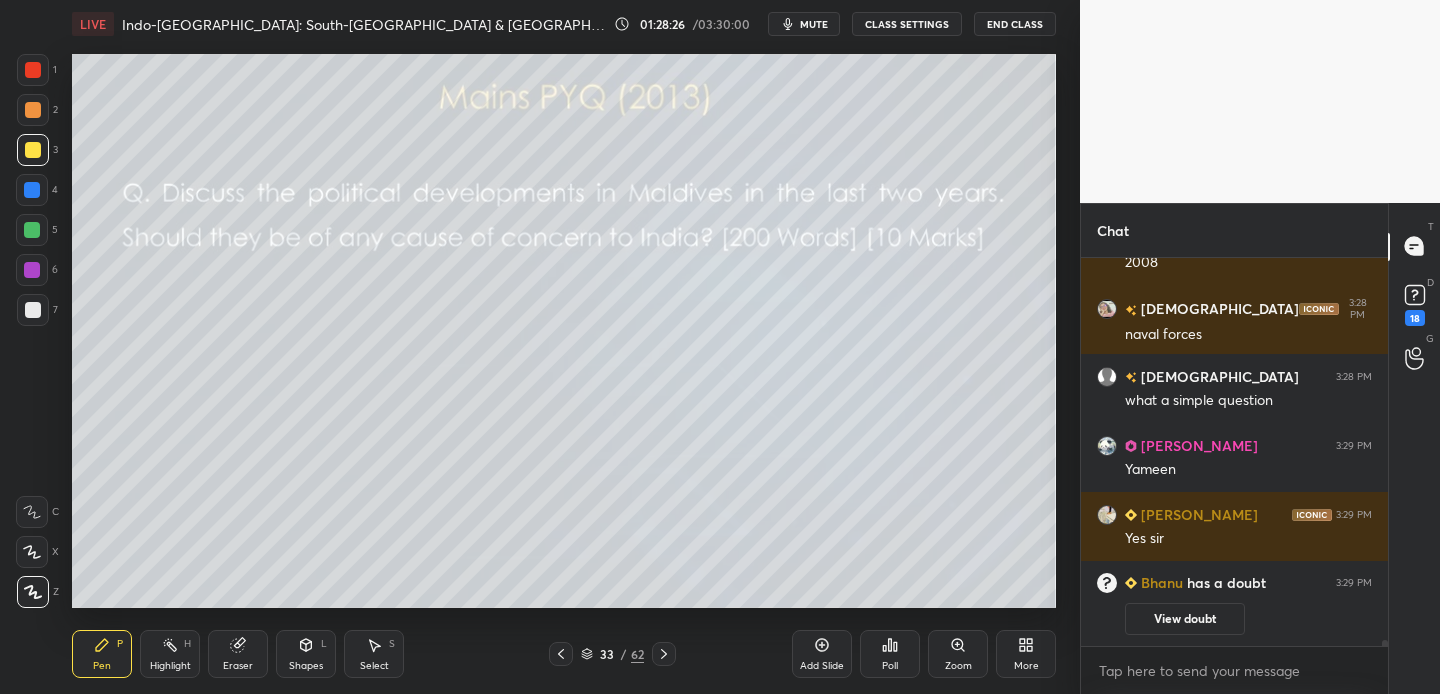 click at bounding box center [664, 654] 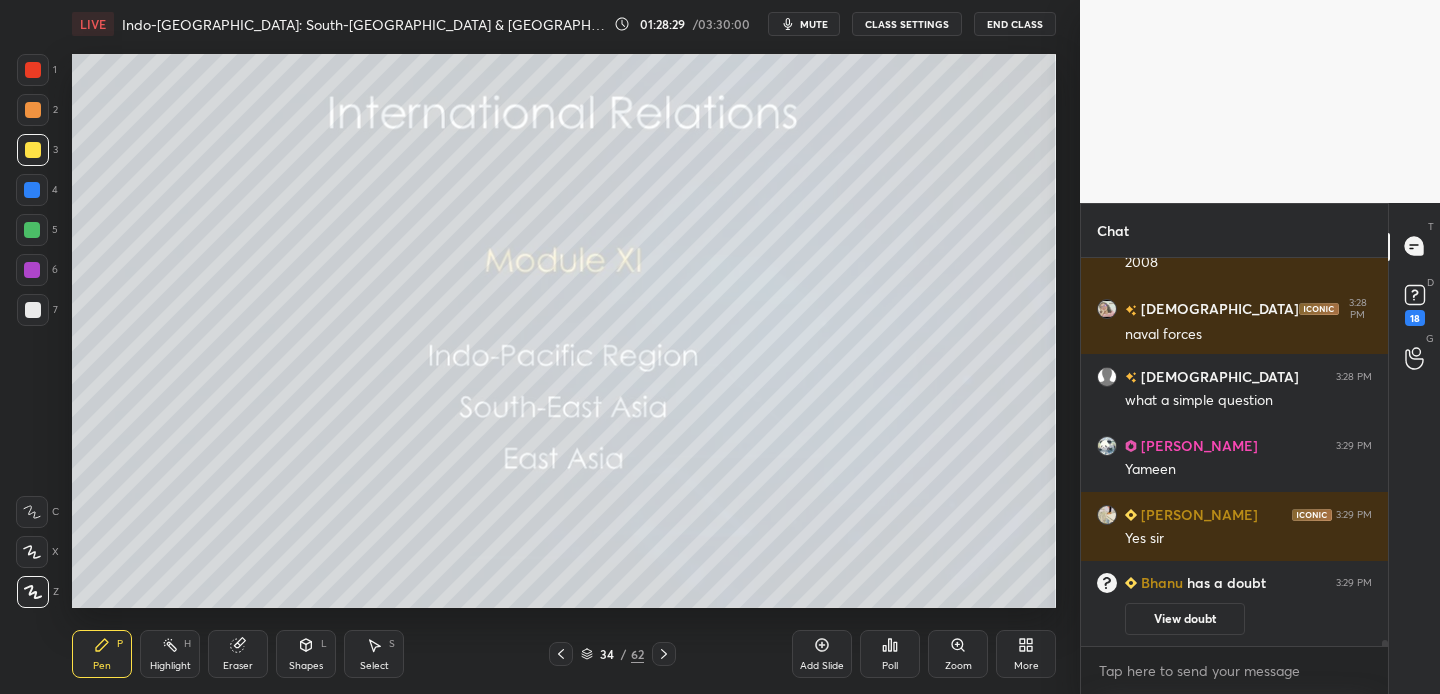 click 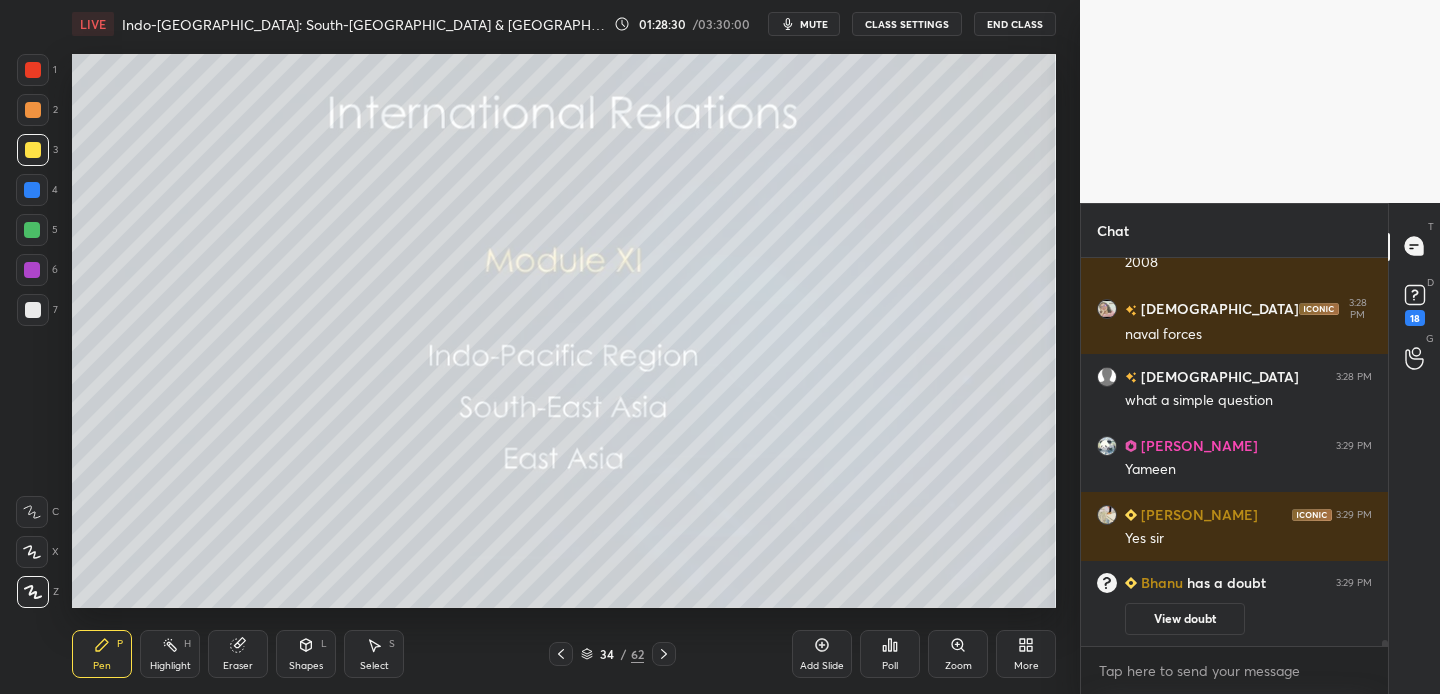 click at bounding box center [33, 150] 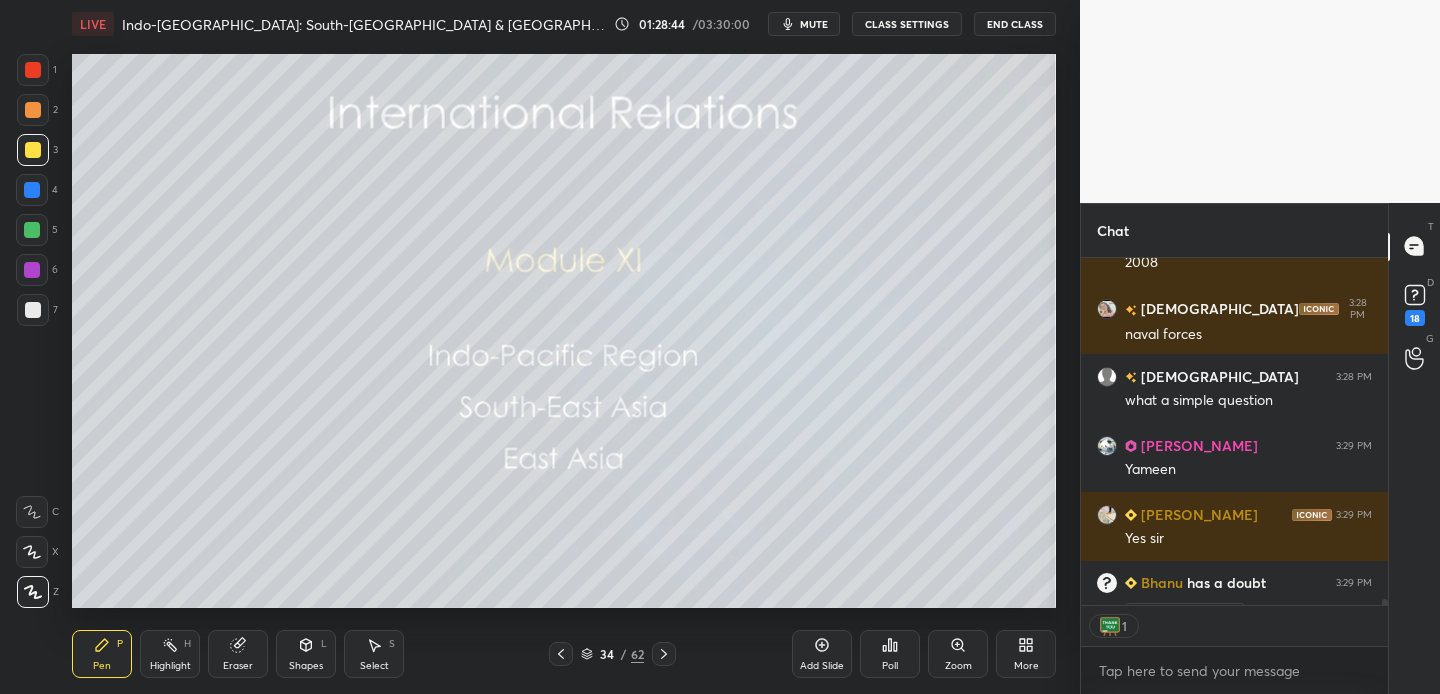 scroll, scrollTop: 341, scrollLeft: 301, axis: both 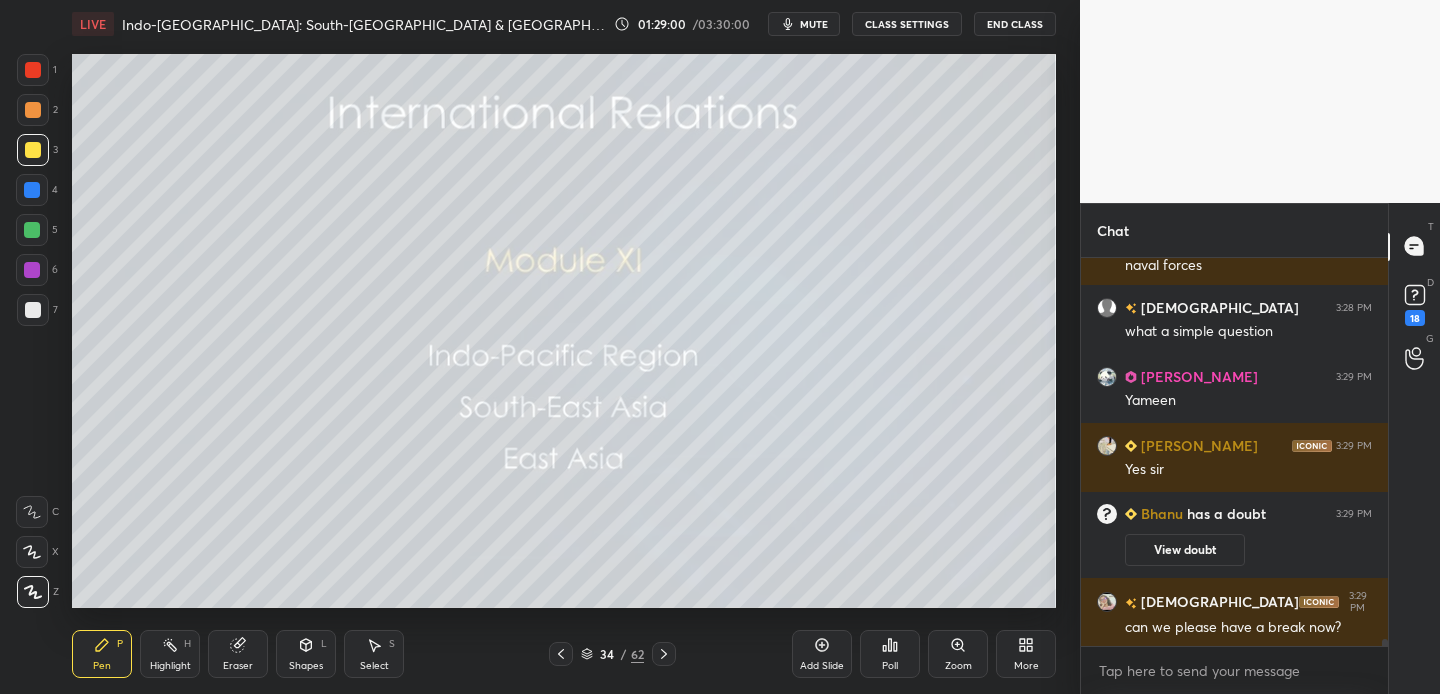 click at bounding box center [561, 654] 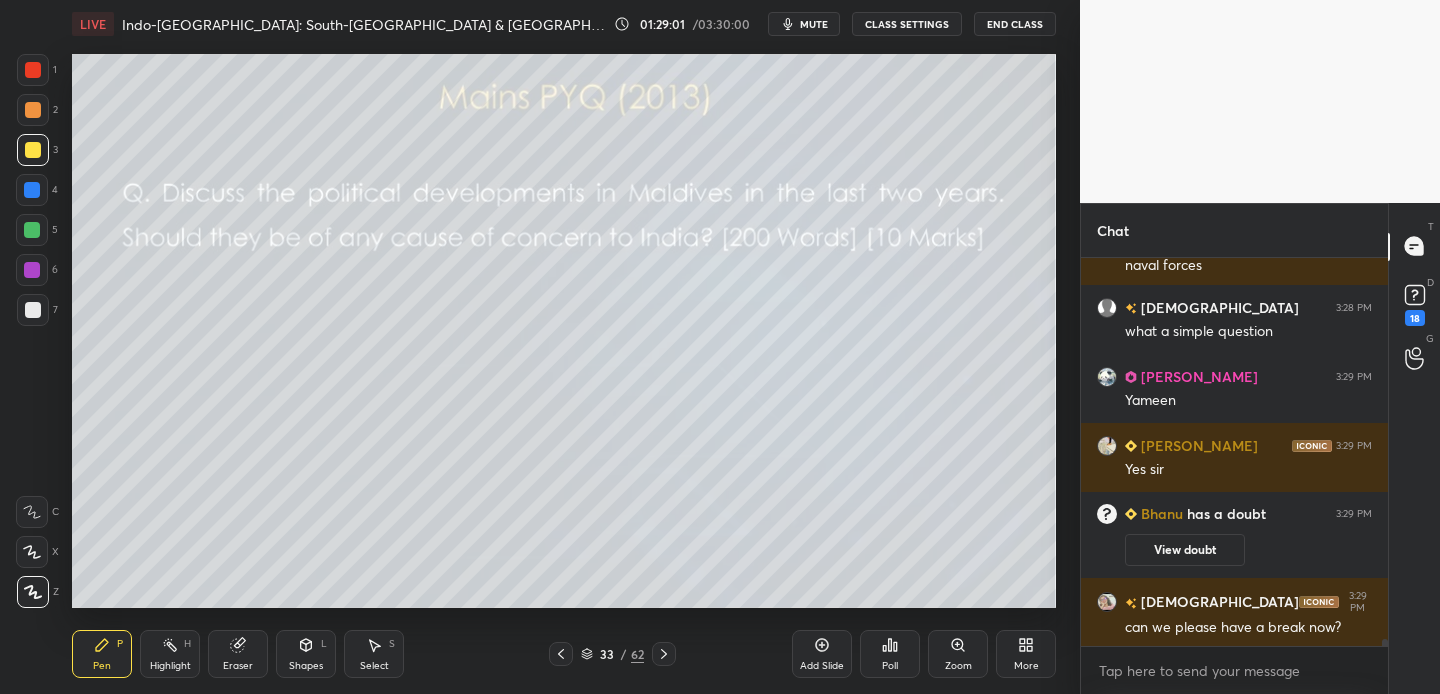 click 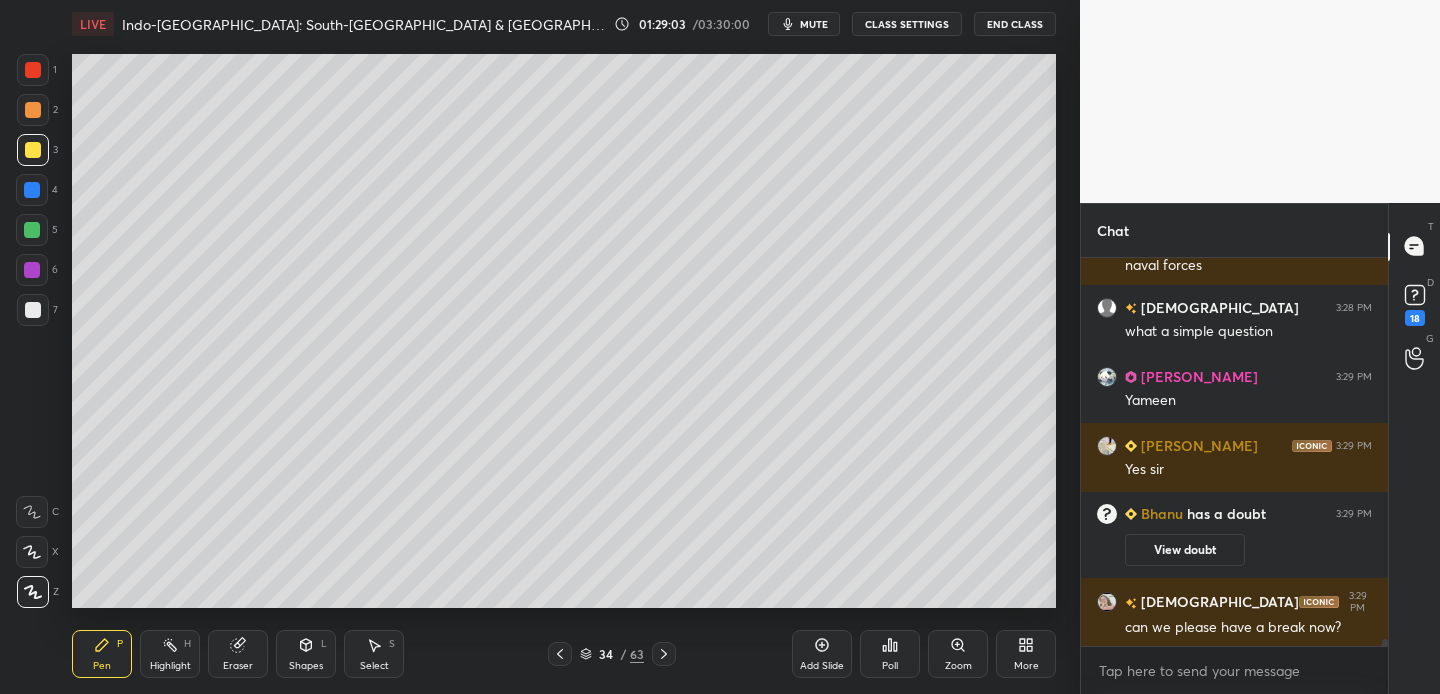 drag, startPoint x: 28, startPoint y: 143, endPoint x: 65, endPoint y: 142, distance: 37.01351 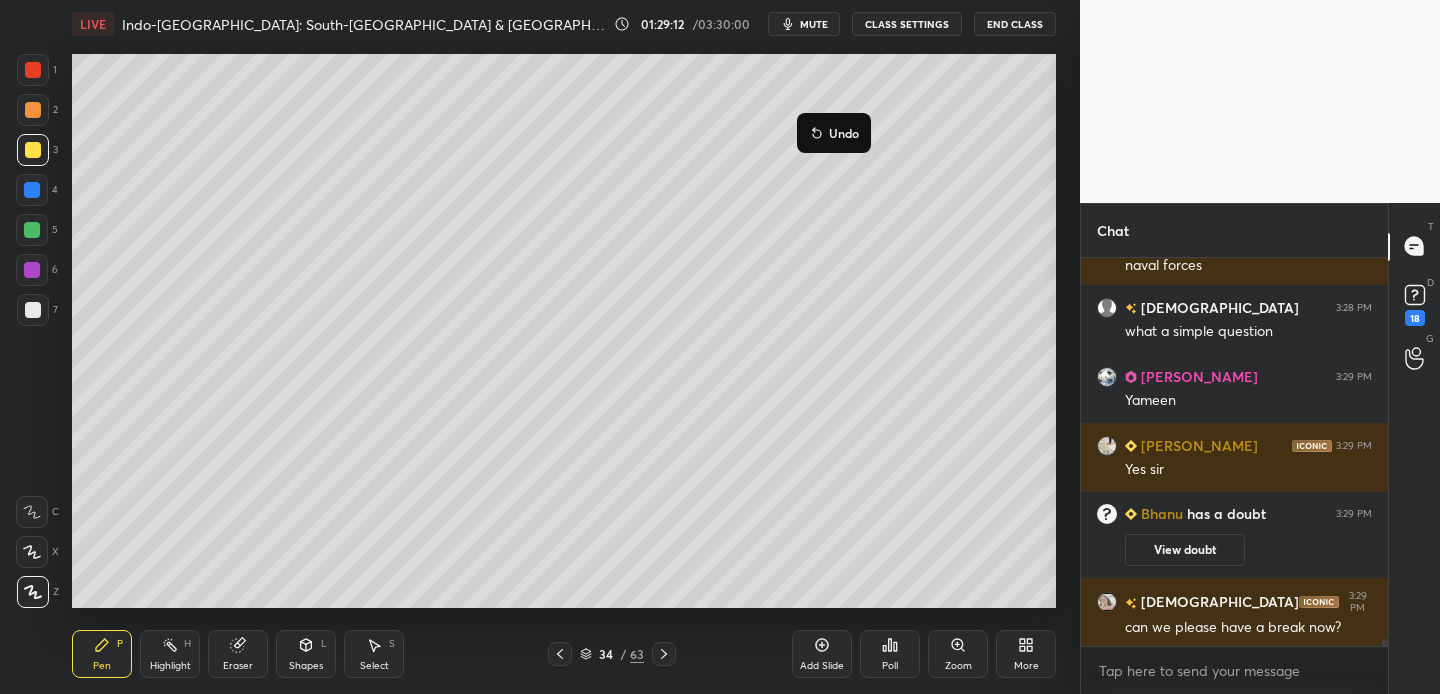 click 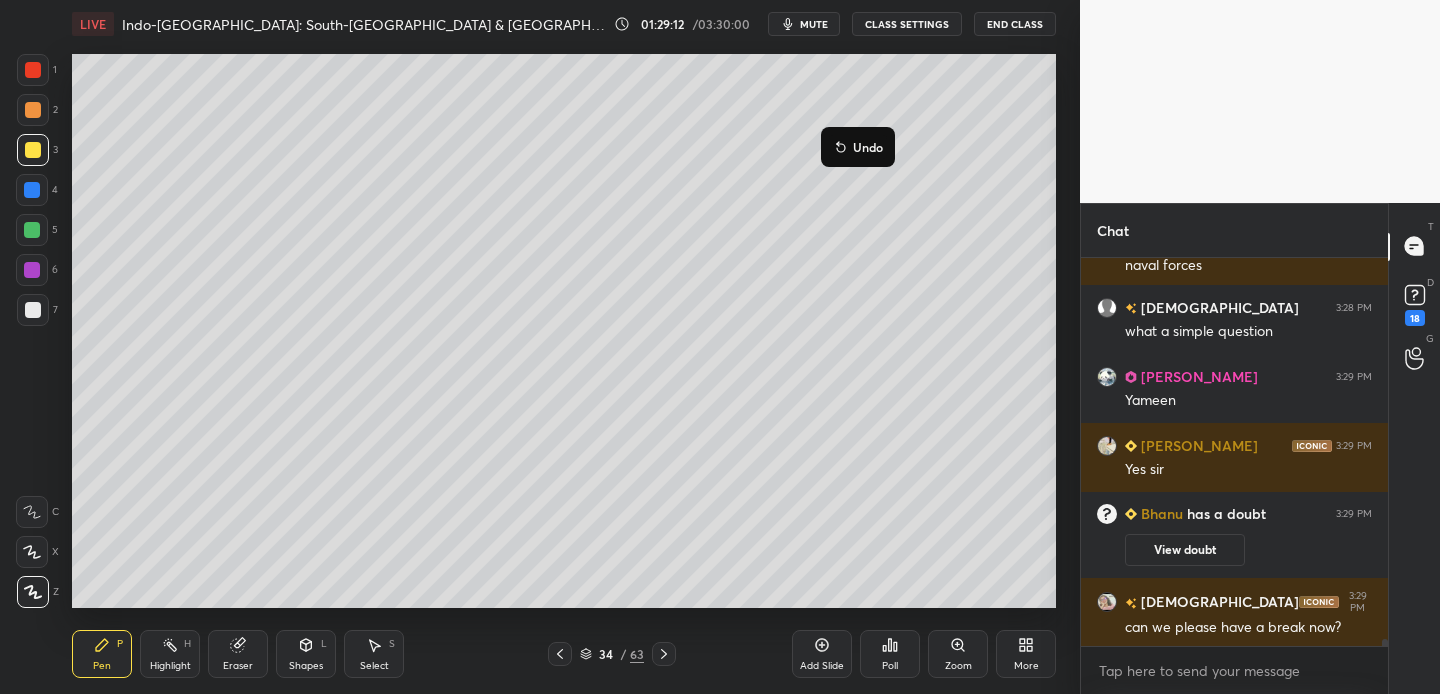 click 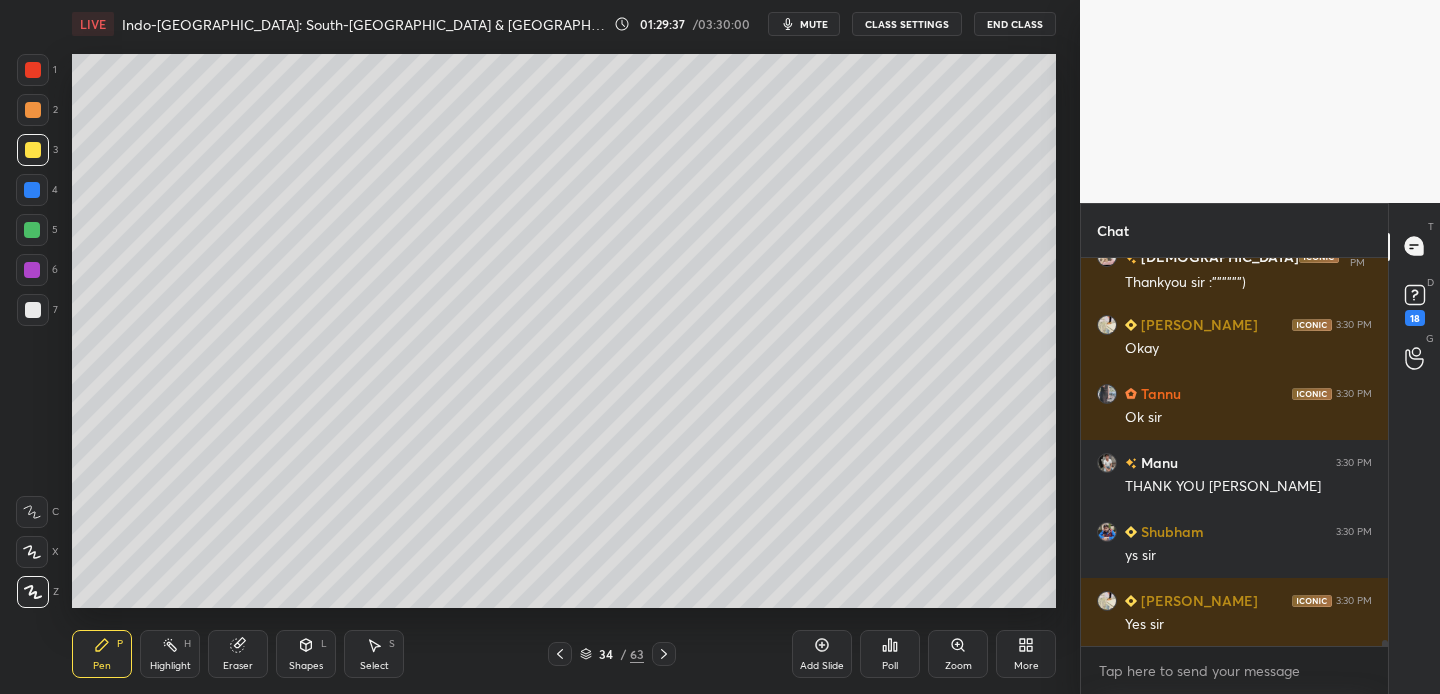 scroll, scrollTop: 23266, scrollLeft: 0, axis: vertical 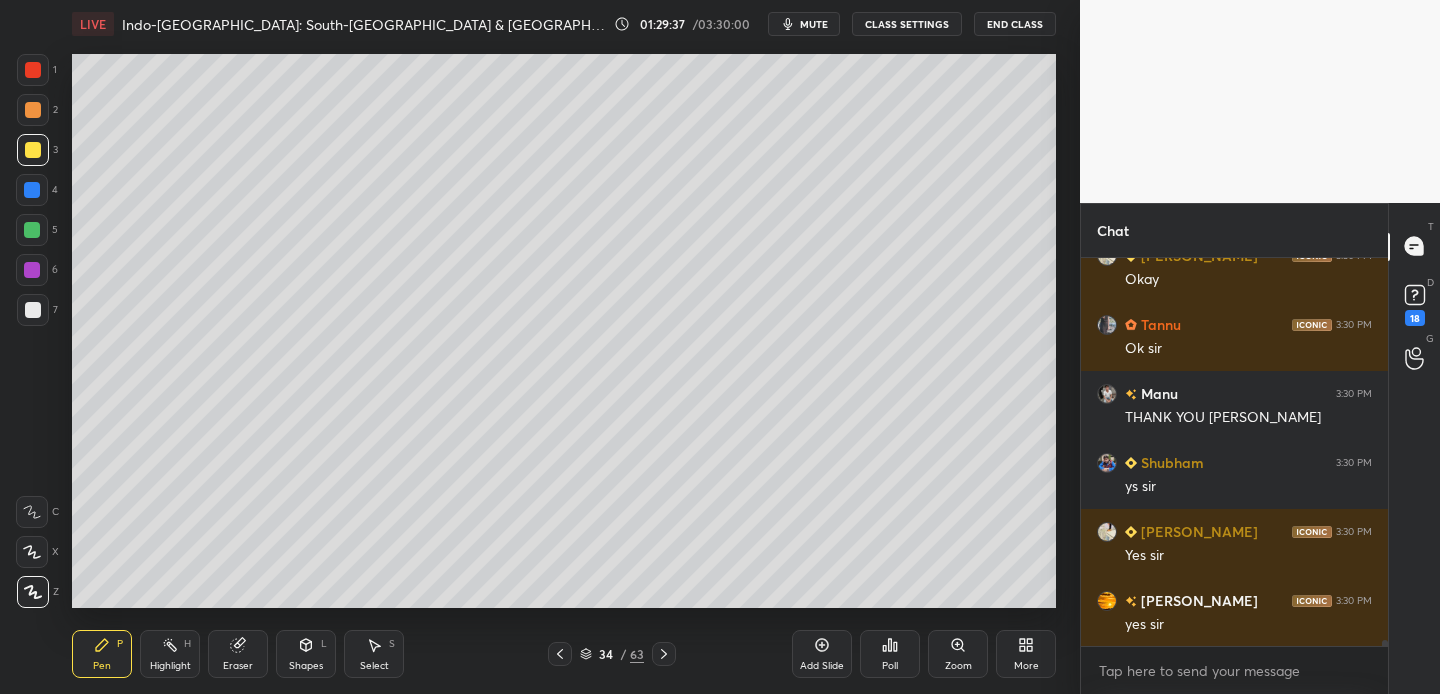 click on "End Class" at bounding box center [1015, 24] 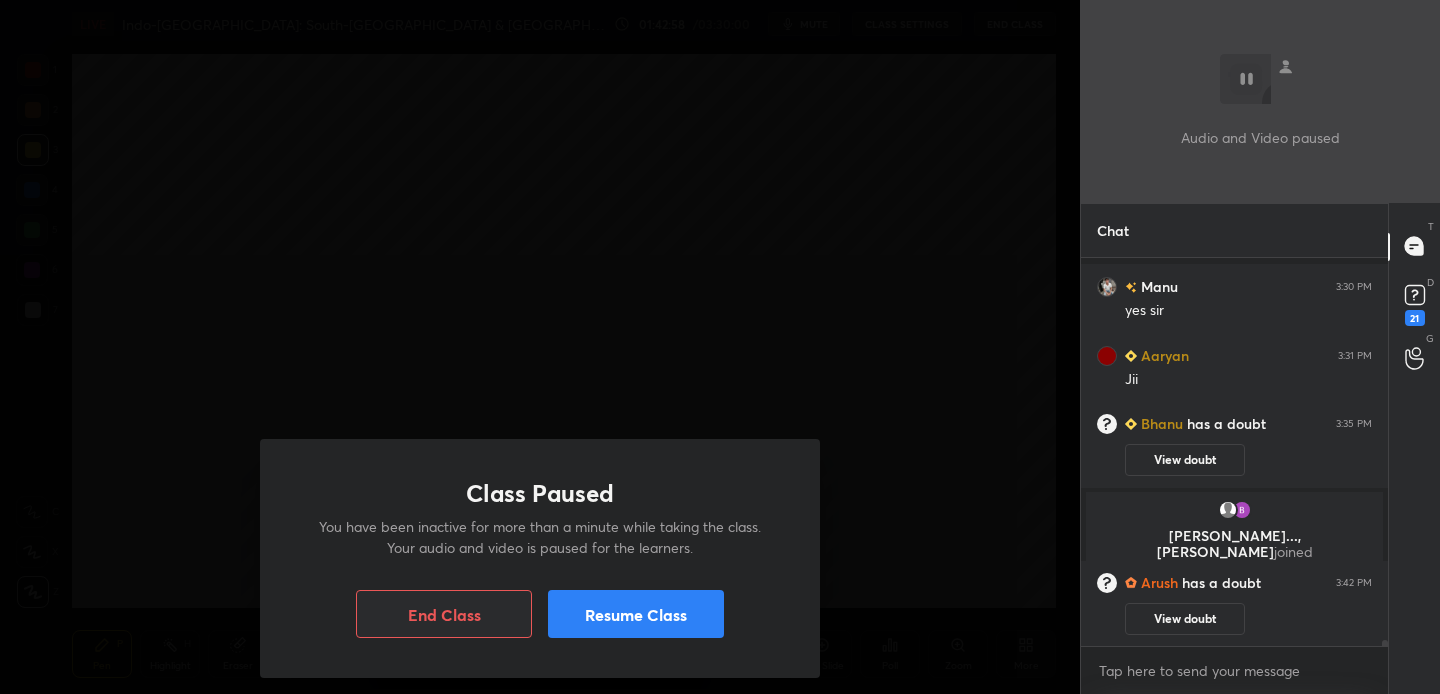 scroll, scrollTop: 23413, scrollLeft: 0, axis: vertical 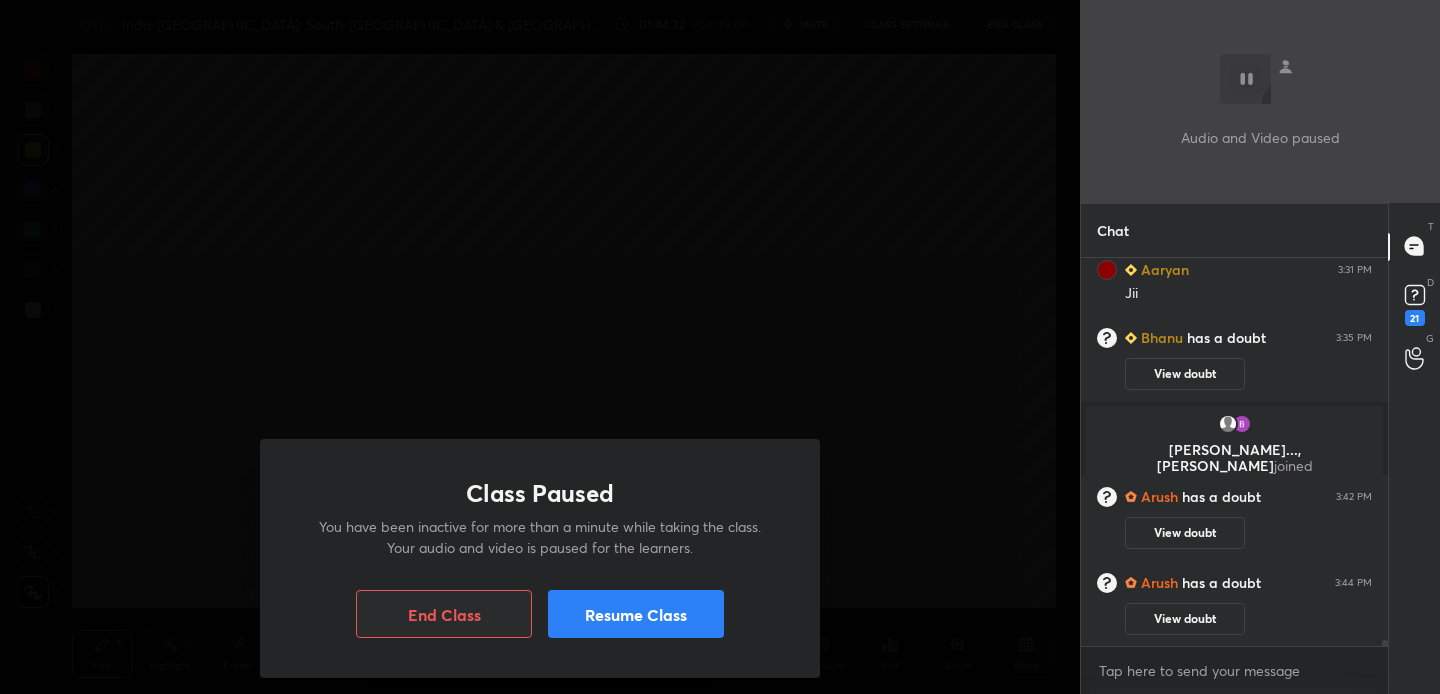 click on "Resume Class" at bounding box center [636, 614] 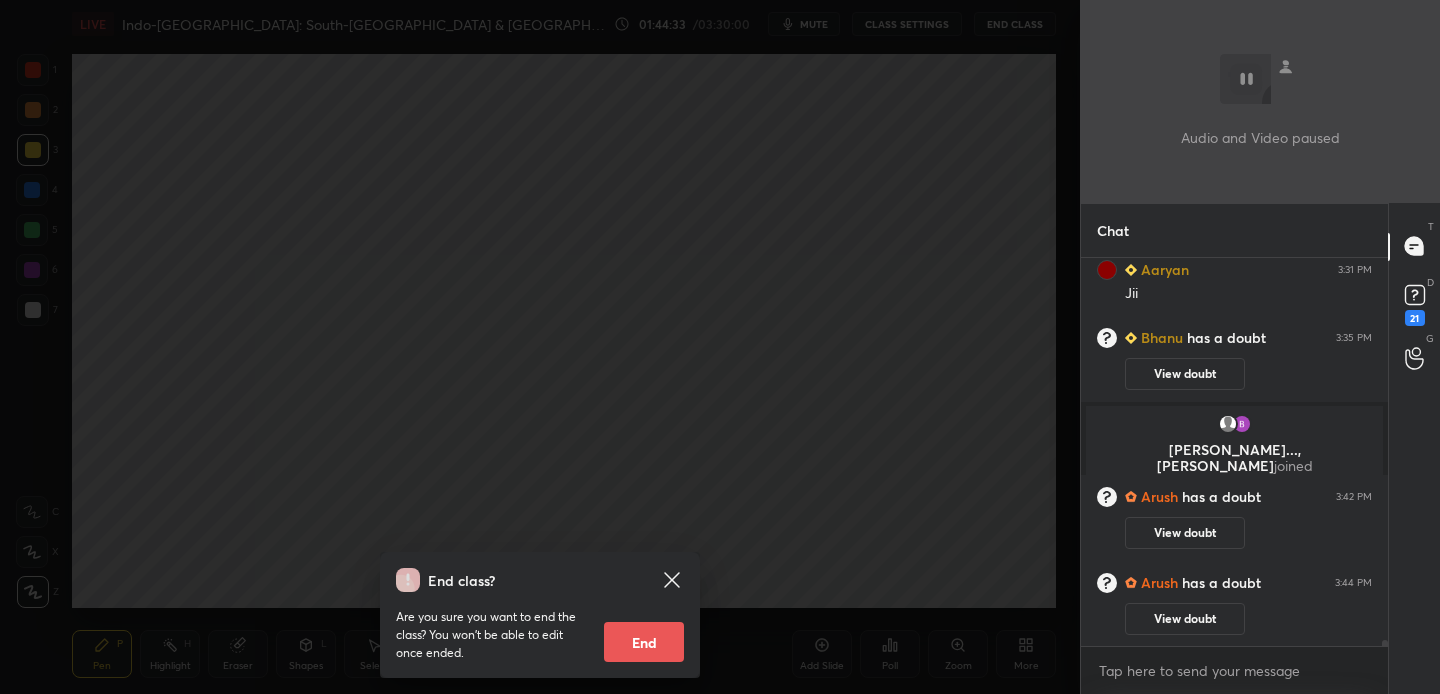 click 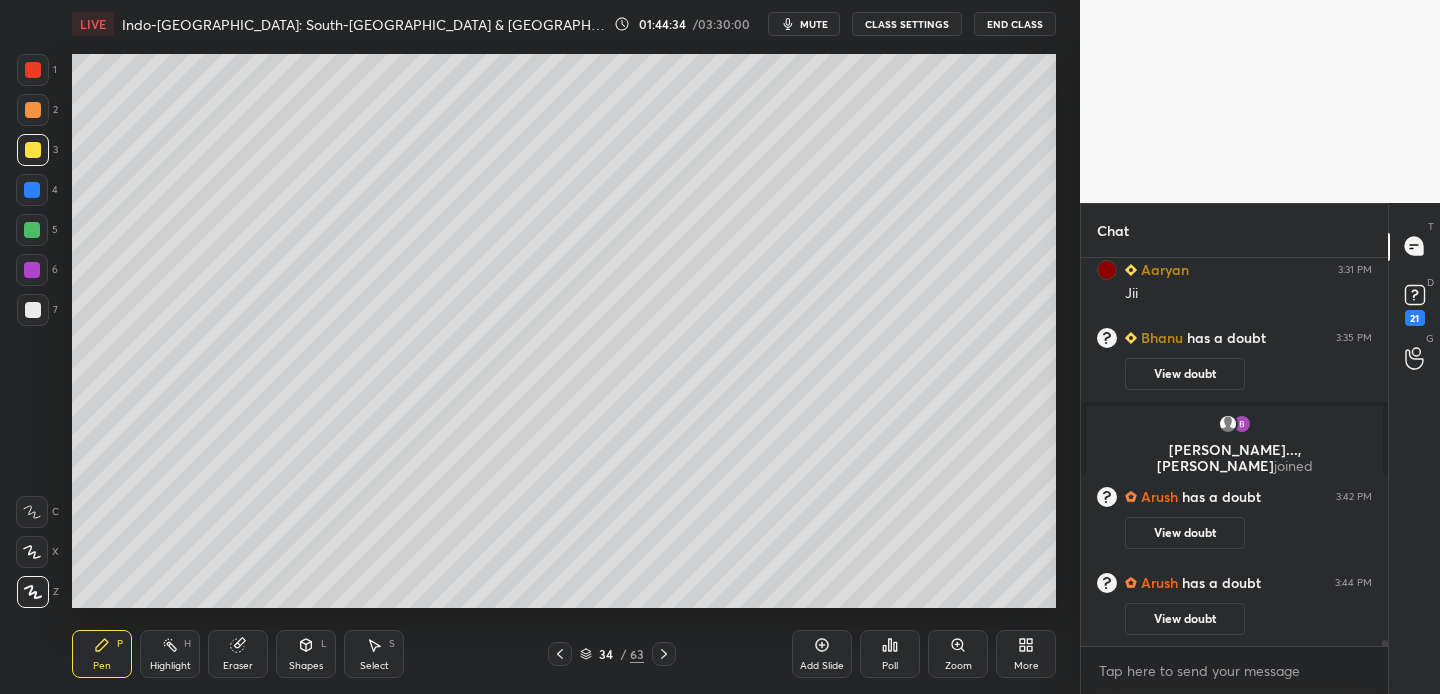 click 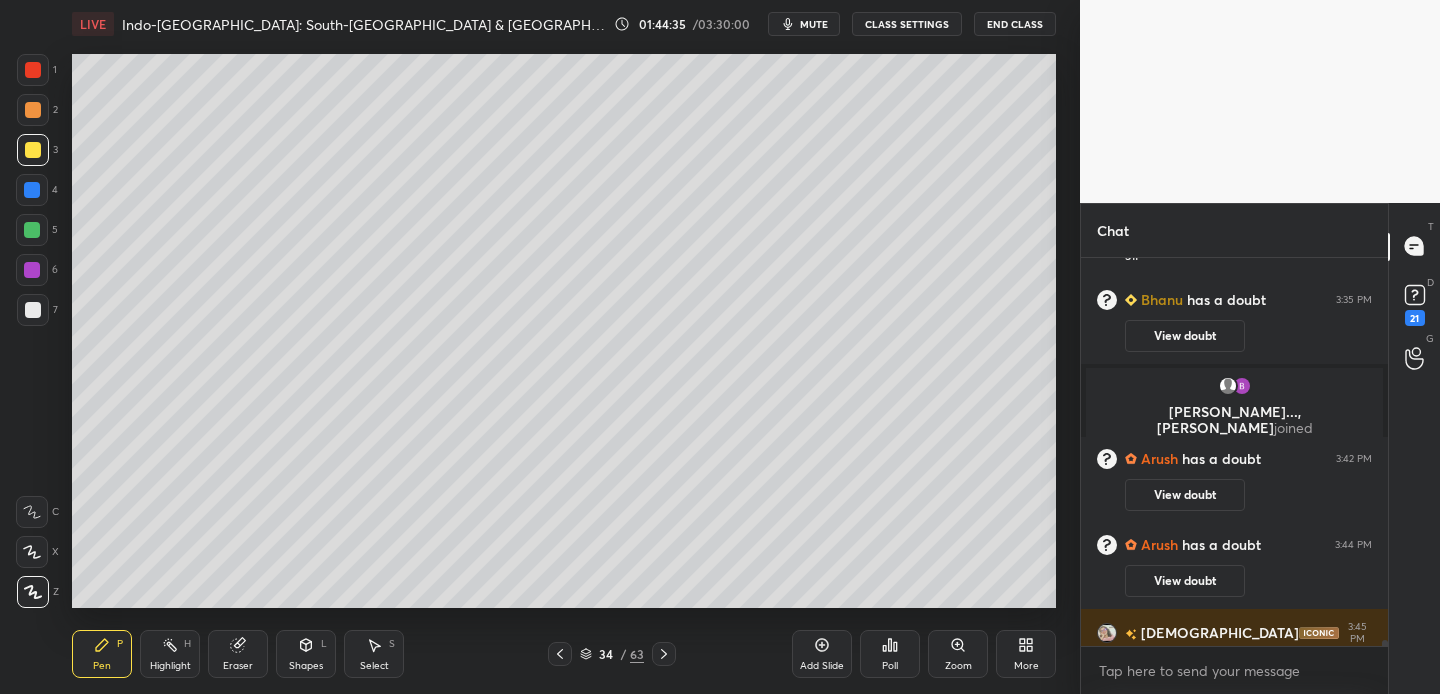 click 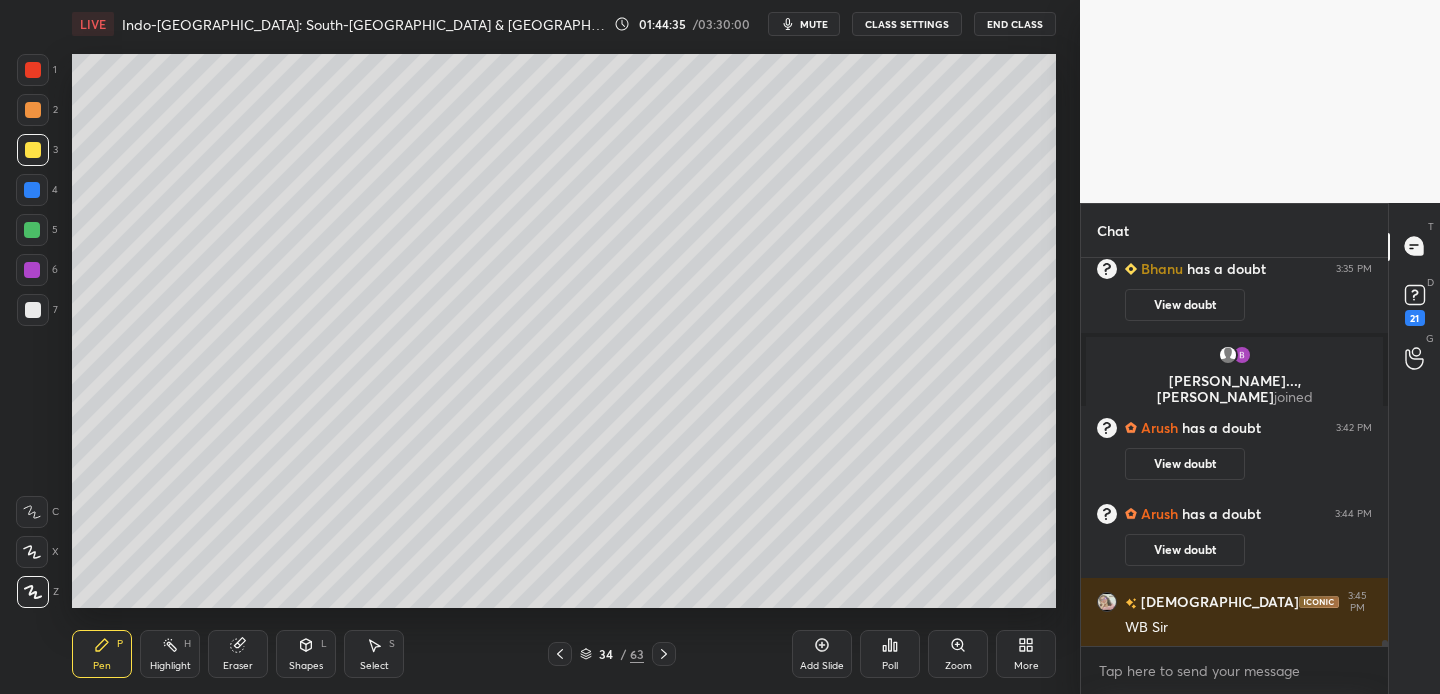 click at bounding box center [33, 150] 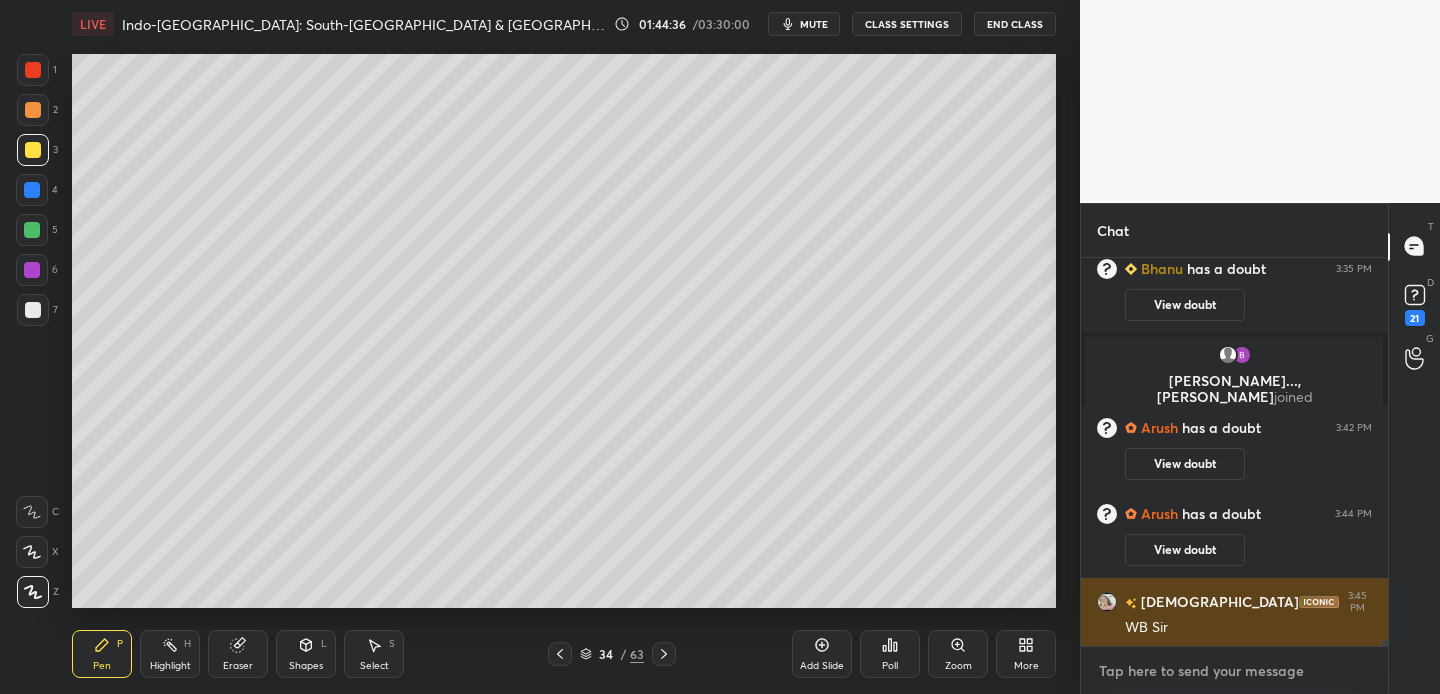 drag, startPoint x: 1202, startPoint y: 667, endPoint x: 1183, endPoint y: 606, distance: 63.89053 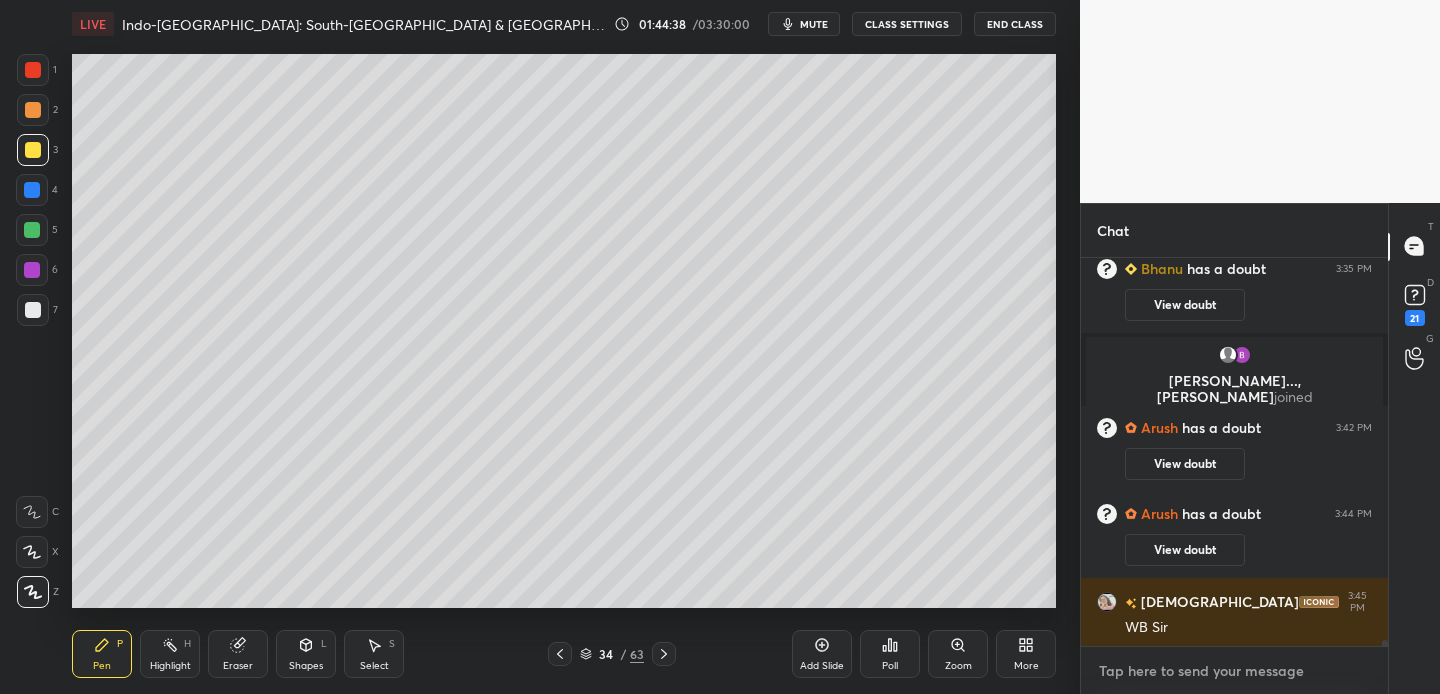 click at bounding box center (1234, 671) 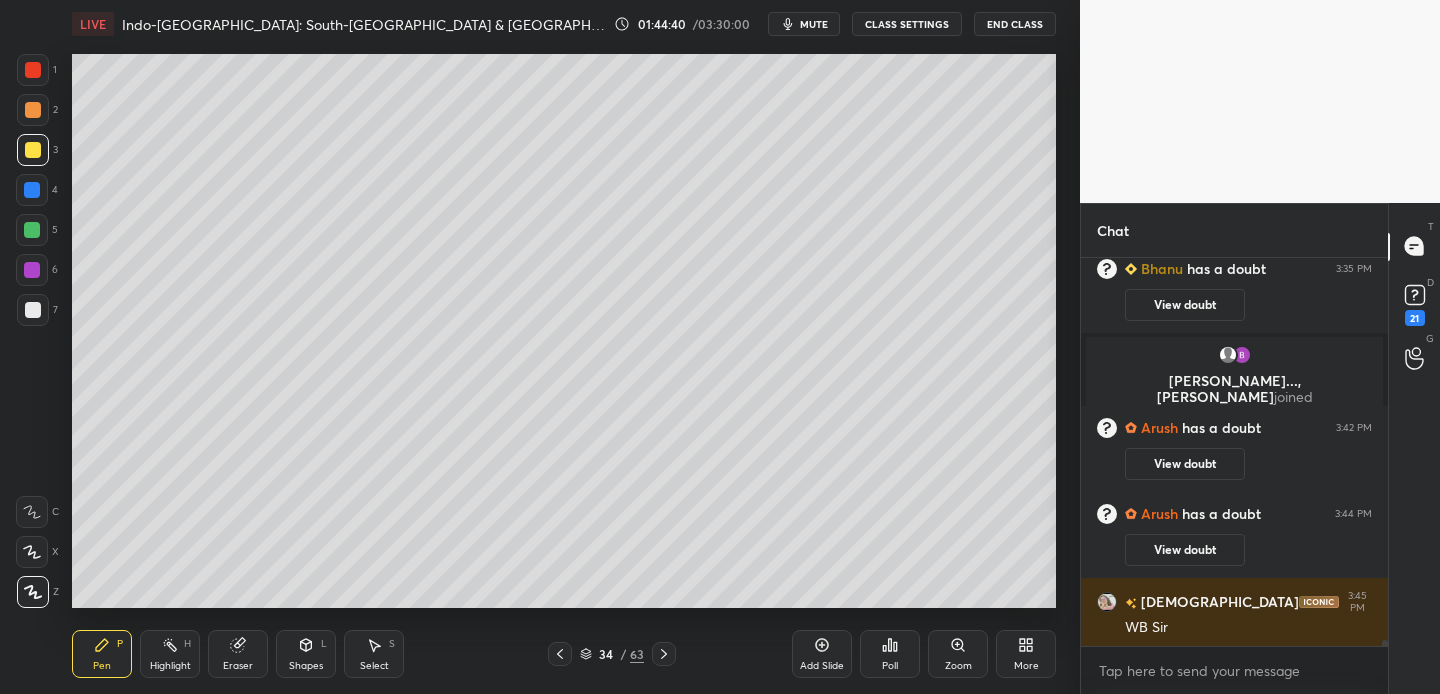 click 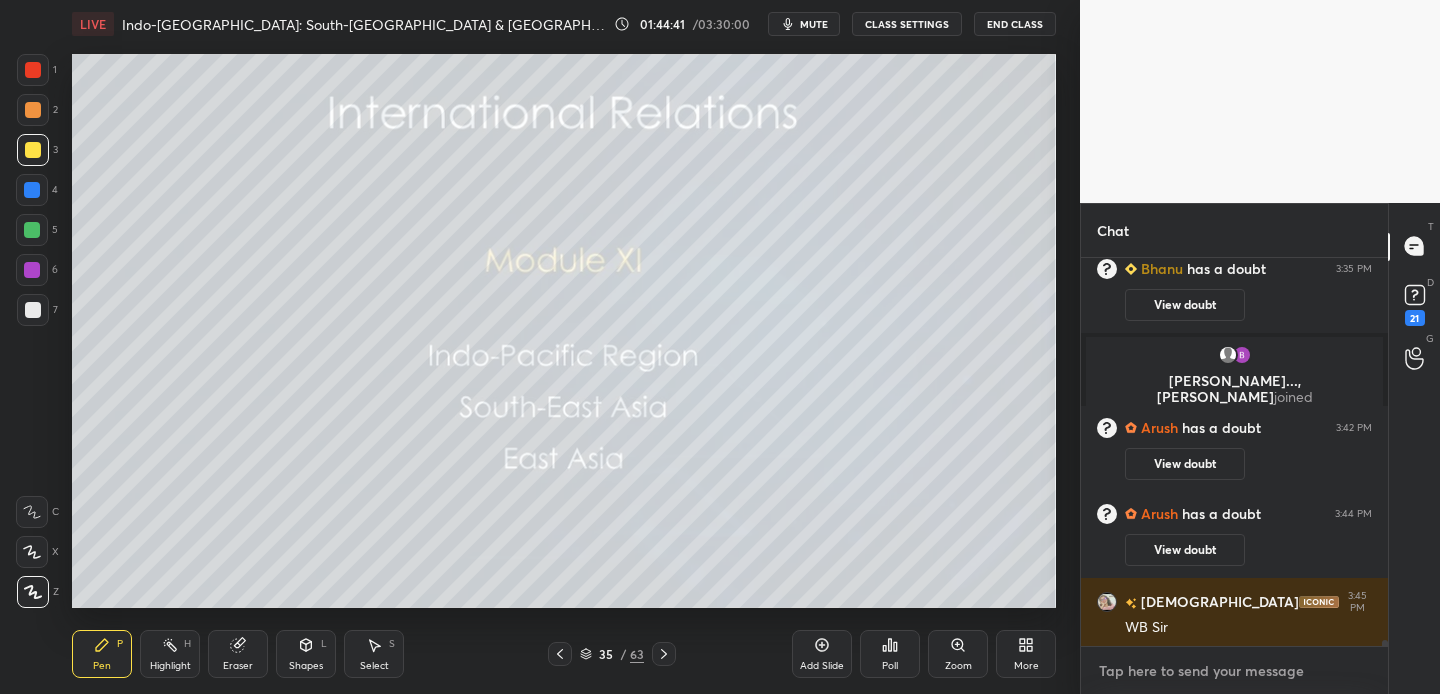 click at bounding box center [1234, 671] 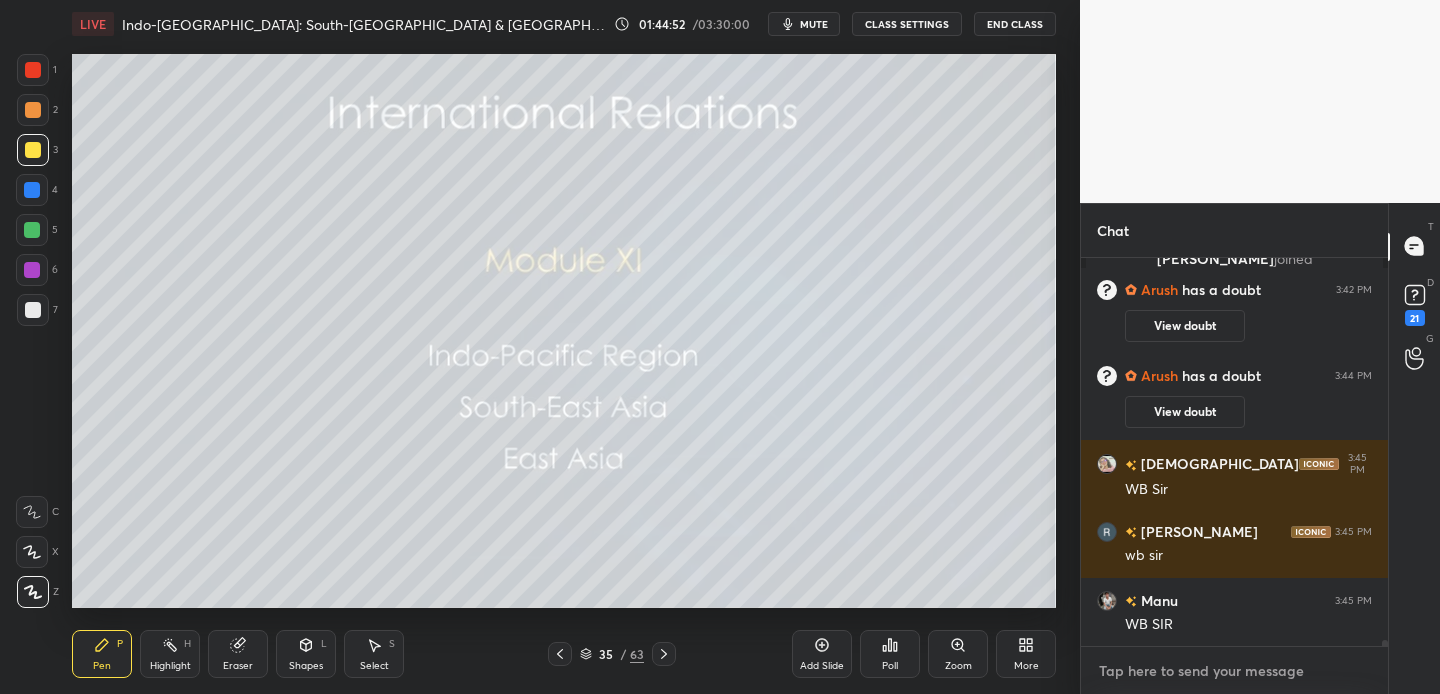 scroll, scrollTop: 23651, scrollLeft: 0, axis: vertical 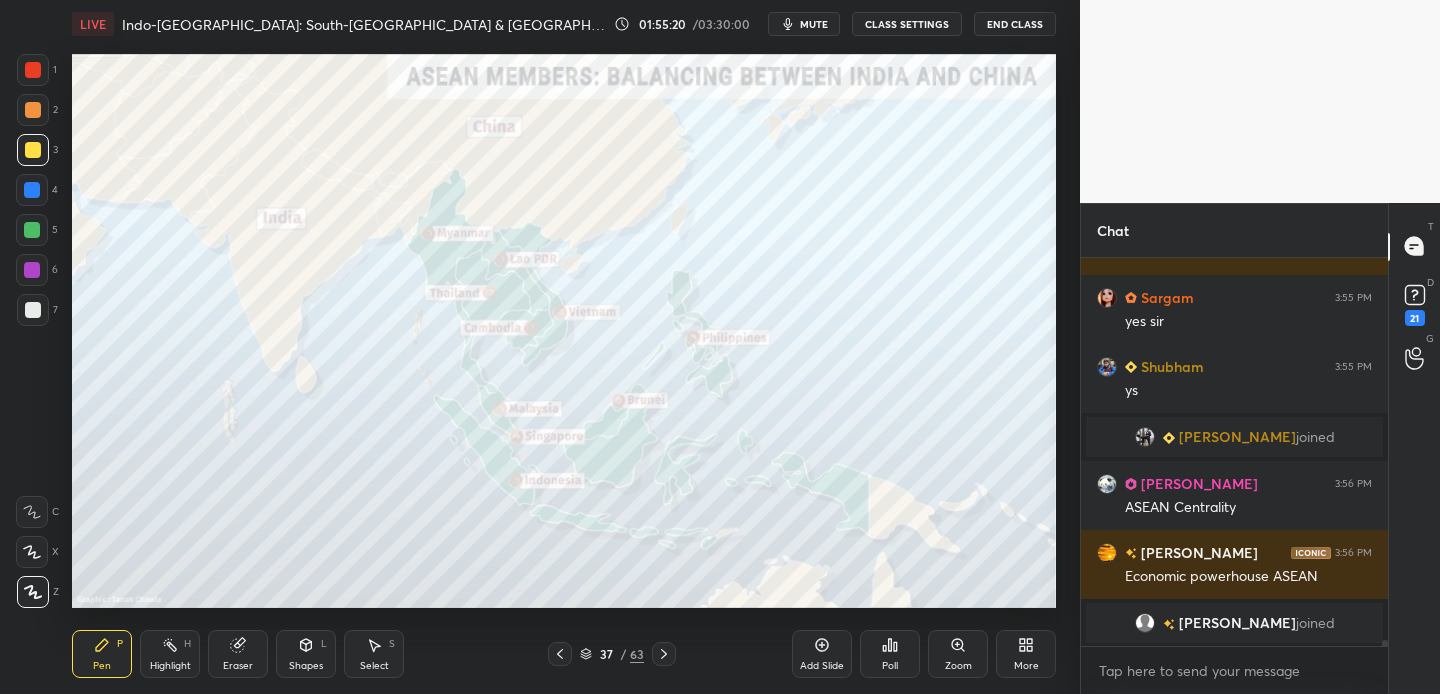 click at bounding box center (33, 70) 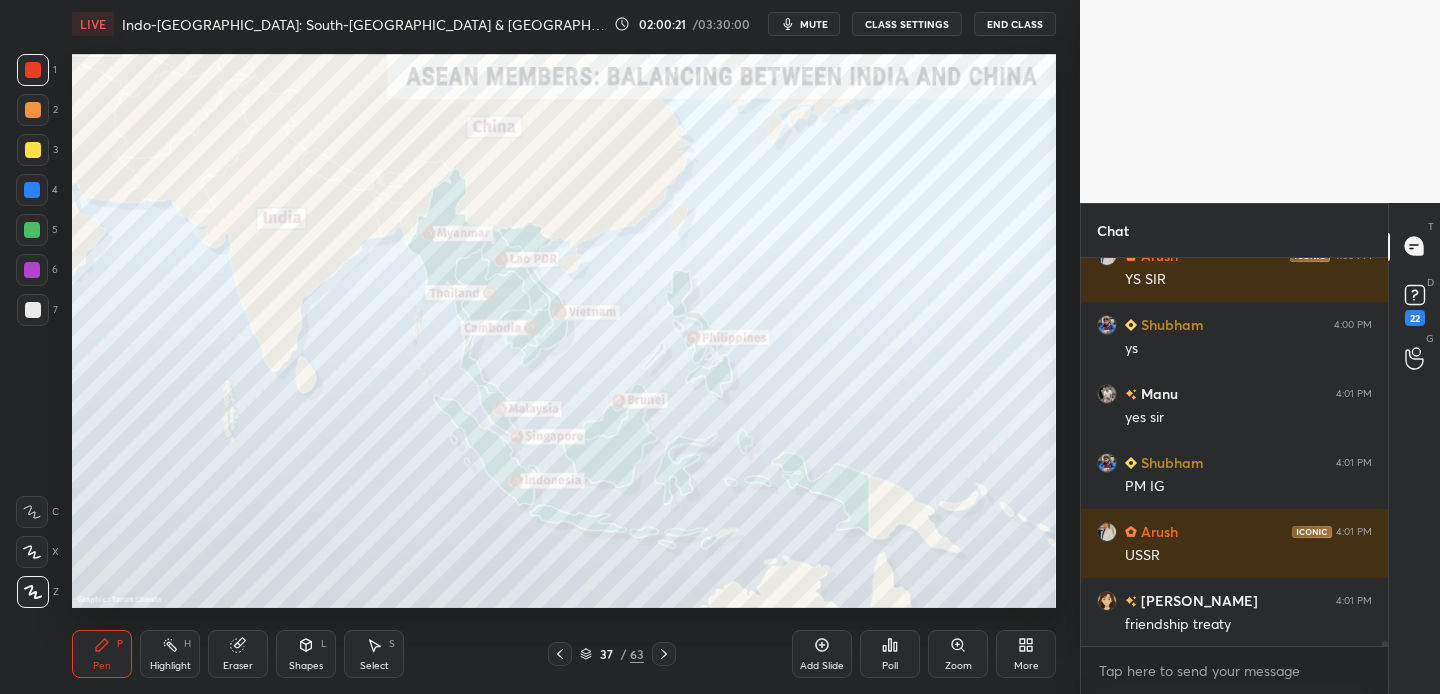 scroll, scrollTop: 27959, scrollLeft: 0, axis: vertical 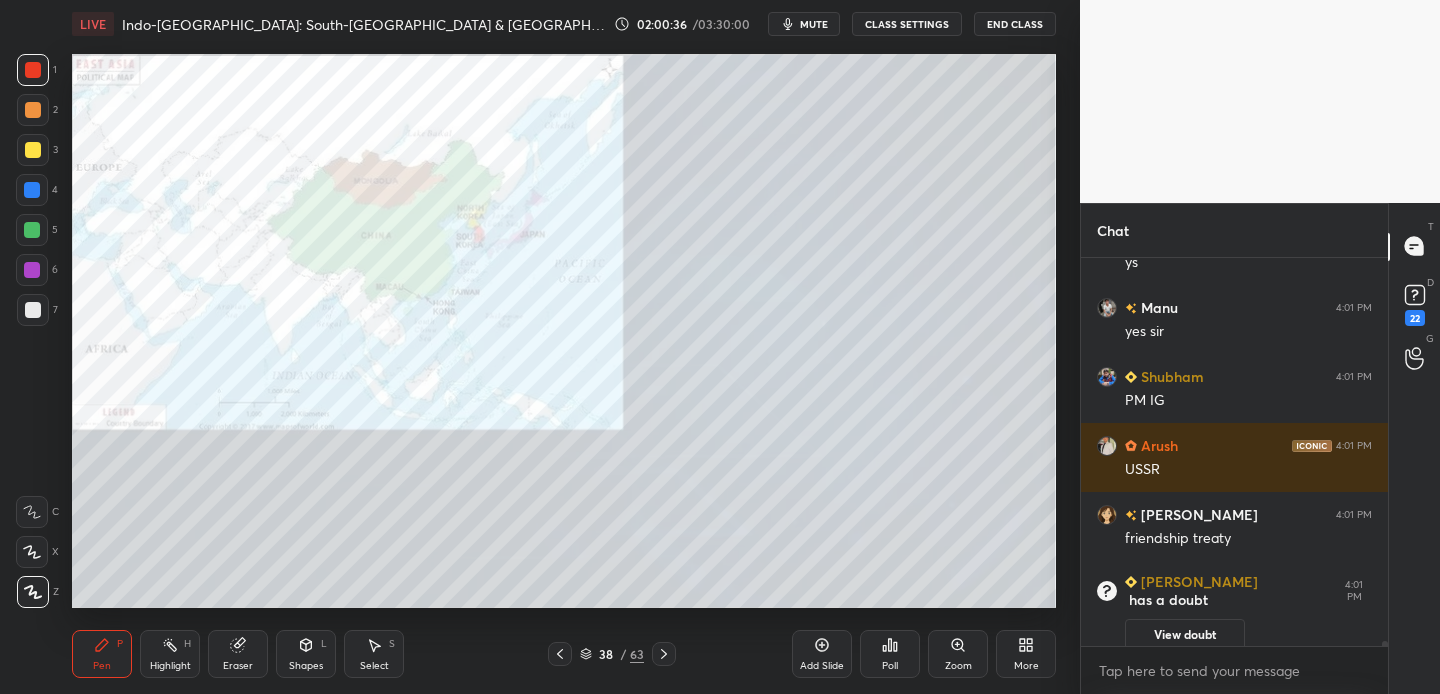 drag, startPoint x: 27, startPoint y: 77, endPoint x: 68, endPoint y: 80, distance: 41.109608 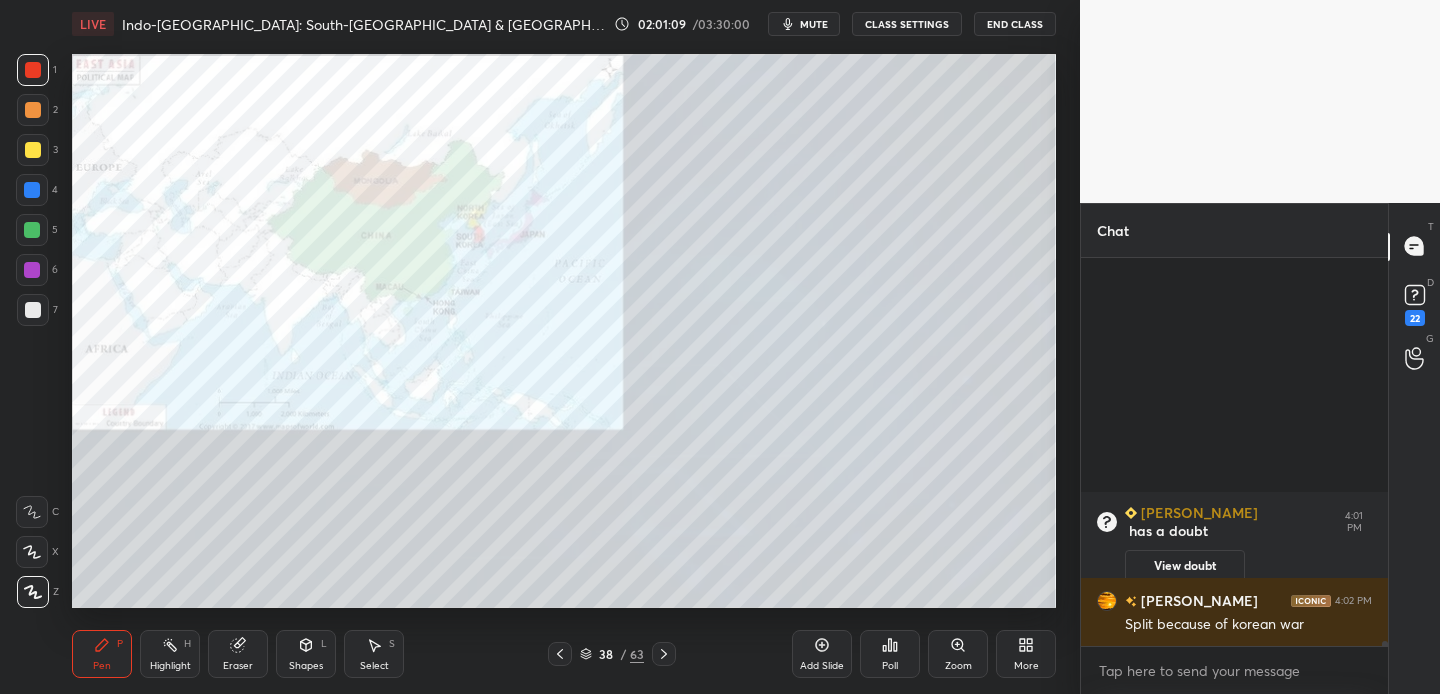 scroll, scrollTop: 27803, scrollLeft: 0, axis: vertical 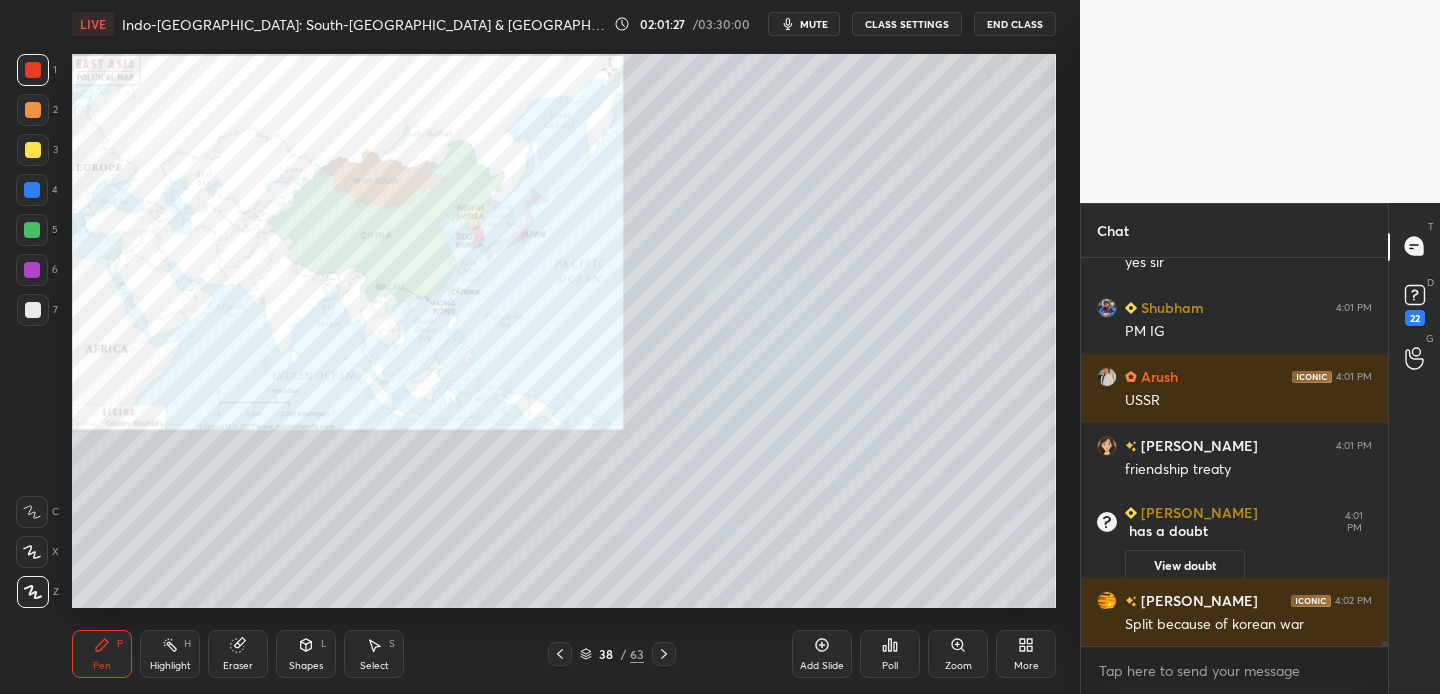 click at bounding box center (33, 150) 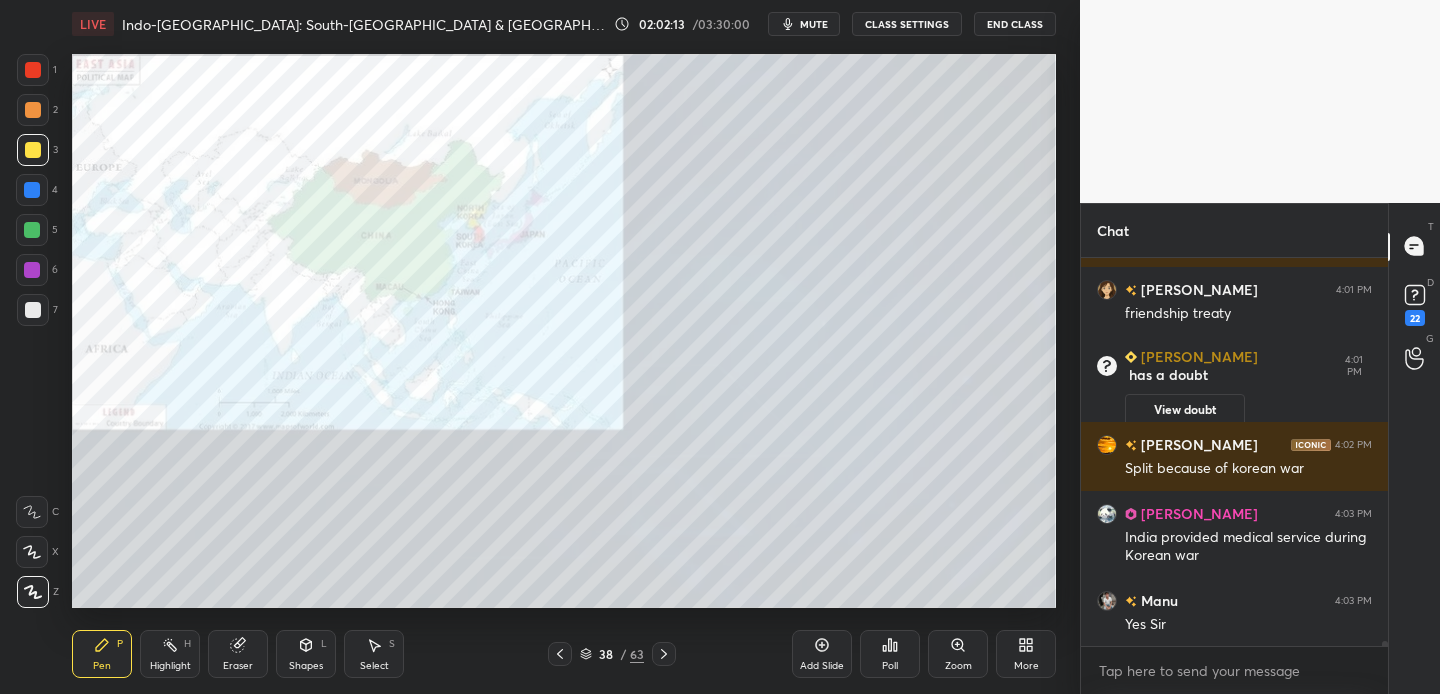 scroll, scrollTop: 28028, scrollLeft: 0, axis: vertical 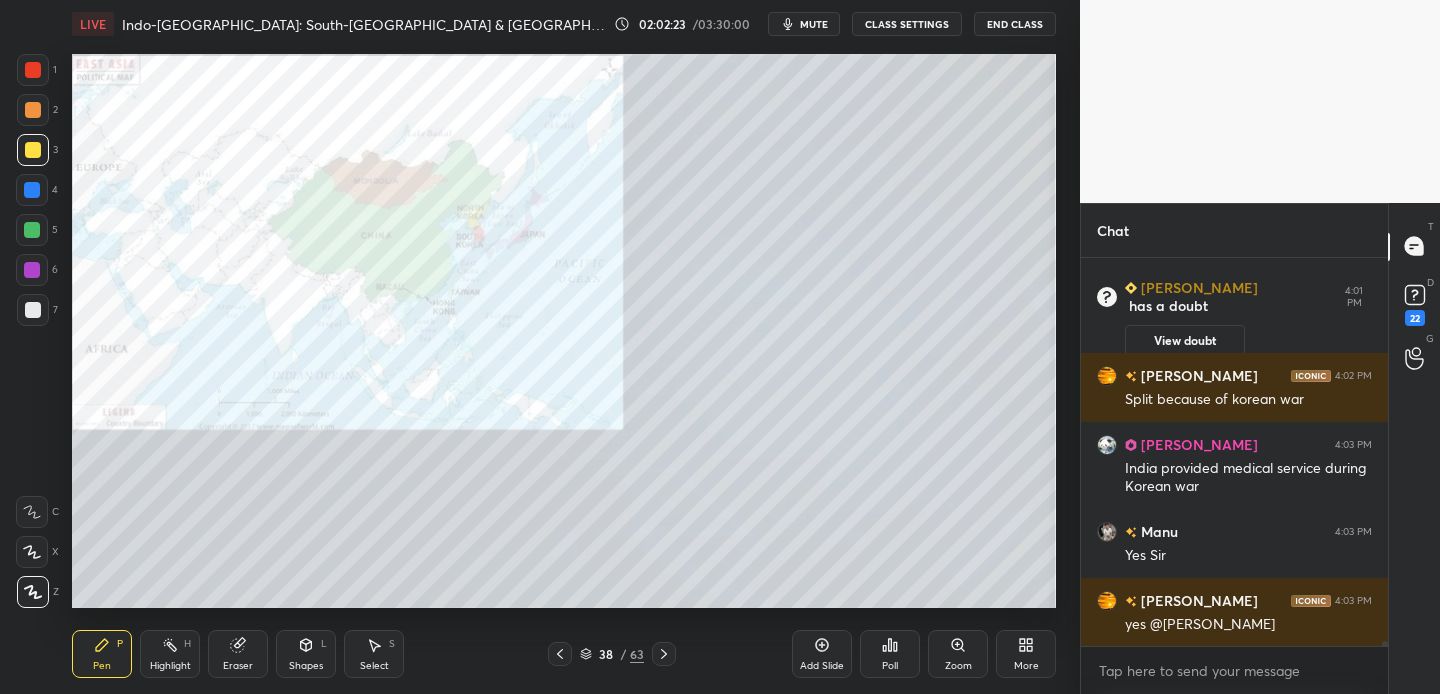 click at bounding box center (33, 70) 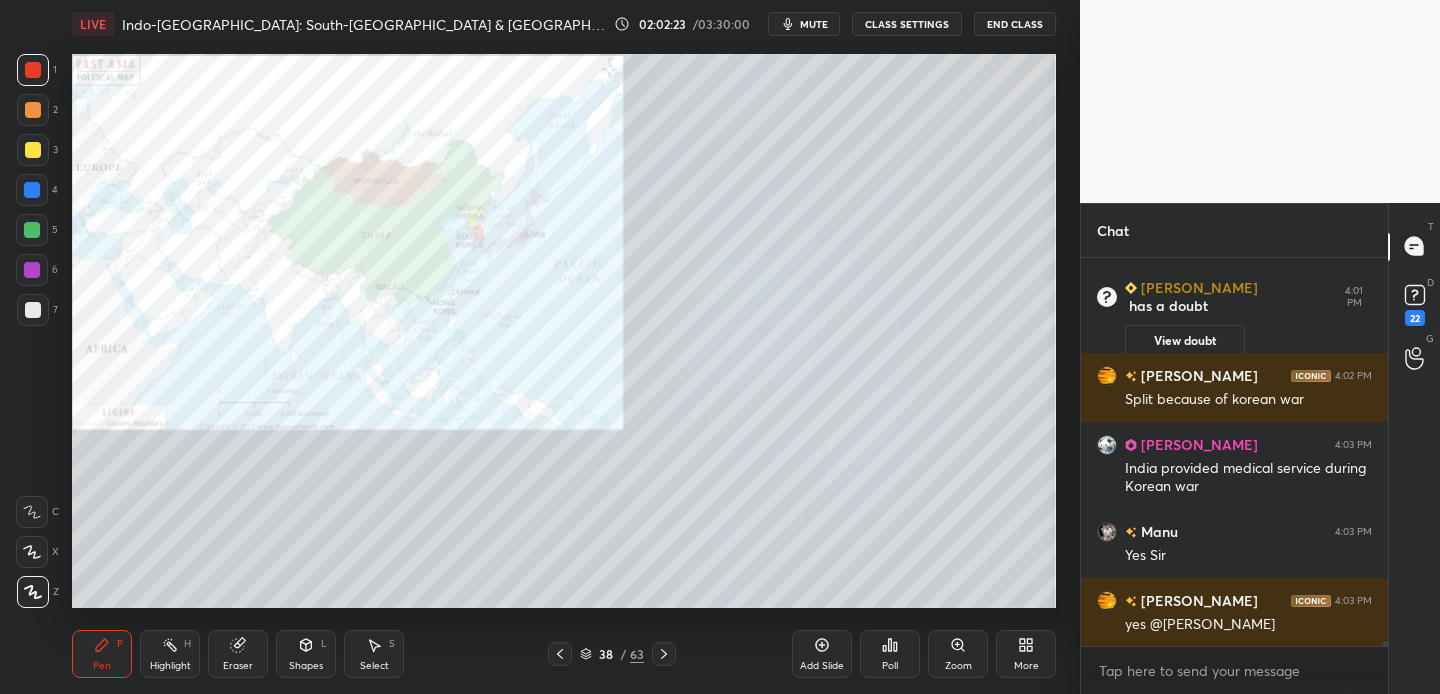 click at bounding box center [33, 70] 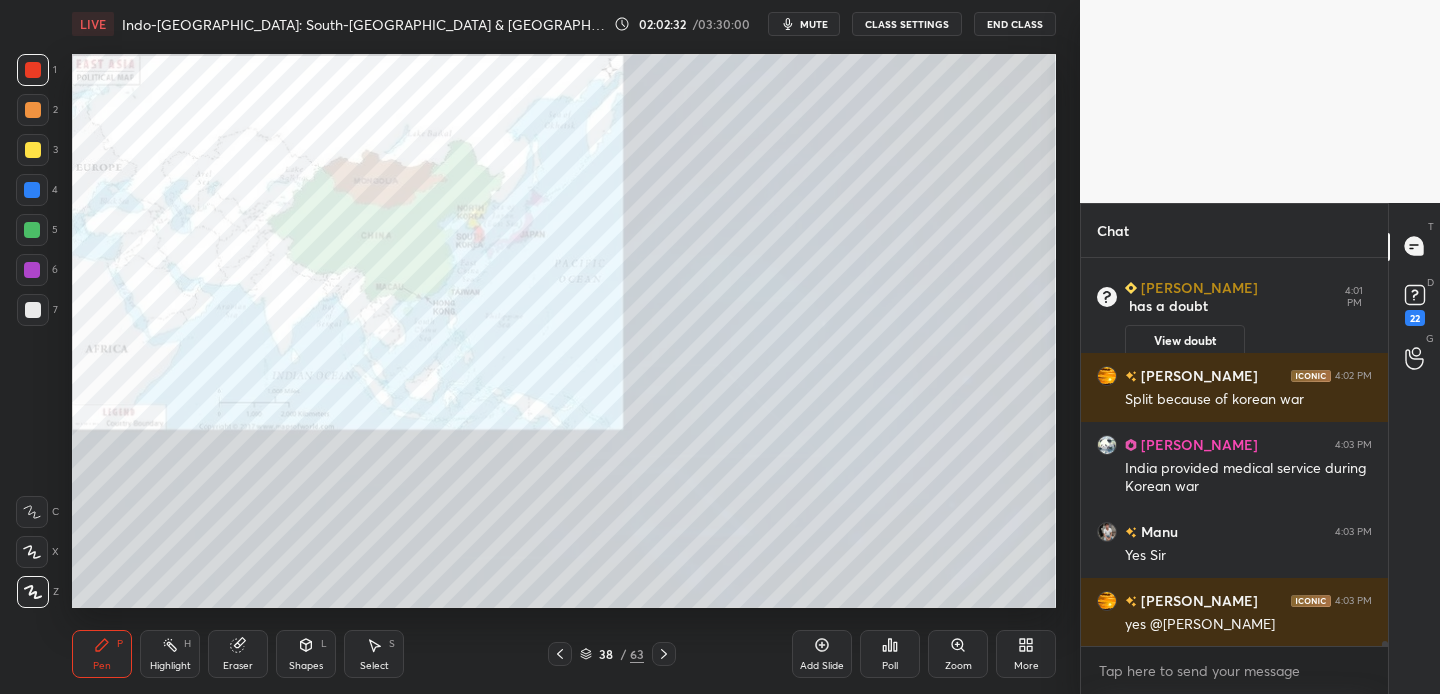scroll, scrollTop: 28048, scrollLeft: 0, axis: vertical 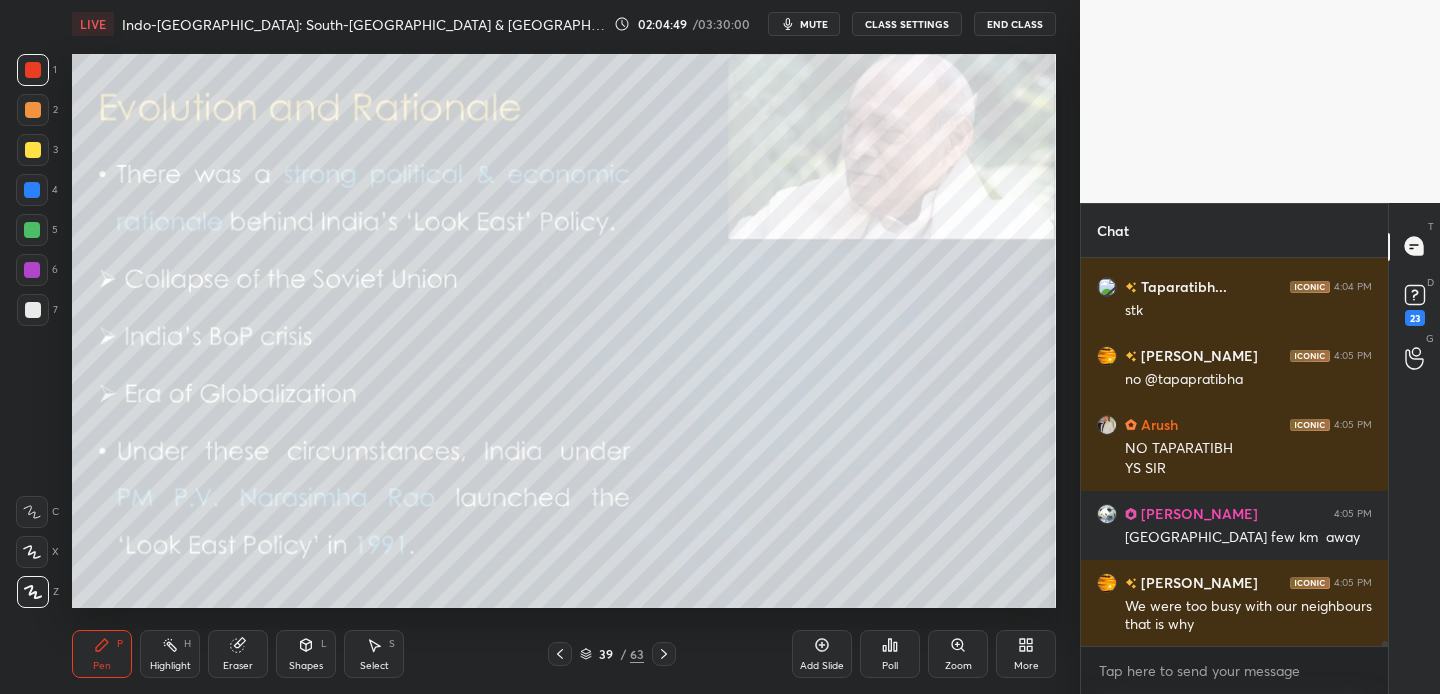 drag, startPoint x: 31, startPoint y: 146, endPoint x: 48, endPoint y: 149, distance: 17.262676 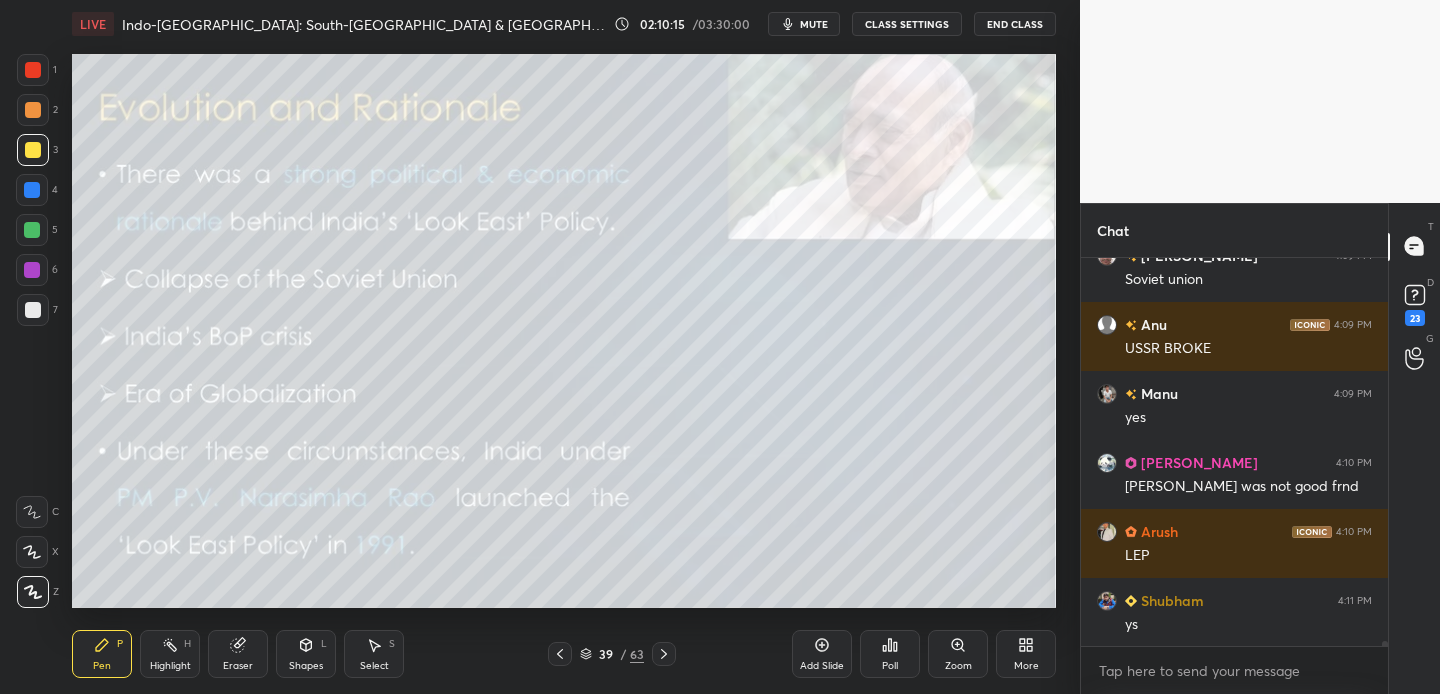 scroll, scrollTop: 30103, scrollLeft: 0, axis: vertical 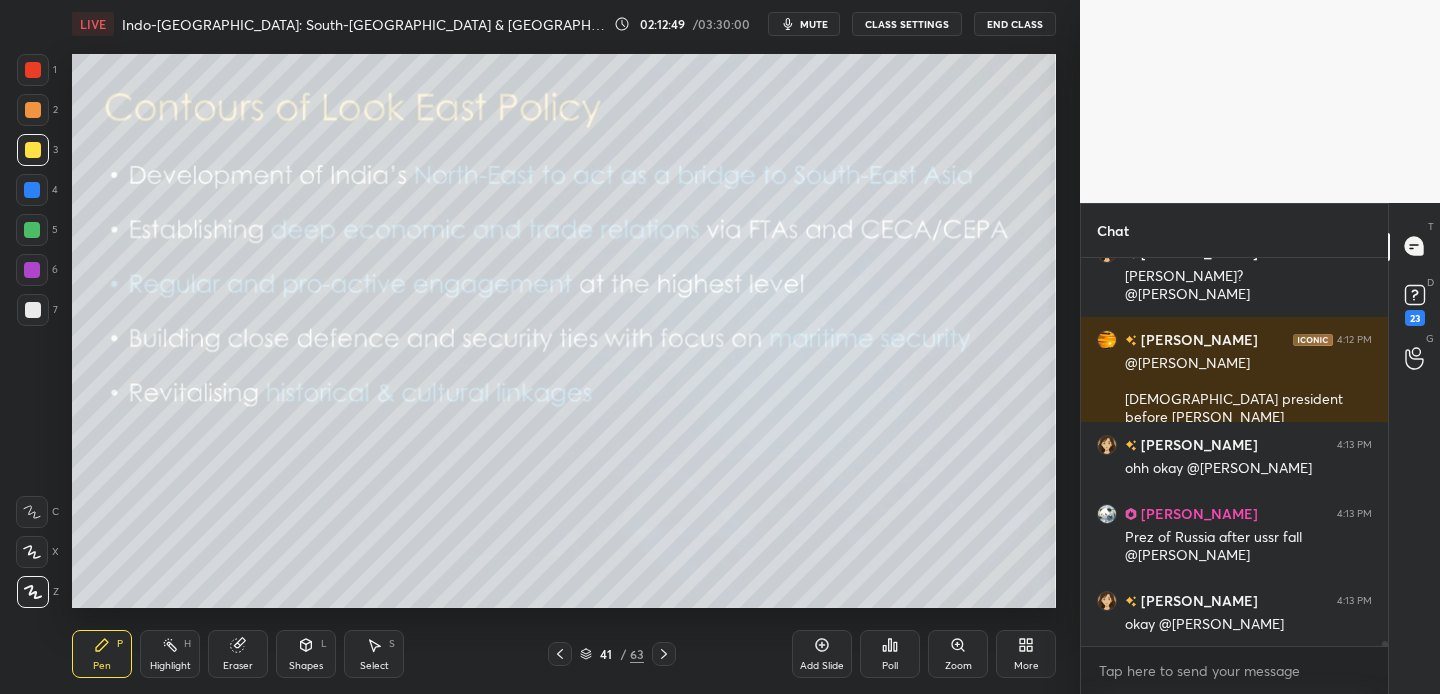 click on "Setting up your live class Poll for   secs No correct answer Start poll" at bounding box center [564, 331] 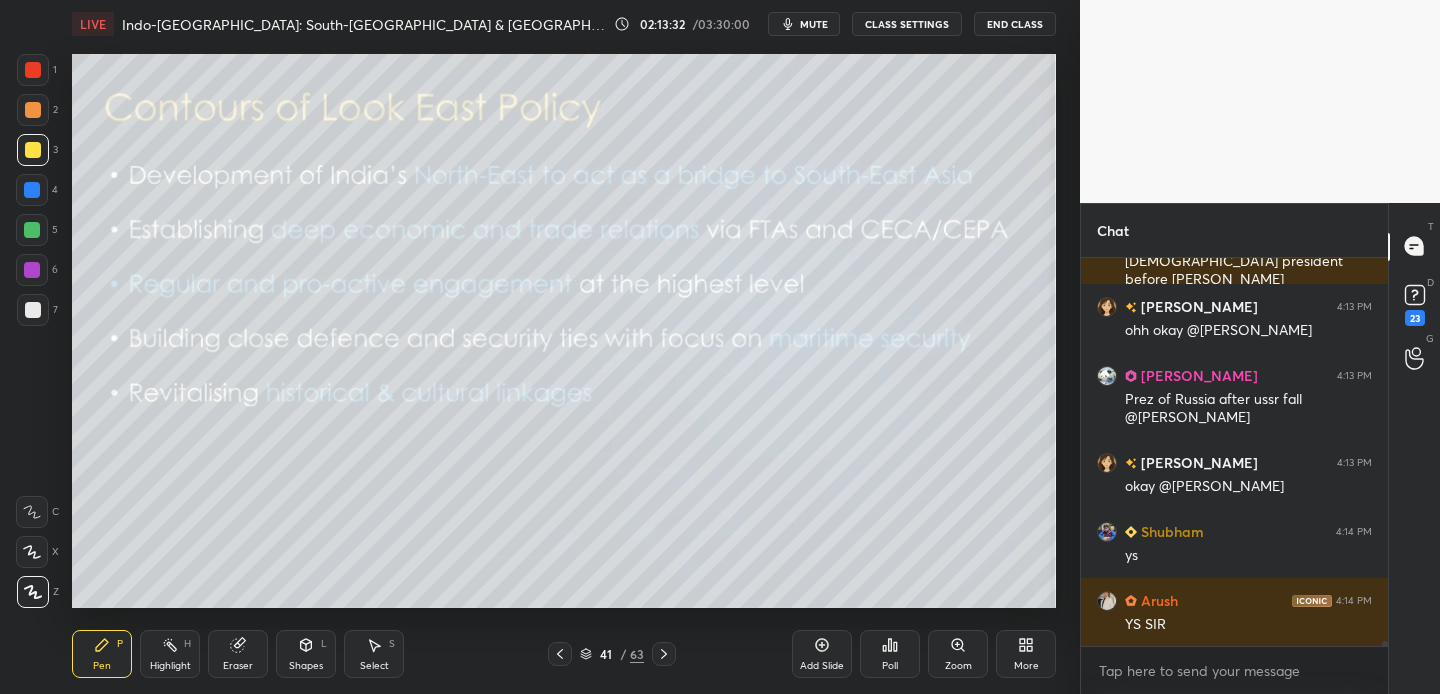 scroll, scrollTop: 30796, scrollLeft: 0, axis: vertical 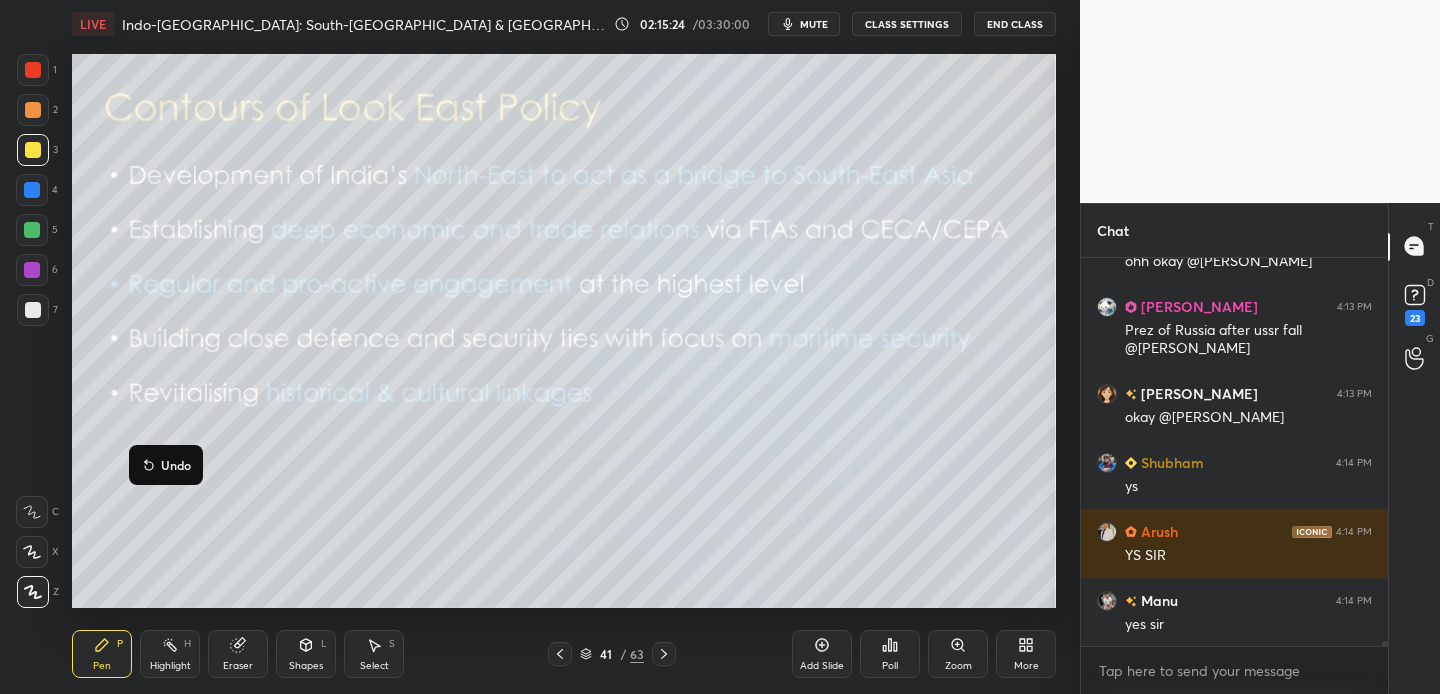 click 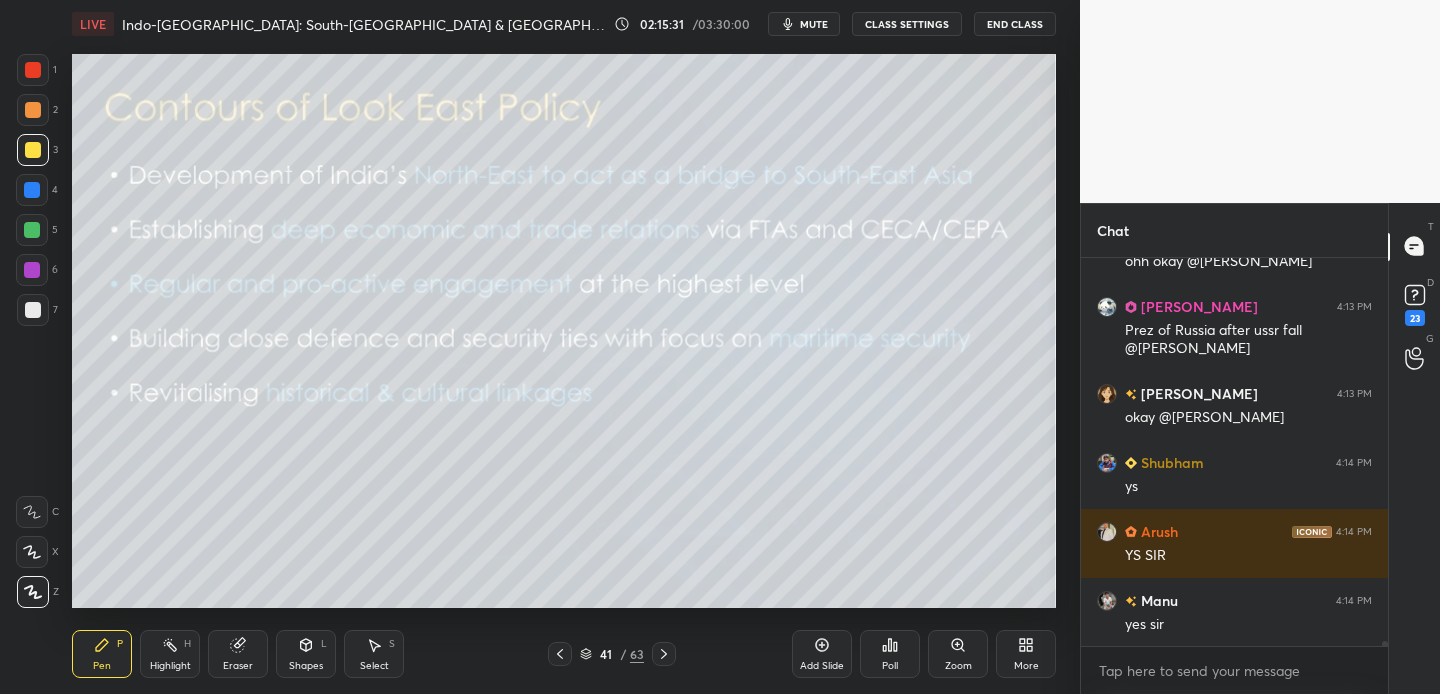 scroll, scrollTop: 30865, scrollLeft: 0, axis: vertical 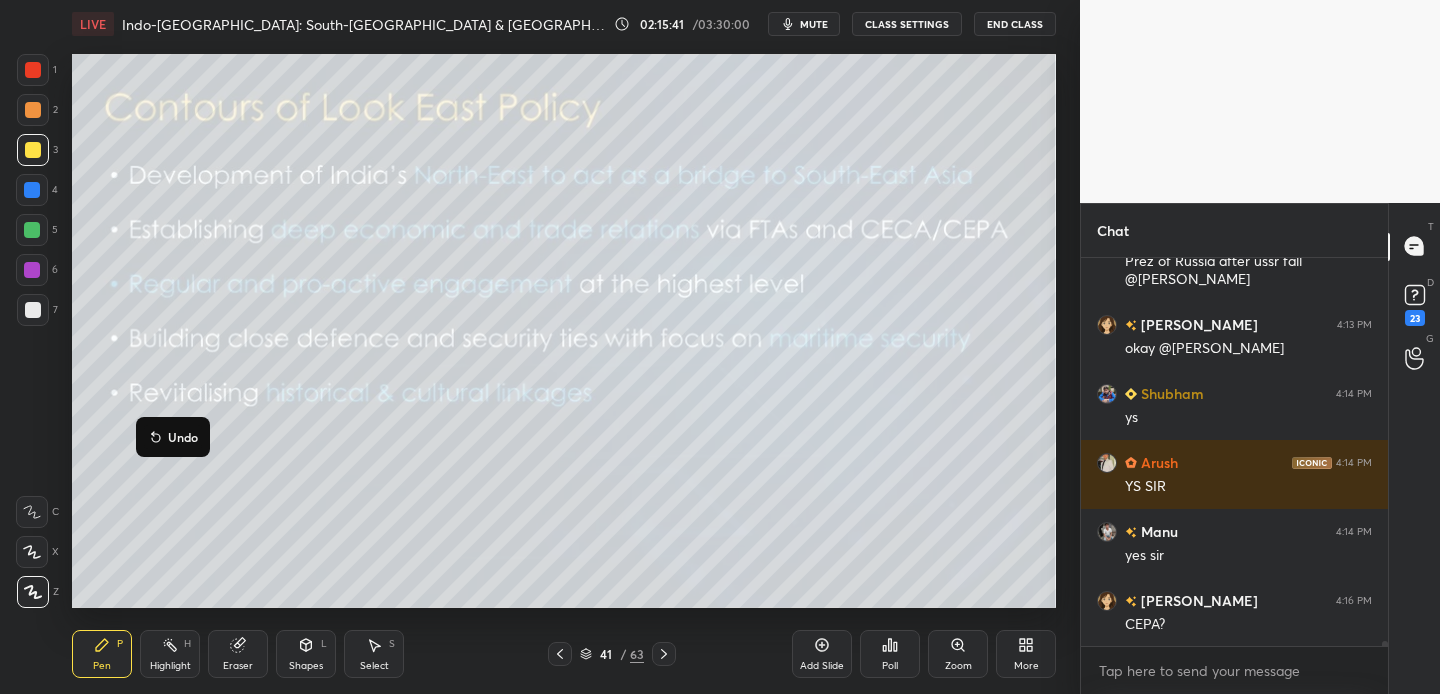 click 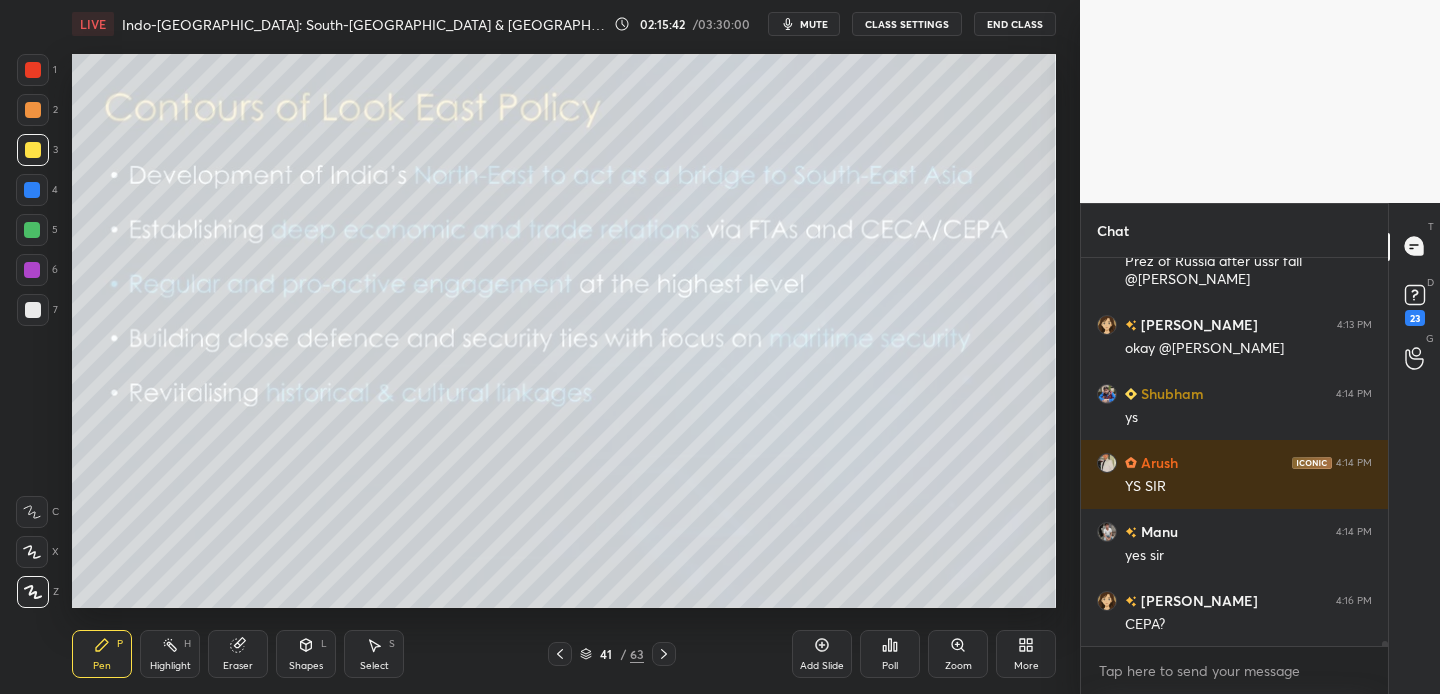 scroll, scrollTop: 30934, scrollLeft: 0, axis: vertical 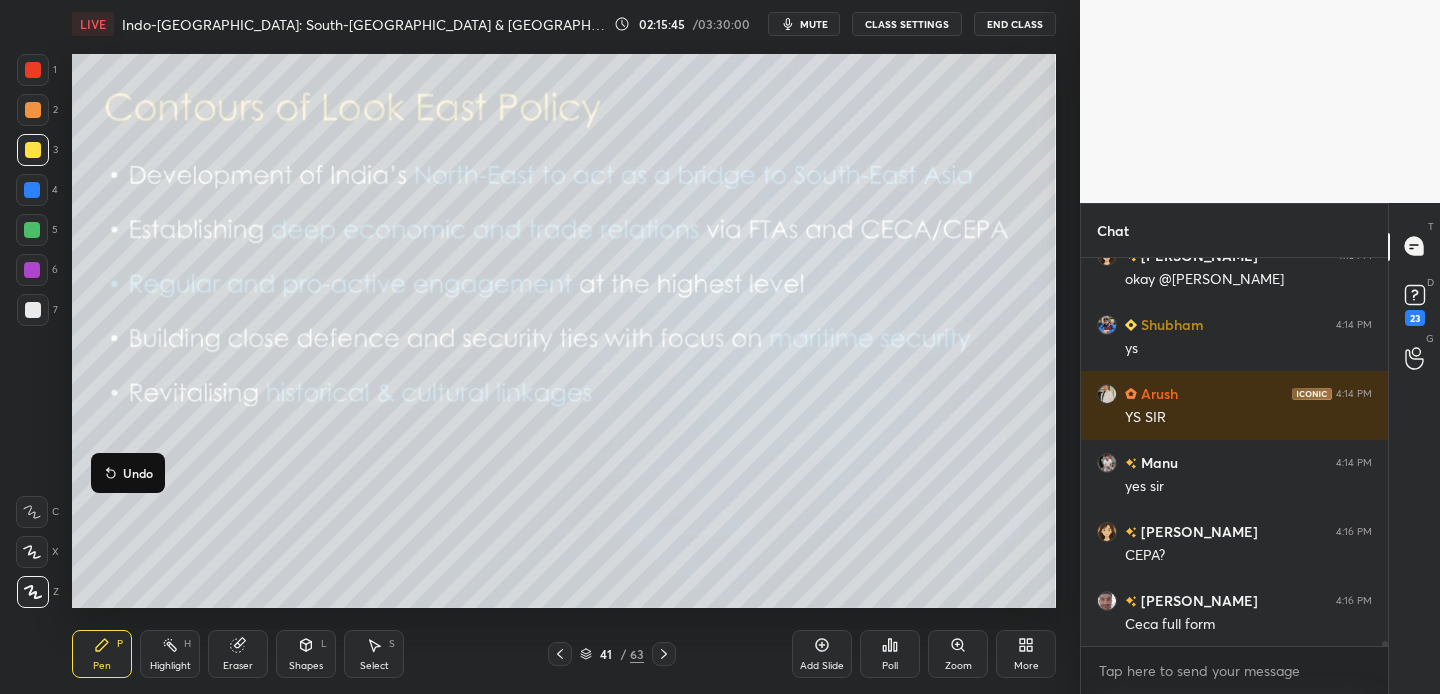 drag, startPoint x: 151, startPoint y: 435, endPoint x: 117, endPoint y: 463, distance: 44.04543 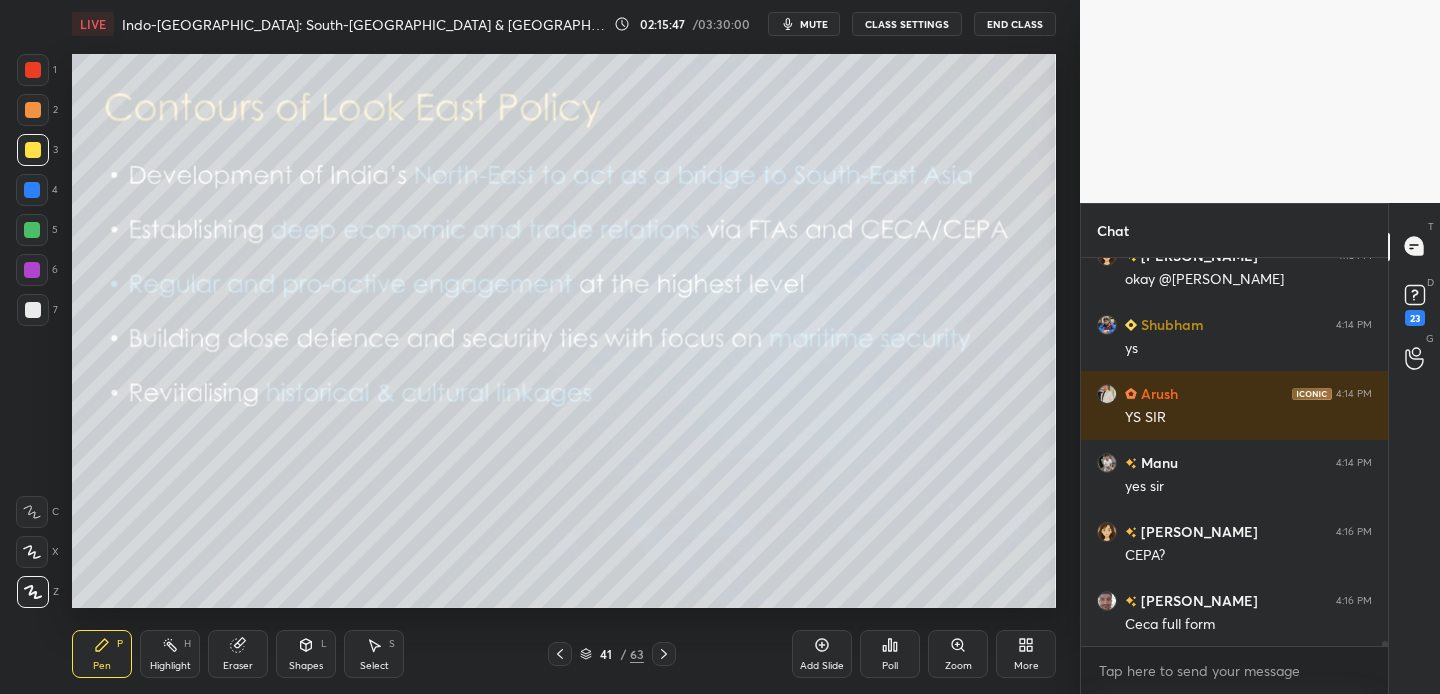 scroll, scrollTop: 31021, scrollLeft: 0, axis: vertical 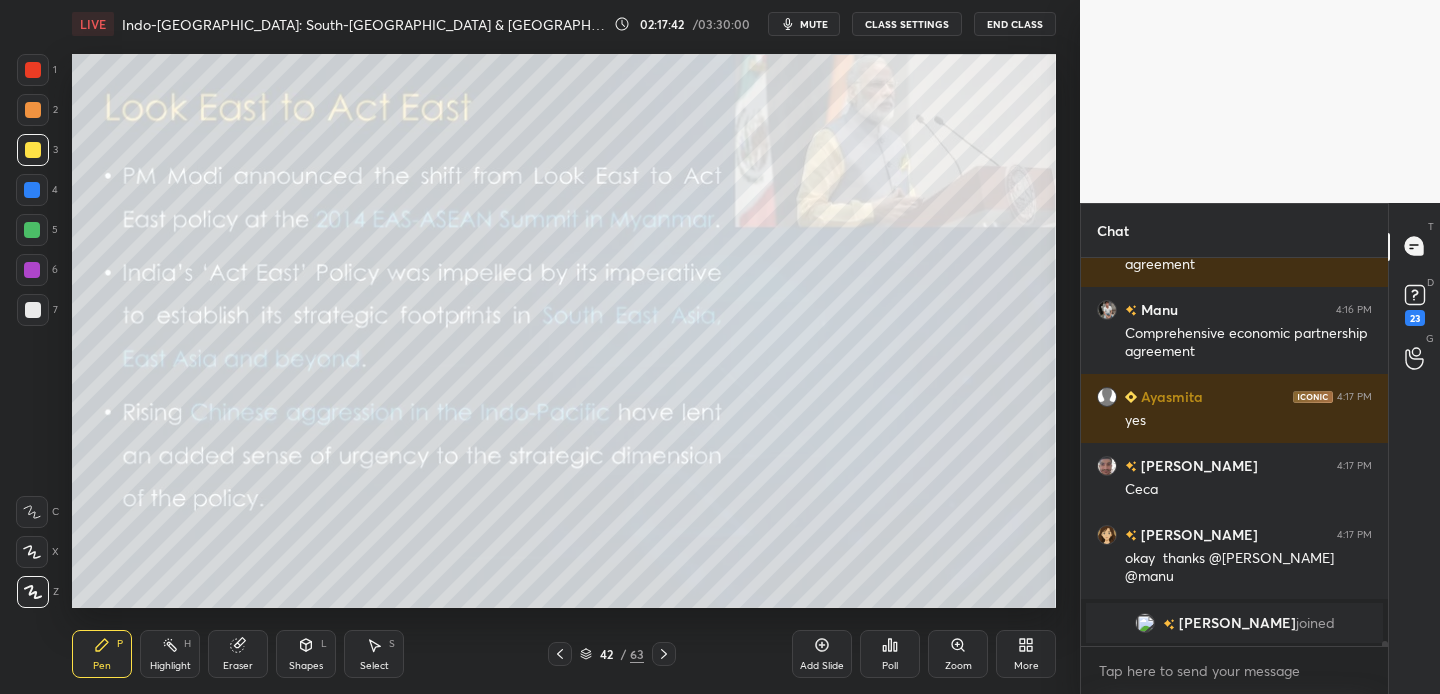drag, startPoint x: 26, startPoint y: 102, endPoint x: 47, endPoint y: 114, distance: 24.186773 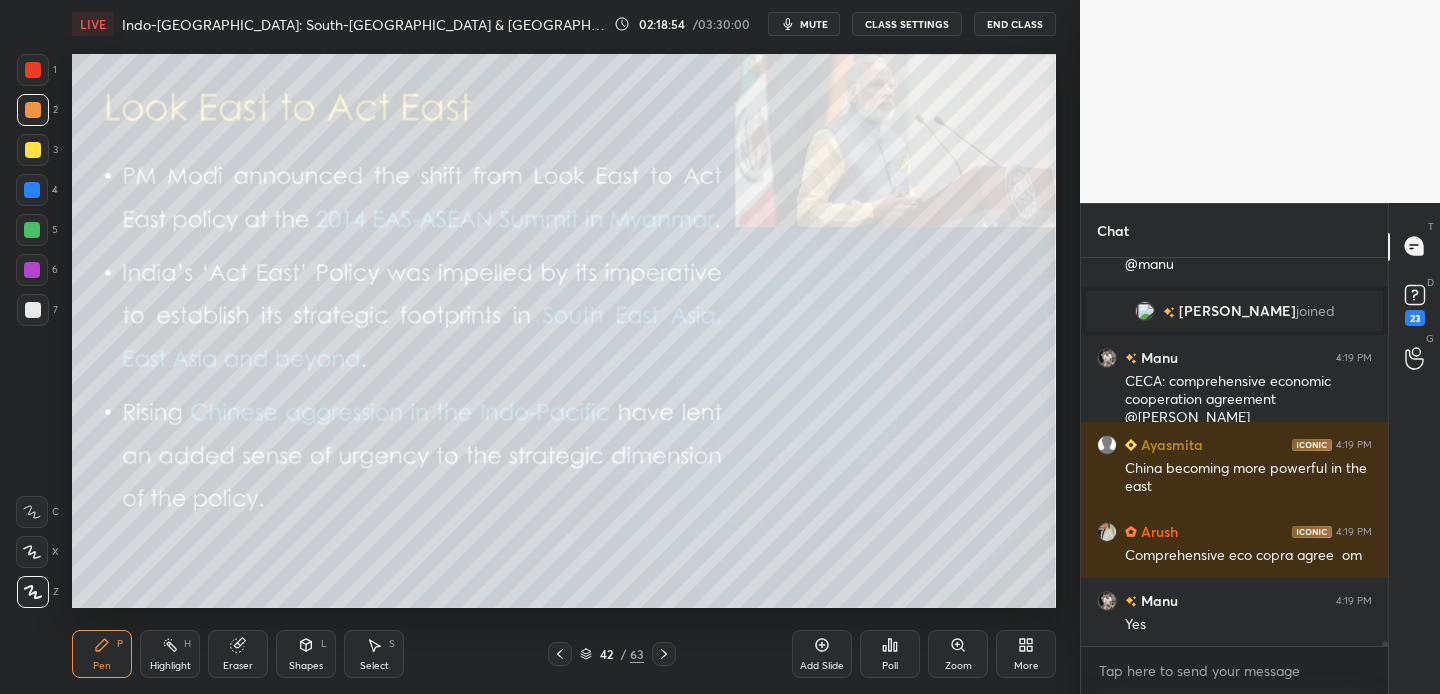scroll, scrollTop: 31139, scrollLeft: 0, axis: vertical 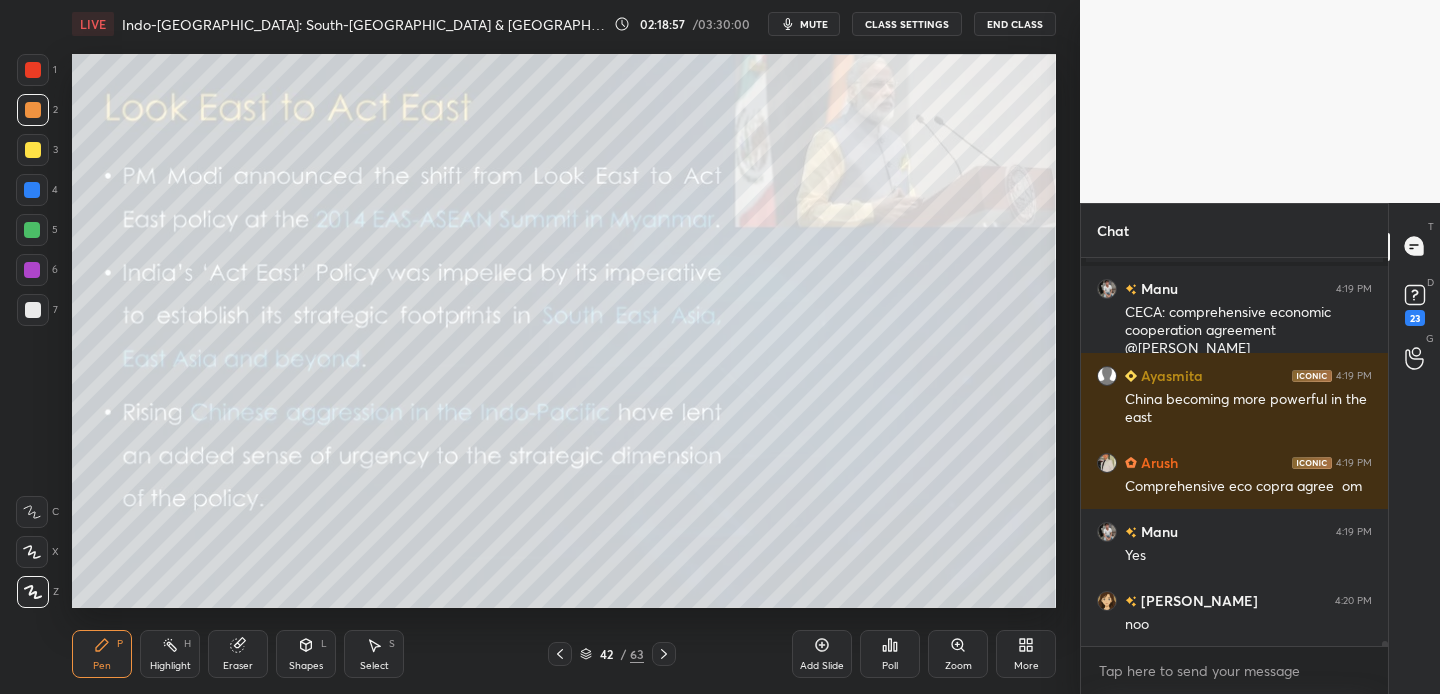 click at bounding box center [33, 150] 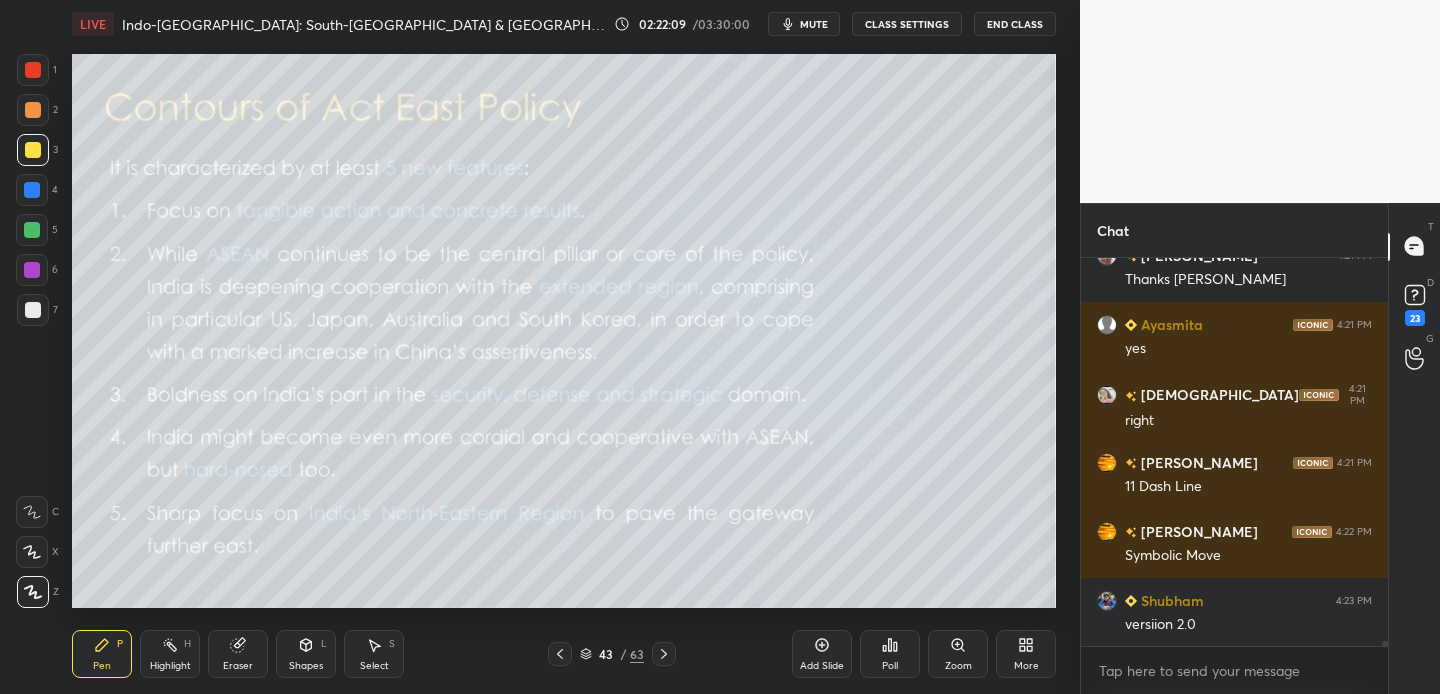 scroll, scrollTop: 31791, scrollLeft: 0, axis: vertical 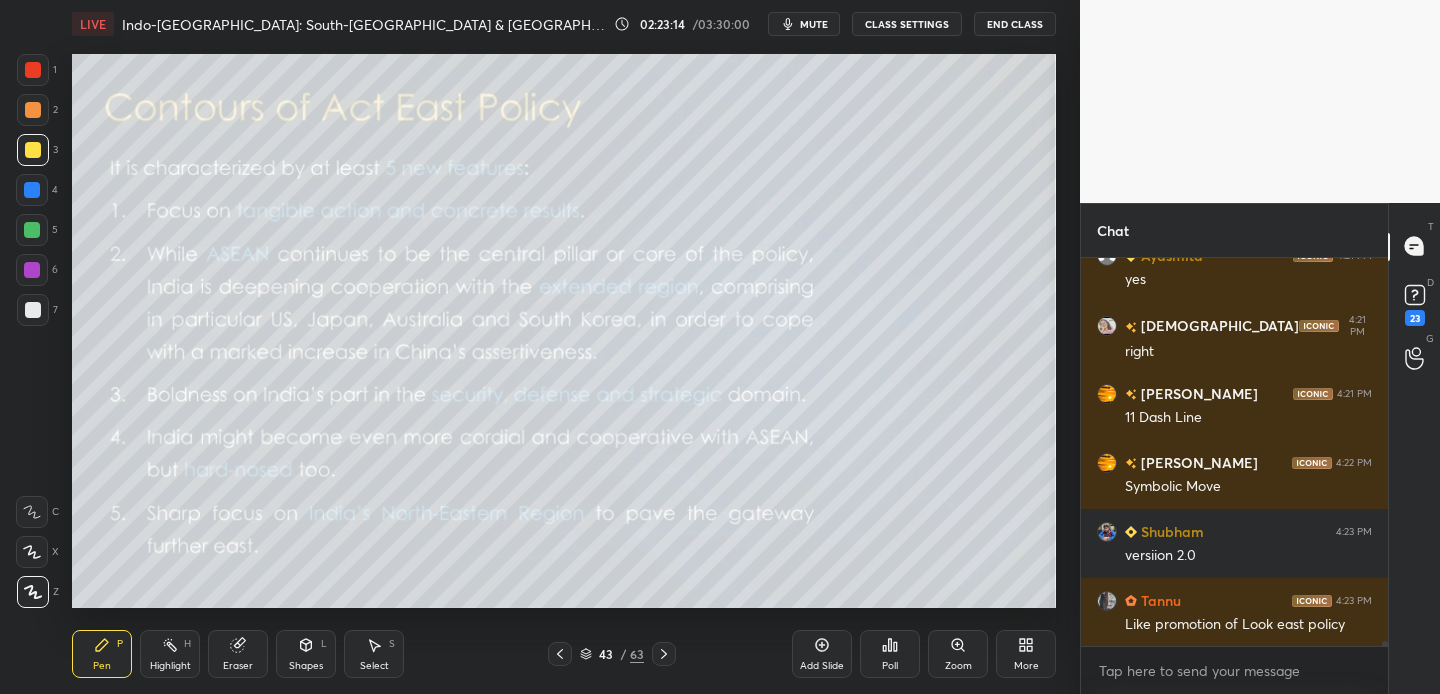 drag, startPoint x: 821, startPoint y: 654, endPoint x: 815, endPoint y: 635, distance: 19.924858 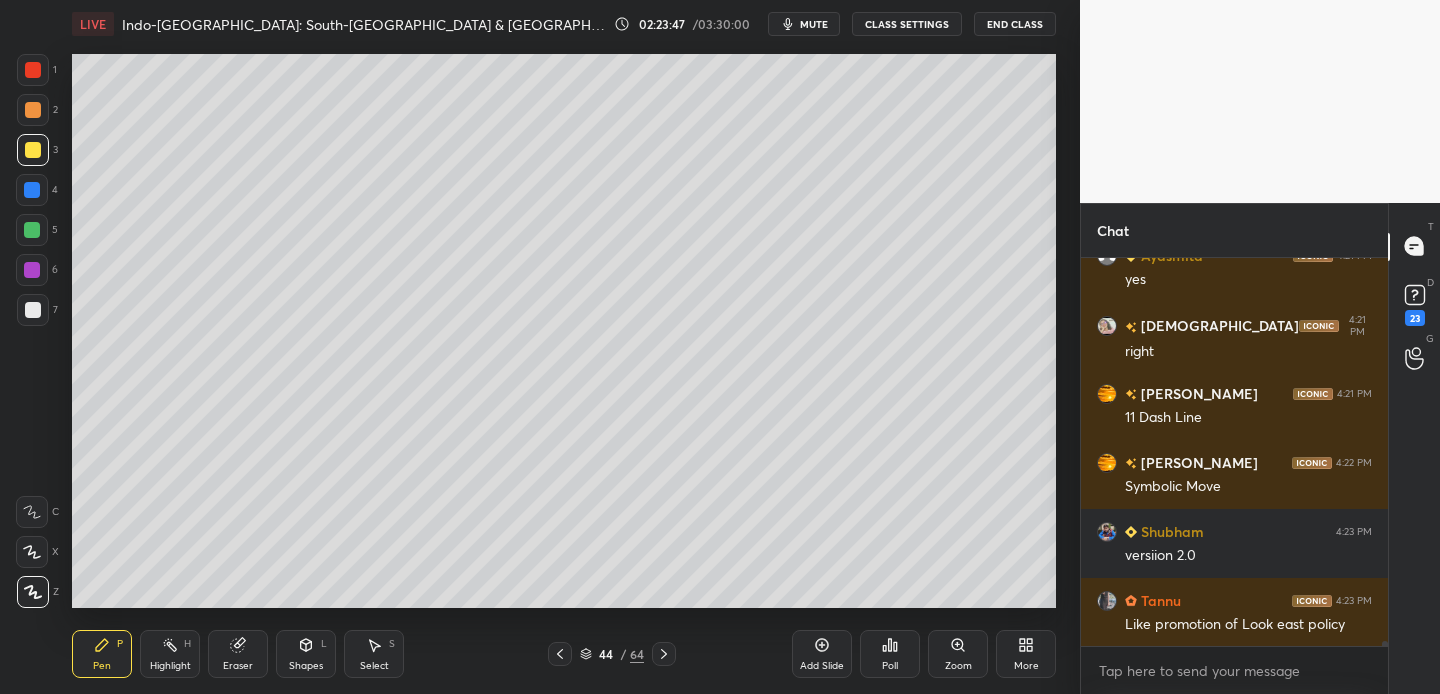 scroll, scrollTop: 31860, scrollLeft: 0, axis: vertical 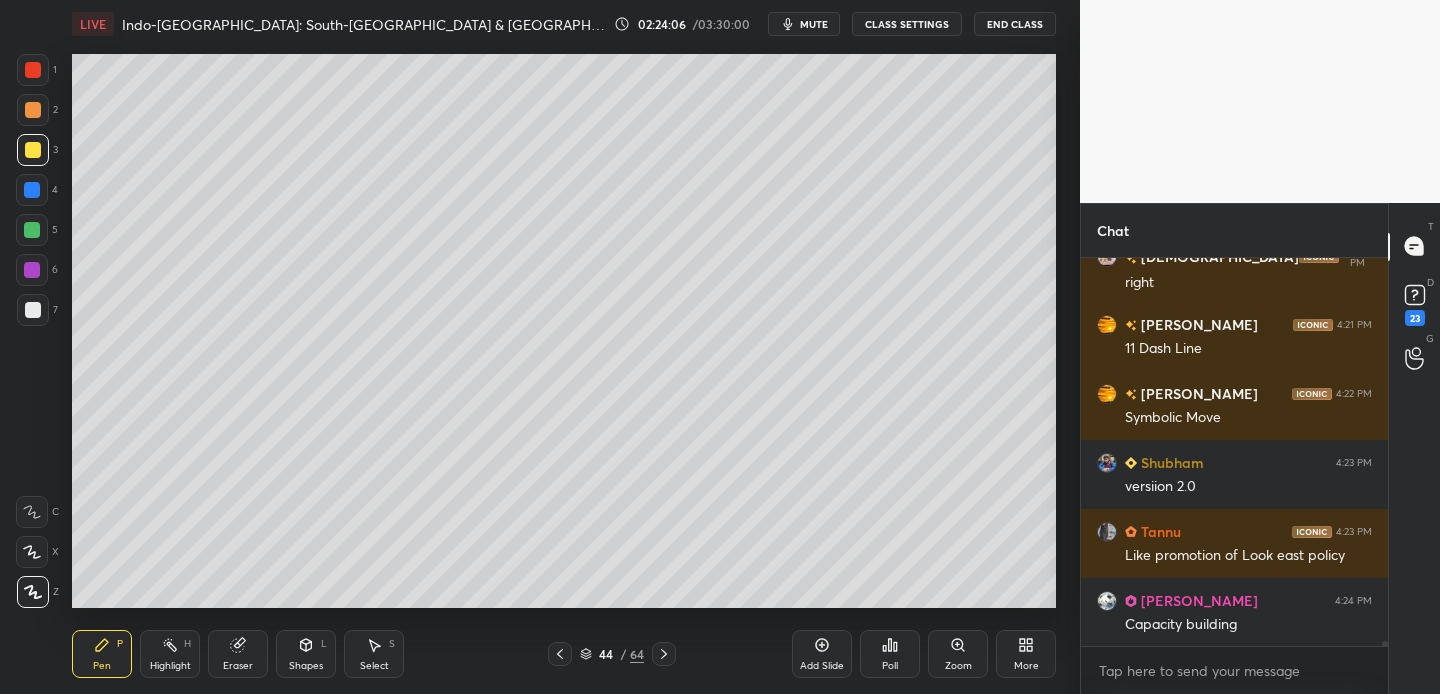 click on "LIVE [GEOGRAPHIC_DATA]: [GEOGRAPHIC_DATA] & [GEOGRAPHIC_DATA] 02:24:06 /  03:30:00 mute CLASS SETTINGS End Class Setting up your live class Poll for   secs No correct answer Start poll Back [GEOGRAPHIC_DATA] Region: [GEOGRAPHIC_DATA] & [GEOGRAPHIC_DATA] • L24 of Comprehensive Course on International Relations [PERSON_NAME] N Pen P Highlight H Eraser Shapes L Select S 44 / 64 Add Slide Poll Zoom More" at bounding box center (564, 347) 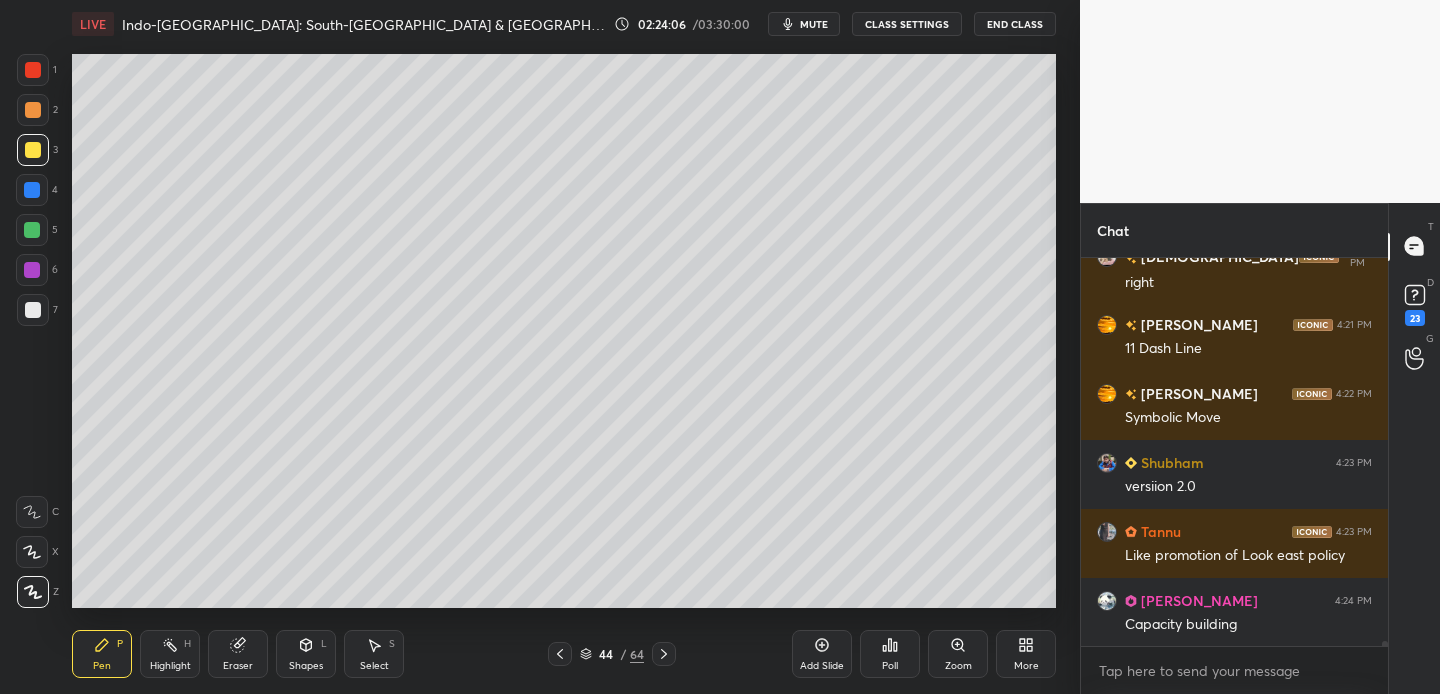 scroll, scrollTop: 31908, scrollLeft: 0, axis: vertical 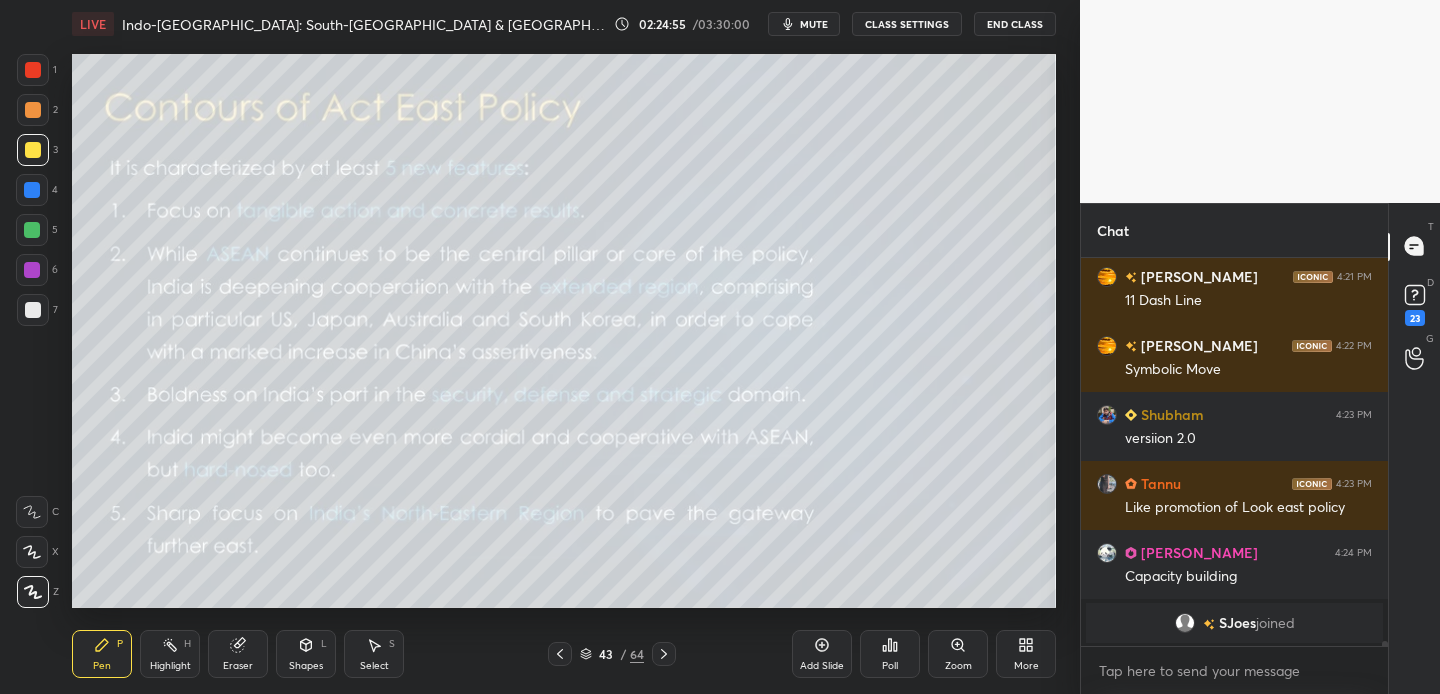 drag, startPoint x: 27, startPoint y: 189, endPoint x: 46, endPoint y: 177, distance: 22.472204 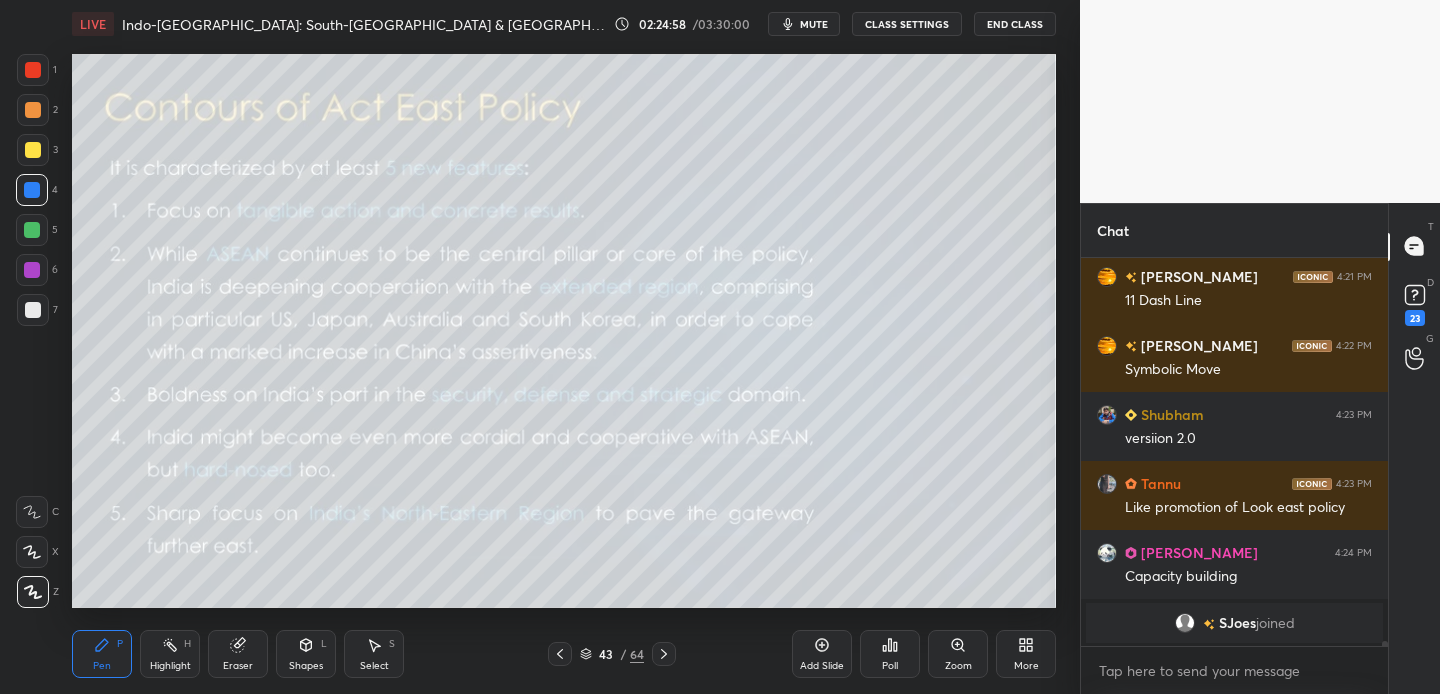 scroll, scrollTop: 31680, scrollLeft: 0, axis: vertical 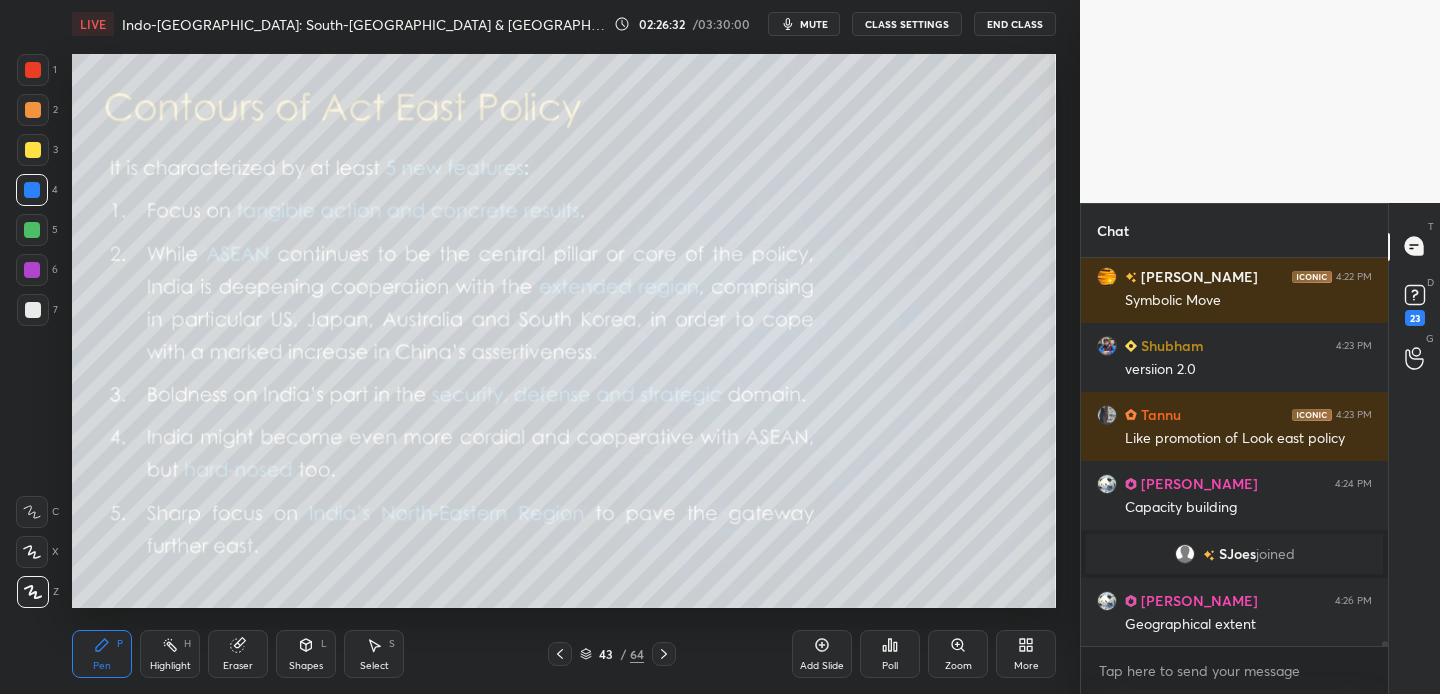 click at bounding box center (33, 150) 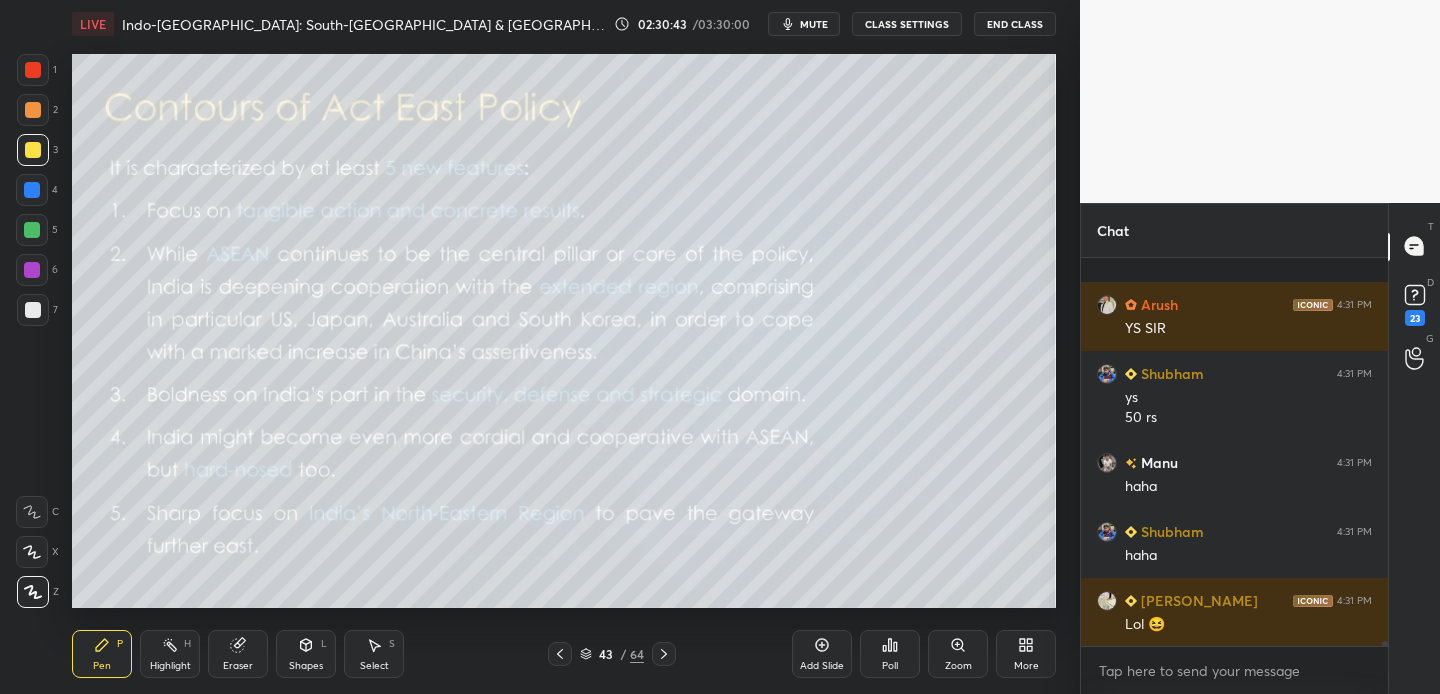 scroll, scrollTop: 32739, scrollLeft: 0, axis: vertical 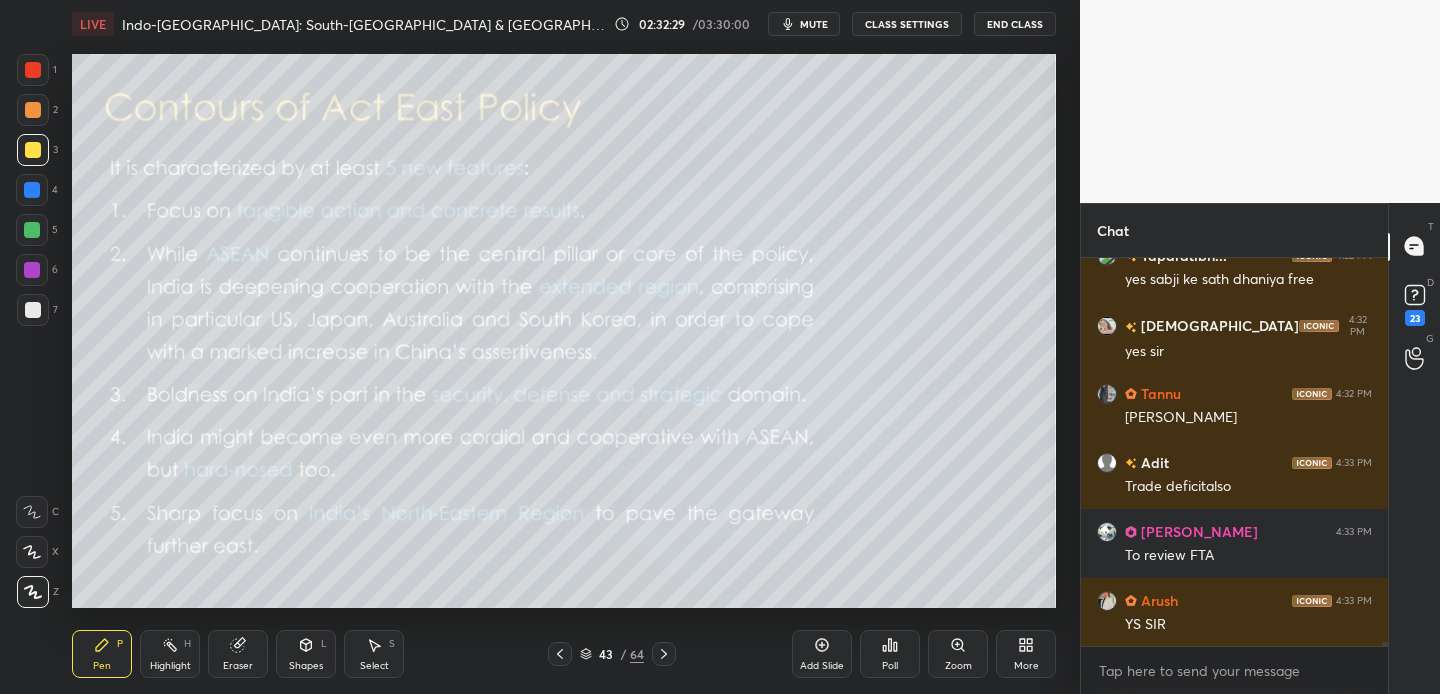click on "LIVE [GEOGRAPHIC_DATA]: [GEOGRAPHIC_DATA] & [GEOGRAPHIC_DATA] 02:32:29 /  03:30:00 mute CLASS SETTINGS End Class Setting up your live class Poll for   secs No correct answer Start poll Back [GEOGRAPHIC_DATA] Region: [GEOGRAPHIC_DATA] & [GEOGRAPHIC_DATA] • L24 of Comprehensive Course on International Relations [PERSON_NAME] N Pen P Highlight H Eraser Shapes L Select S 43 / 64 Add Slide Poll Zoom More" at bounding box center [564, 347] 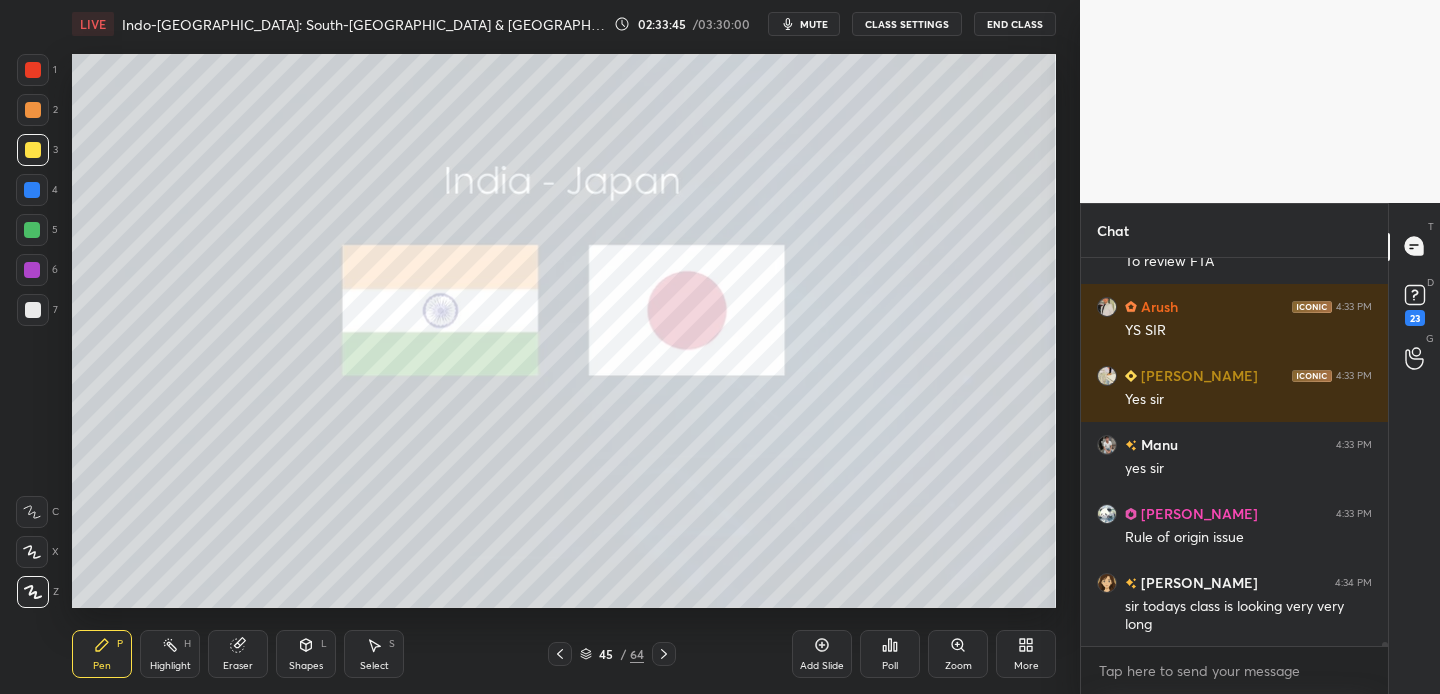 scroll, scrollTop: 34037, scrollLeft: 0, axis: vertical 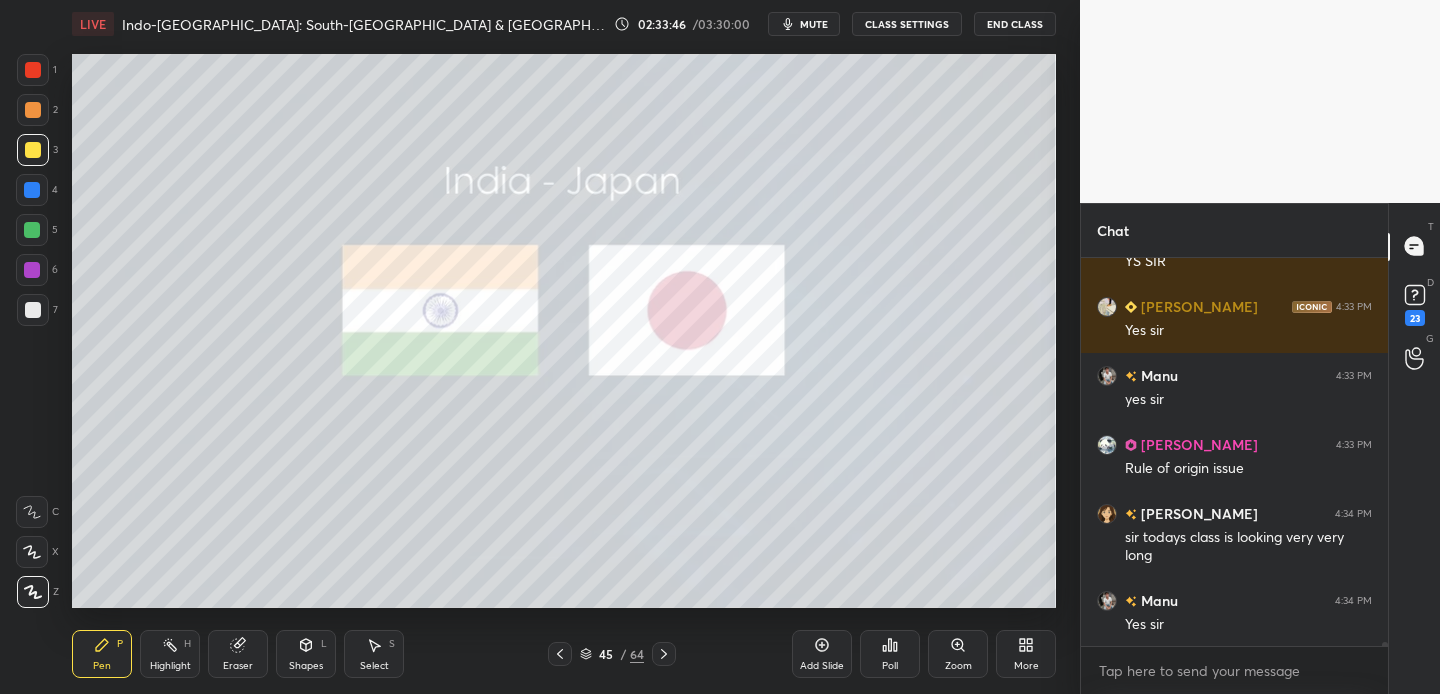 click at bounding box center [33, 110] 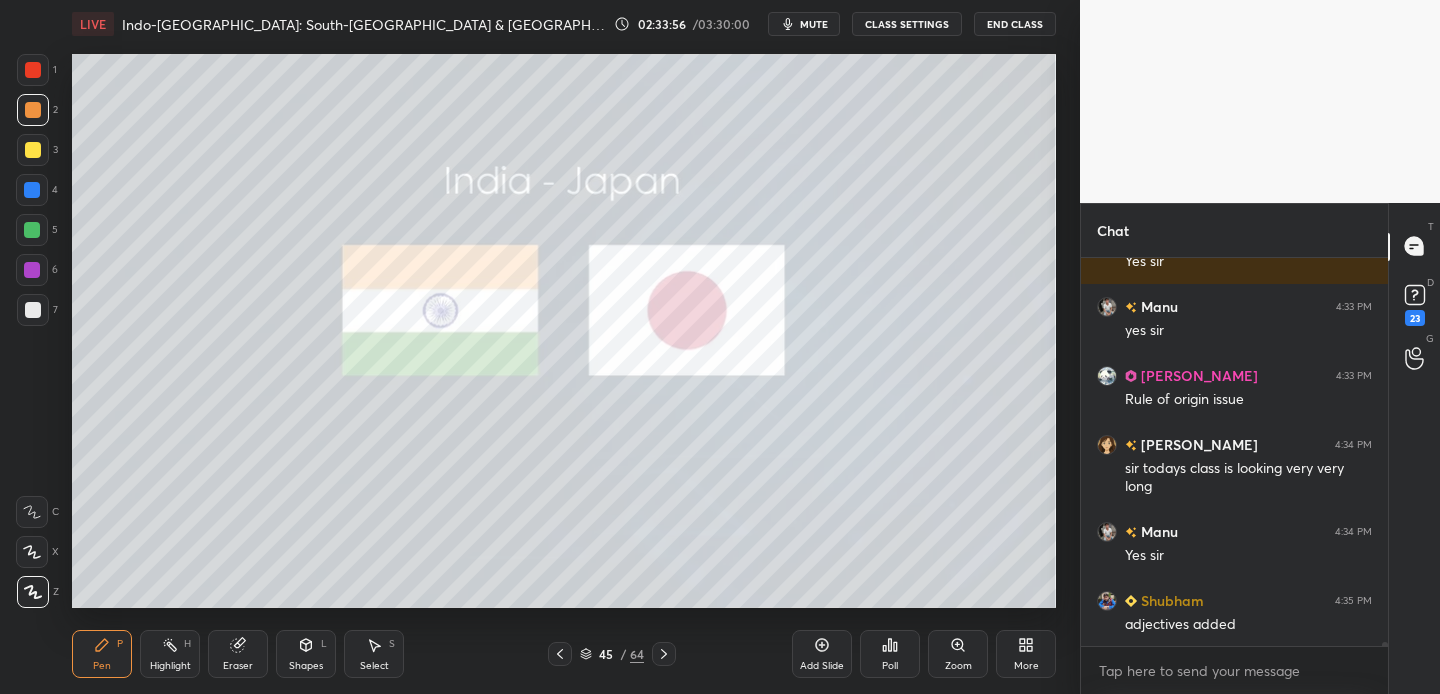 scroll, scrollTop: 34175, scrollLeft: 0, axis: vertical 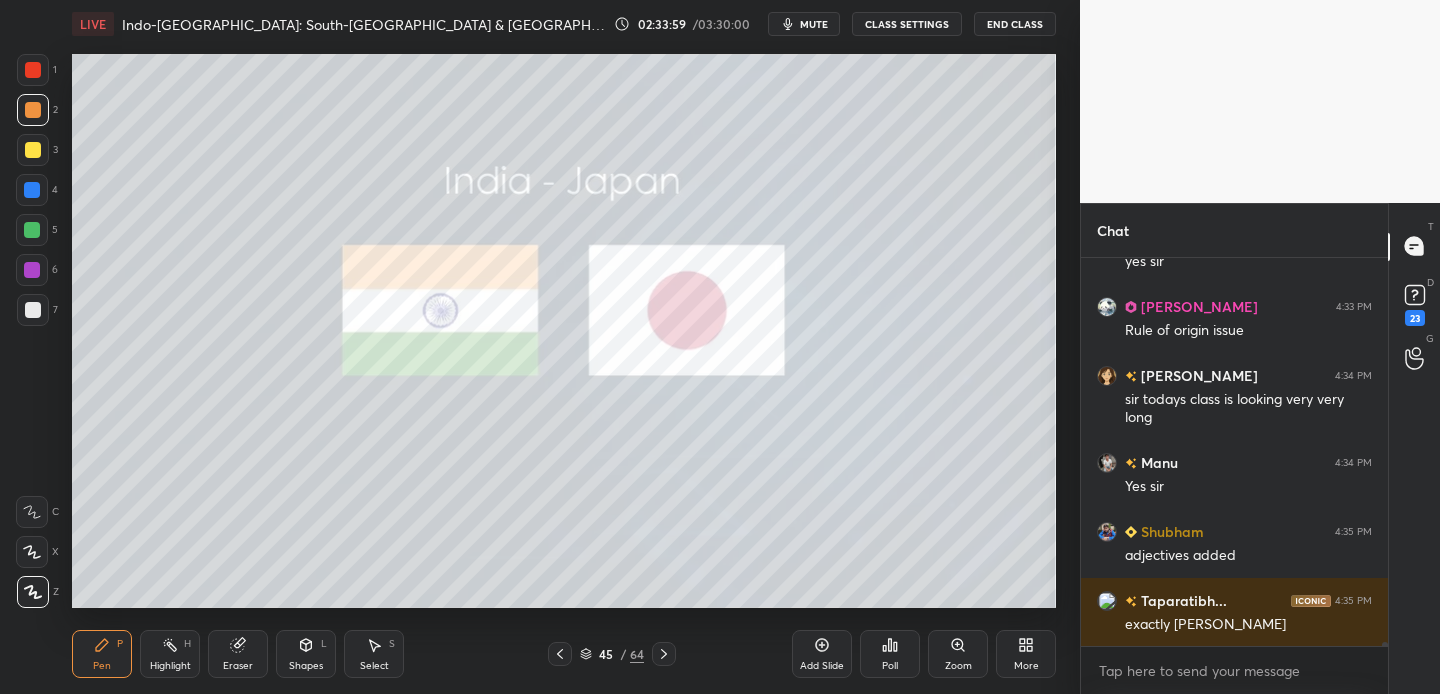 click at bounding box center (33, 150) 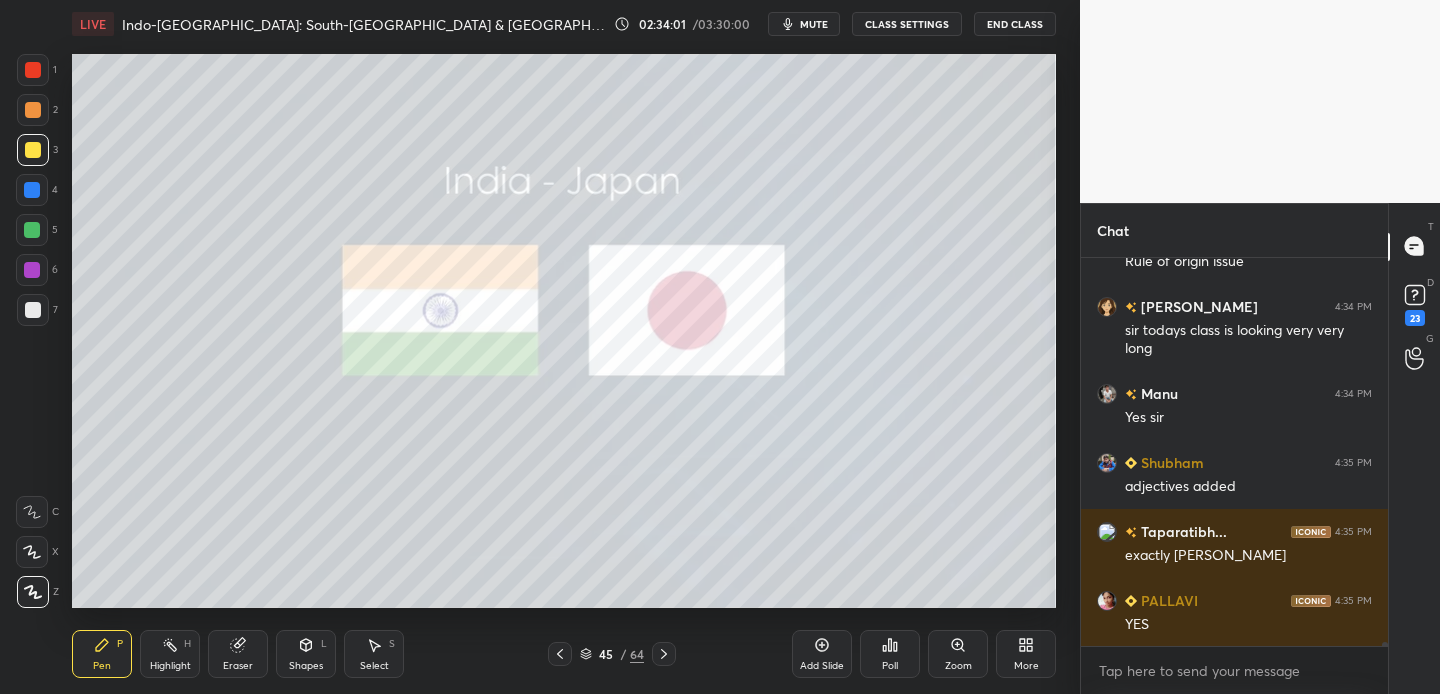 scroll, scrollTop: 34313, scrollLeft: 0, axis: vertical 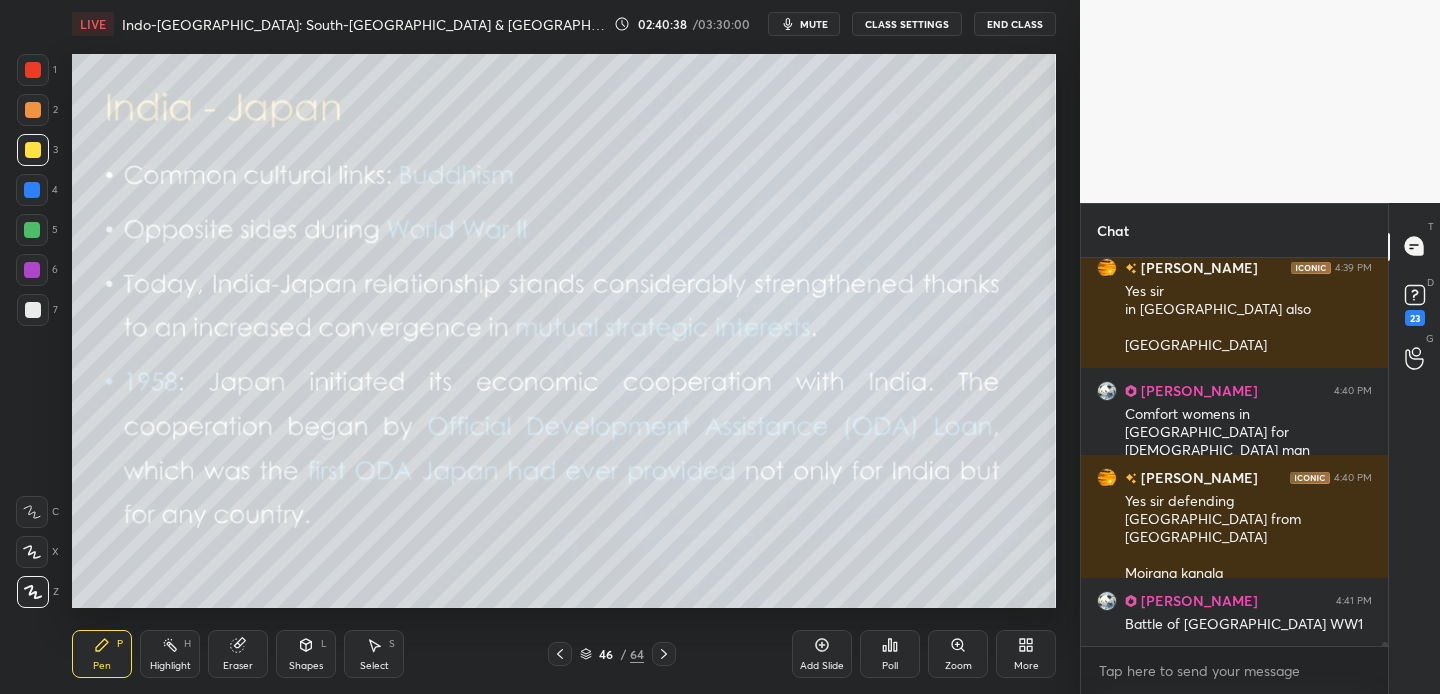 click 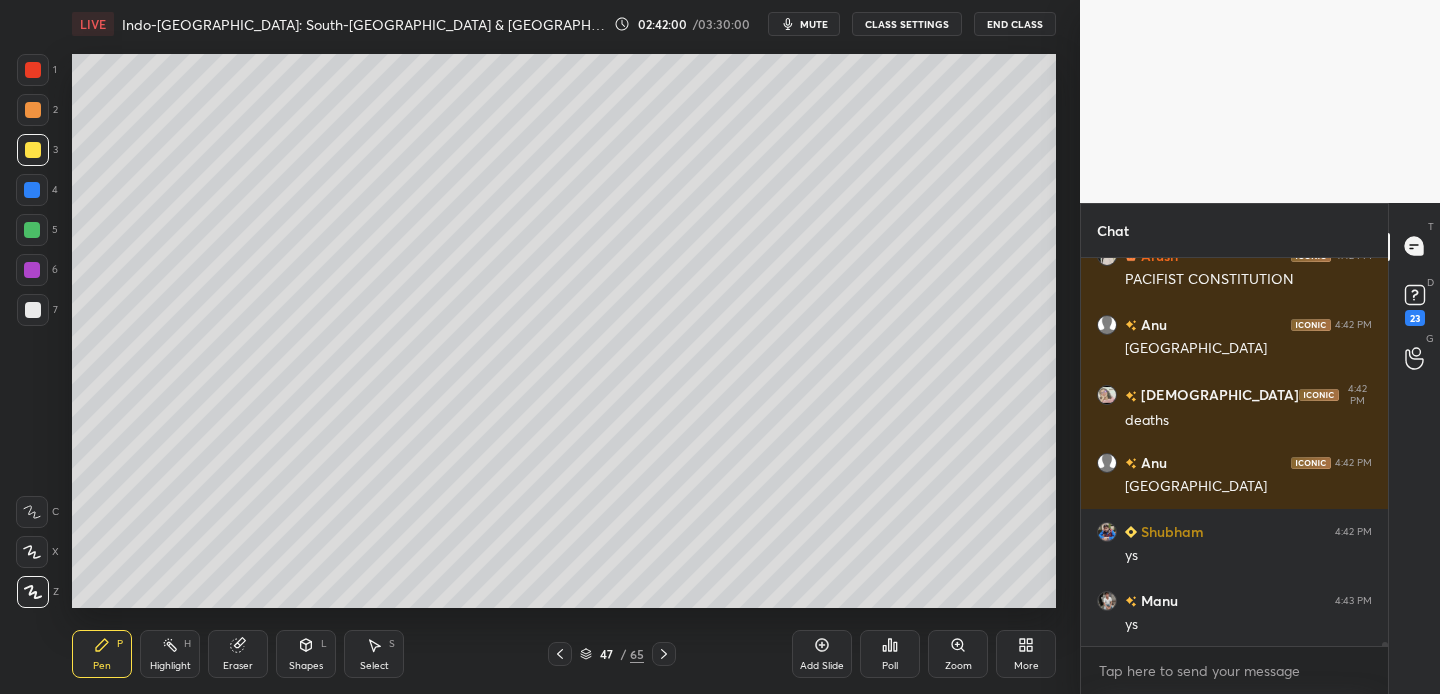 scroll, scrollTop: 39510, scrollLeft: 0, axis: vertical 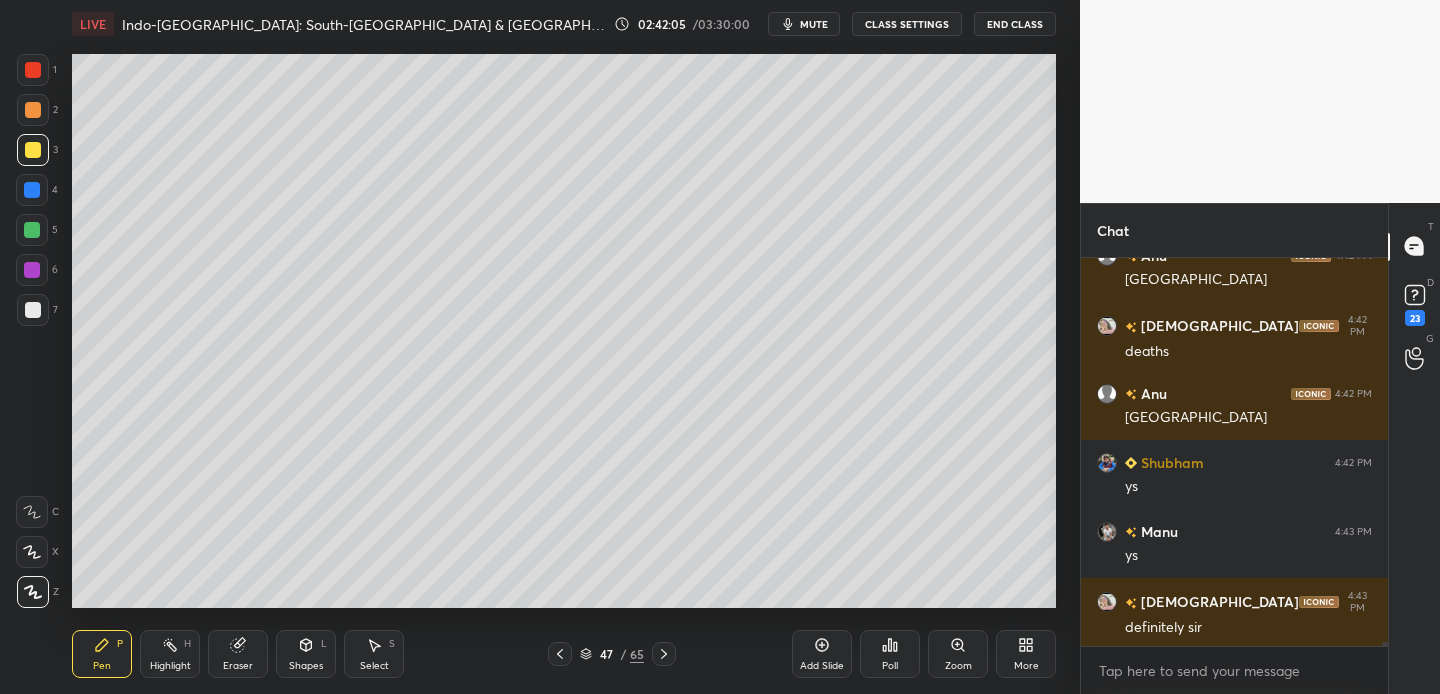 drag, startPoint x: 30, startPoint y: 194, endPoint x: 64, endPoint y: 185, distance: 35.17101 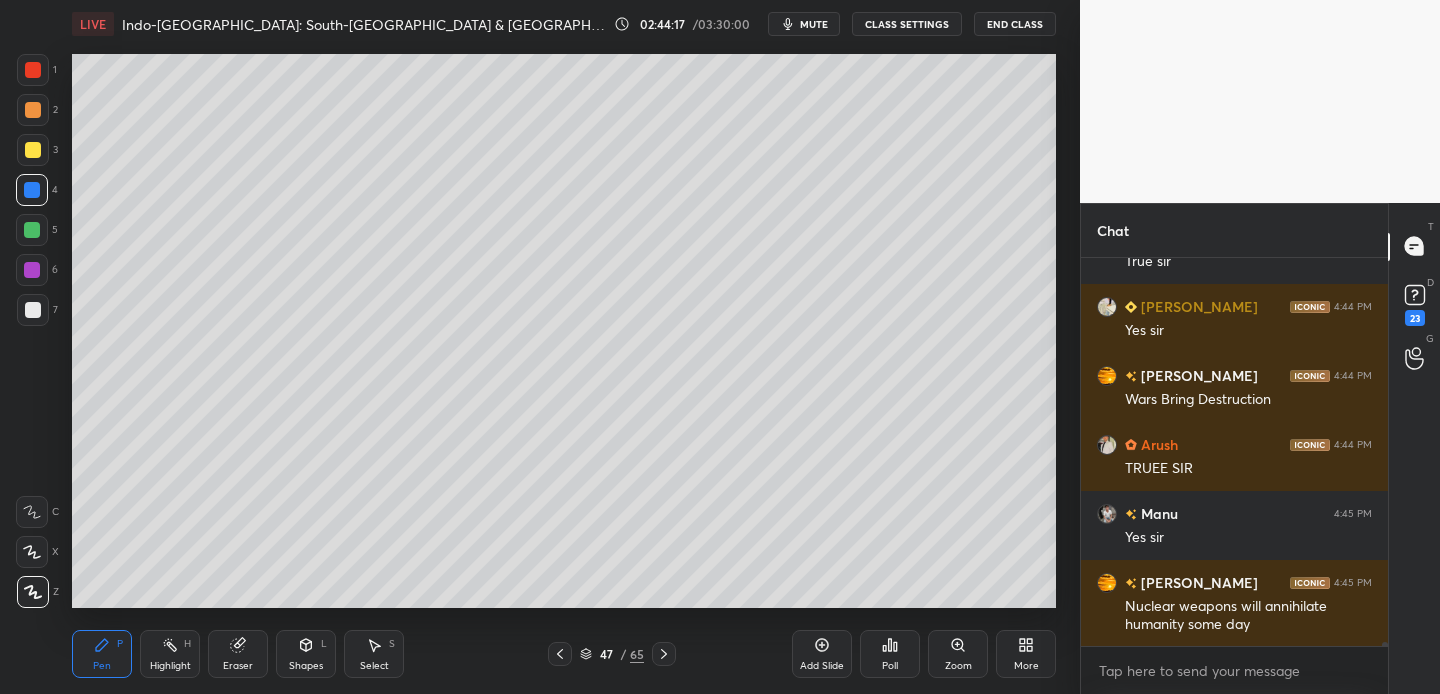 scroll, scrollTop: 38640, scrollLeft: 0, axis: vertical 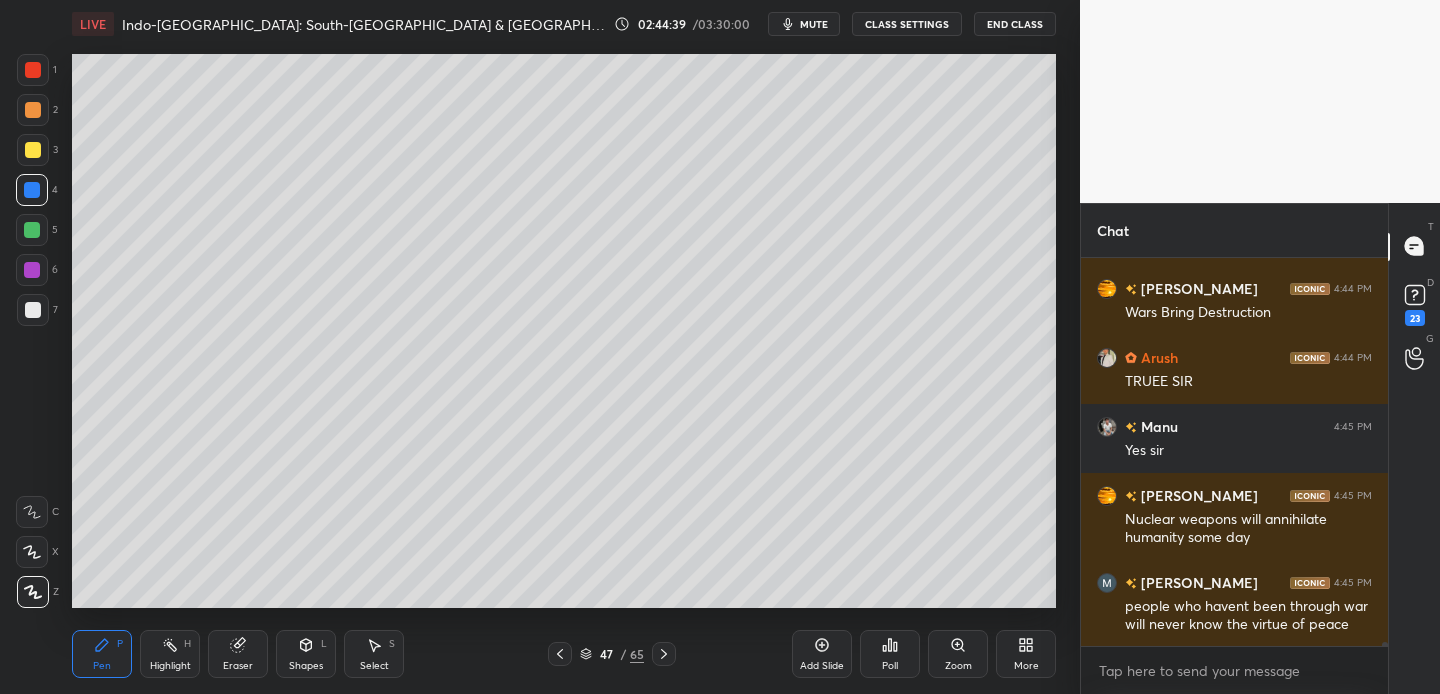 click at bounding box center [33, 110] 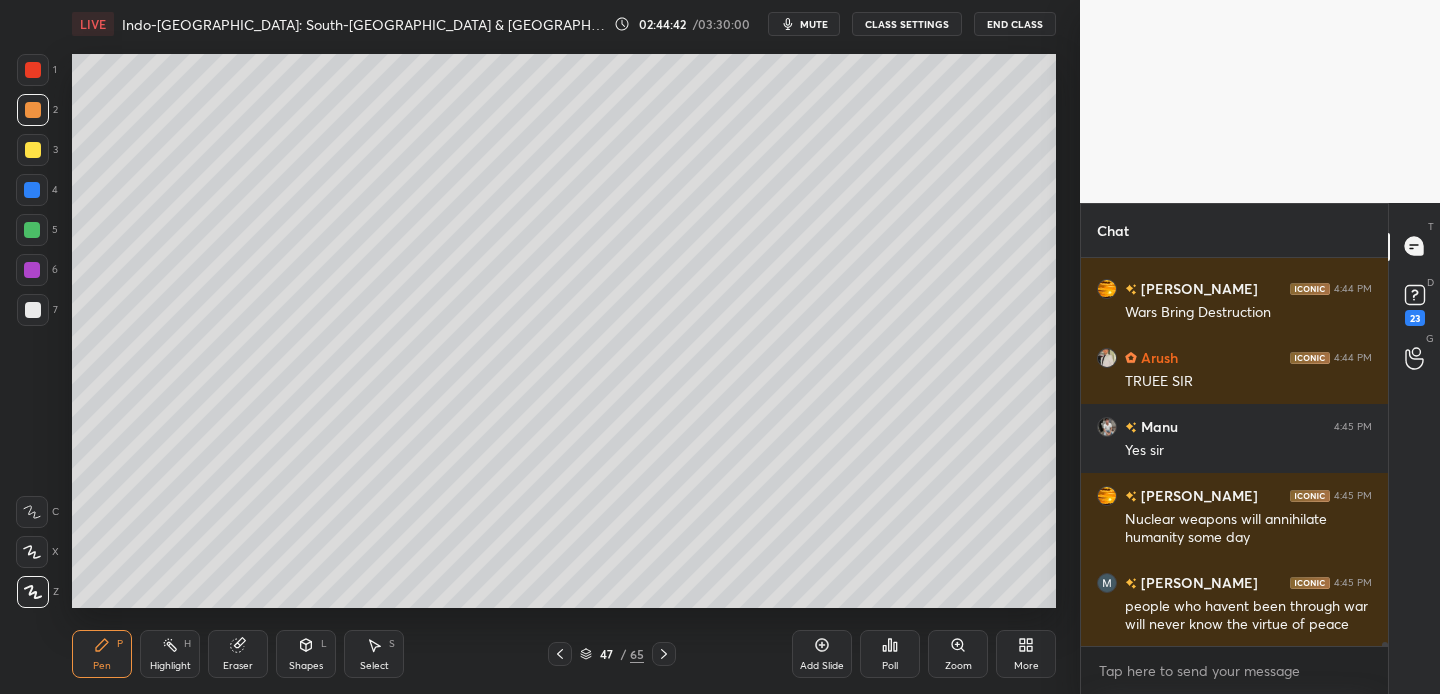 scroll, scrollTop: 38709, scrollLeft: 0, axis: vertical 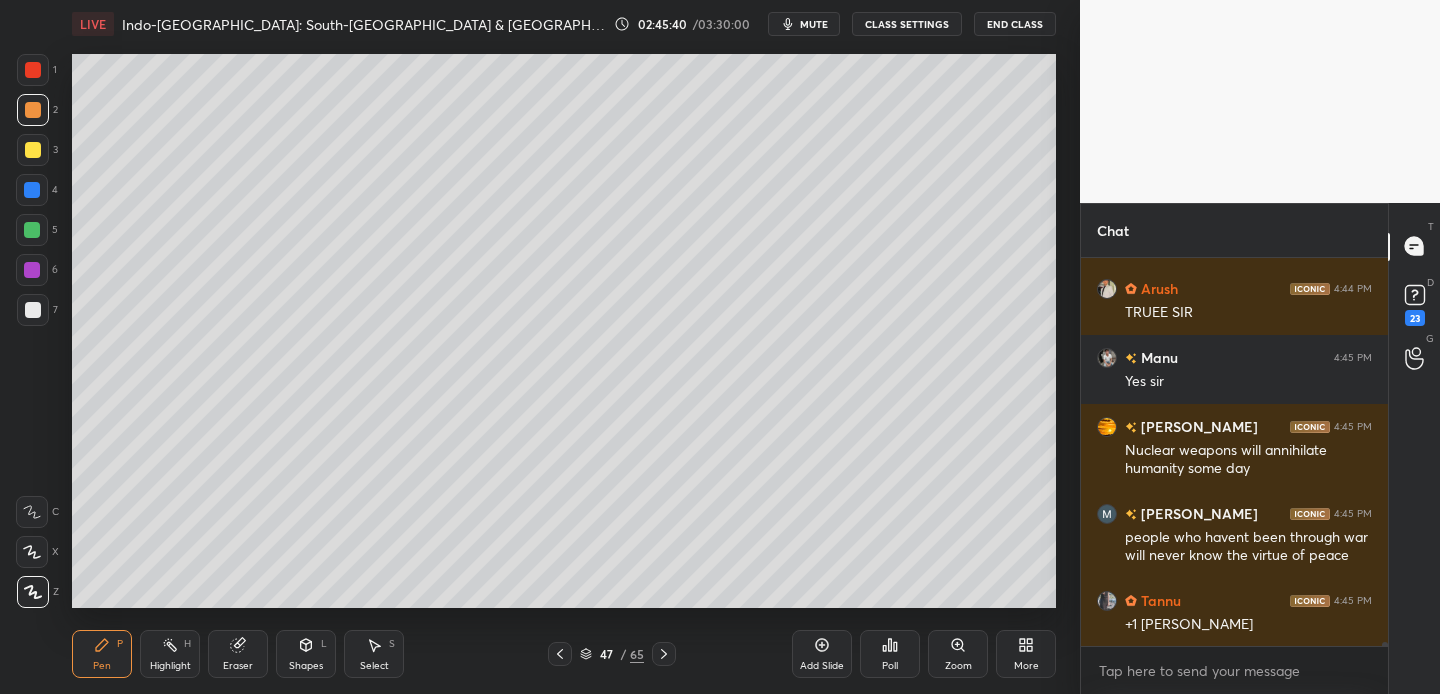 drag, startPoint x: 28, startPoint y: 193, endPoint x: 61, endPoint y: 181, distance: 35.1141 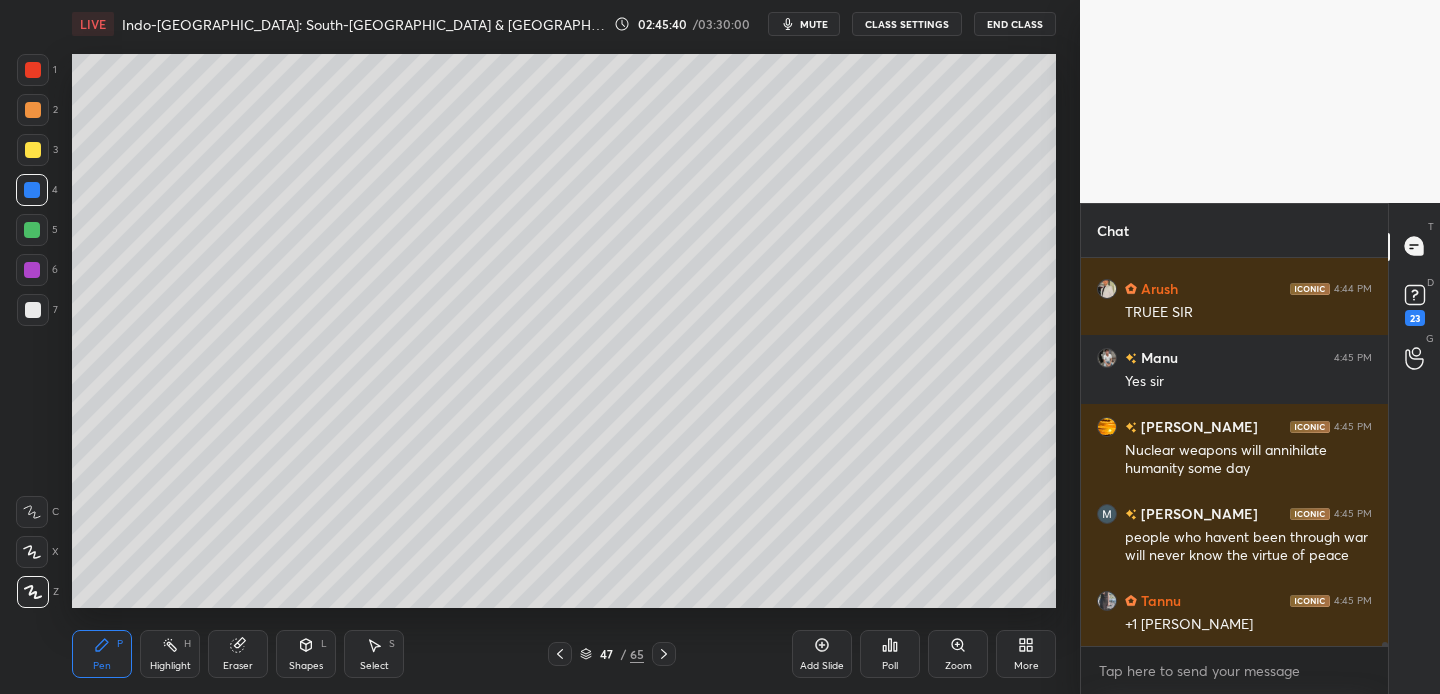 scroll, scrollTop: 38778, scrollLeft: 0, axis: vertical 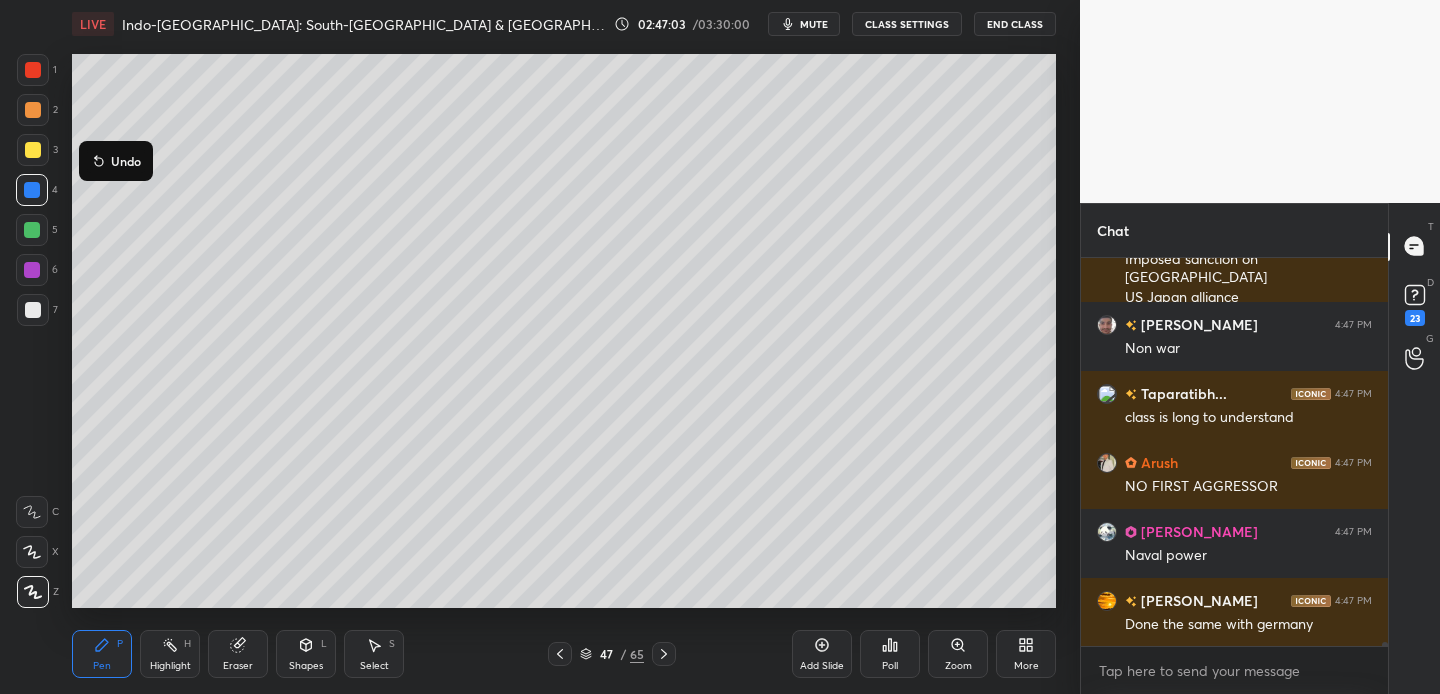 click 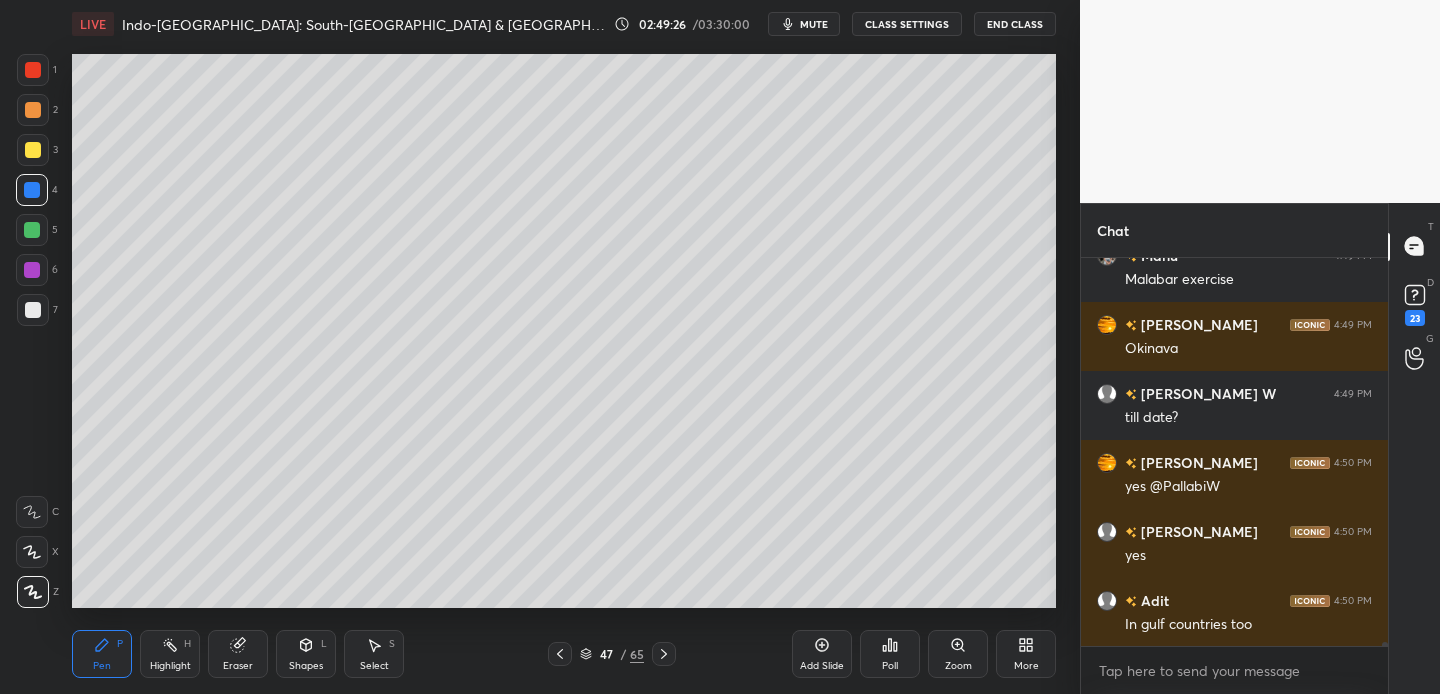 scroll, scrollTop: 40403, scrollLeft: 0, axis: vertical 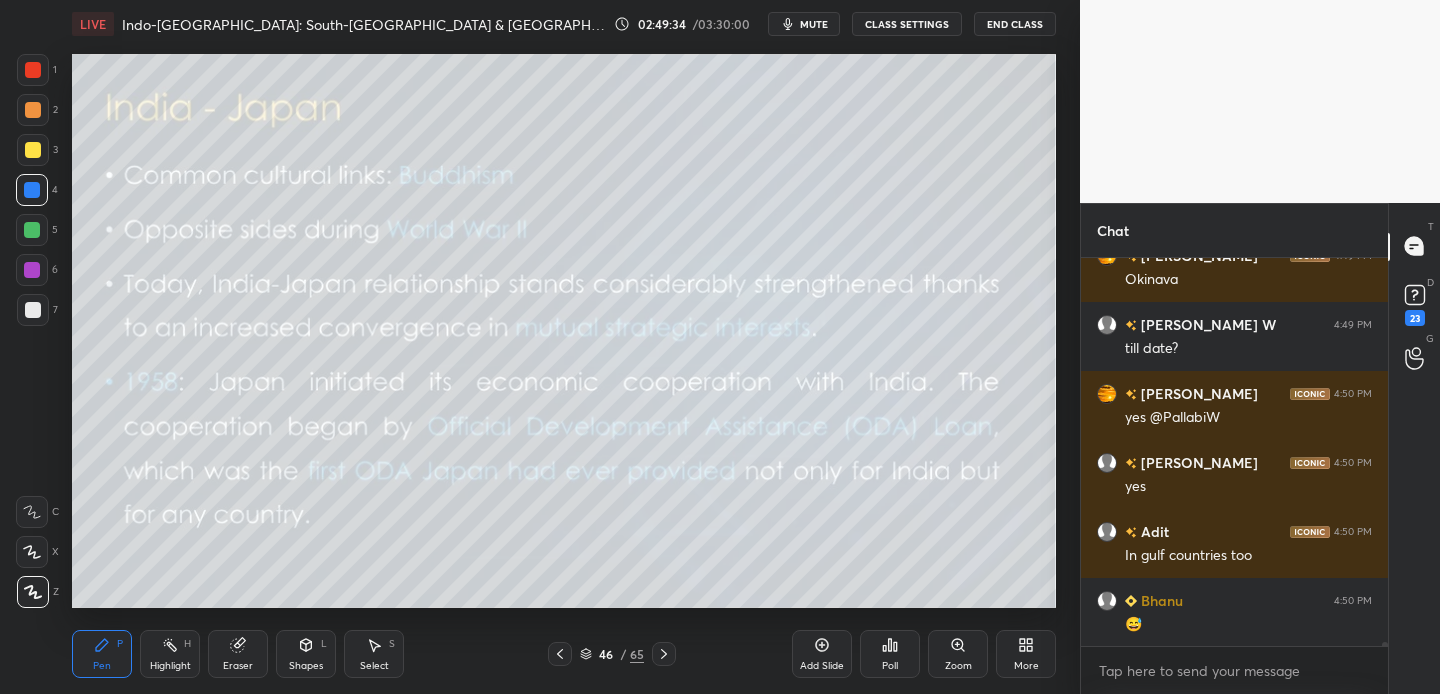 drag, startPoint x: 28, startPoint y: 151, endPoint x: 59, endPoint y: 152, distance: 31.016125 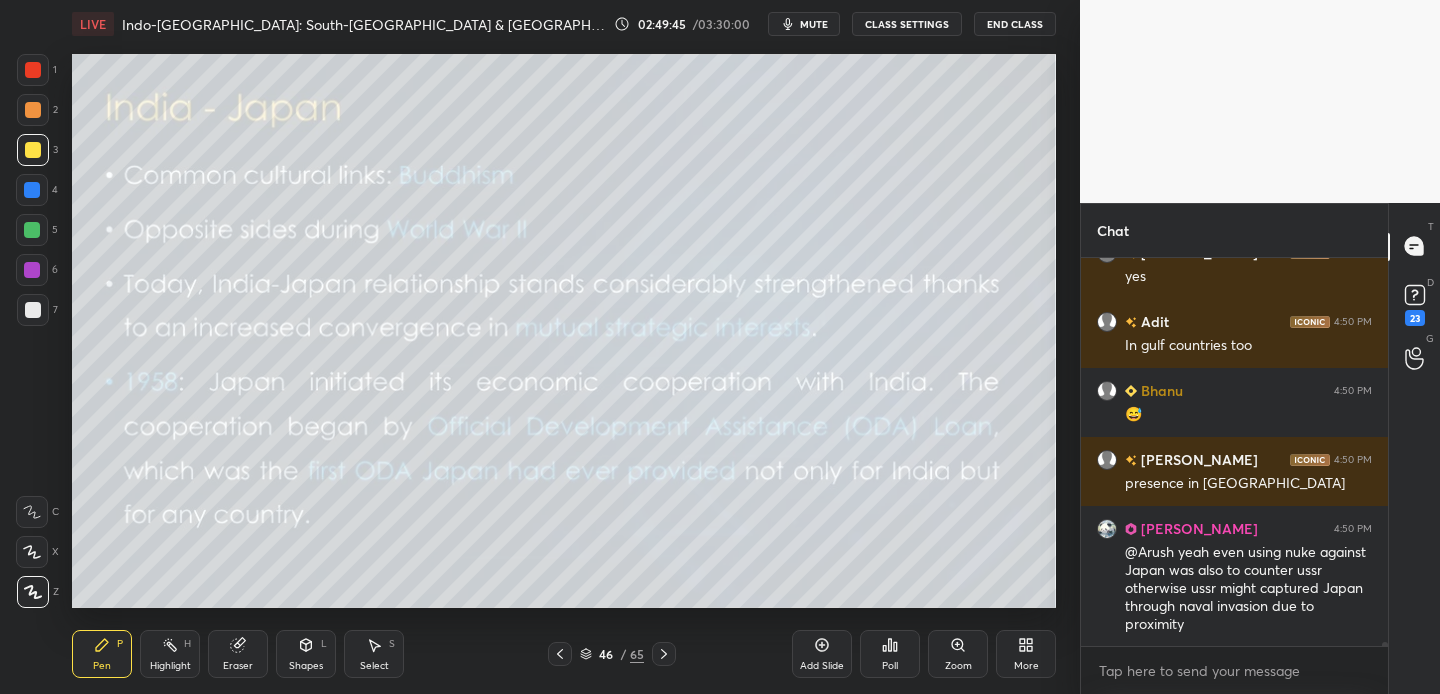 scroll, scrollTop: 40682, scrollLeft: 0, axis: vertical 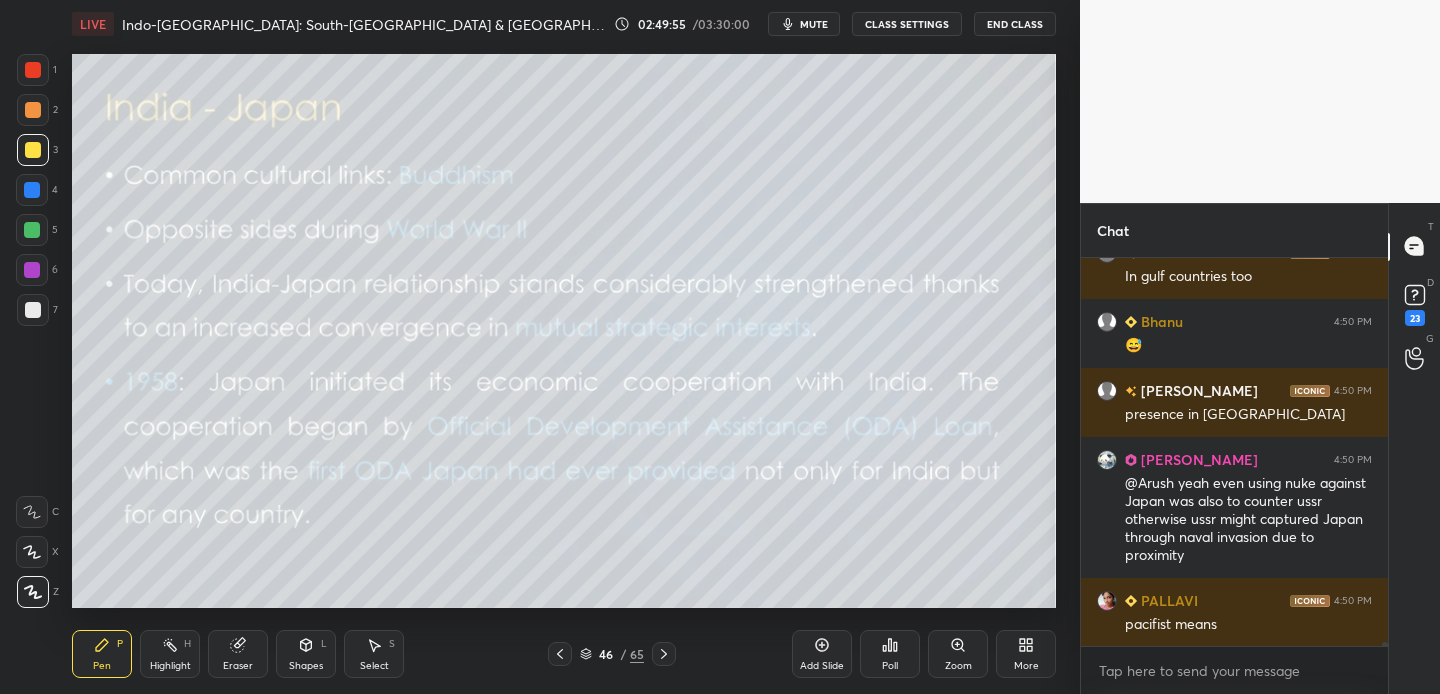 drag, startPoint x: 32, startPoint y: 111, endPoint x: 58, endPoint y: 115, distance: 26.305893 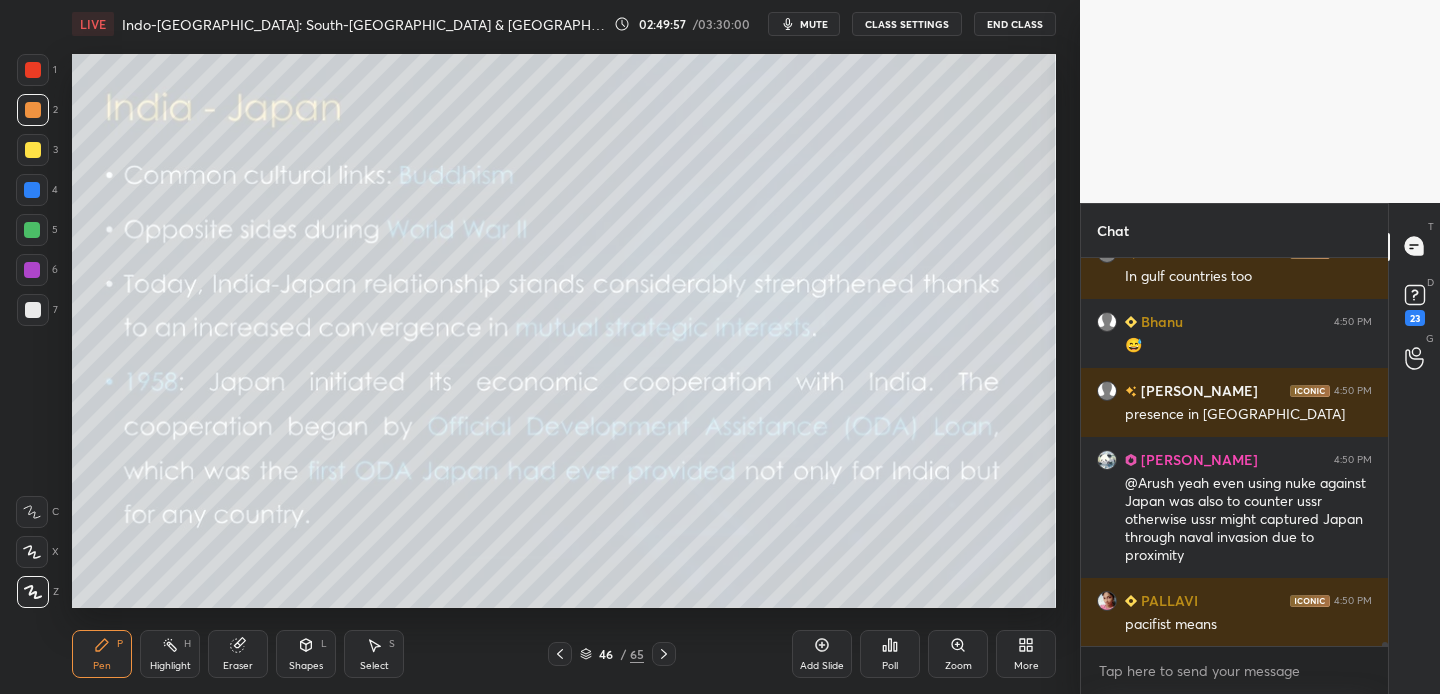 scroll, scrollTop: 40751, scrollLeft: 0, axis: vertical 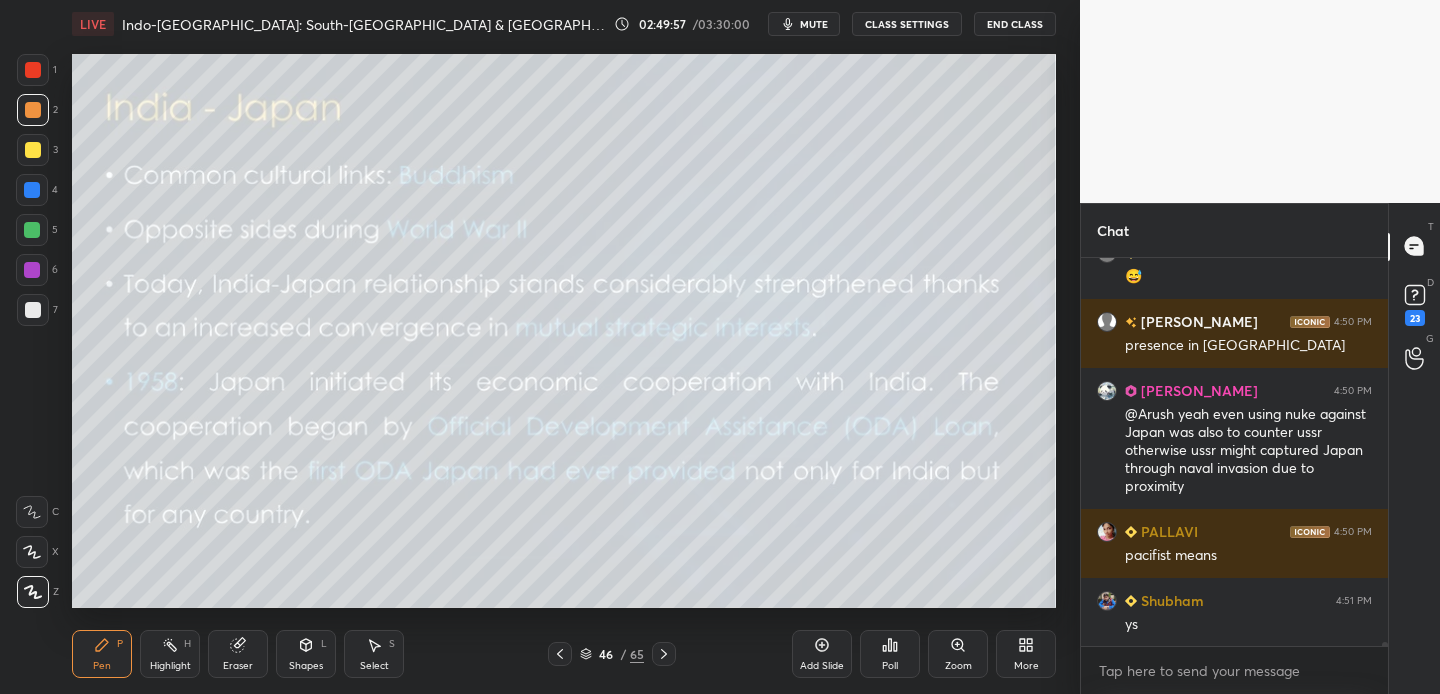 drag, startPoint x: 38, startPoint y: 149, endPoint x: 53, endPoint y: 139, distance: 18.027756 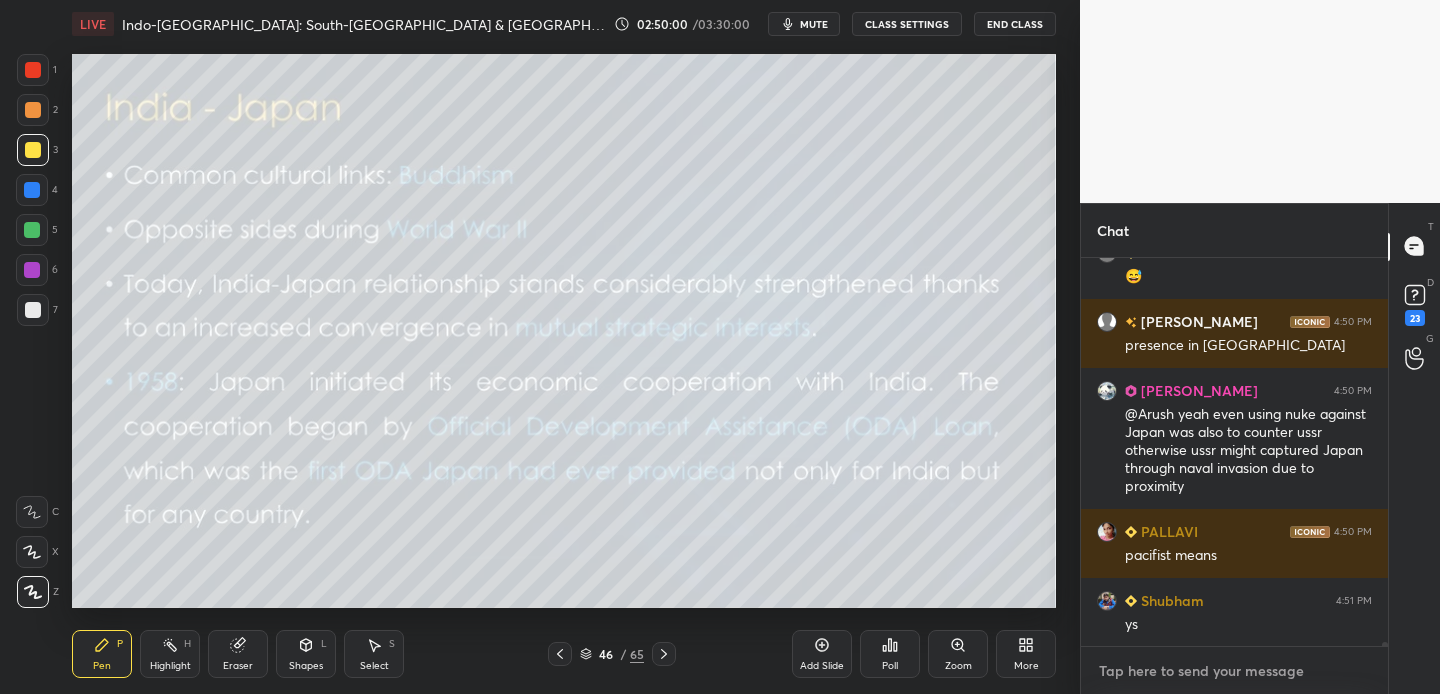 click at bounding box center [1234, 671] 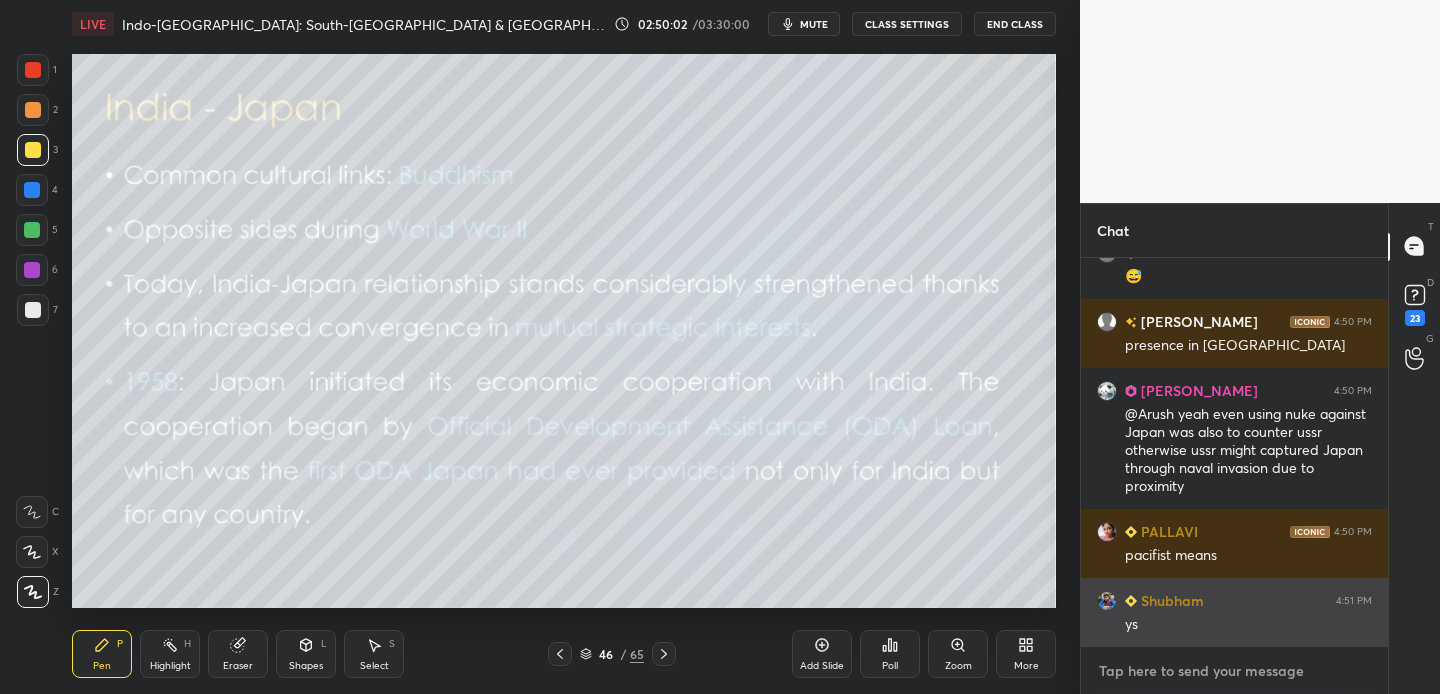 scroll, scrollTop: 341, scrollLeft: 301, axis: both 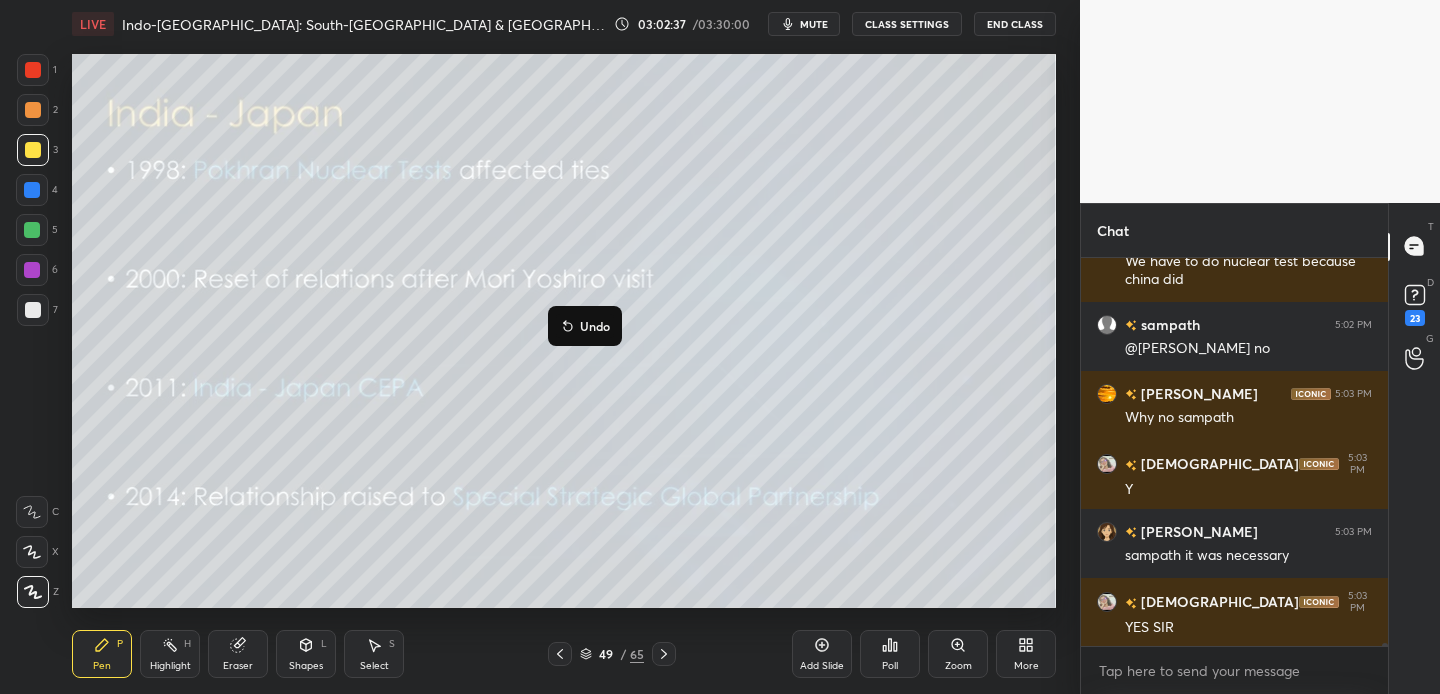 click 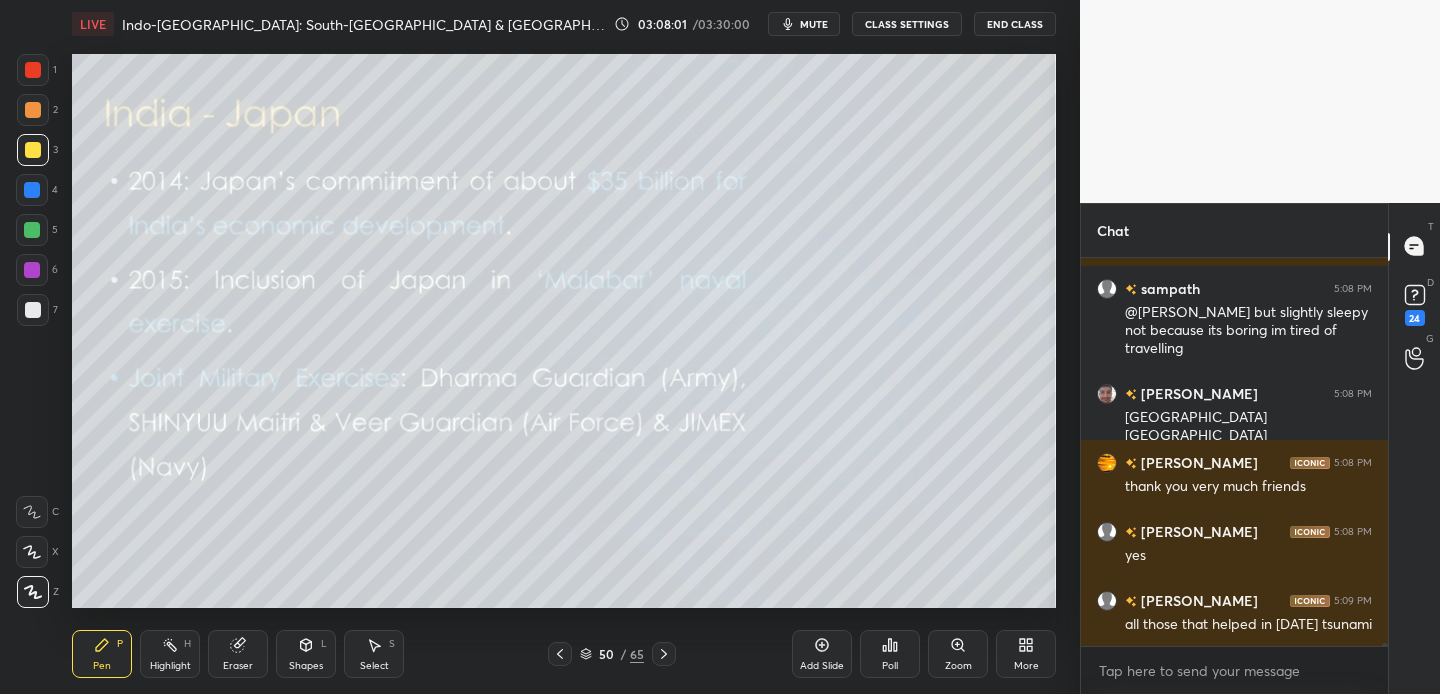 scroll, scrollTop: 46815, scrollLeft: 0, axis: vertical 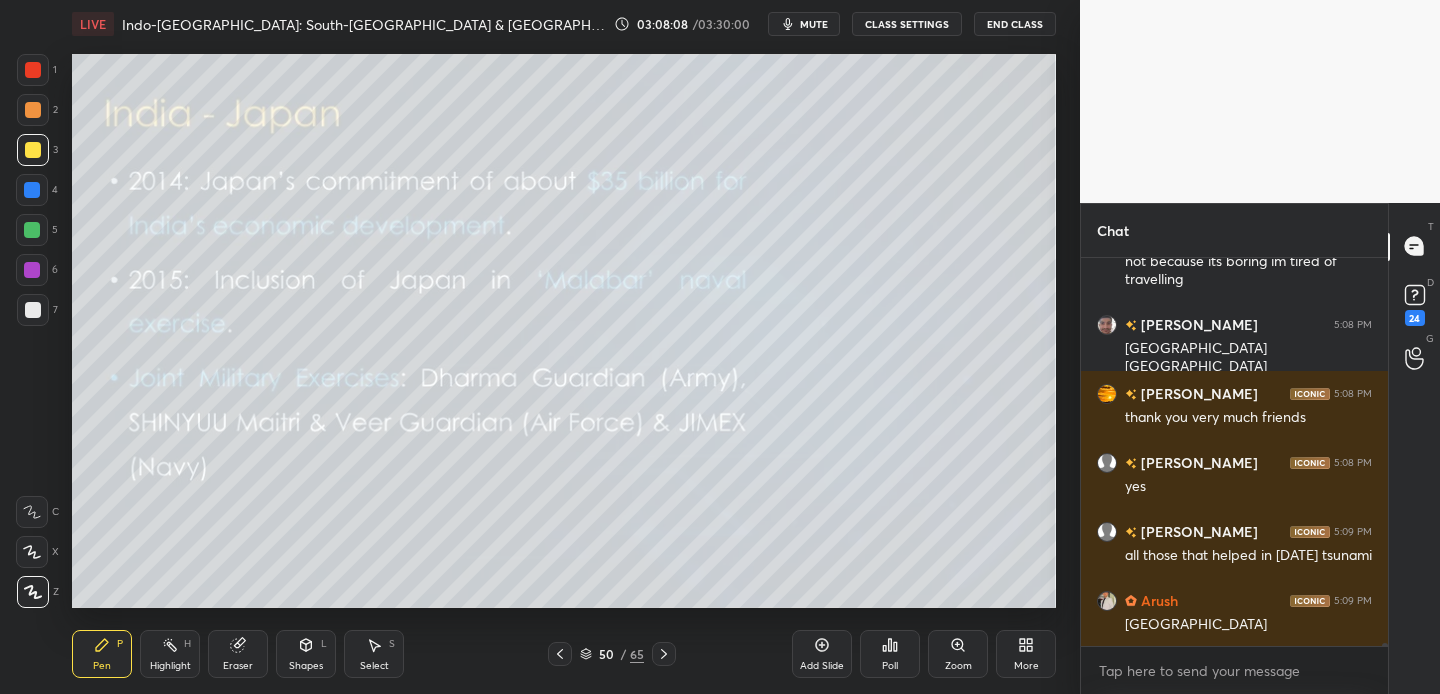 click on "LIVE [GEOGRAPHIC_DATA]: [GEOGRAPHIC_DATA] & [GEOGRAPHIC_DATA] 03:08:08 /  03:30:00 mute CLASS SETTINGS End Class Setting up your live class Poll for   secs No correct answer Start poll Back [GEOGRAPHIC_DATA] Region: [GEOGRAPHIC_DATA] & [GEOGRAPHIC_DATA] • L24 of Comprehensive Course on International Relations [PERSON_NAME] N Pen P Highlight H Eraser Shapes L Select S 50 / 65 Add Slide Poll Zoom More" at bounding box center (564, 347) 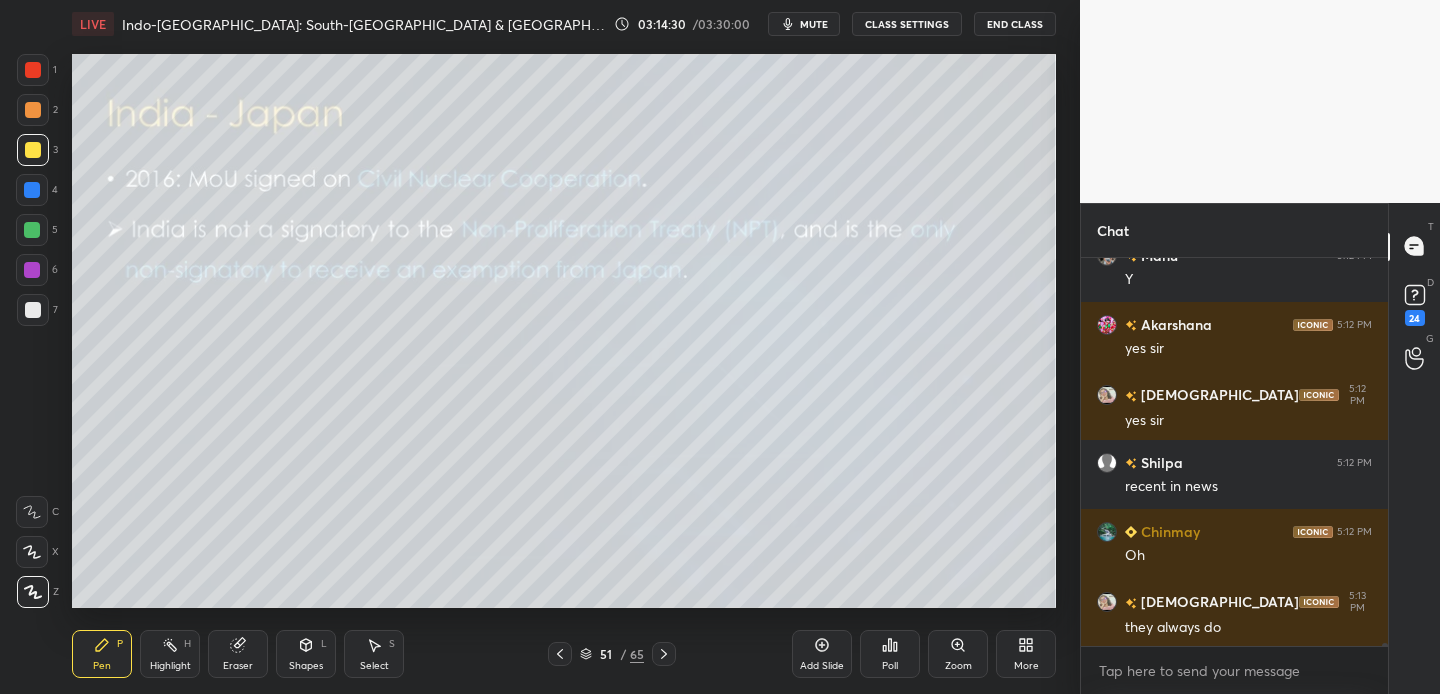 scroll, scrollTop: 47622, scrollLeft: 0, axis: vertical 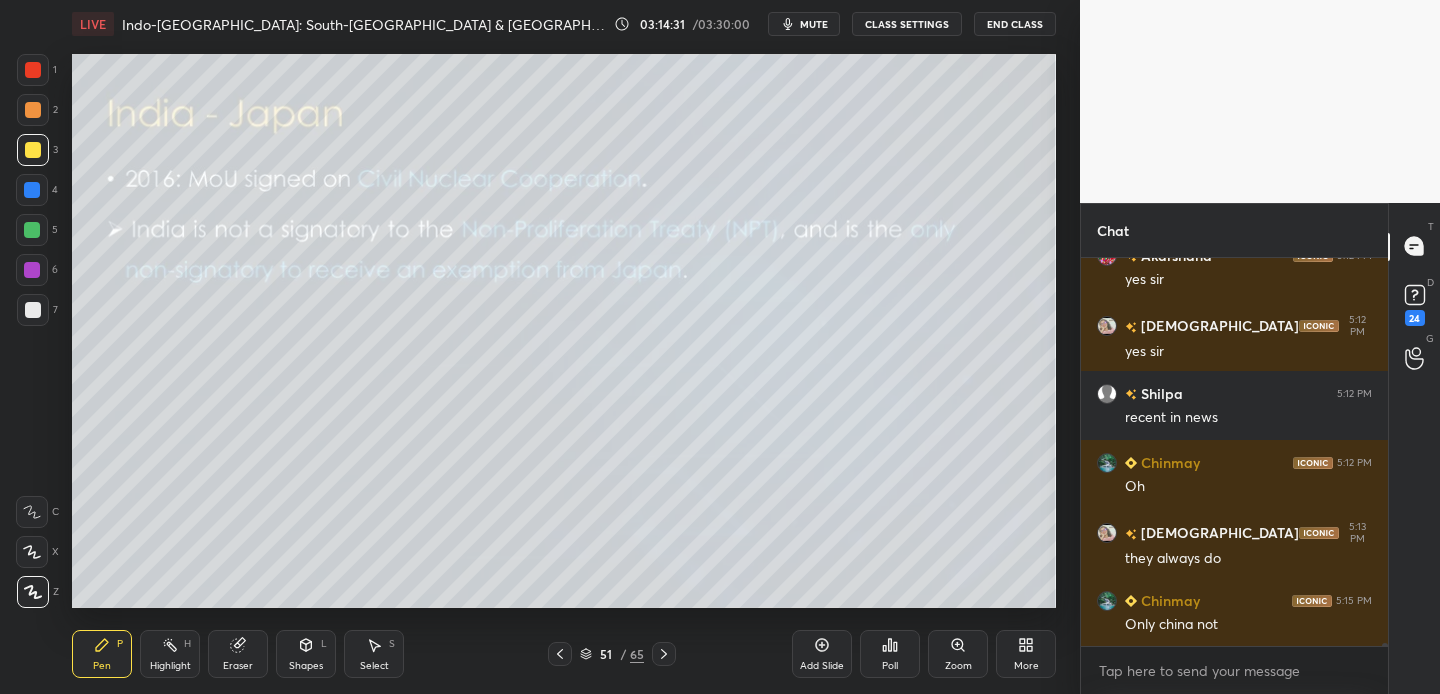 drag, startPoint x: 31, startPoint y: 190, endPoint x: 47, endPoint y: 193, distance: 16.27882 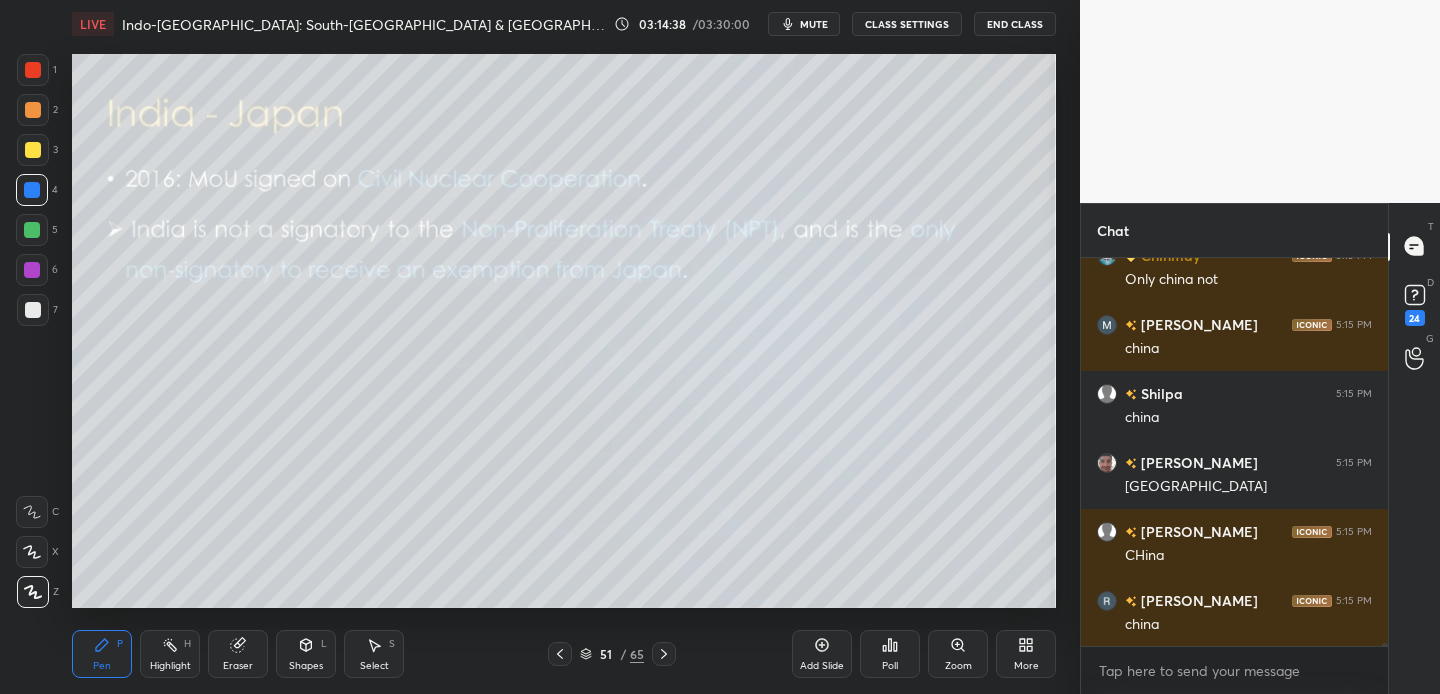 scroll, scrollTop: 48036, scrollLeft: 0, axis: vertical 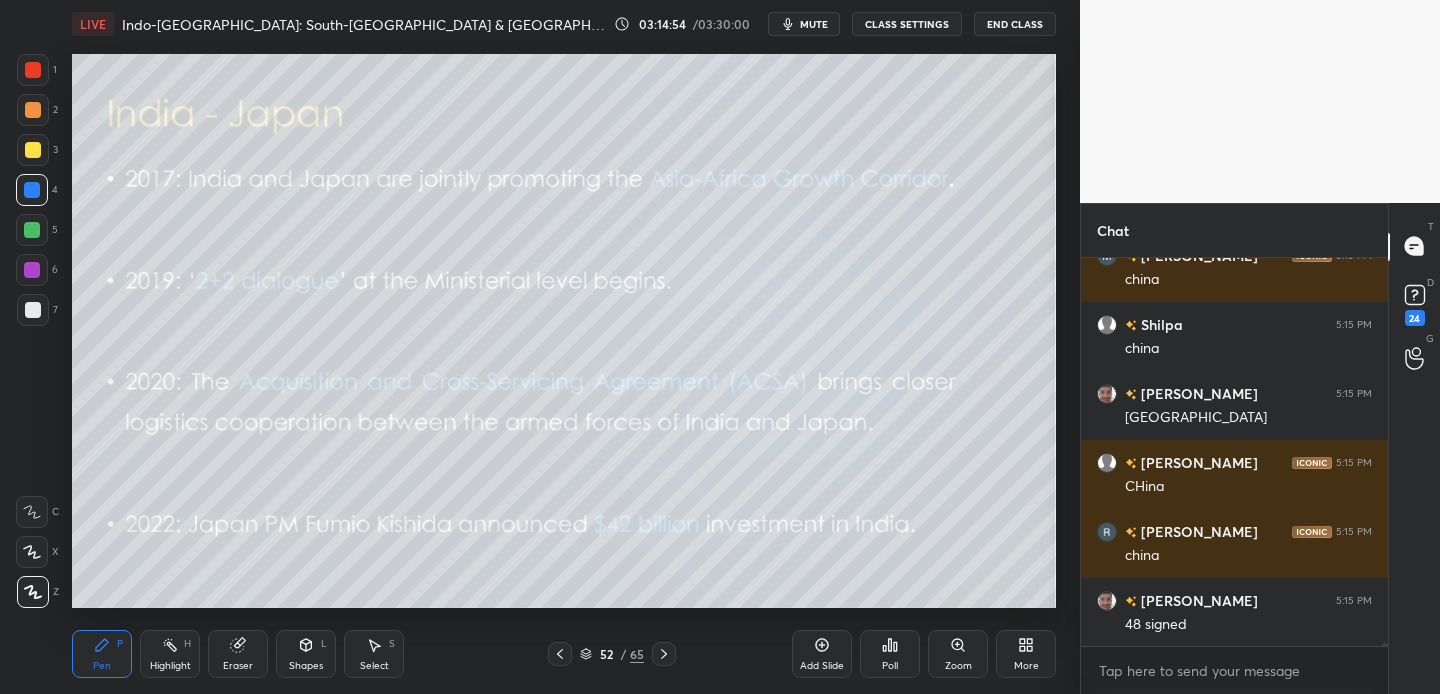 drag, startPoint x: 29, startPoint y: 149, endPoint x: 60, endPoint y: 148, distance: 31.016125 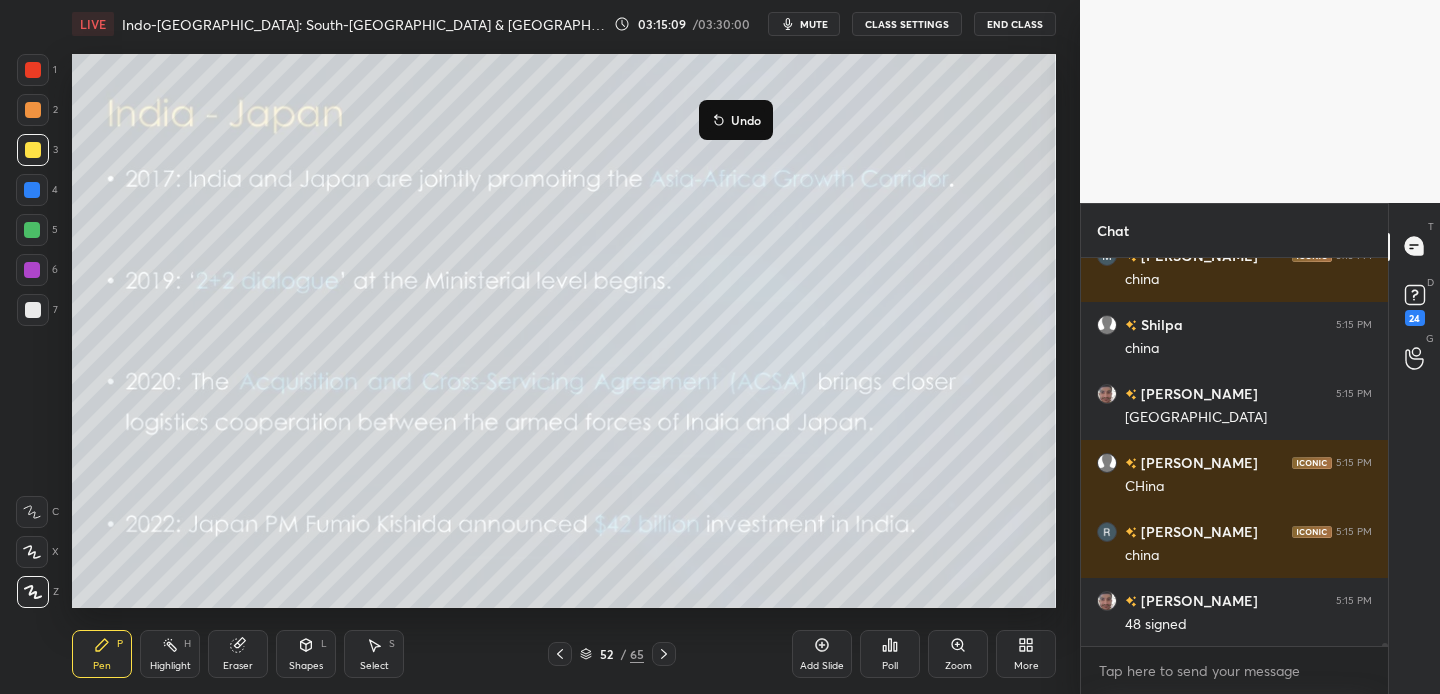 click on "Undo" at bounding box center (736, 120) 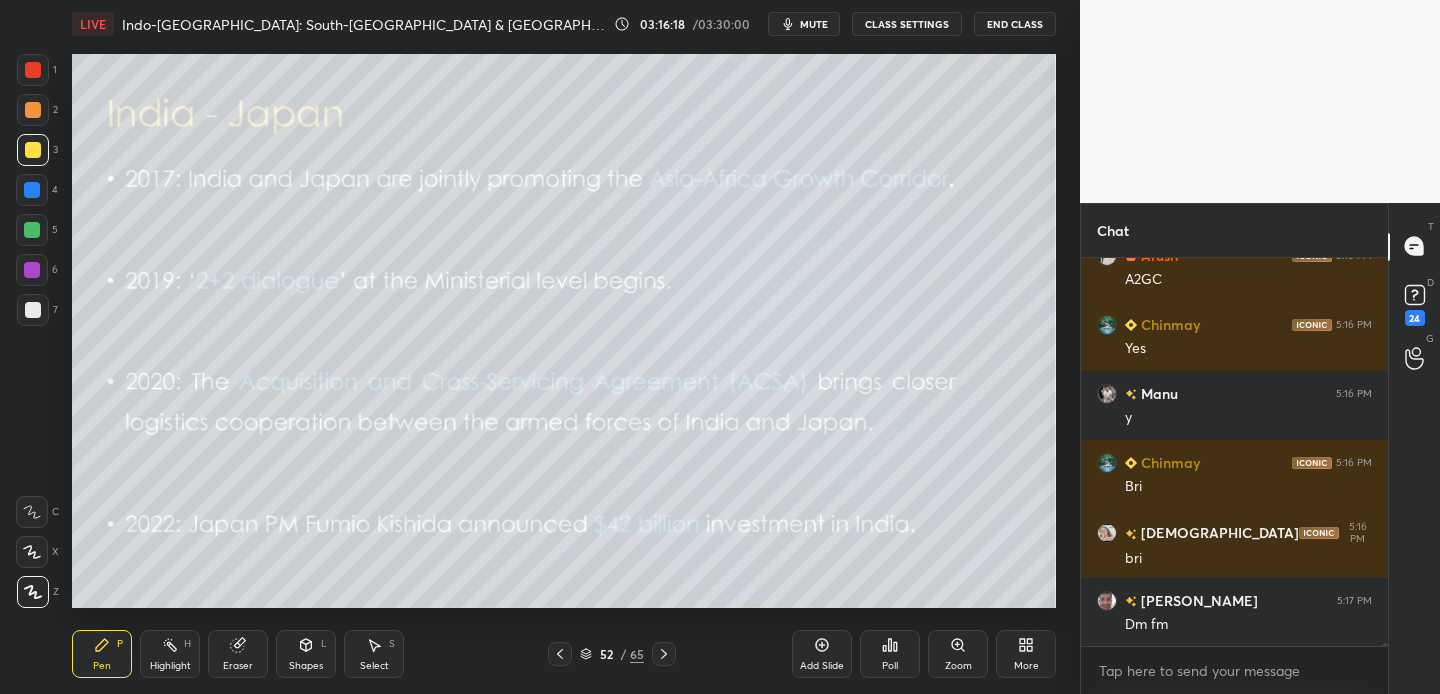 scroll, scrollTop: 48519, scrollLeft: 0, axis: vertical 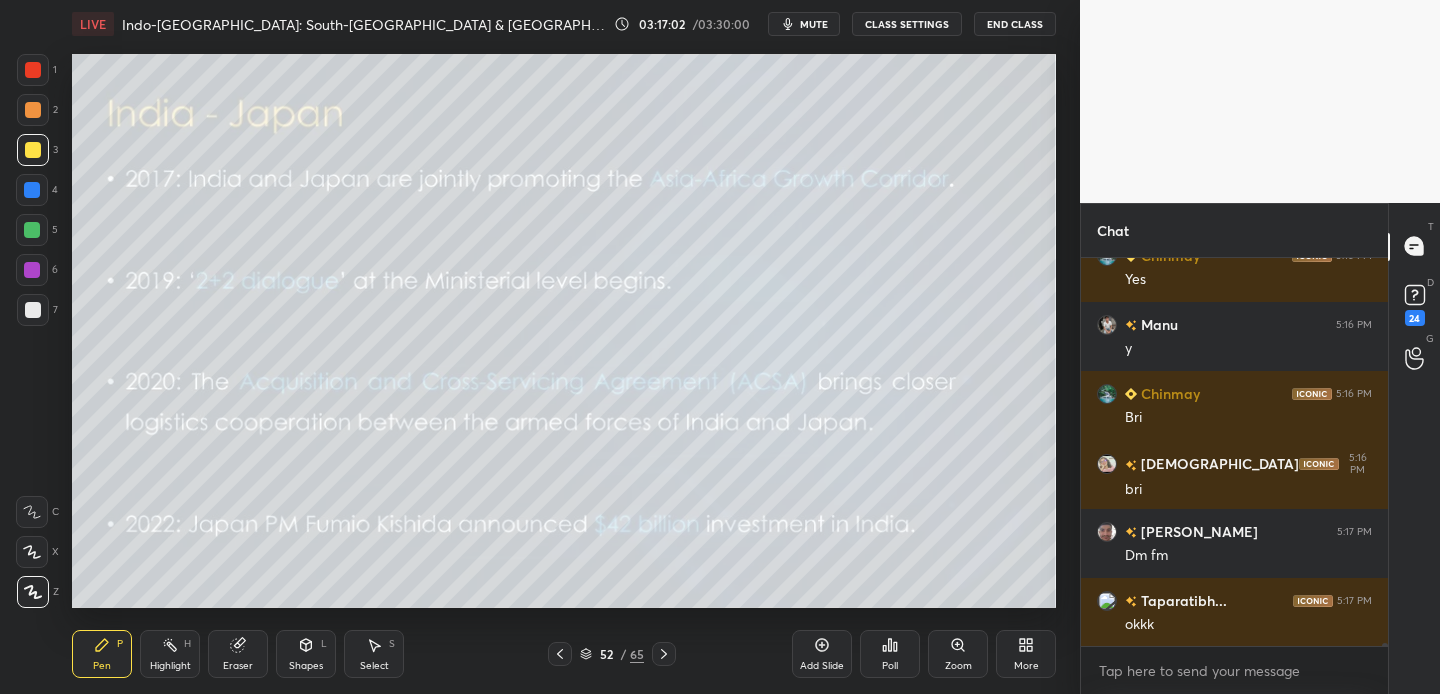 click at bounding box center [33, 150] 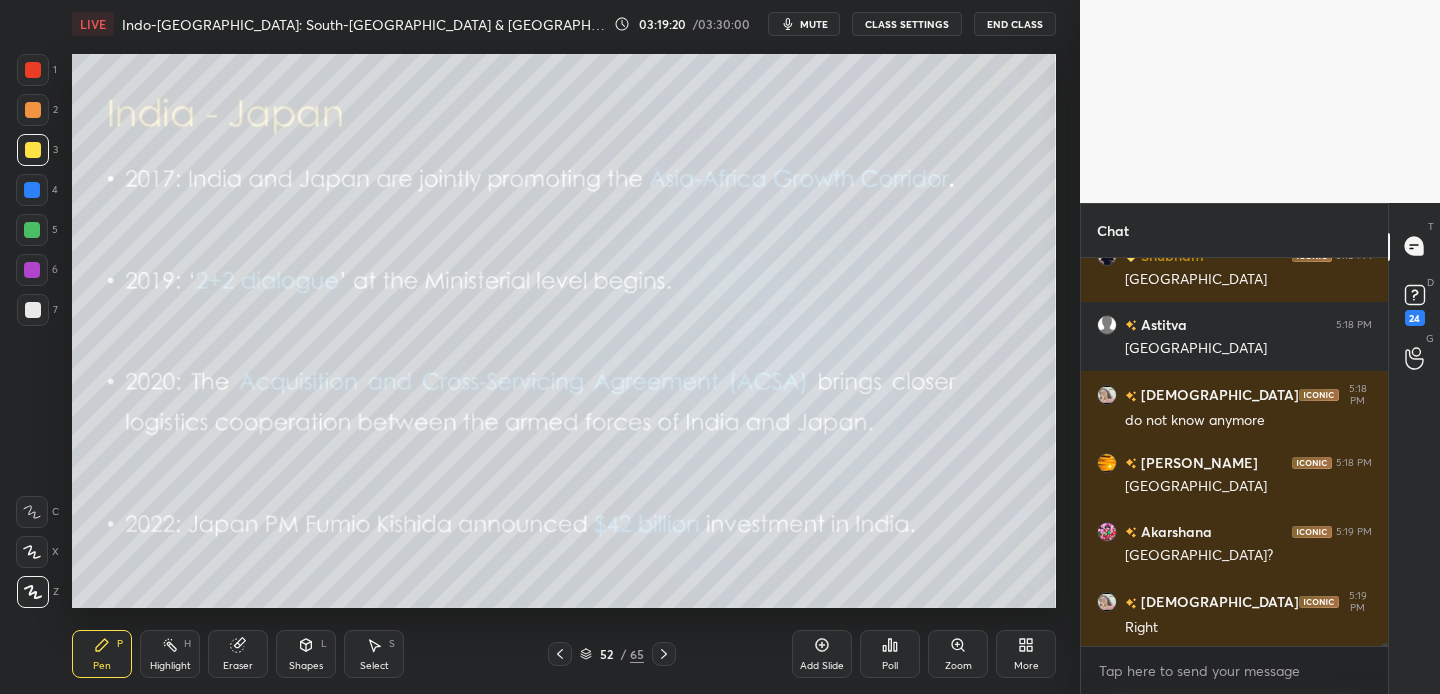 scroll, scrollTop: 50451, scrollLeft: 0, axis: vertical 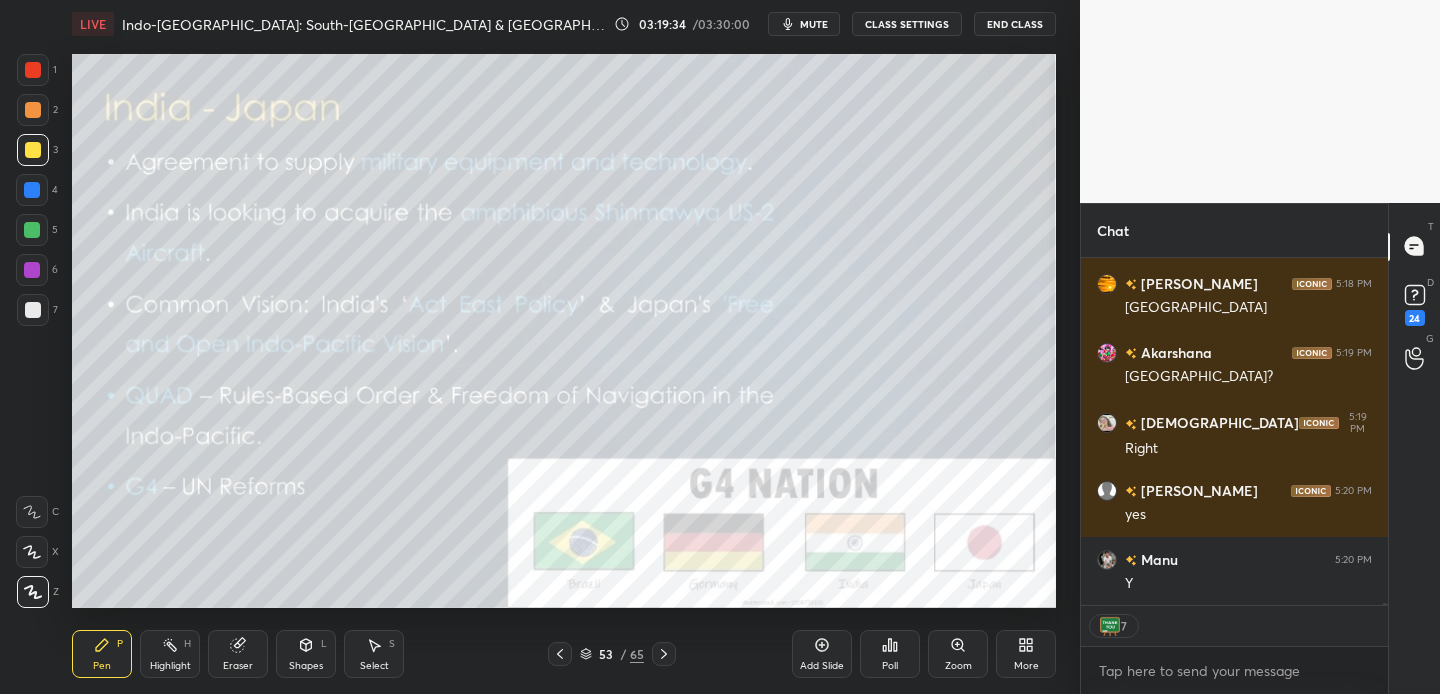 click at bounding box center (33, 150) 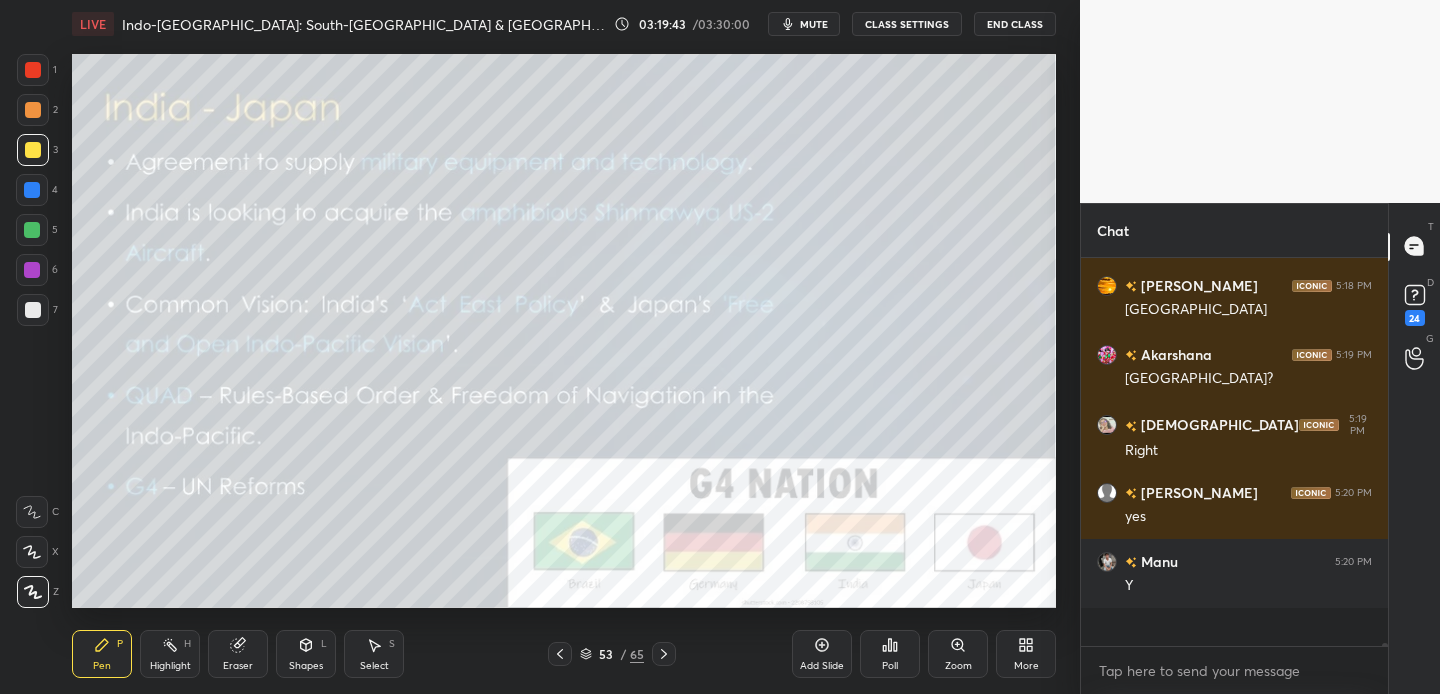 scroll, scrollTop: 7, scrollLeft: 7, axis: both 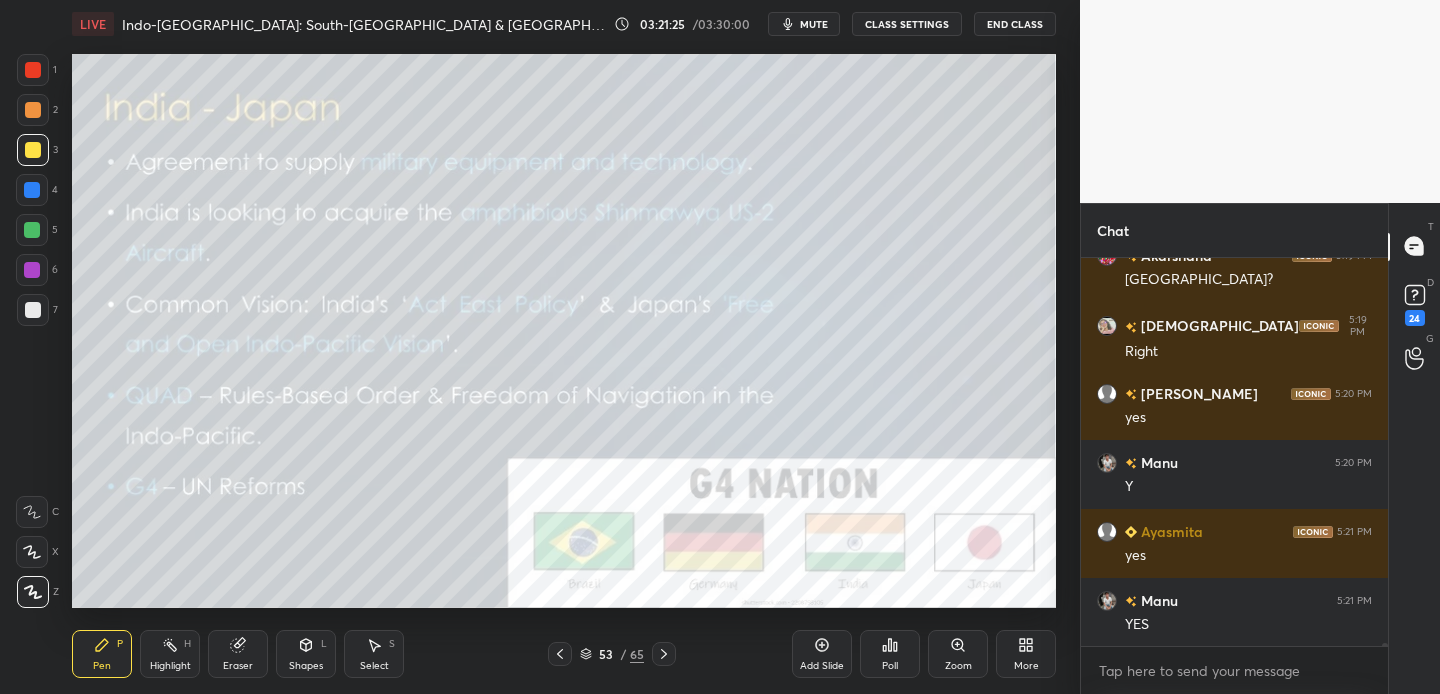 click at bounding box center [33, 70] 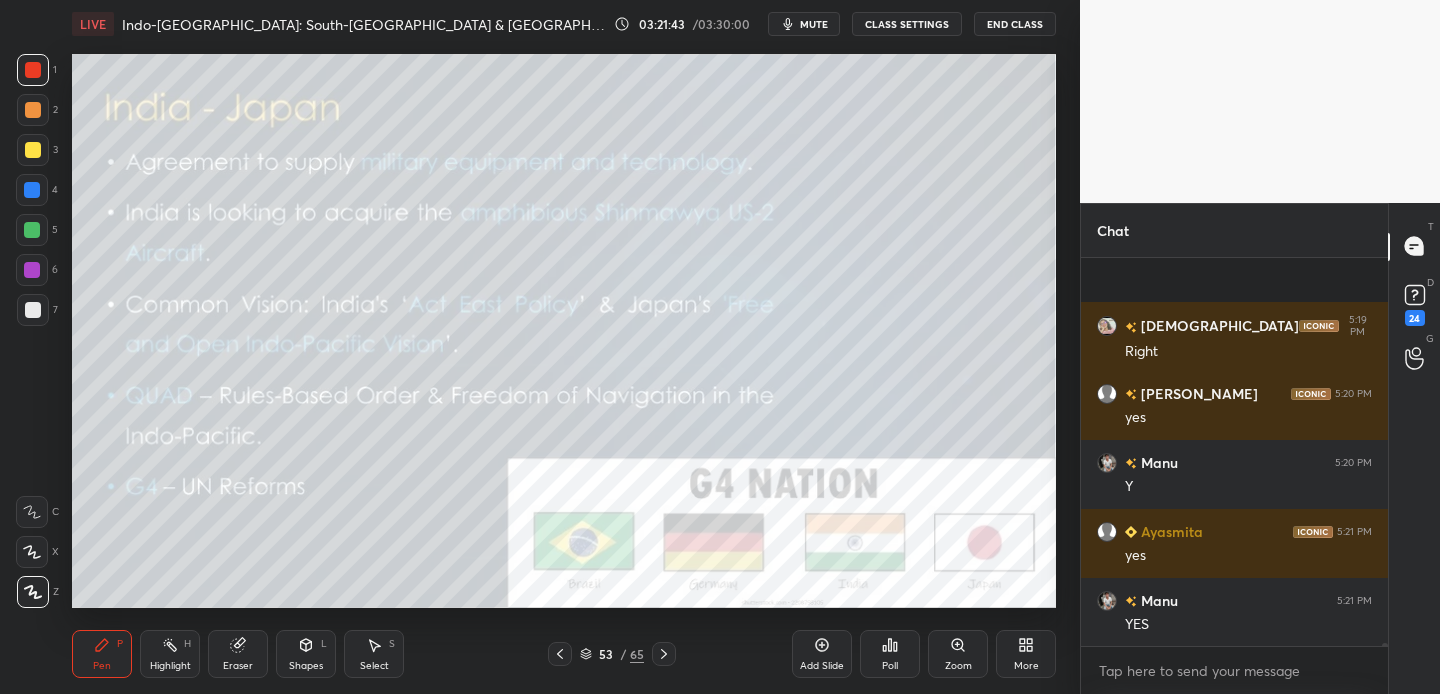scroll, scrollTop: 50799, scrollLeft: 0, axis: vertical 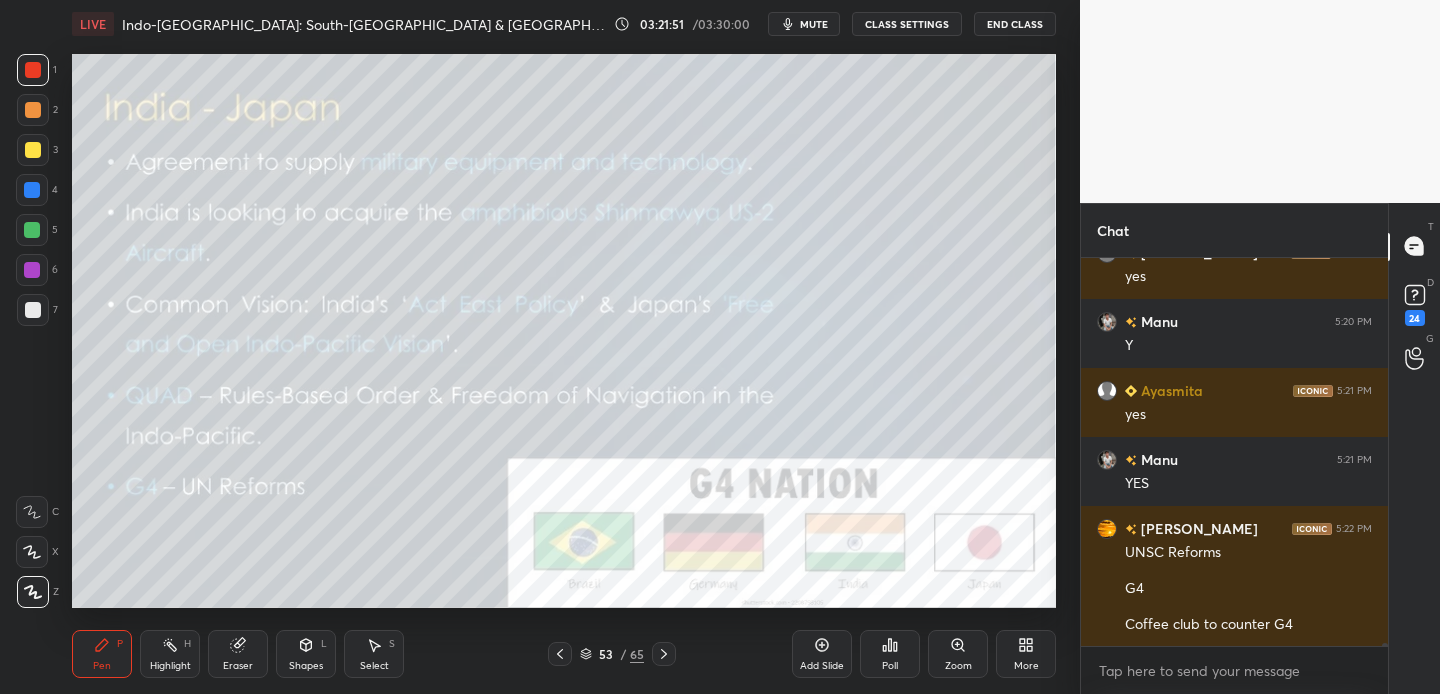 drag, startPoint x: 37, startPoint y: 150, endPoint x: 51, endPoint y: 143, distance: 15.652476 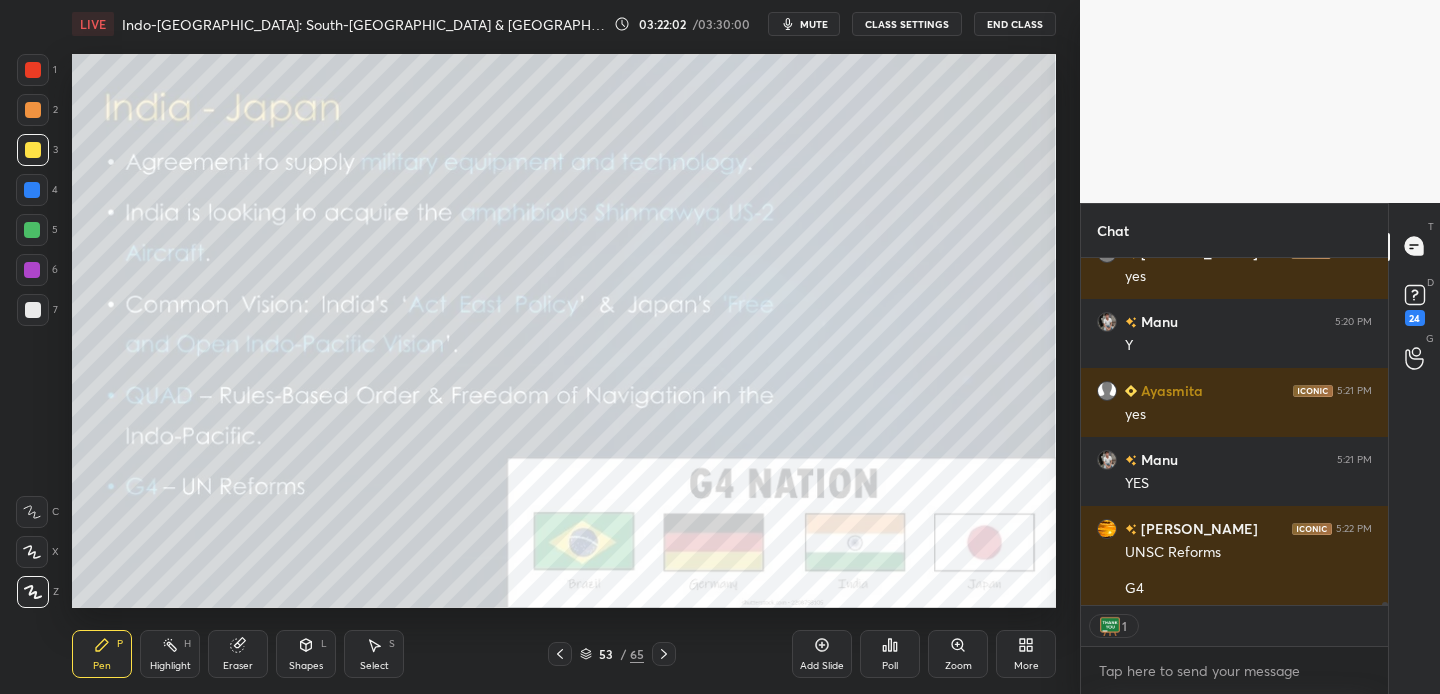 scroll, scrollTop: 341, scrollLeft: 301, axis: both 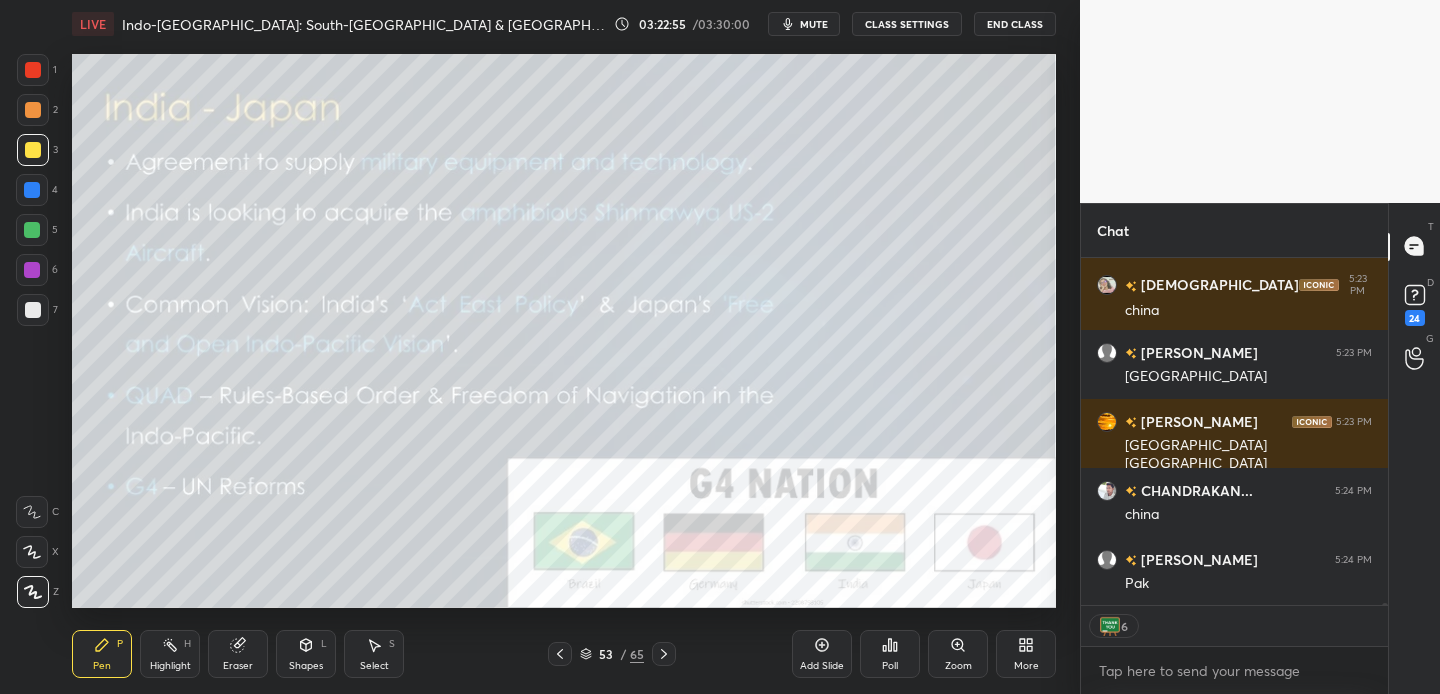 click at bounding box center (33, 150) 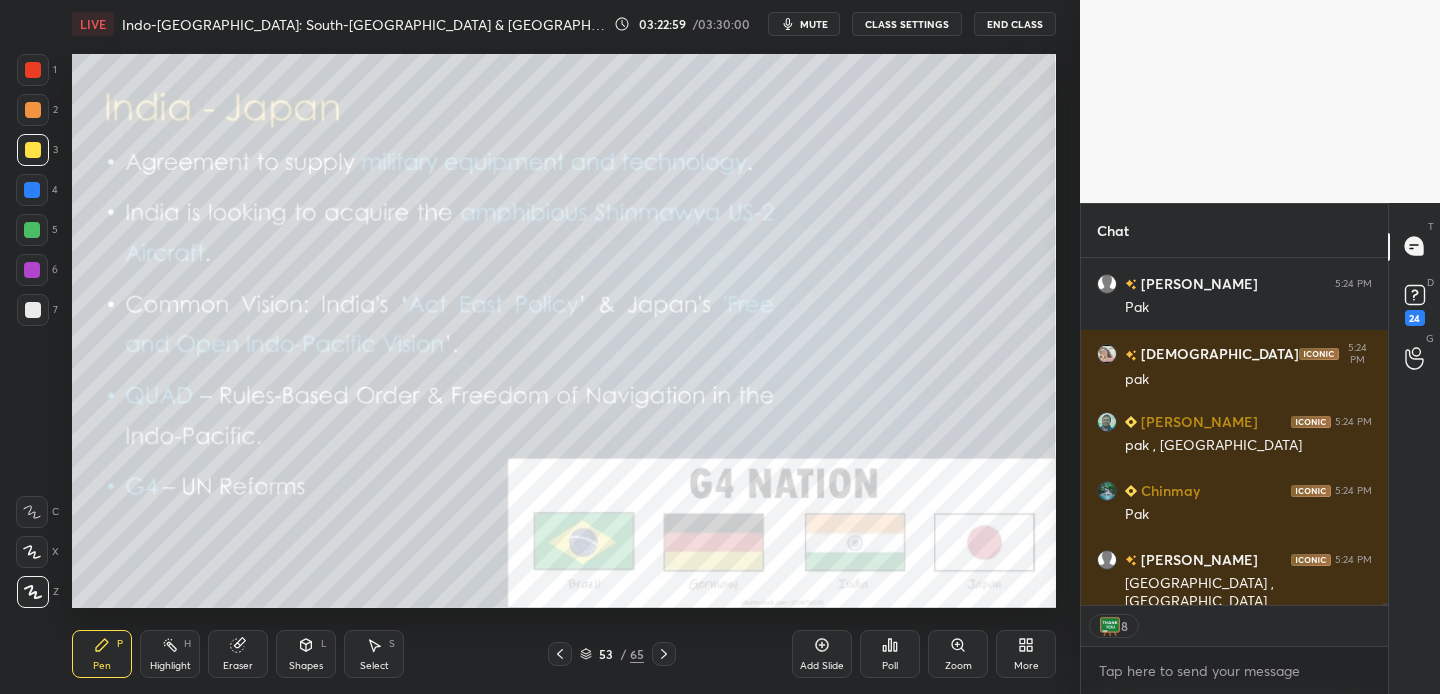 scroll, scrollTop: 51456, scrollLeft: 0, axis: vertical 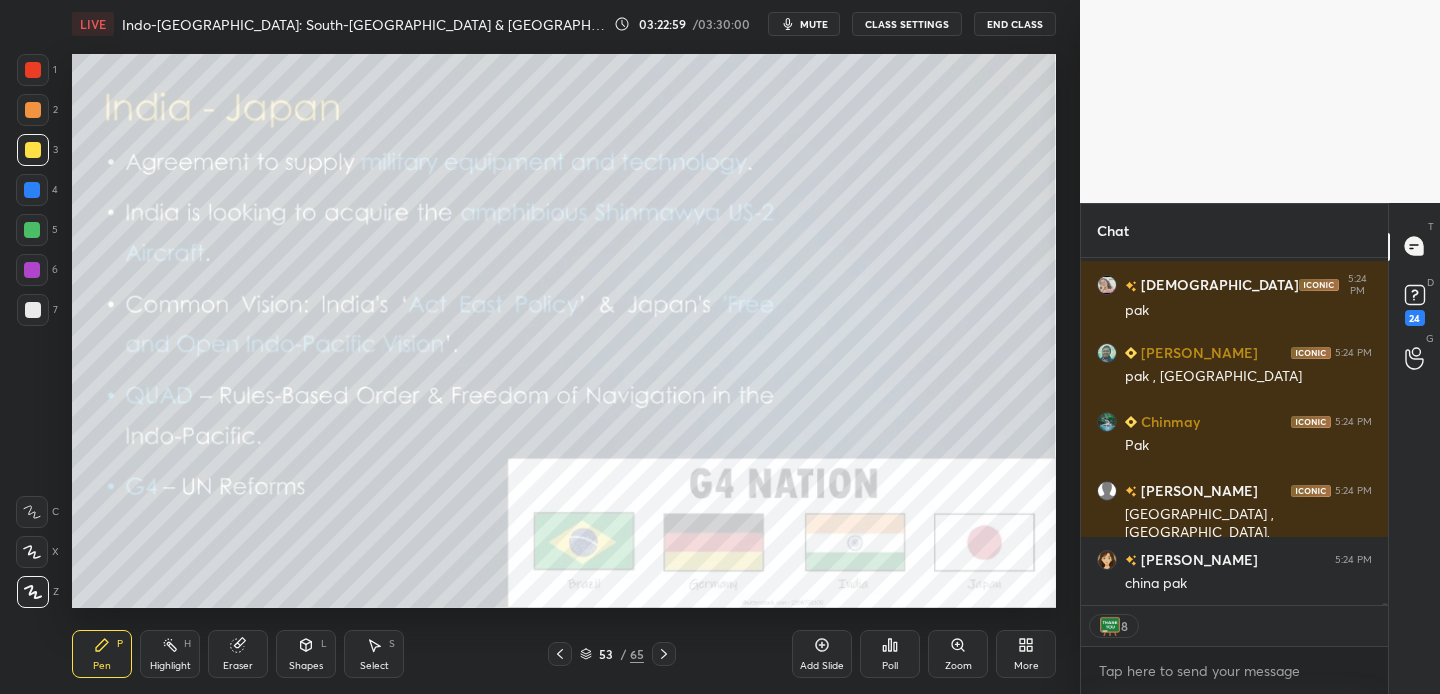 click at bounding box center (33, 110) 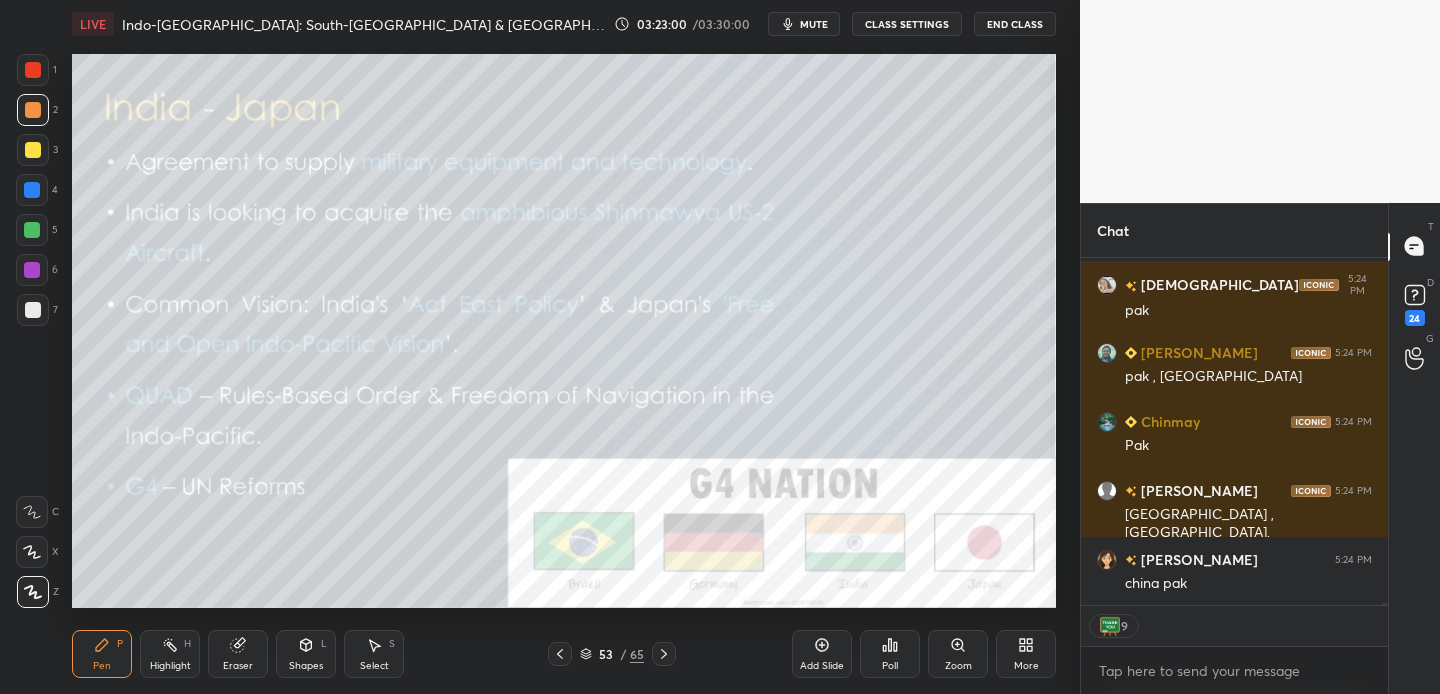 scroll, scrollTop: 51525, scrollLeft: 0, axis: vertical 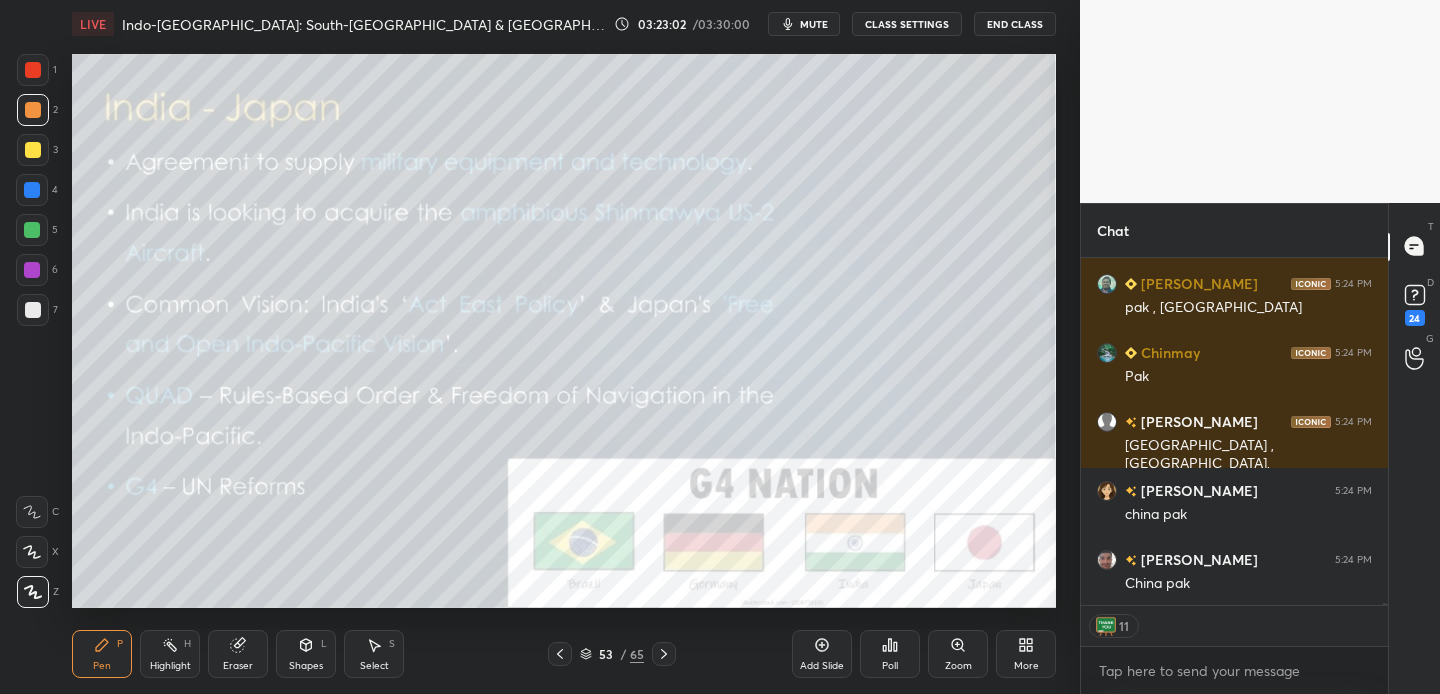 drag, startPoint x: 33, startPoint y: 70, endPoint x: 65, endPoint y: 69, distance: 32.01562 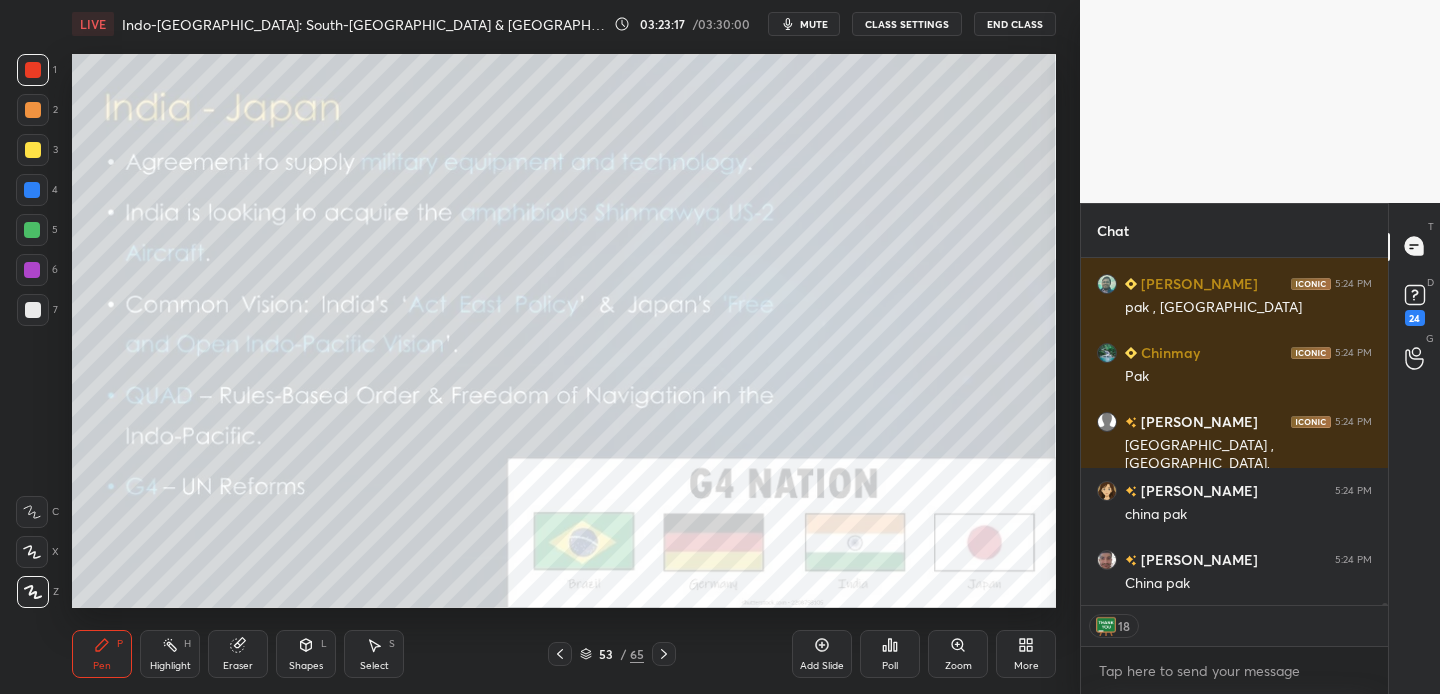 scroll, scrollTop: 7, scrollLeft: 7, axis: both 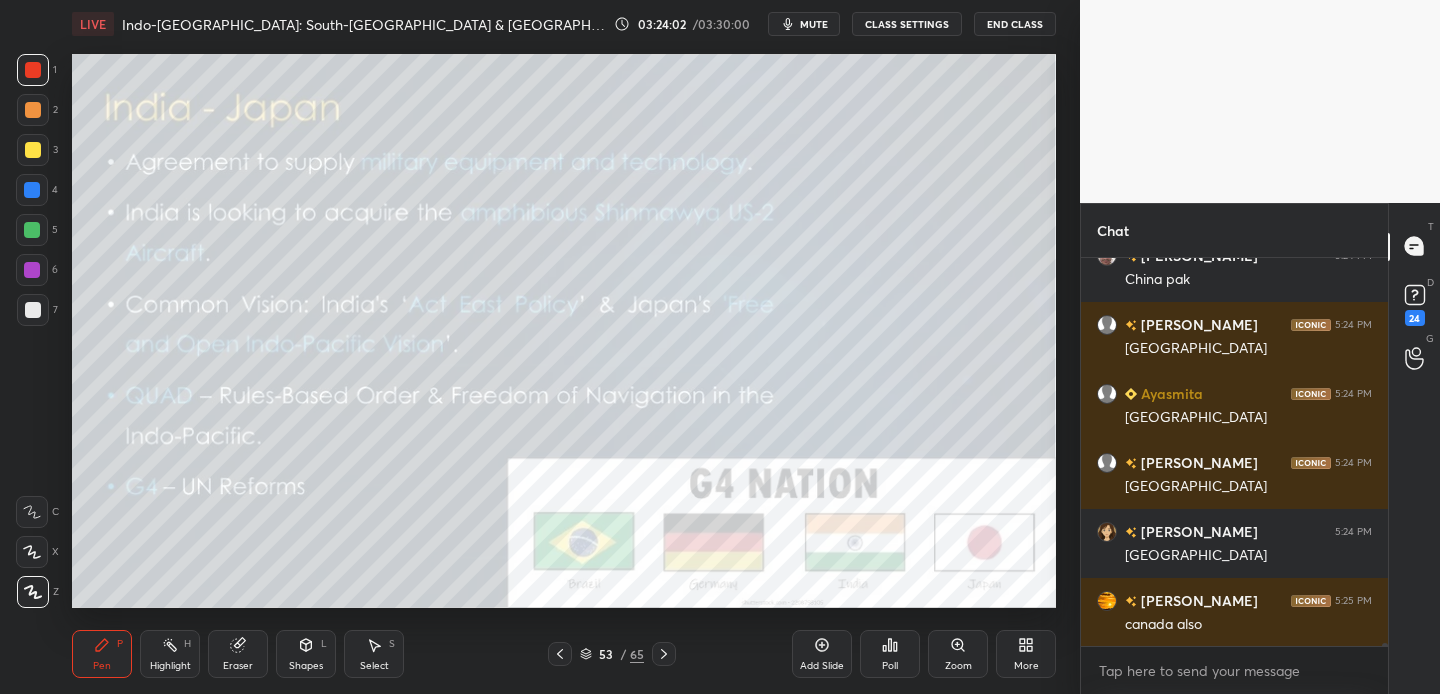 click at bounding box center (33, 150) 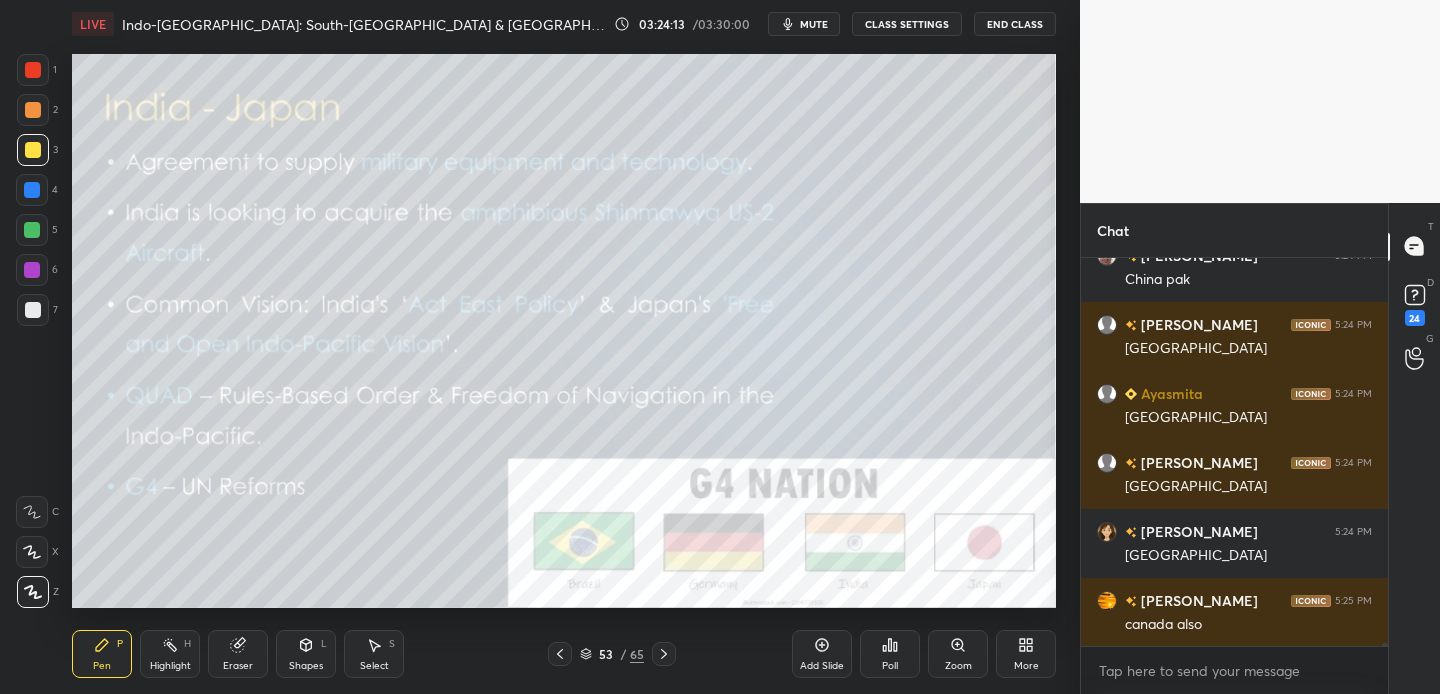 scroll, scrollTop: 341, scrollLeft: 301, axis: both 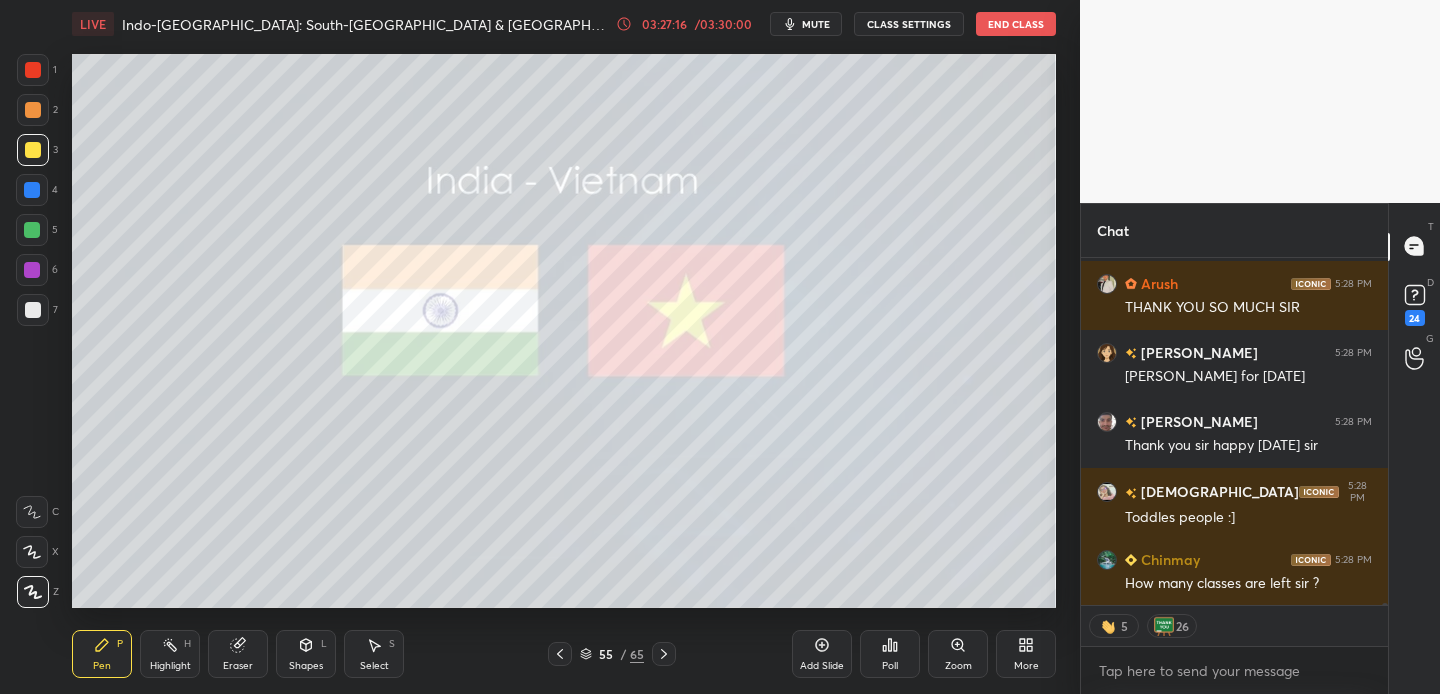 drag, startPoint x: 36, startPoint y: 152, endPoint x: 57, endPoint y: 145, distance: 22.135944 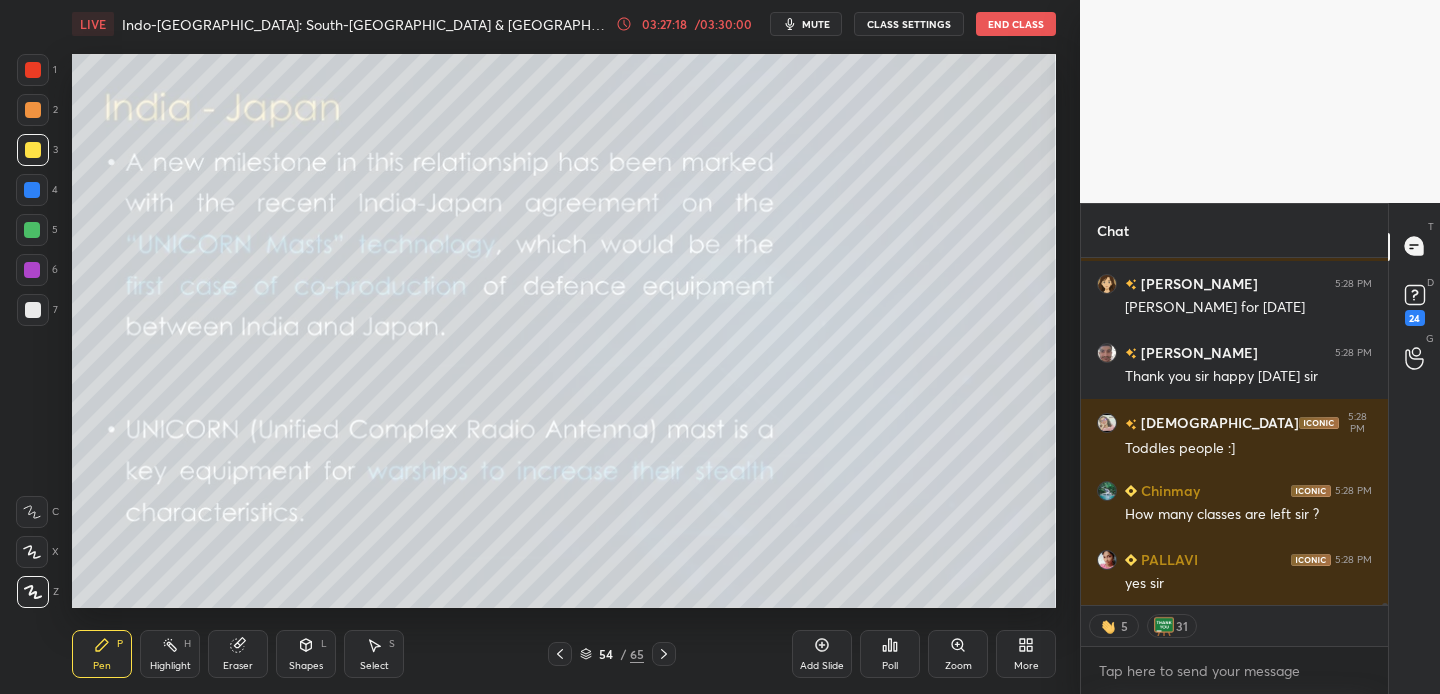 scroll, scrollTop: 53262, scrollLeft: 0, axis: vertical 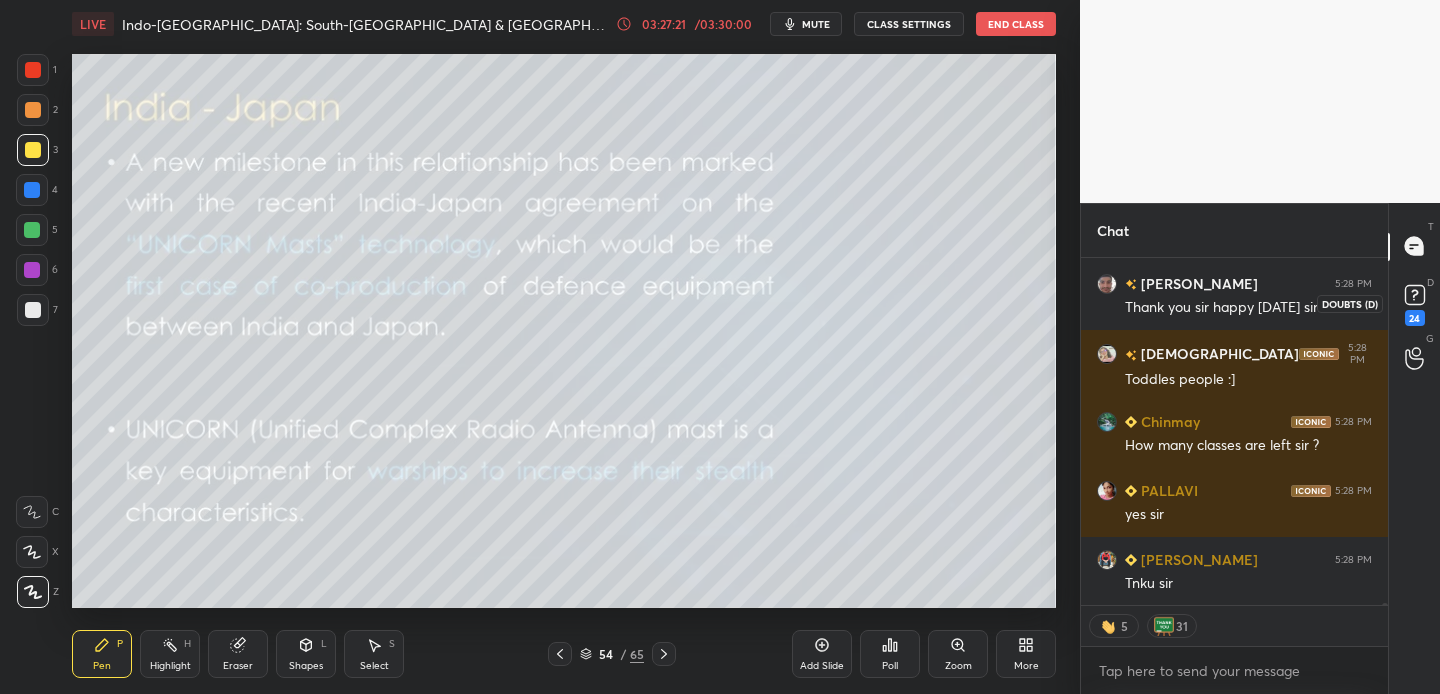 click 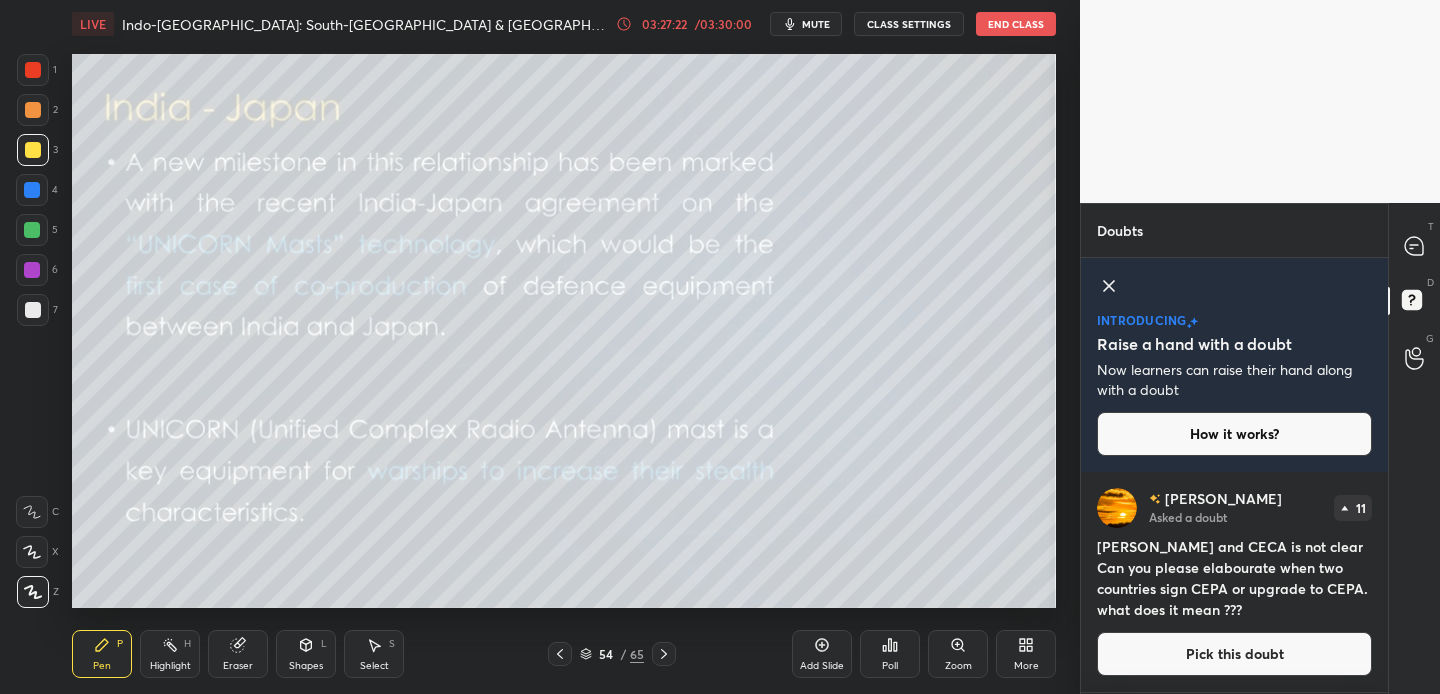 click 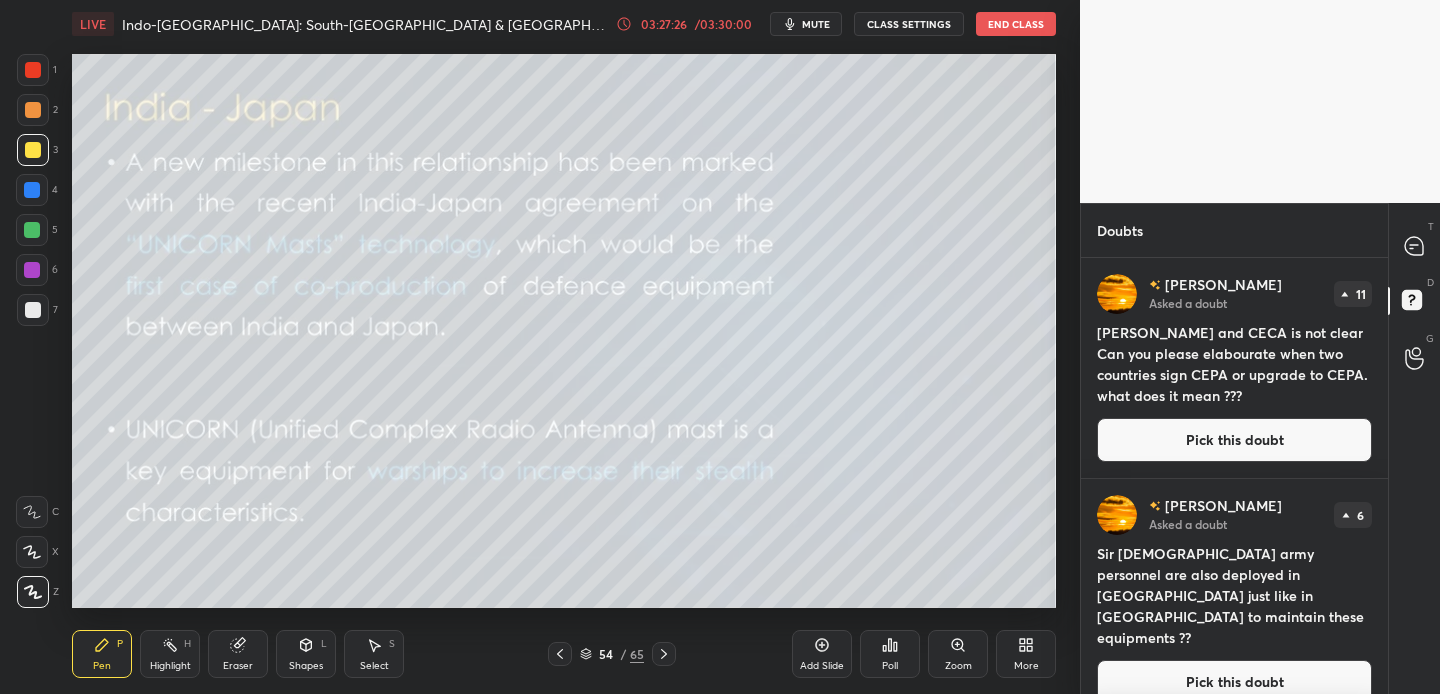 click on "Pick this doubt" at bounding box center [1234, 440] 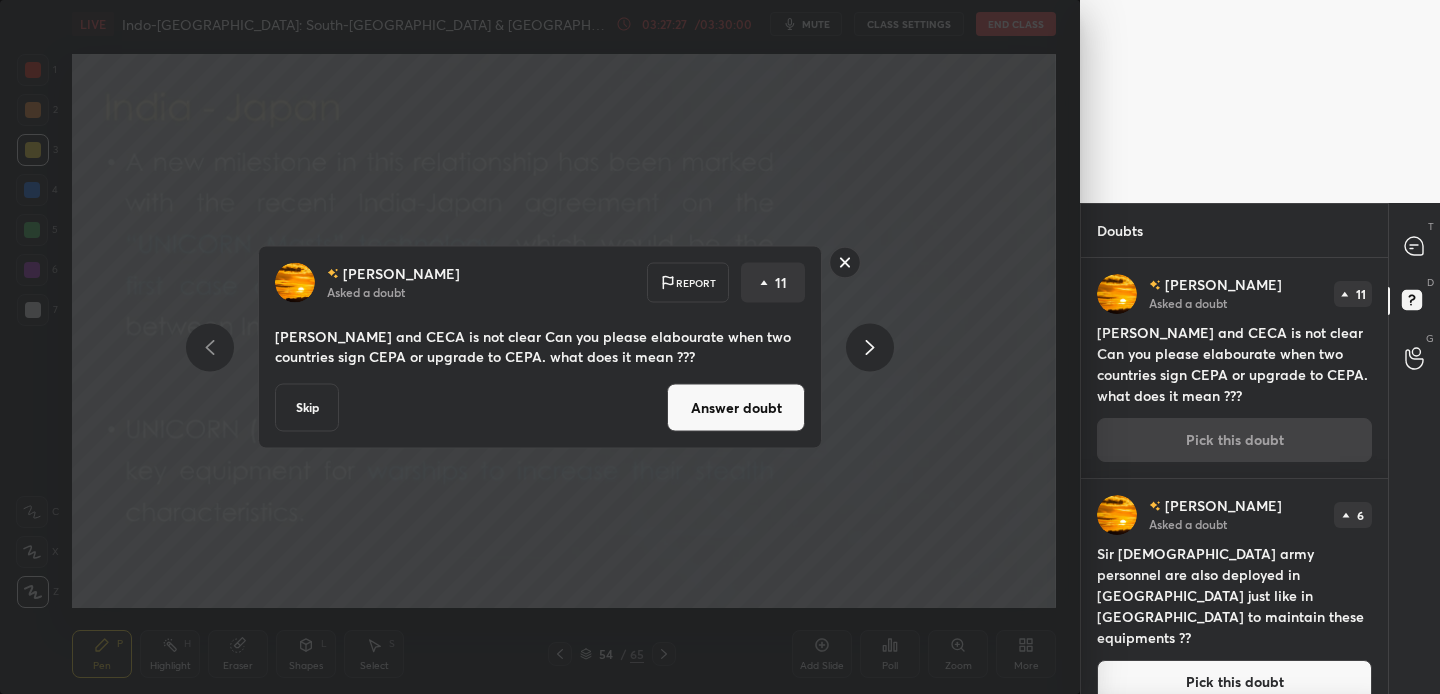 click on "Answer doubt" at bounding box center (736, 408) 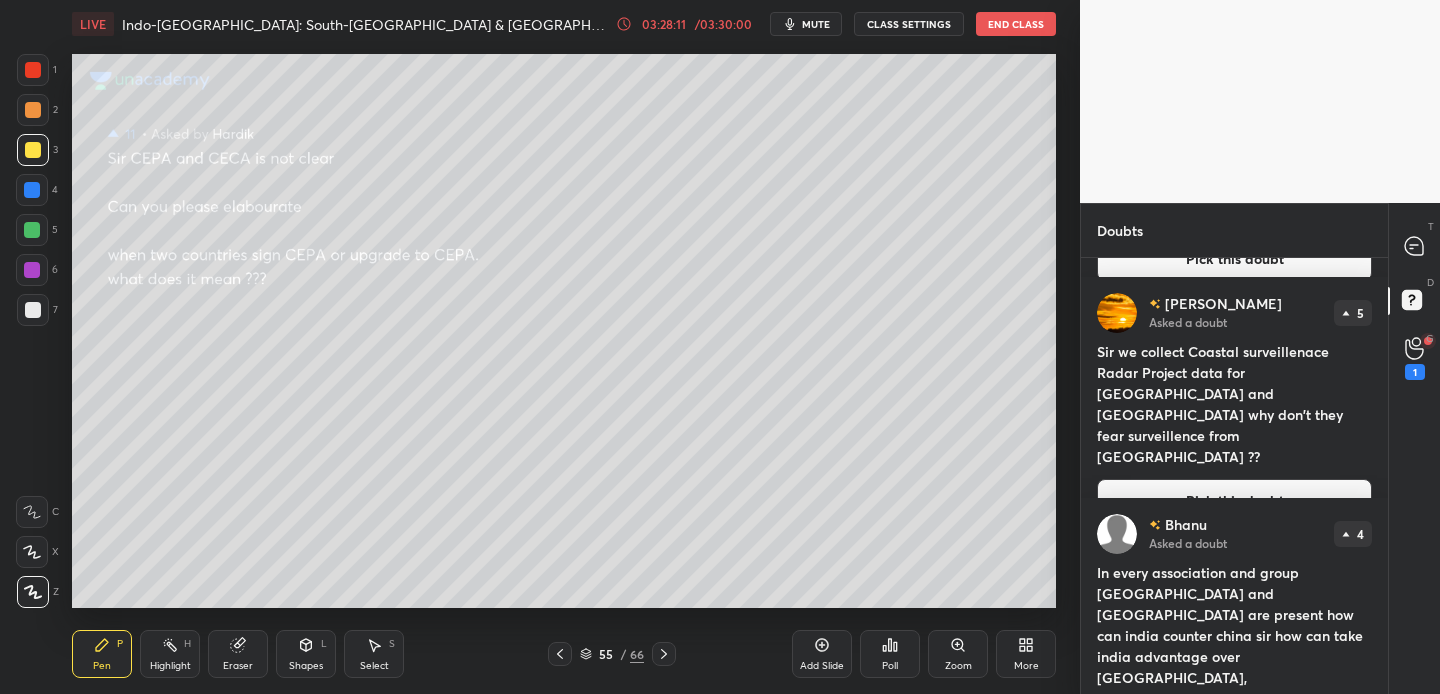 scroll, scrollTop: 236, scrollLeft: 0, axis: vertical 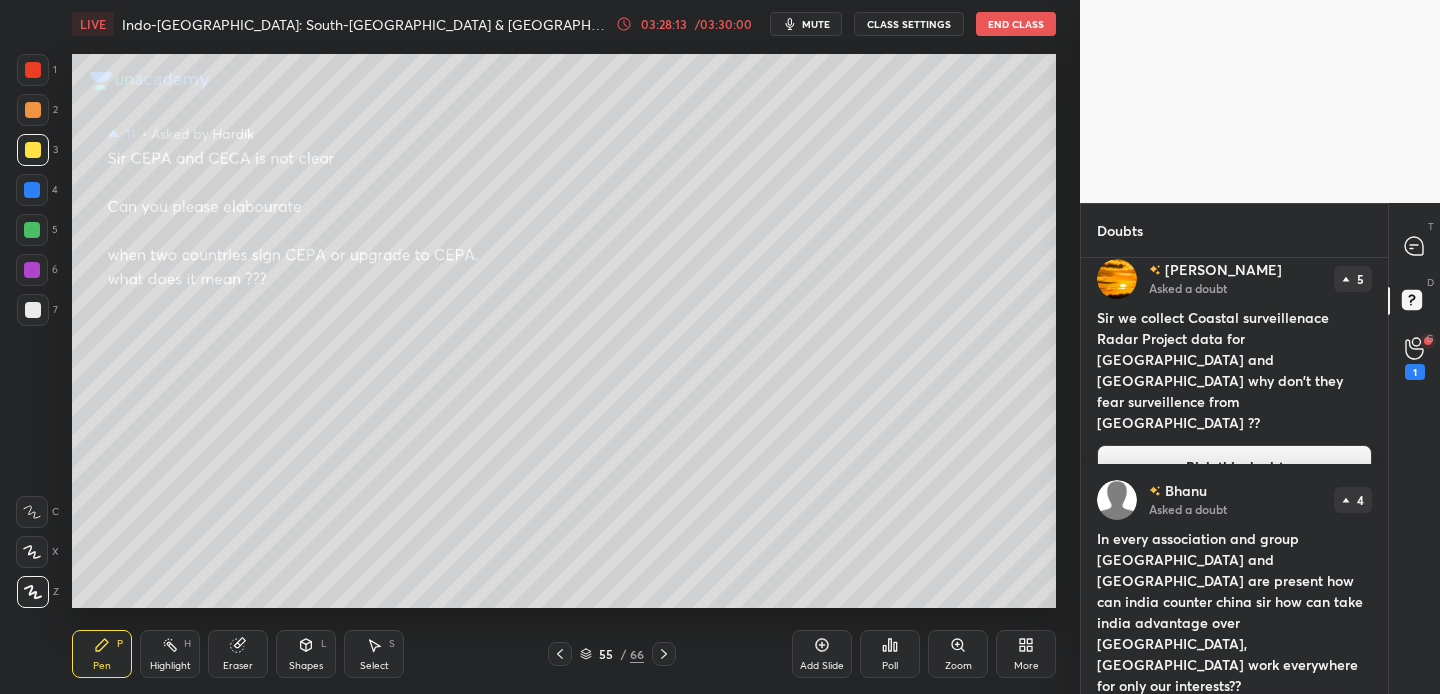 click on "Pick this doubt" at bounding box center (1234, 730) 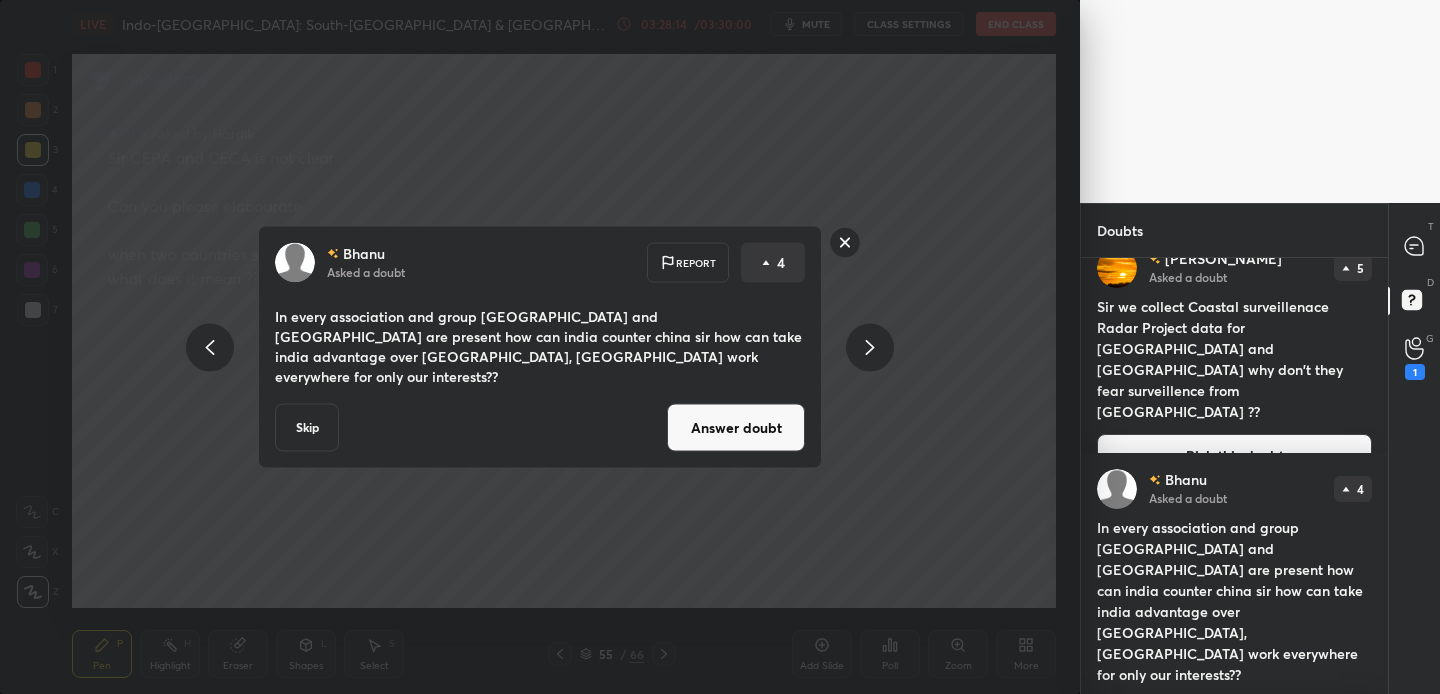click on "Answer doubt" at bounding box center [736, 428] 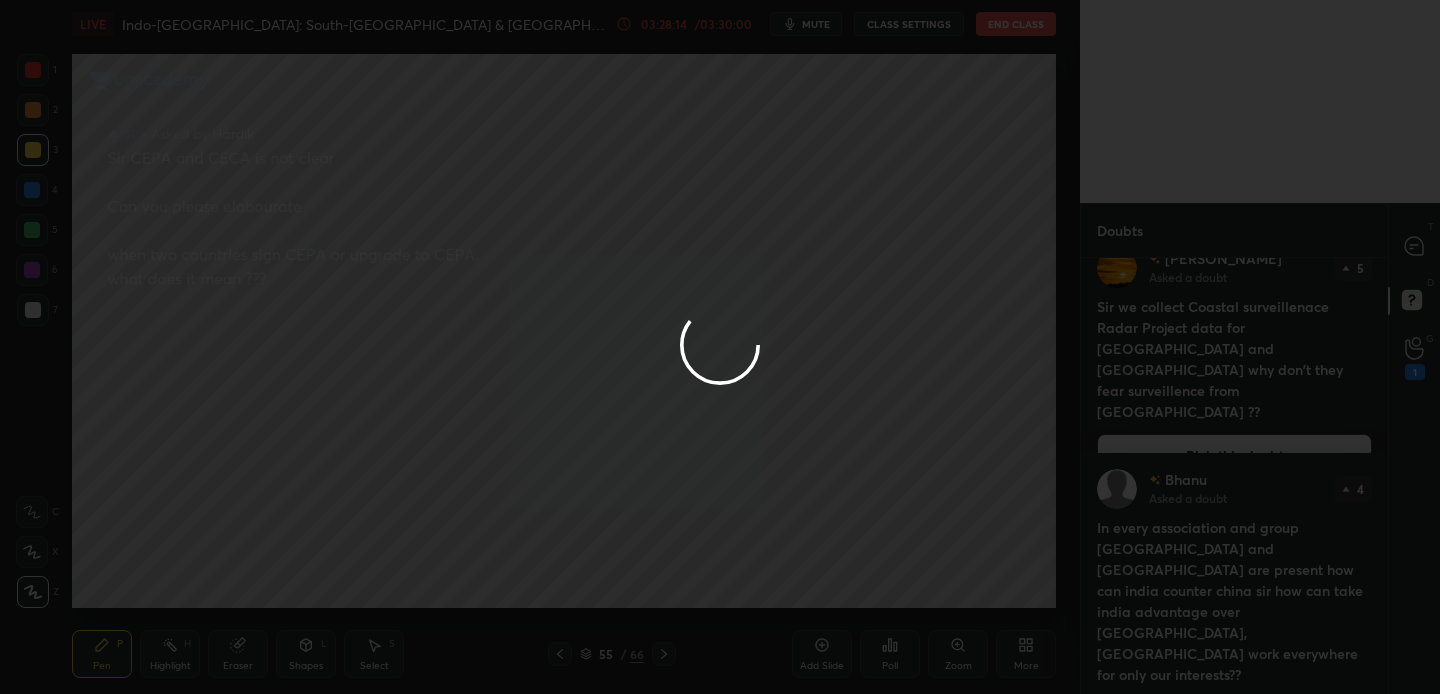 scroll, scrollTop: 0, scrollLeft: 0, axis: both 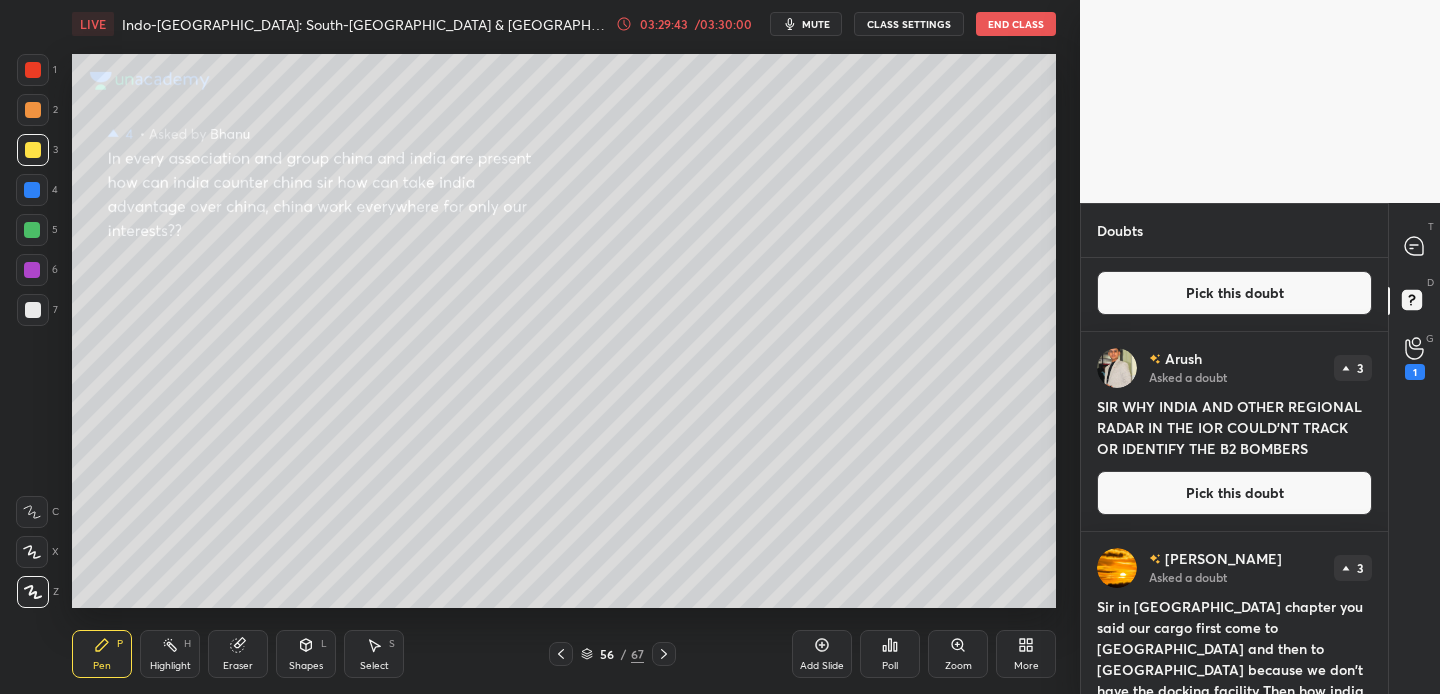 click on "Pick this doubt" at bounding box center [1234, 493] 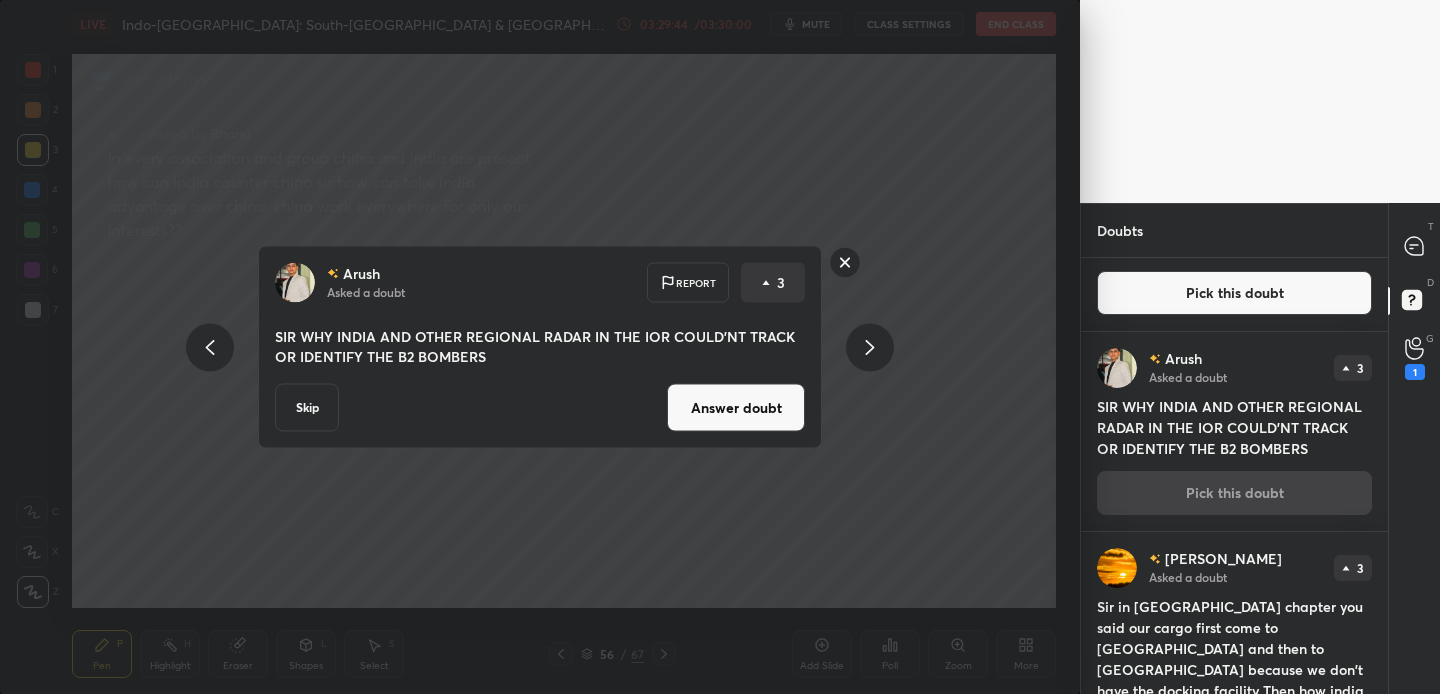 click on "Answer doubt" at bounding box center [736, 408] 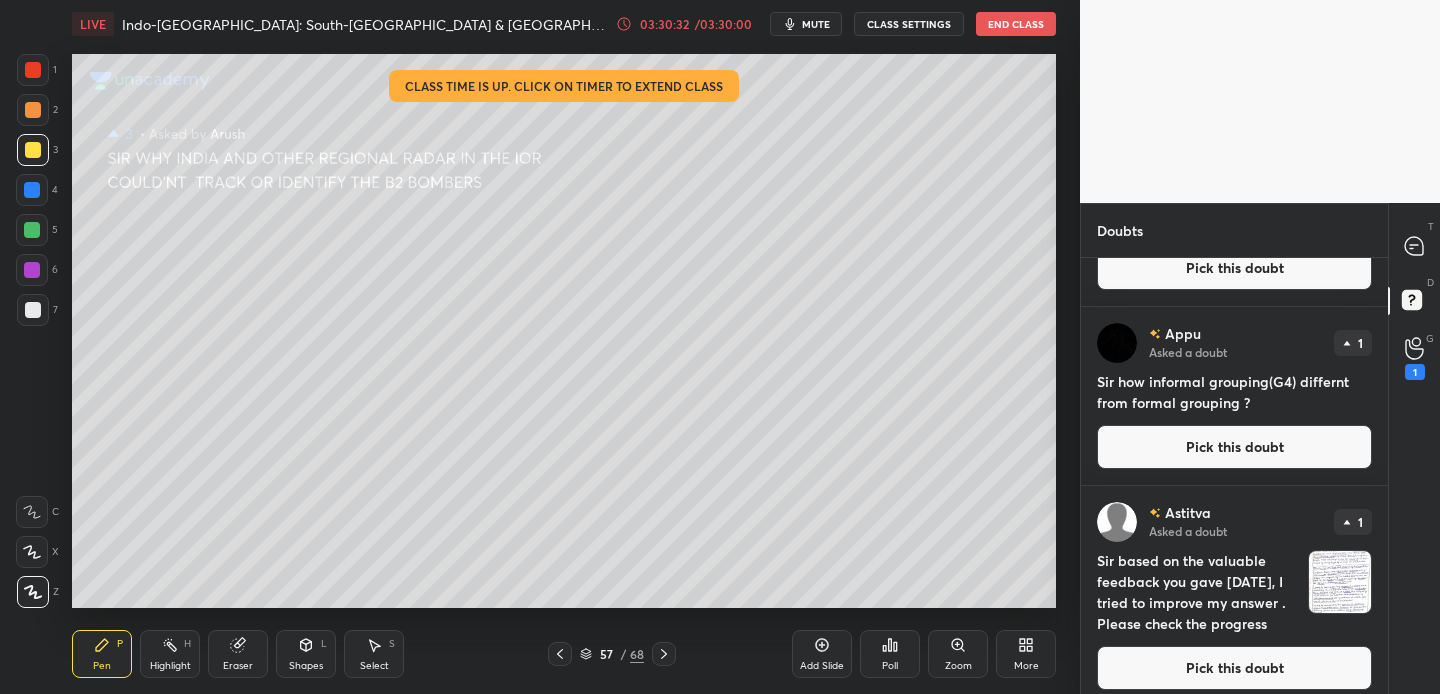 scroll, scrollTop: 4120, scrollLeft: 0, axis: vertical 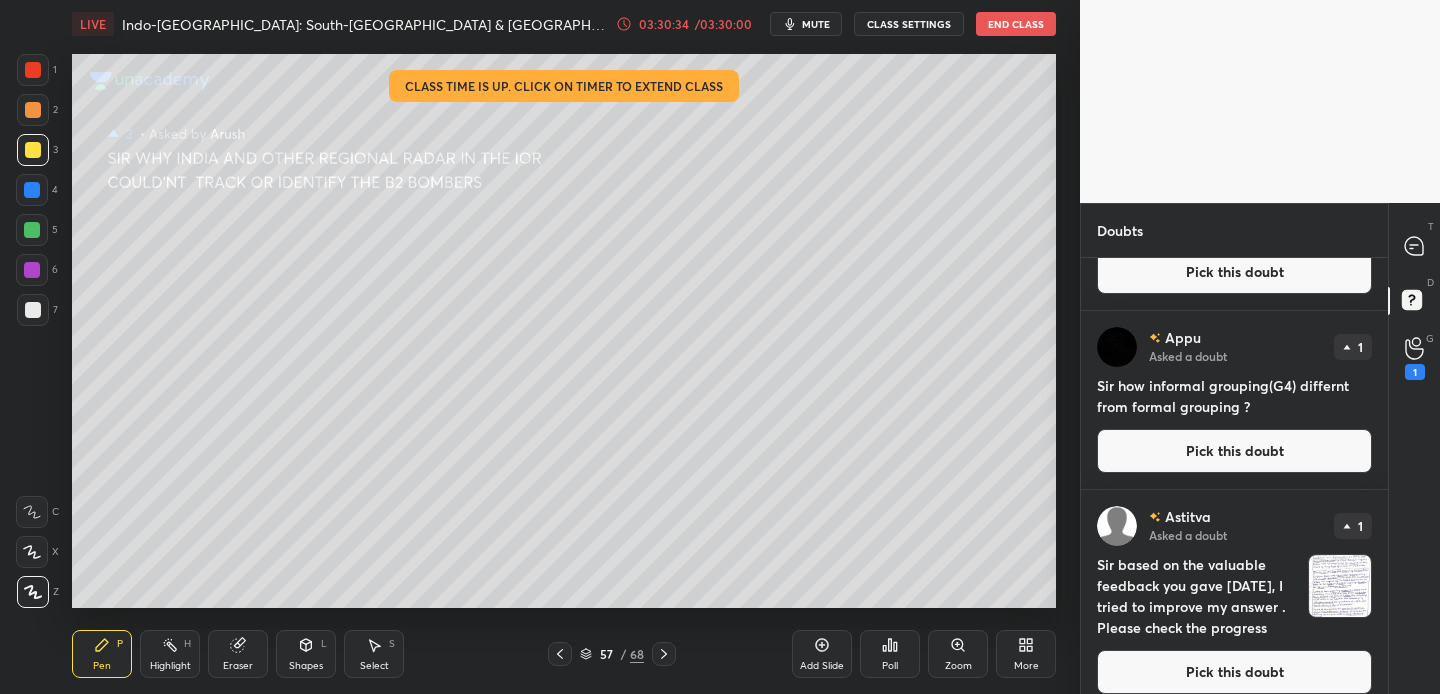 click on "Pick this doubt" at bounding box center [1234, 451] 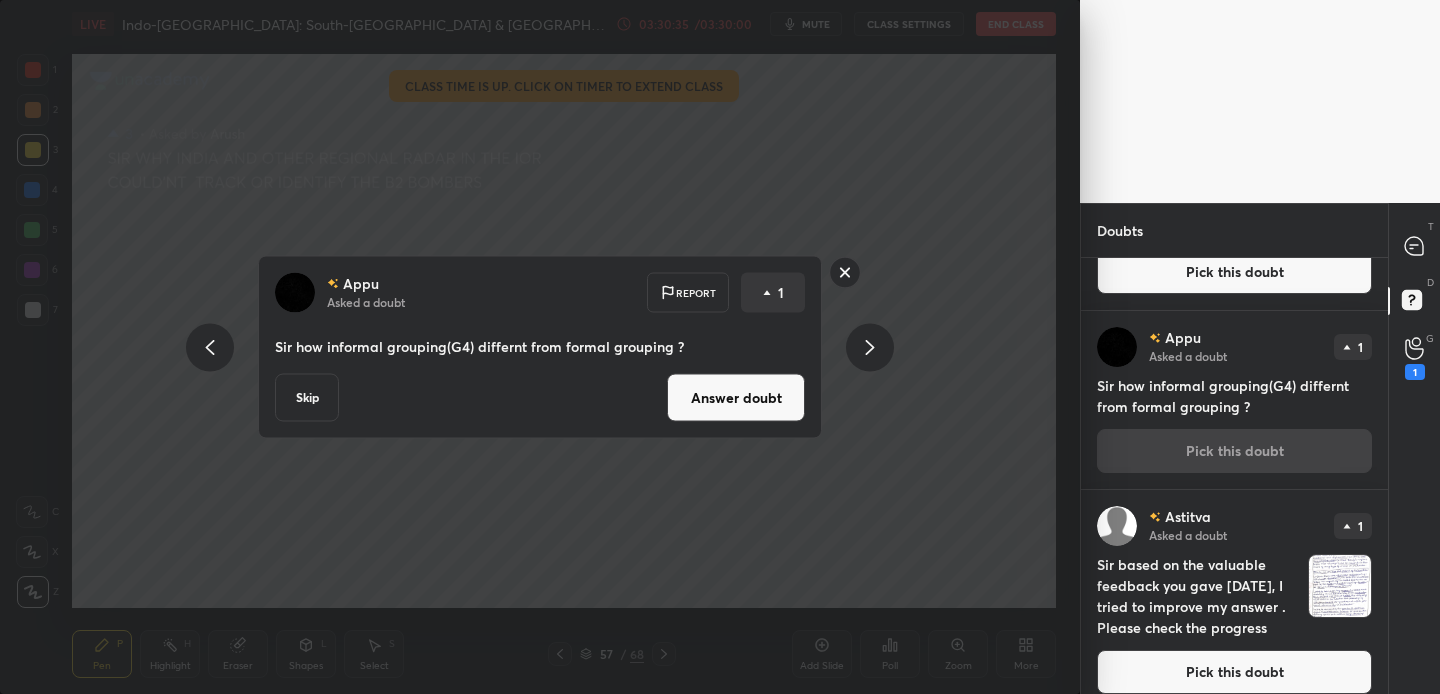 click on "Answer doubt" at bounding box center [736, 398] 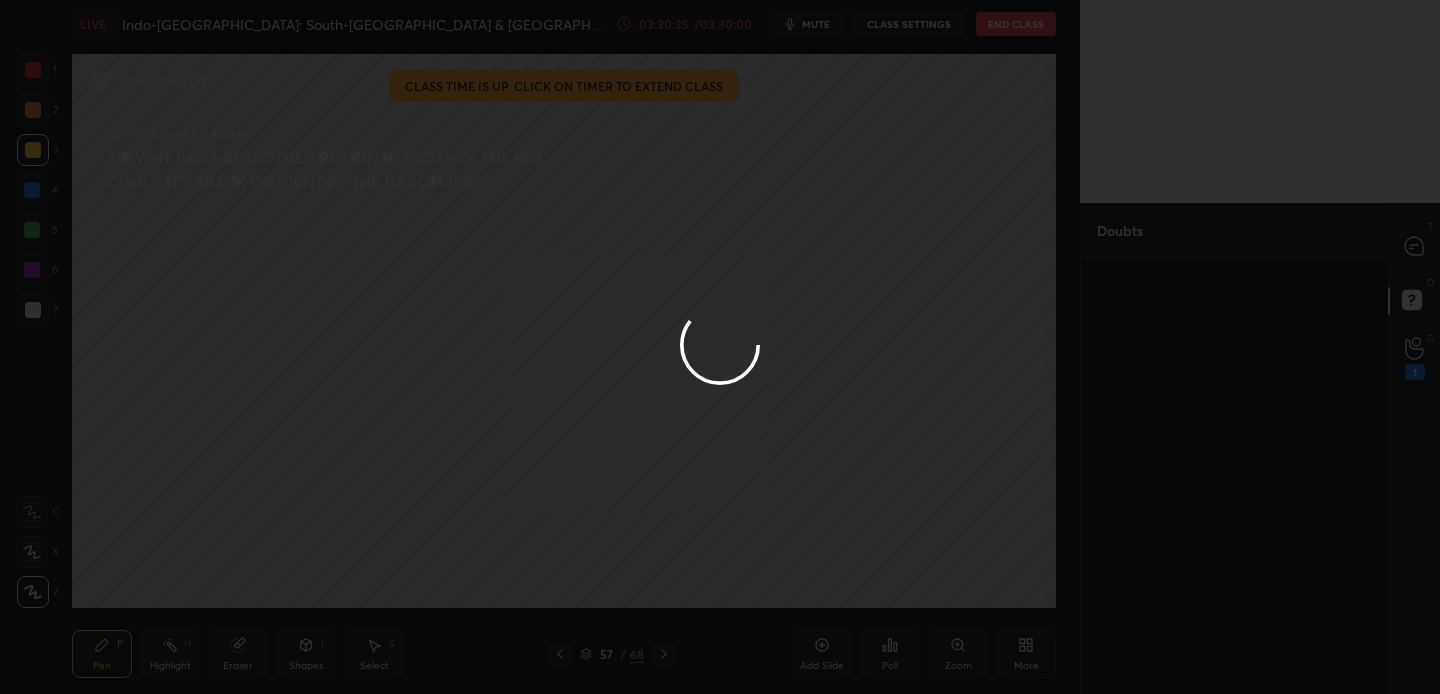 scroll, scrollTop: 0, scrollLeft: 0, axis: both 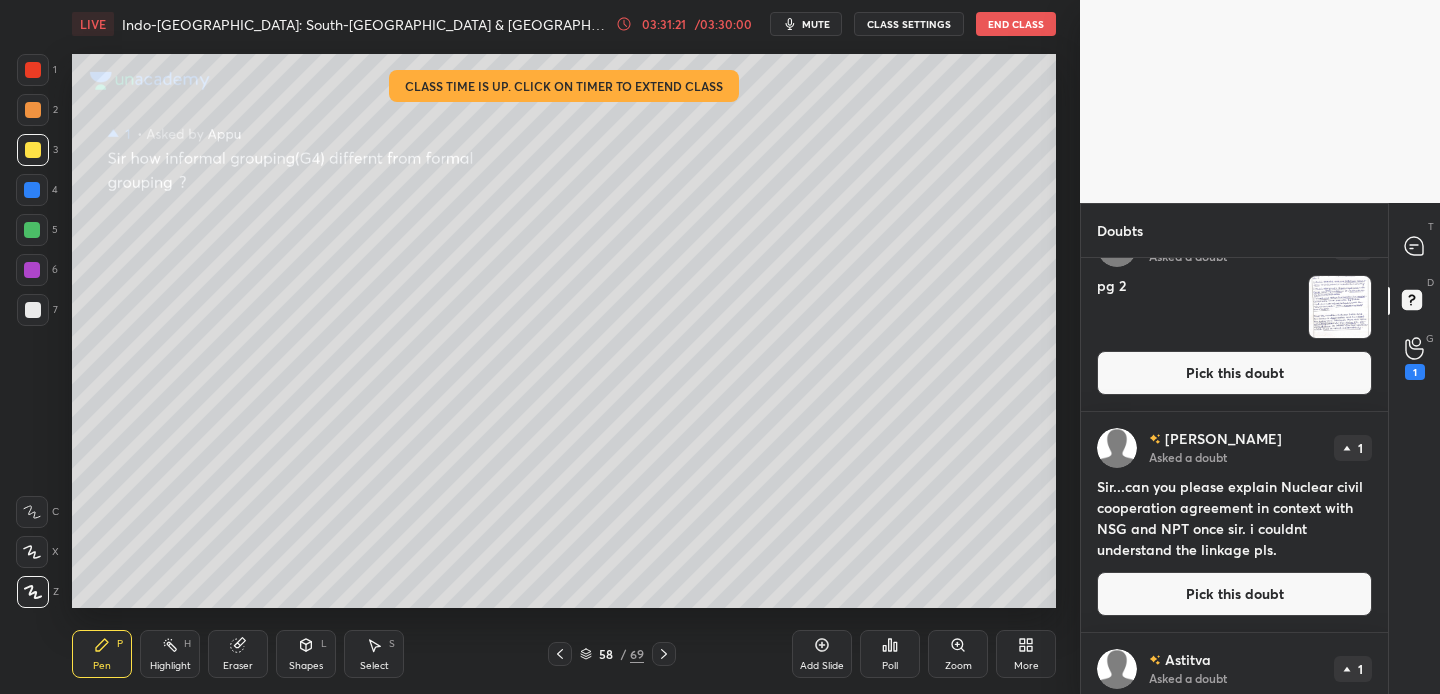 click on "Pick this doubt" at bounding box center (1234, 594) 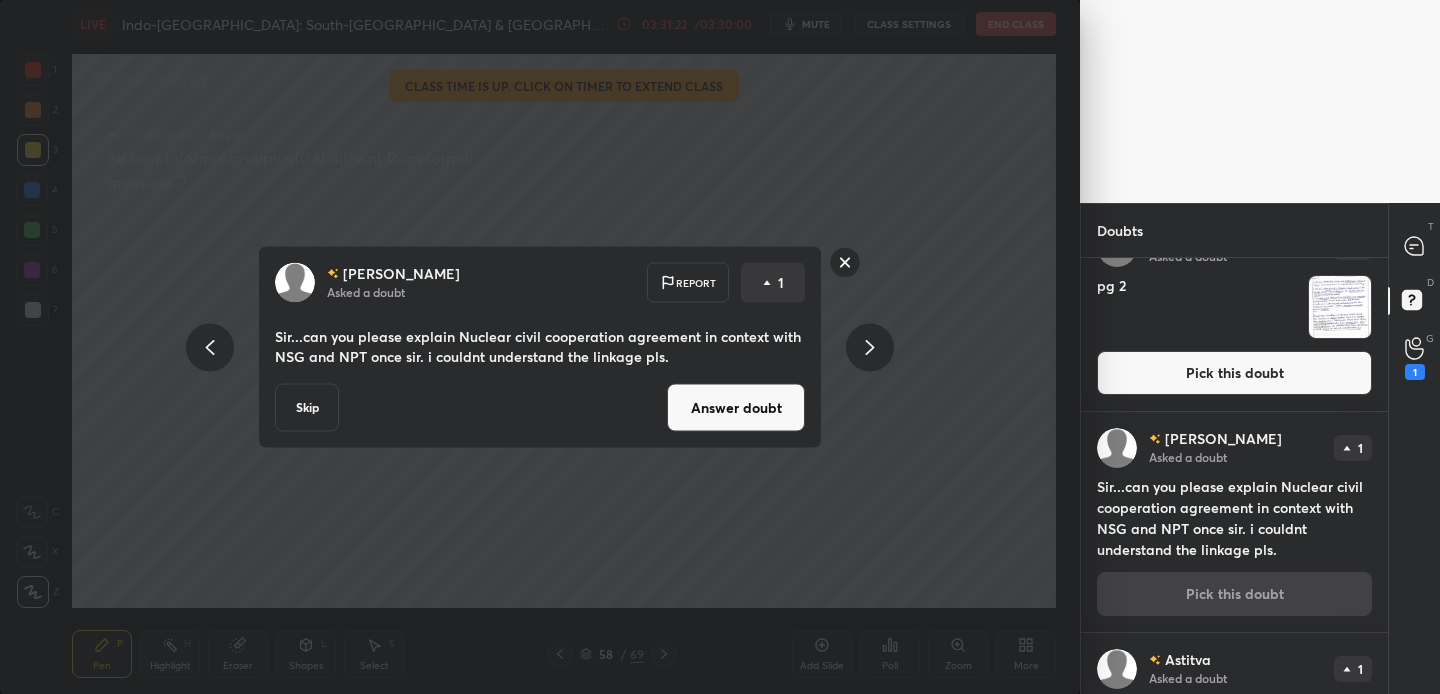 click on "Answer doubt" at bounding box center [736, 408] 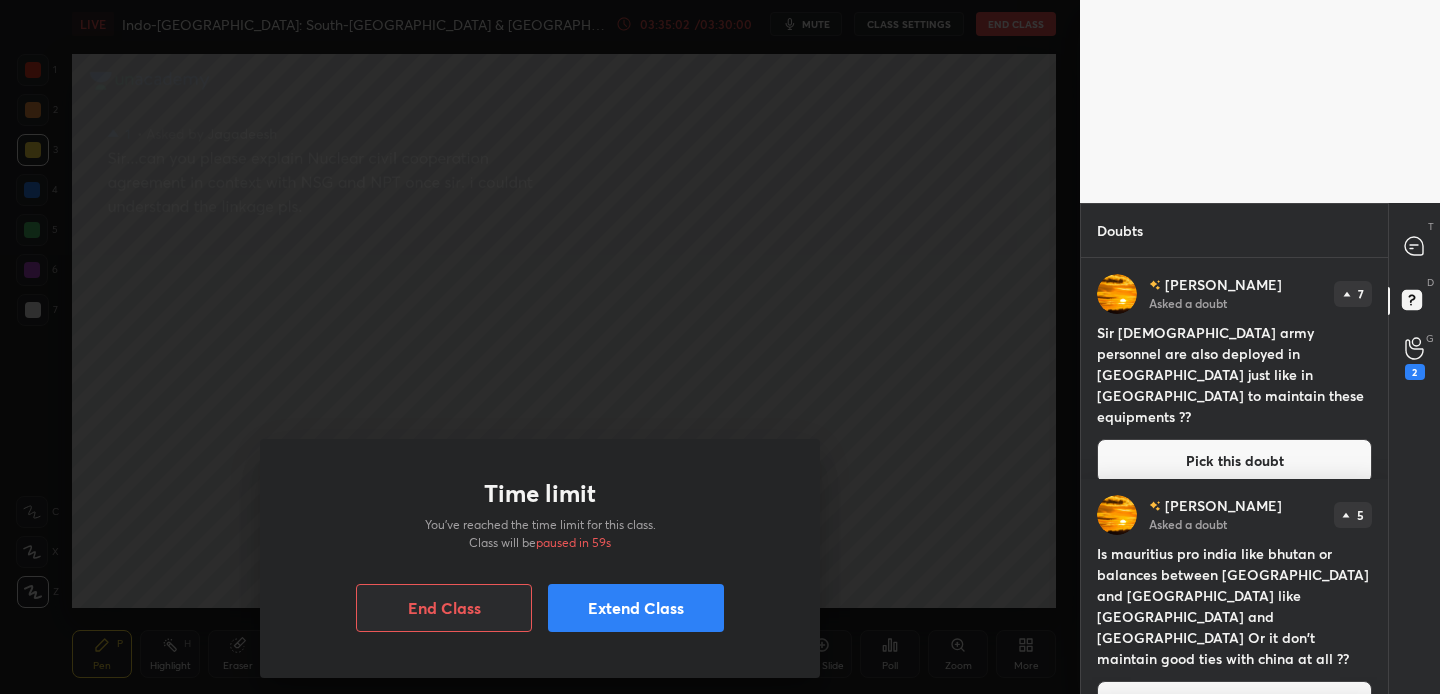click on "Extend Class" at bounding box center (636, 608) 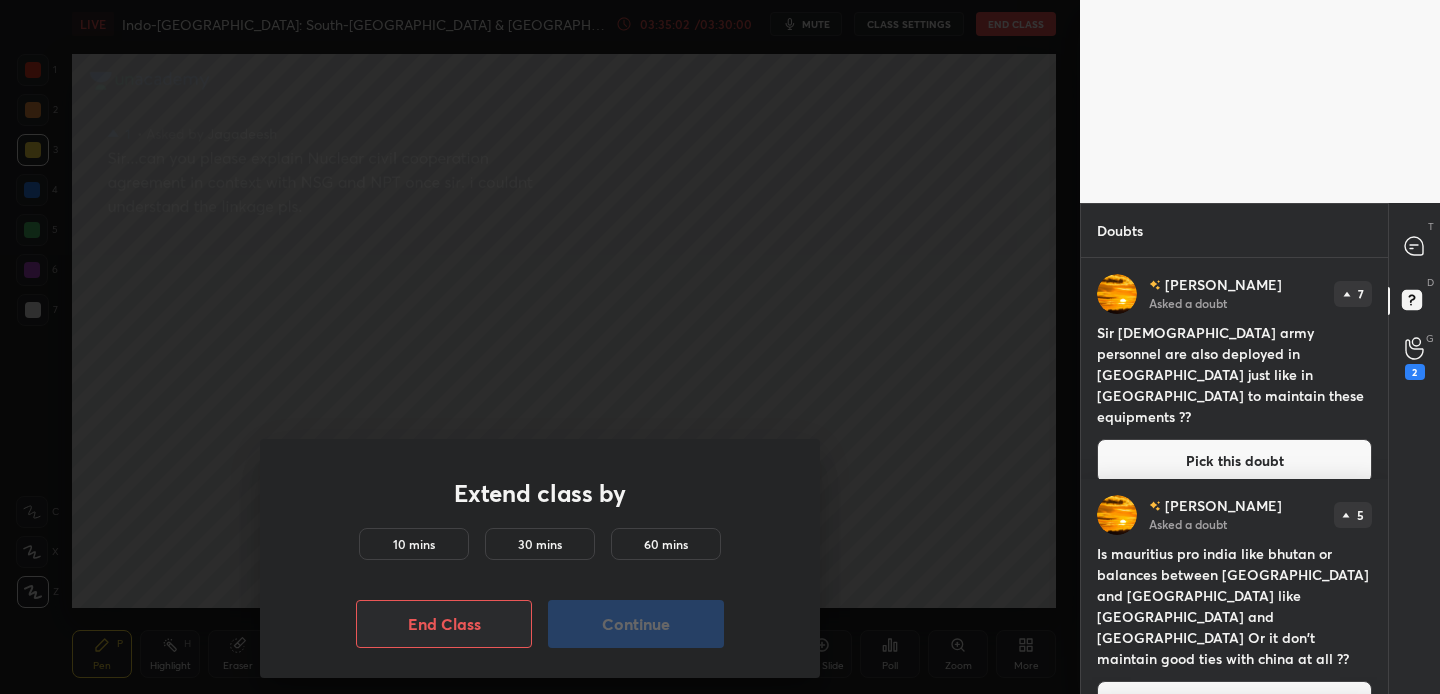 click on "10 mins" at bounding box center (414, 544) 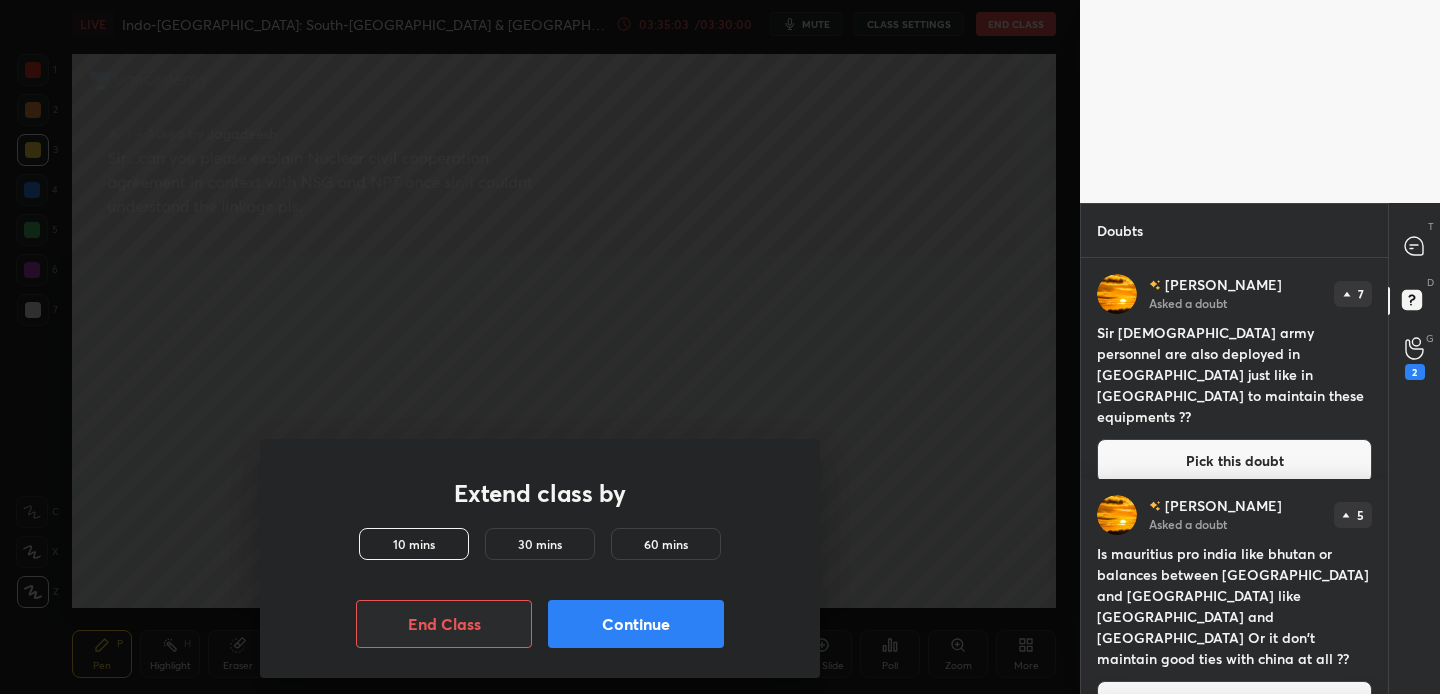 click on "Continue" at bounding box center [636, 624] 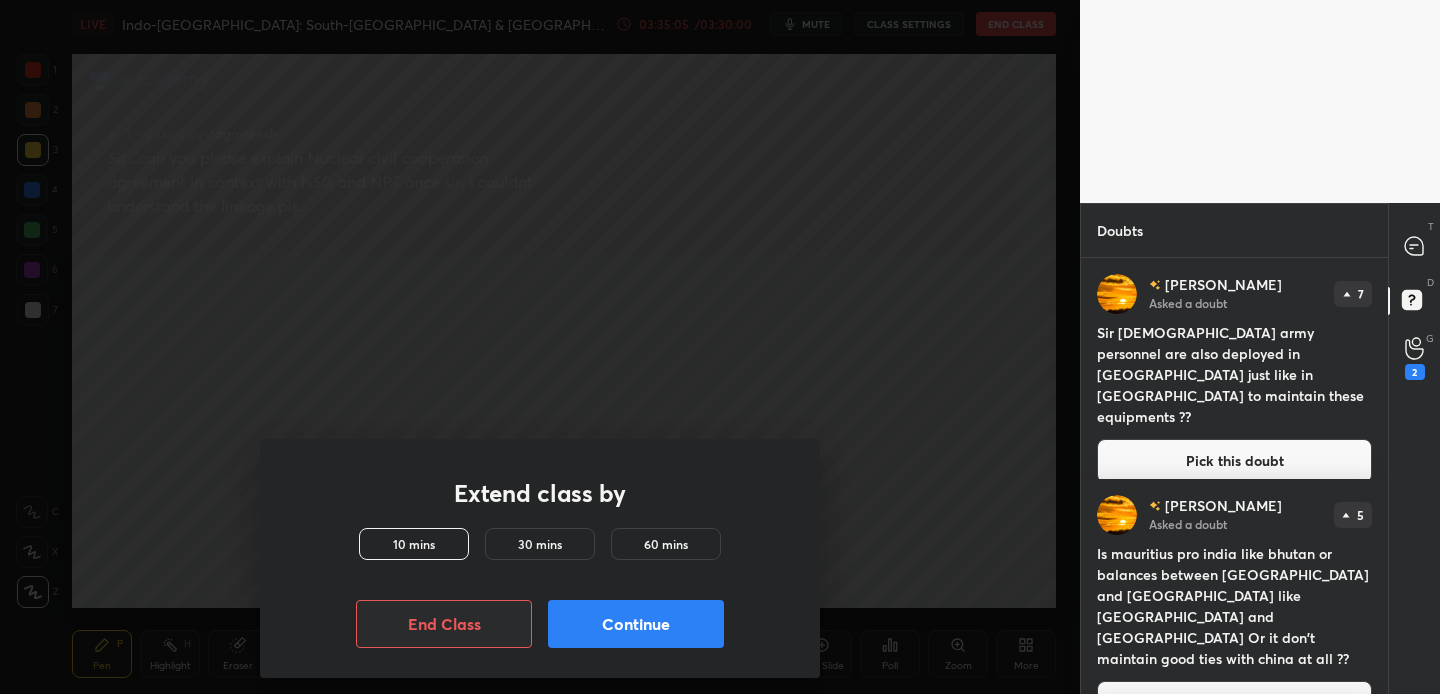 click on "Continue" at bounding box center [636, 624] 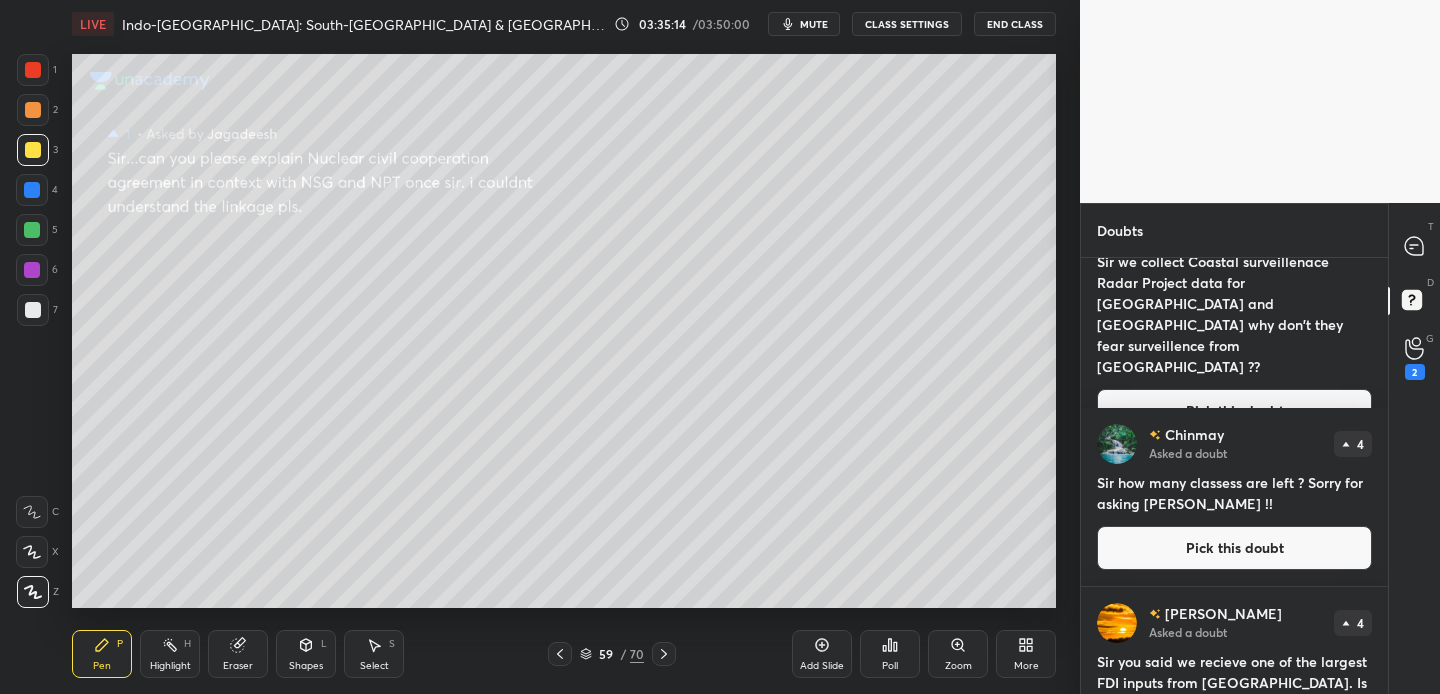scroll, scrollTop: 597, scrollLeft: 0, axis: vertical 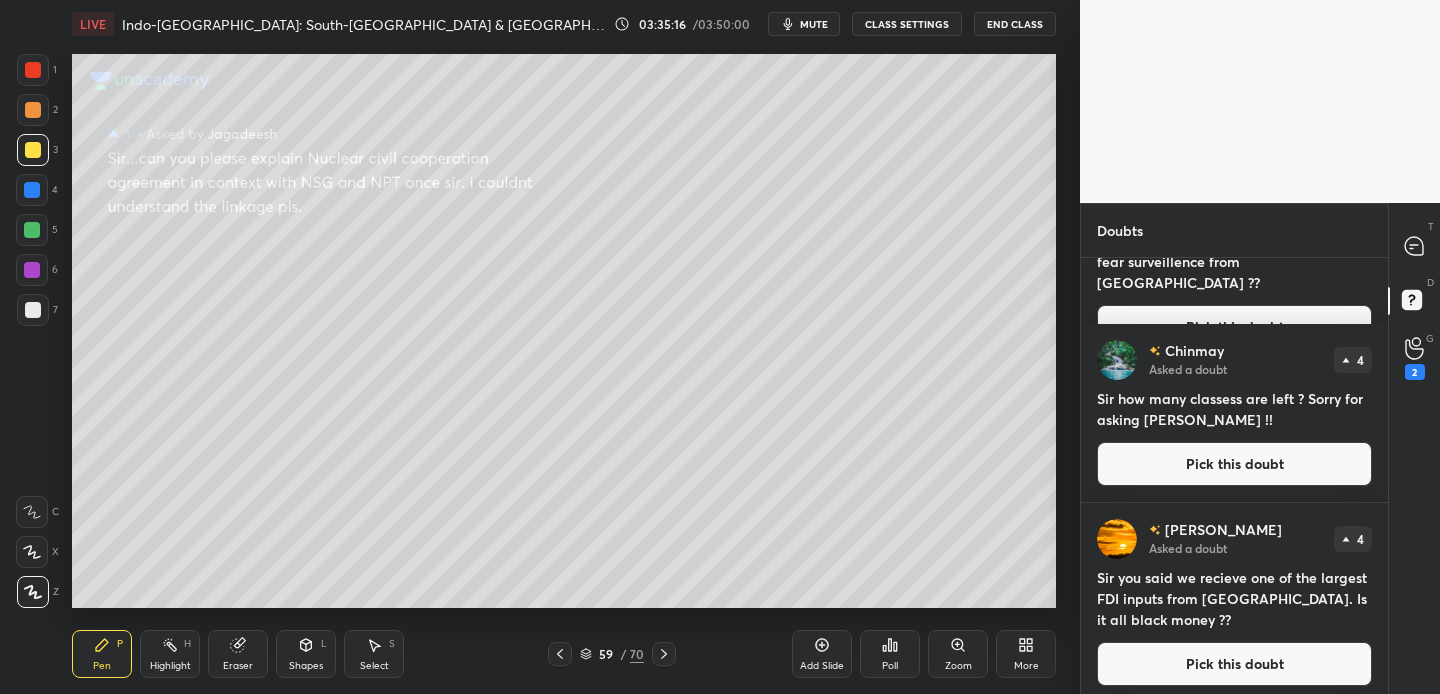 click on "Pick this doubt" at bounding box center (1234, 464) 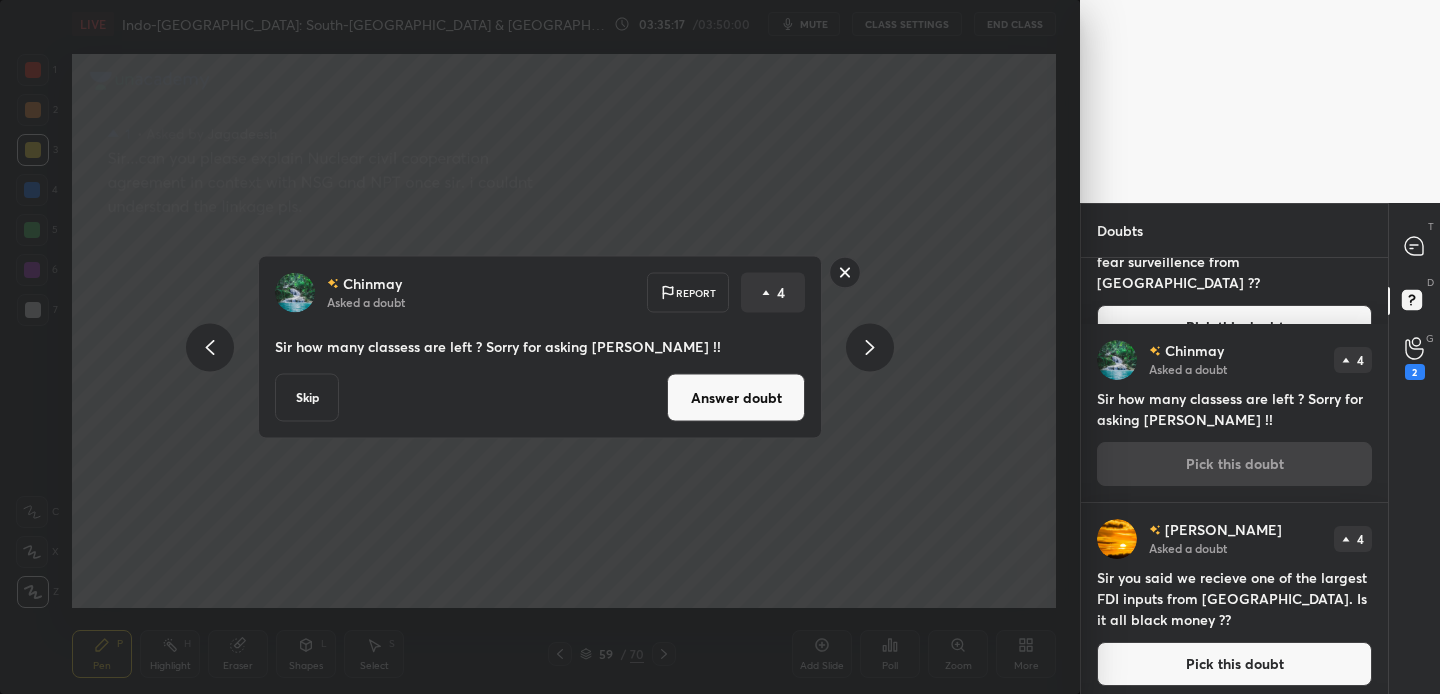 click on "Answer doubt" at bounding box center [736, 398] 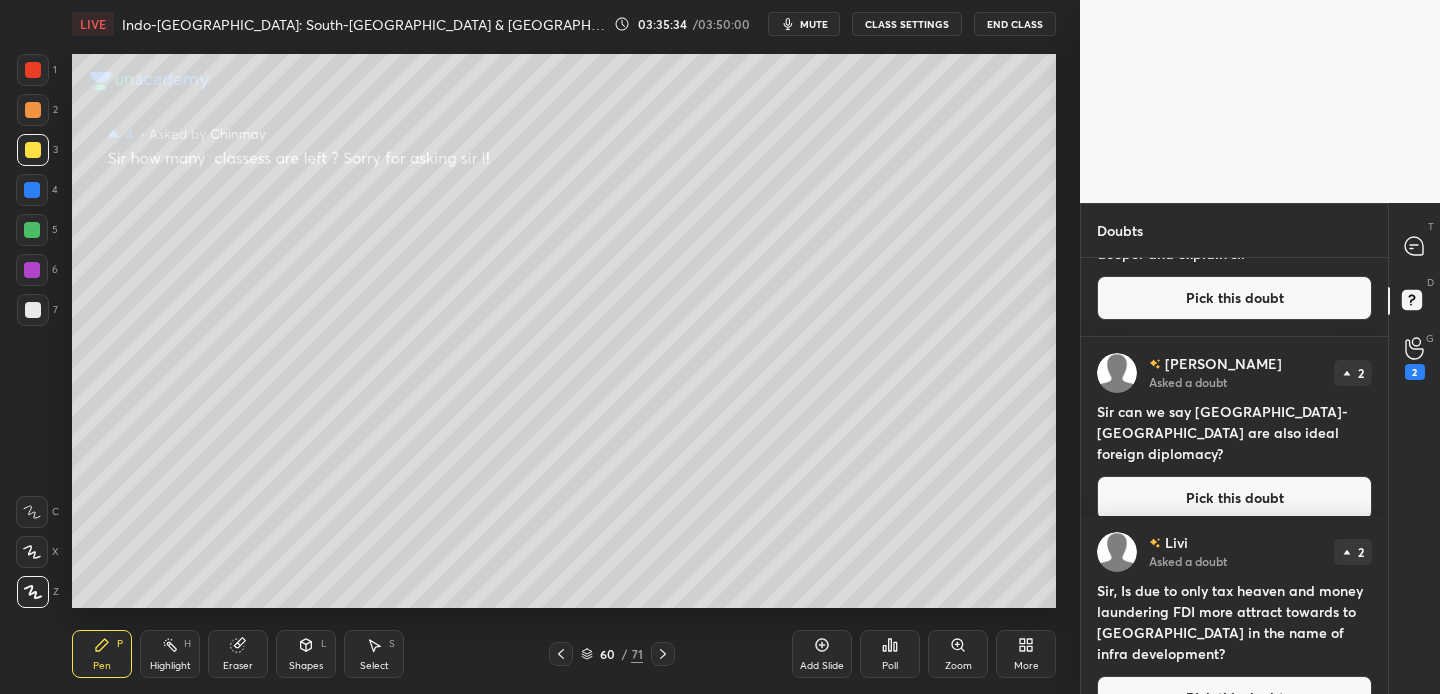 scroll, scrollTop: 2710, scrollLeft: 0, axis: vertical 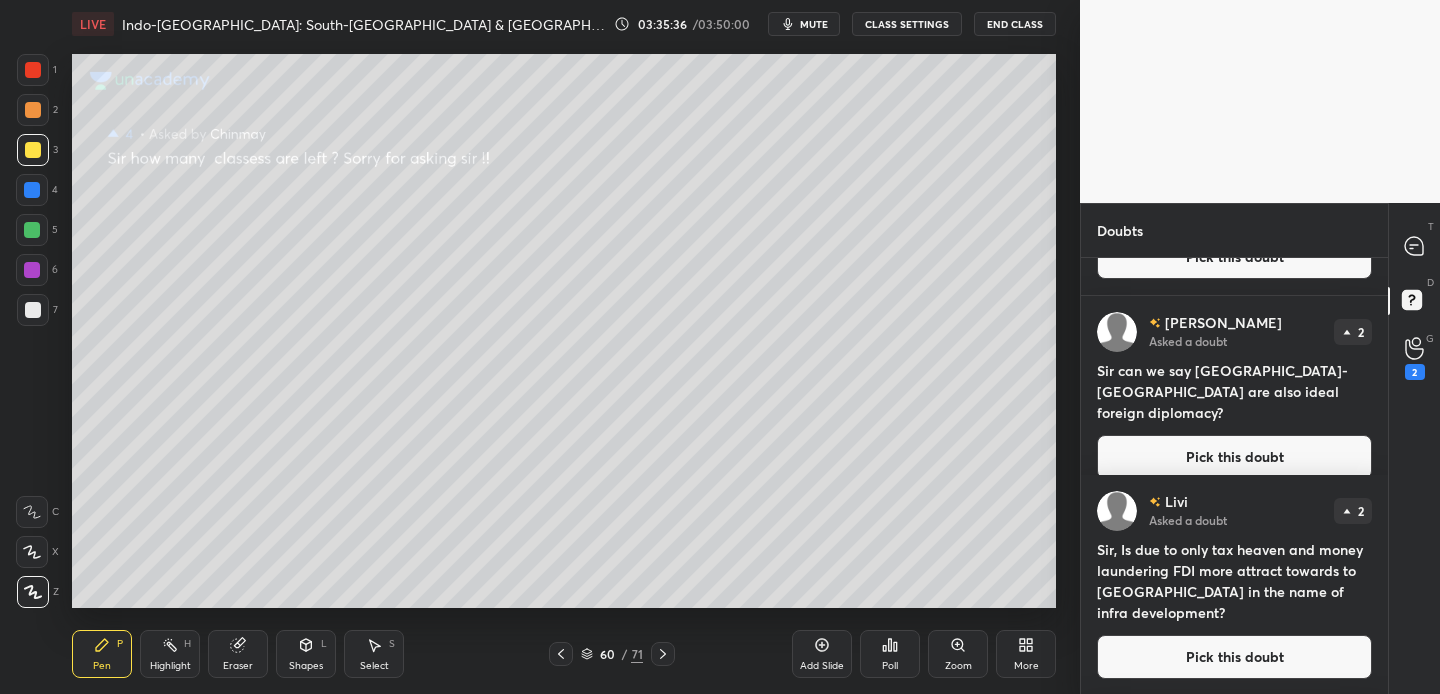 click on "Pick this doubt" at bounding box center [1234, 457] 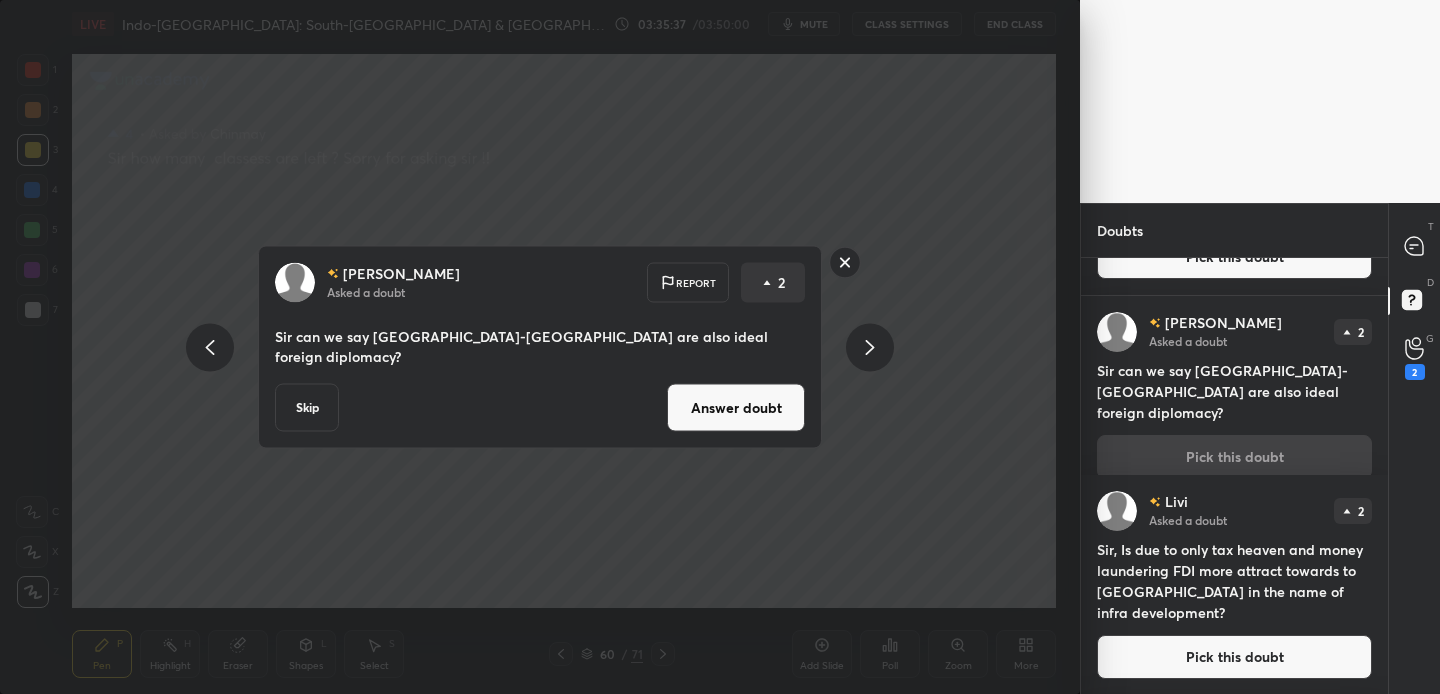 click on "Answer doubt" at bounding box center [736, 408] 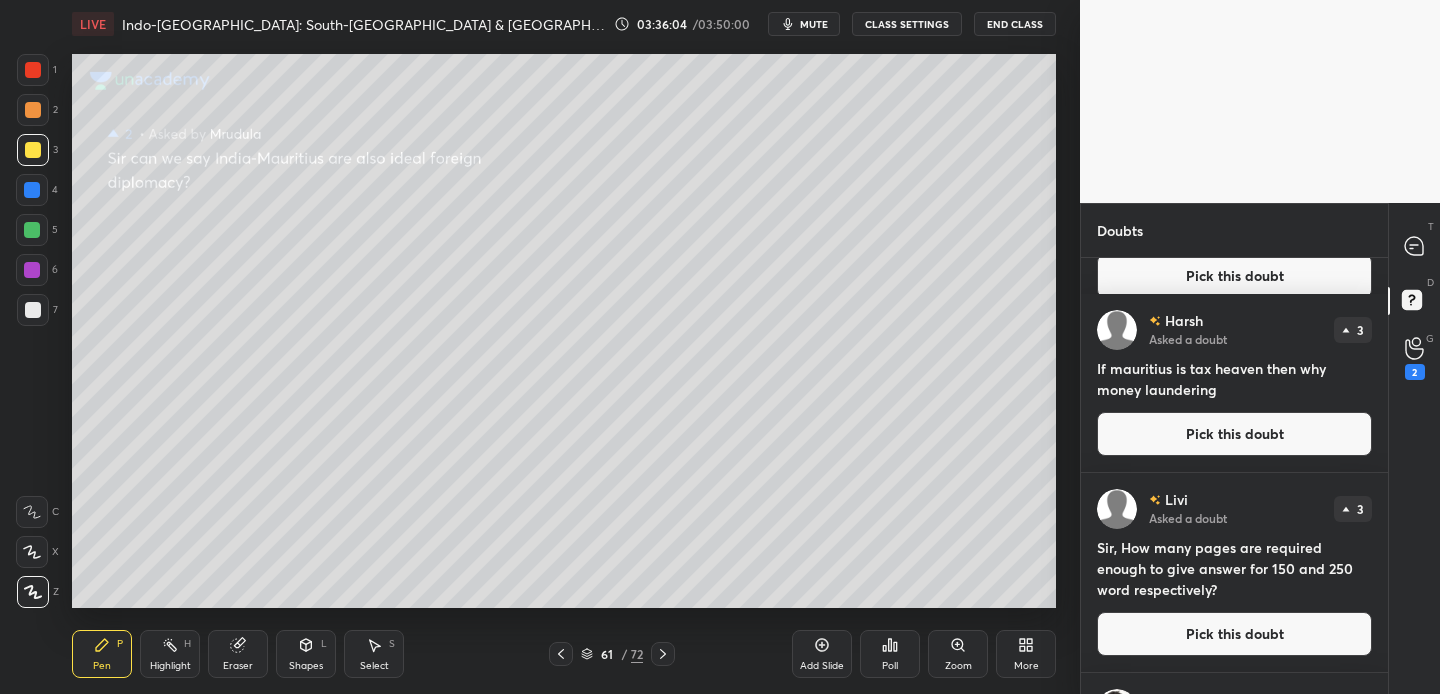 scroll, scrollTop: 1272, scrollLeft: 0, axis: vertical 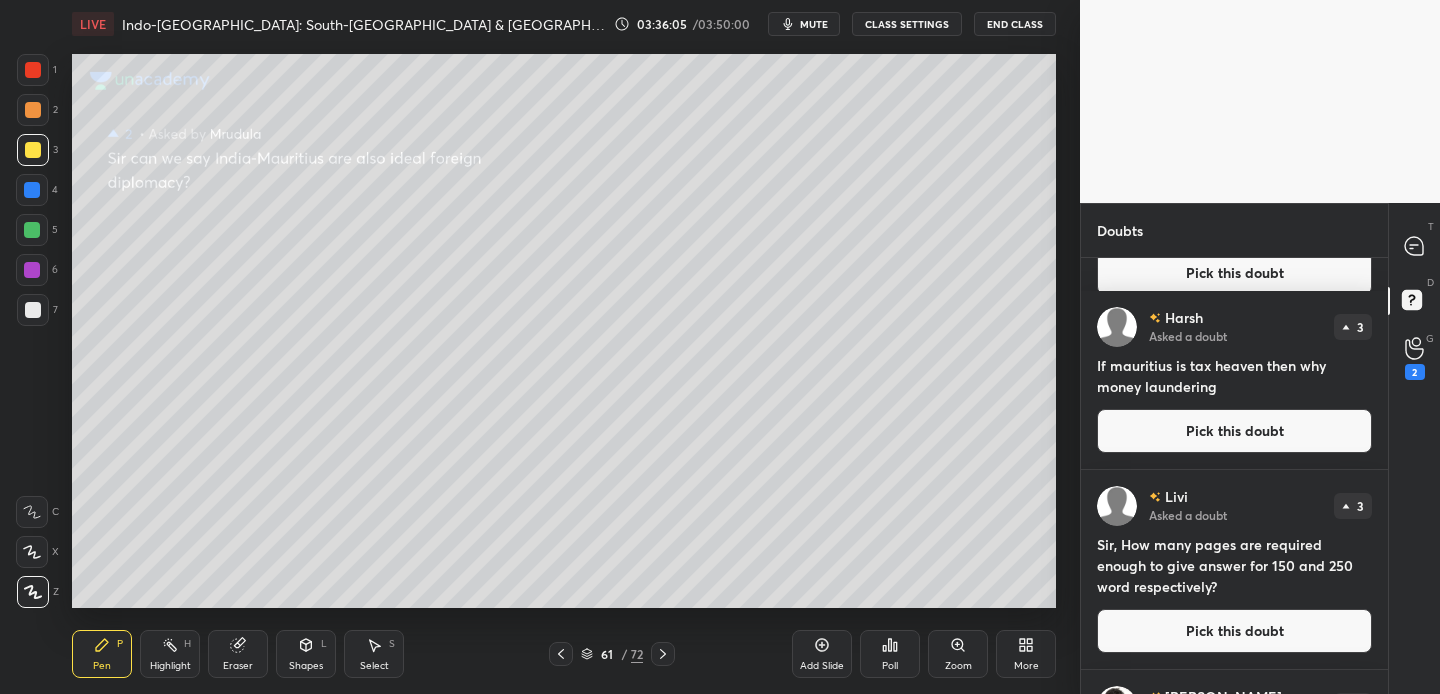 click on "Pick this doubt" at bounding box center [1234, 631] 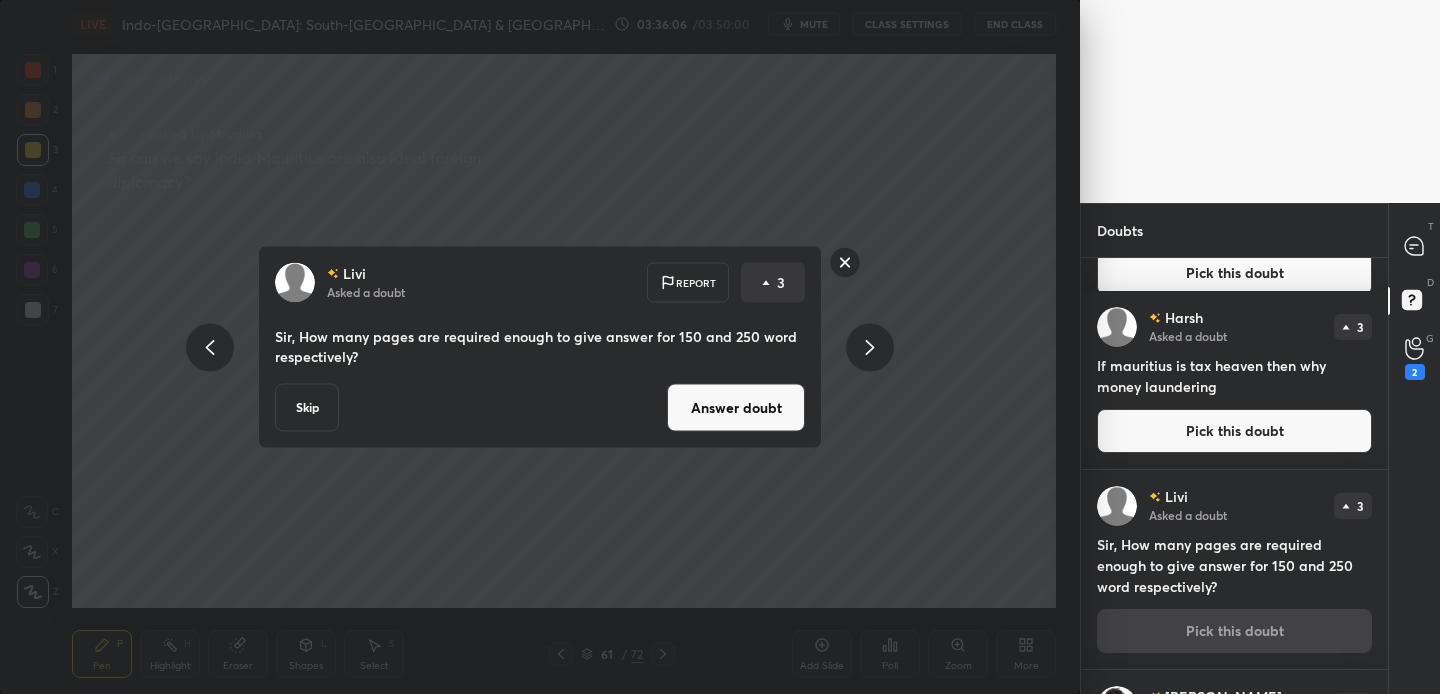 click on "Answer doubt" at bounding box center [736, 408] 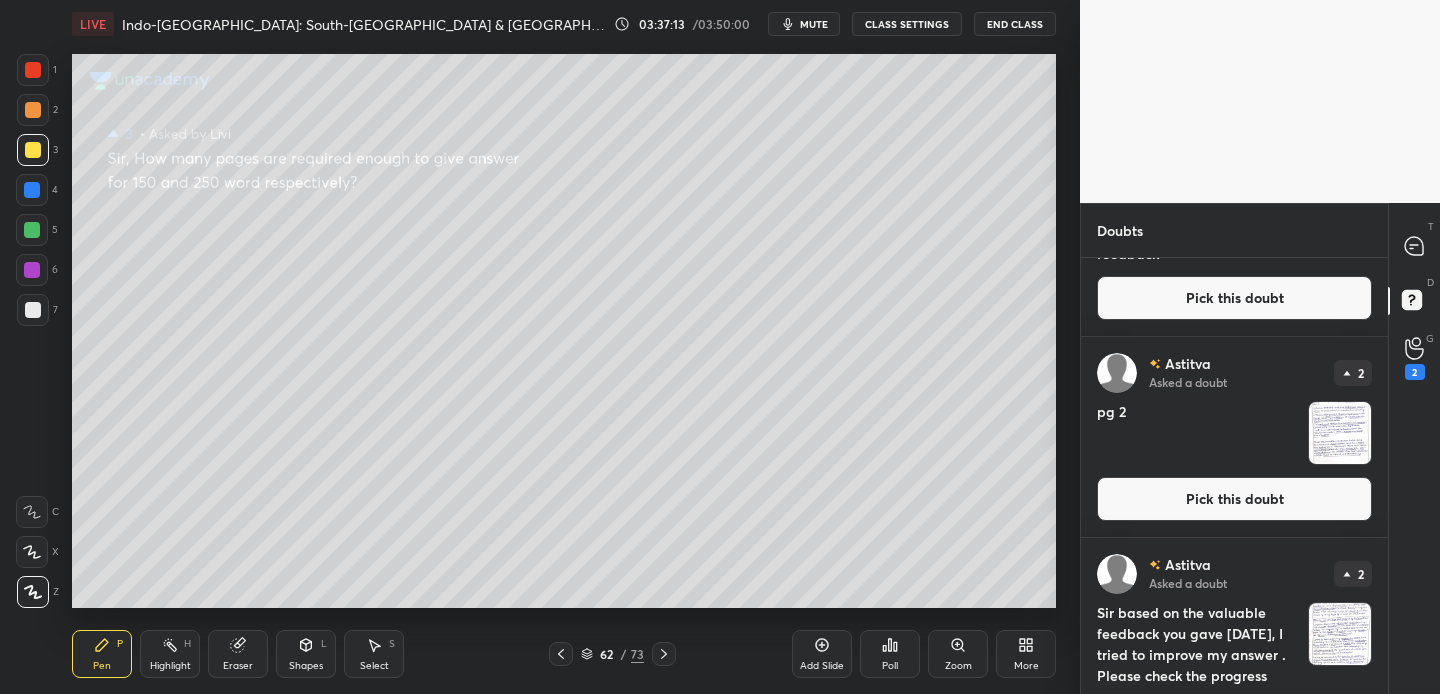 scroll, scrollTop: 3578, scrollLeft: 0, axis: vertical 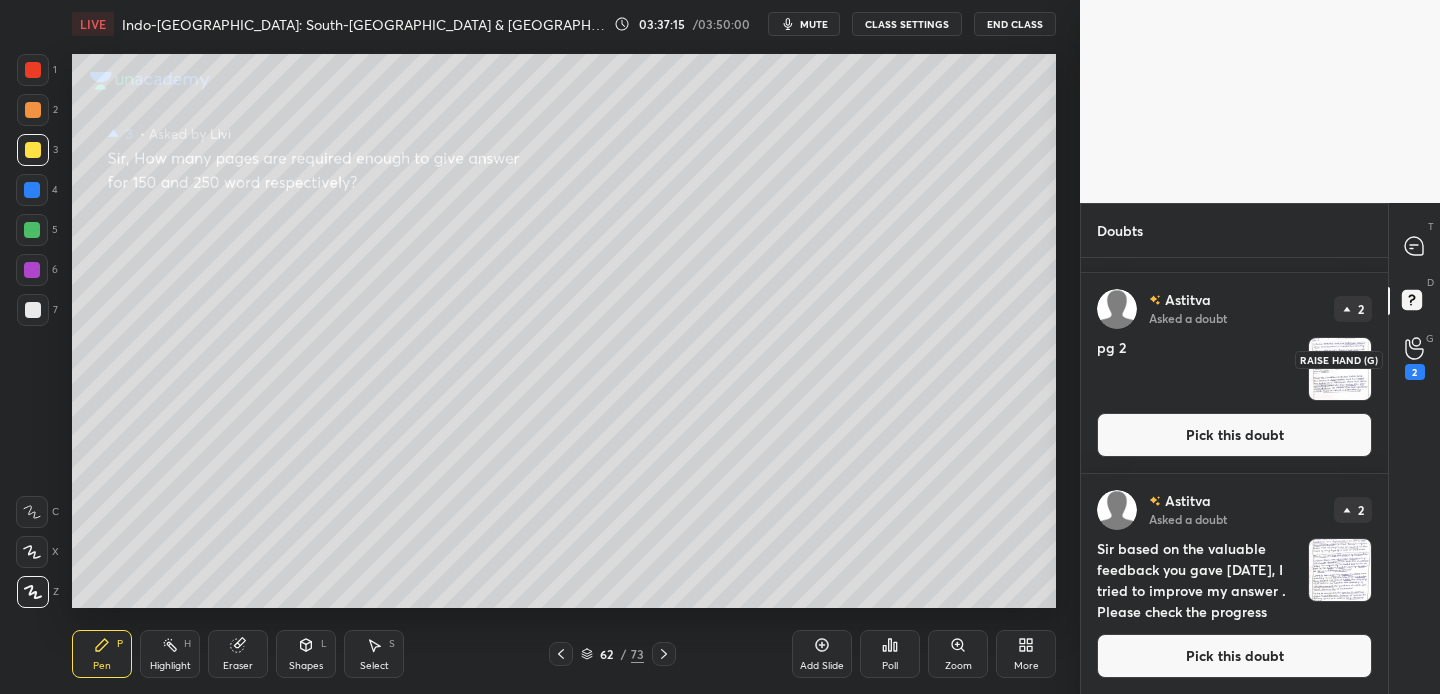 click 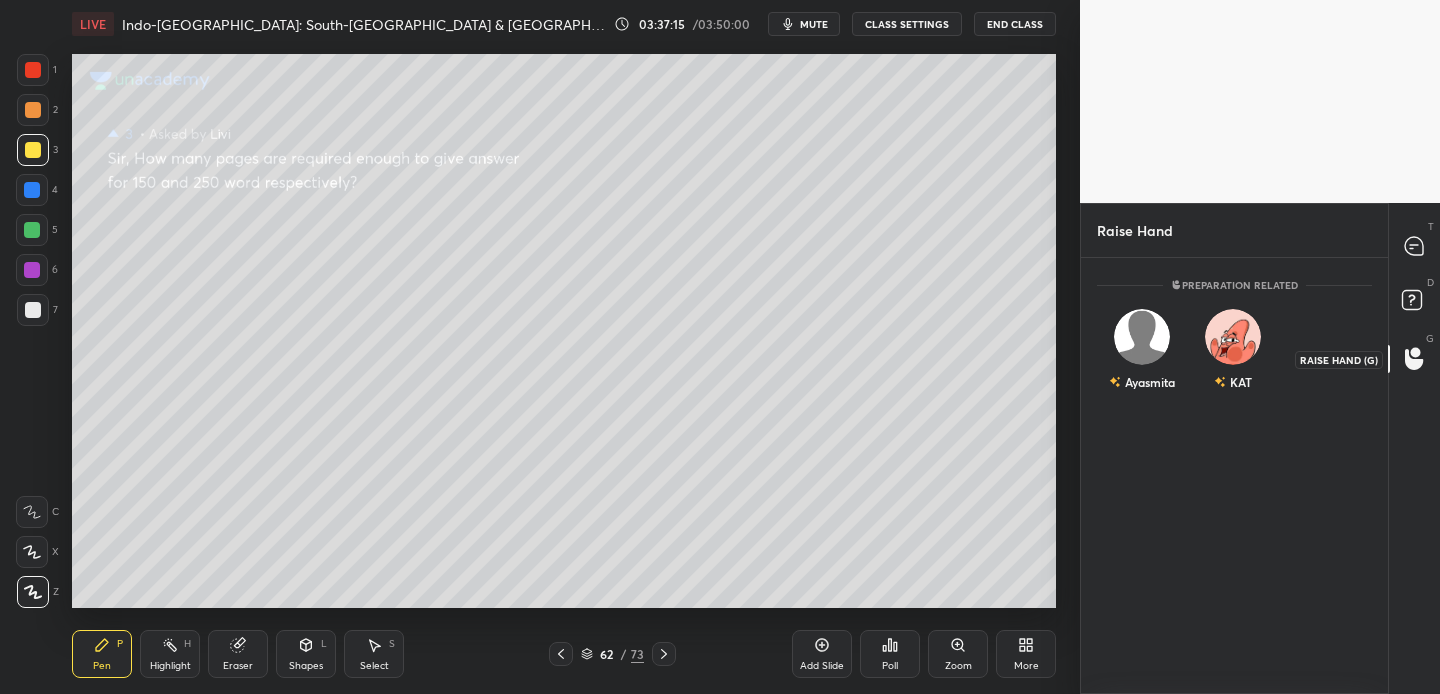 scroll, scrollTop: 430, scrollLeft: 301, axis: both 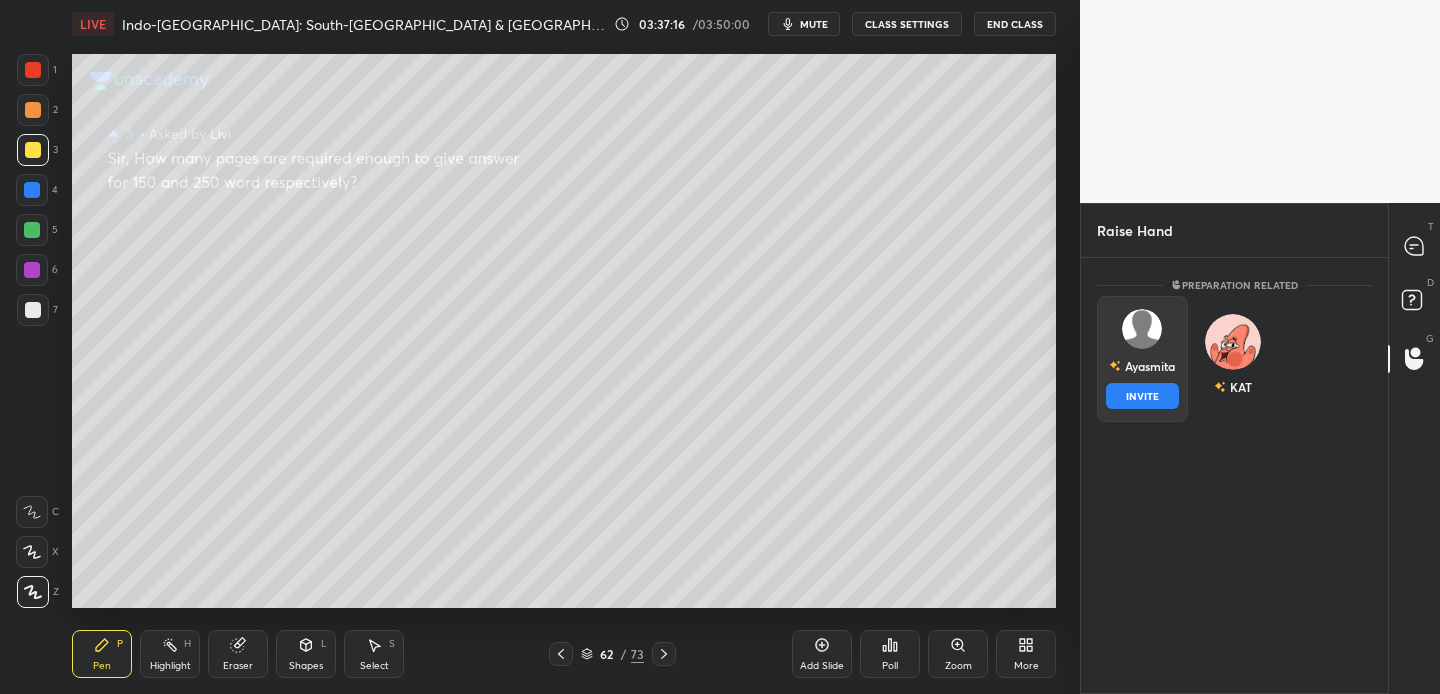 click at bounding box center (1142, 329) 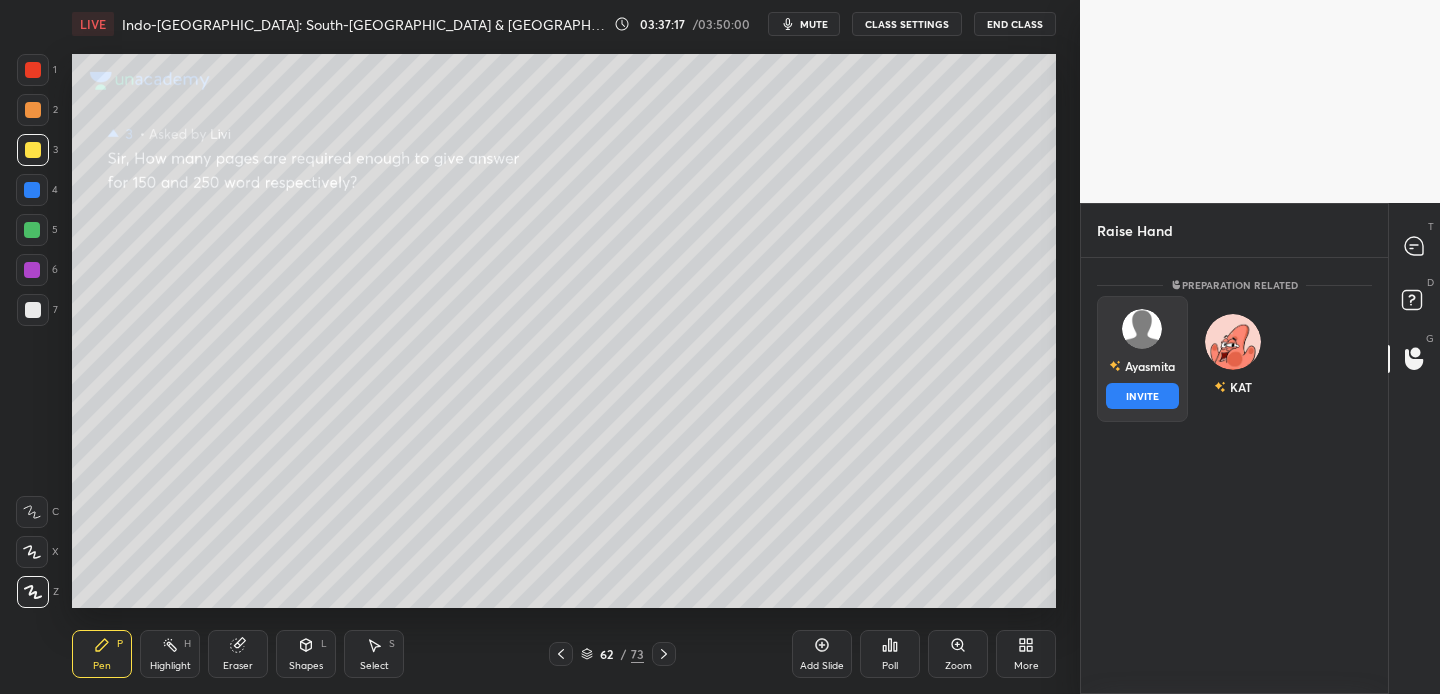 click on "INVITE" at bounding box center [1142, 396] 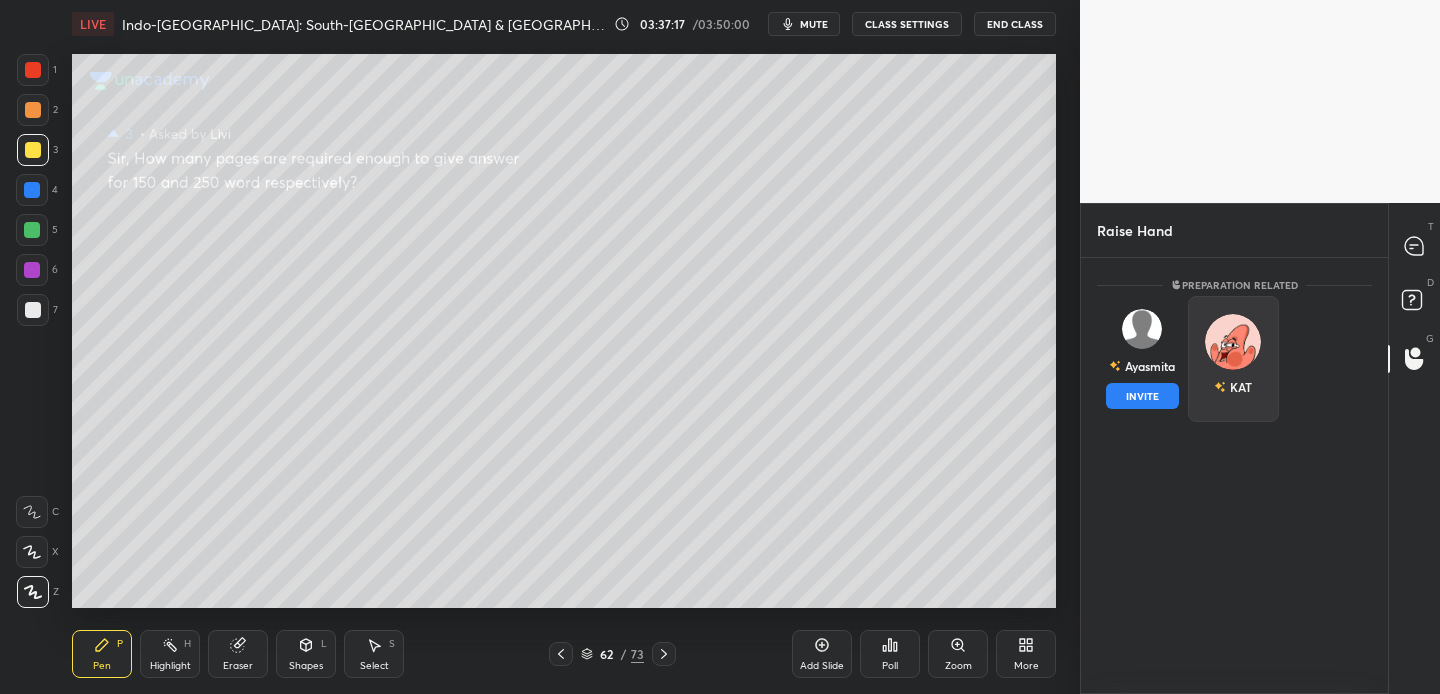 scroll, scrollTop: 349, scrollLeft: 301, axis: both 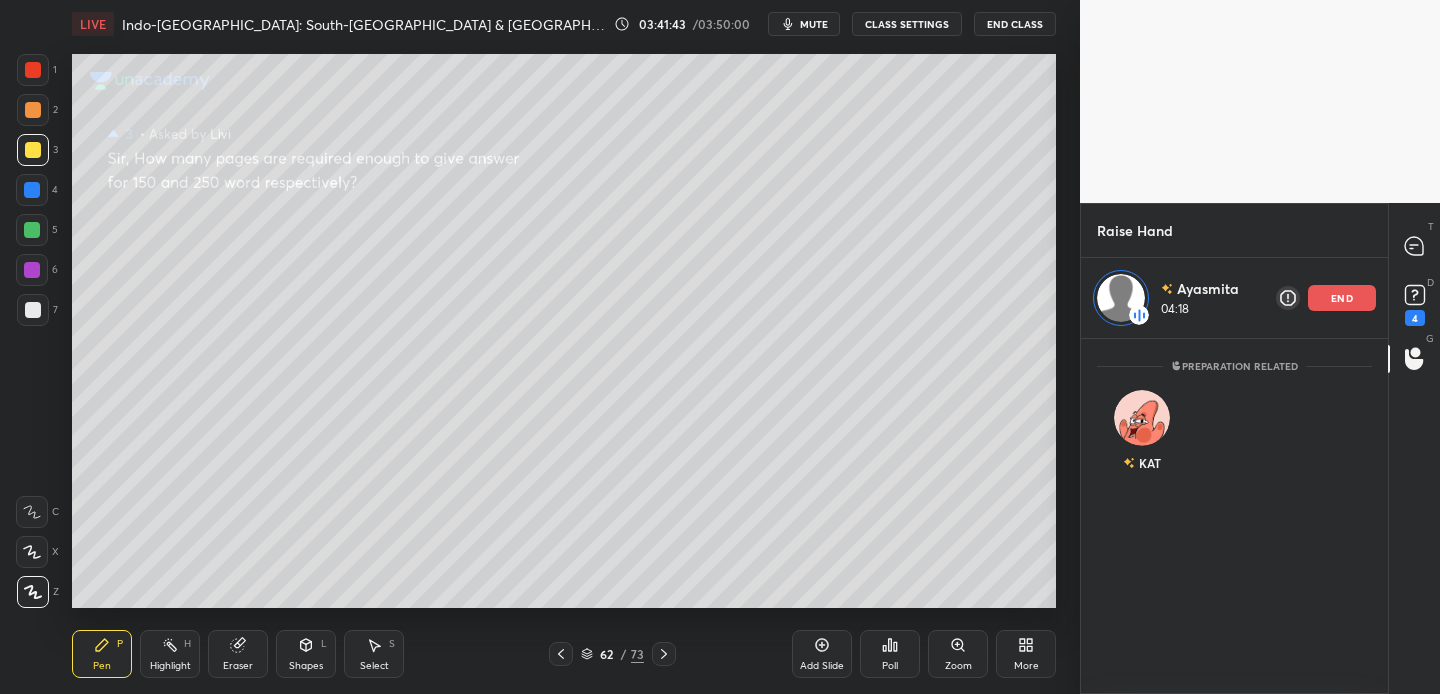 drag, startPoint x: 1336, startPoint y: 297, endPoint x: 1335, endPoint y: 317, distance: 20.024984 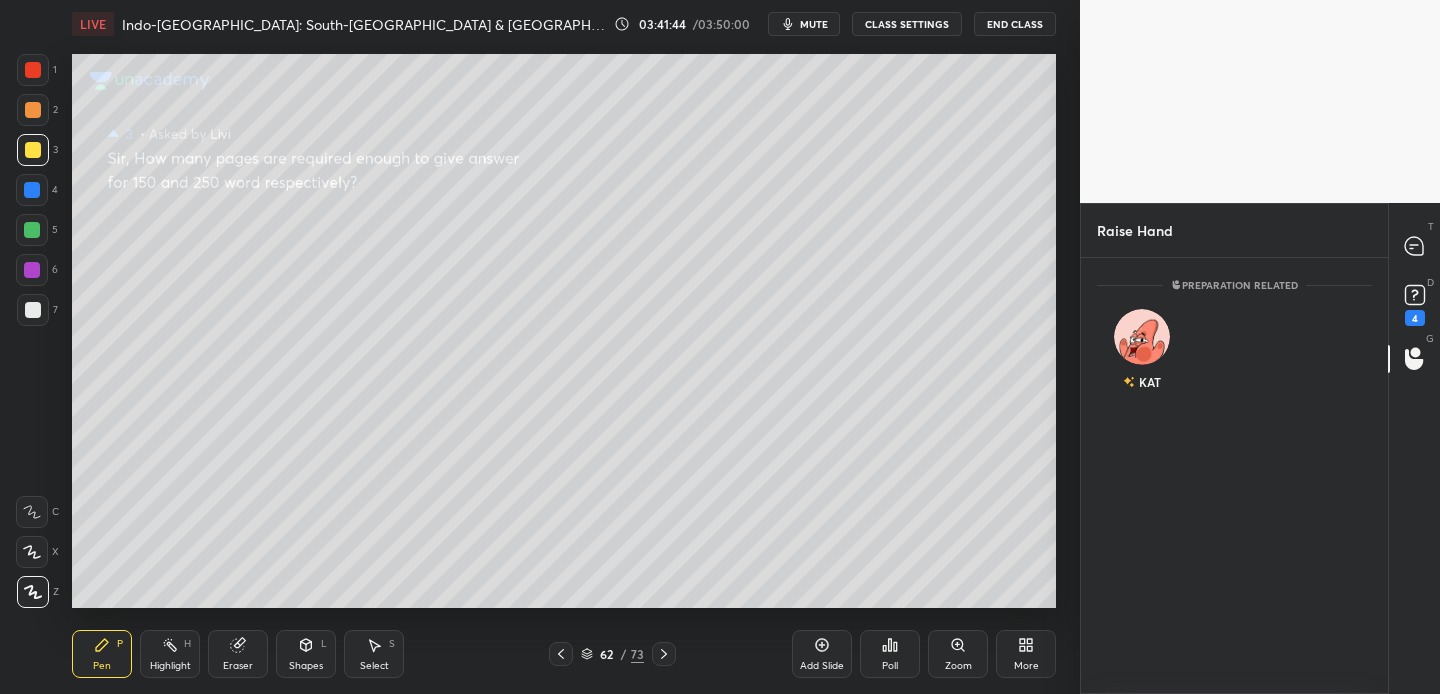 scroll, scrollTop: 7, scrollLeft: 7, axis: both 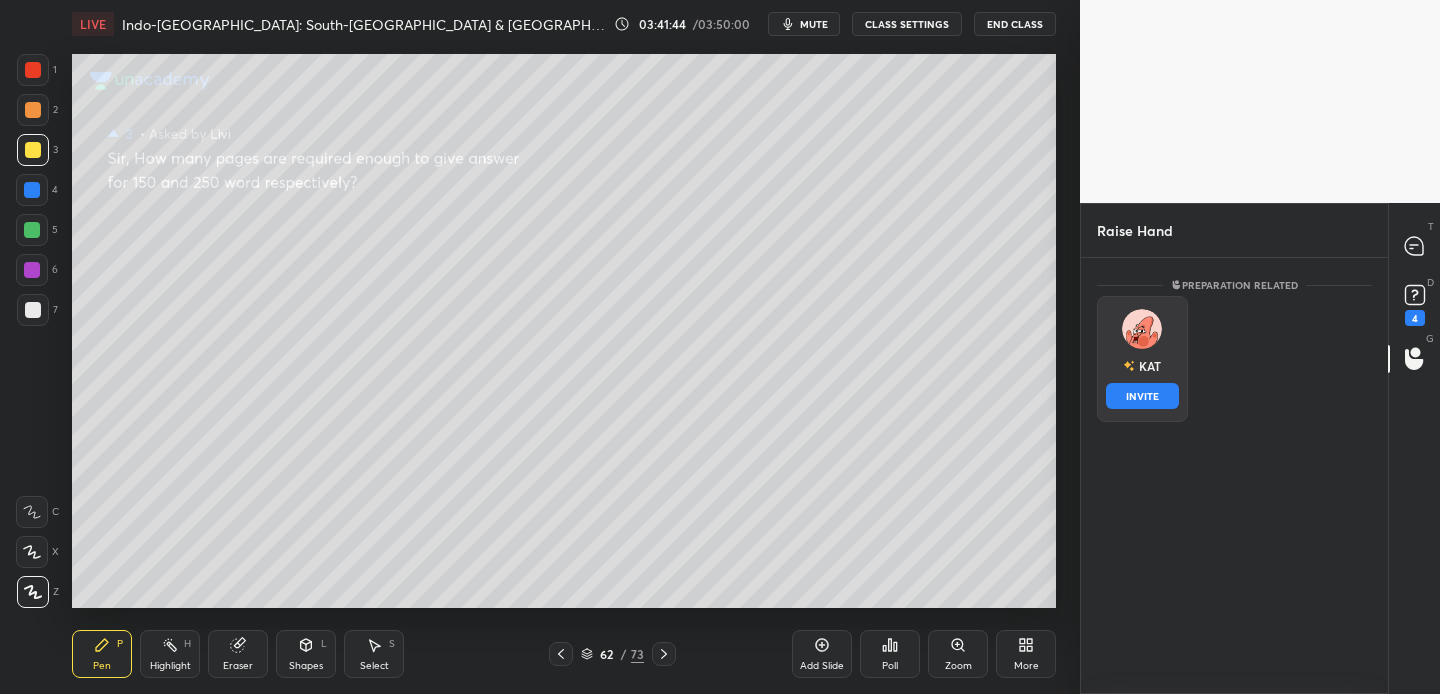 click at bounding box center (1142, 329) 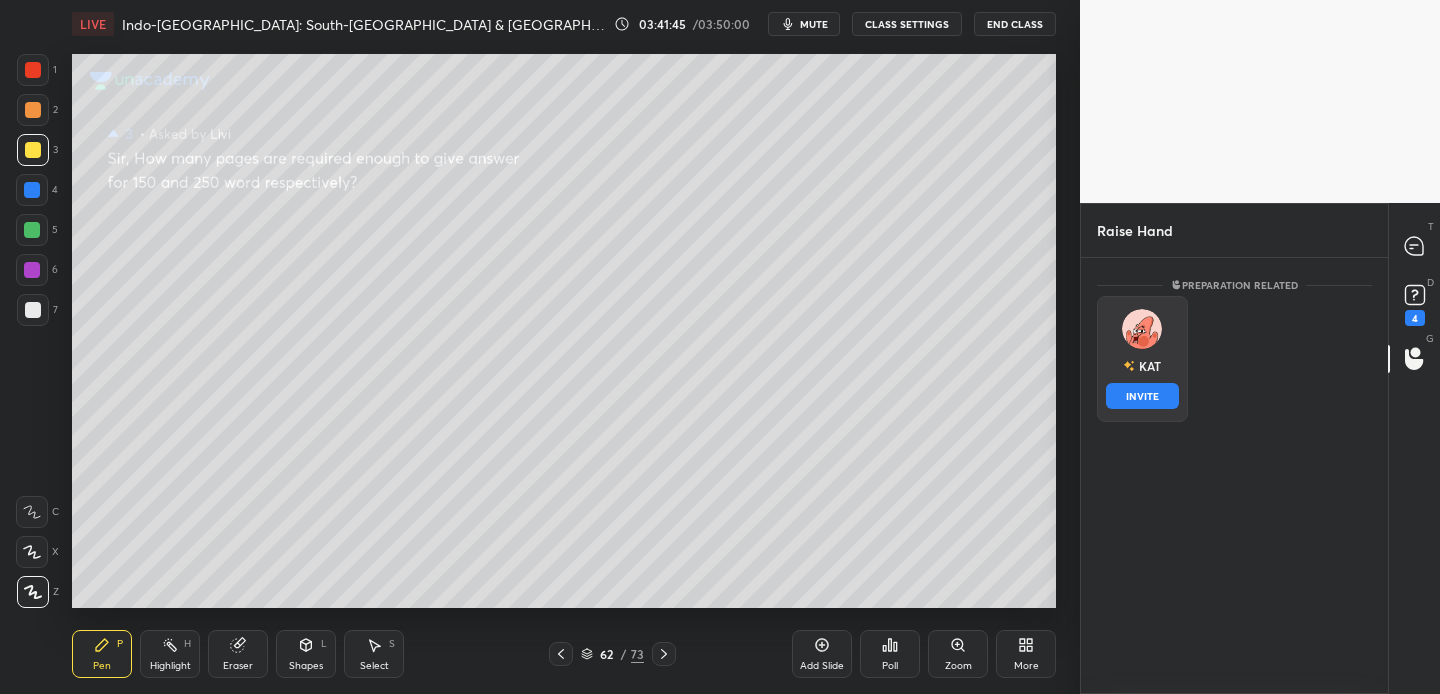 click on "INVITE" at bounding box center (1142, 396) 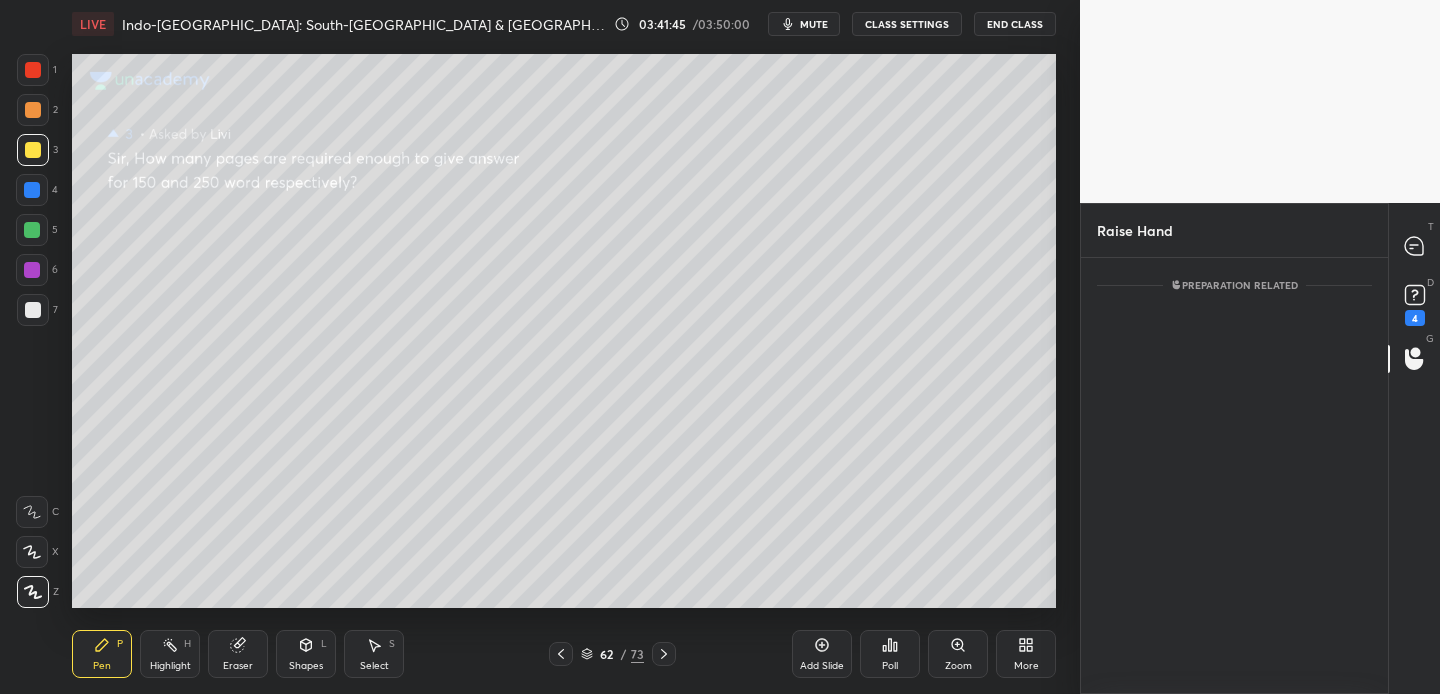scroll, scrollTop: 349, scrollLeft: 301, axis: both 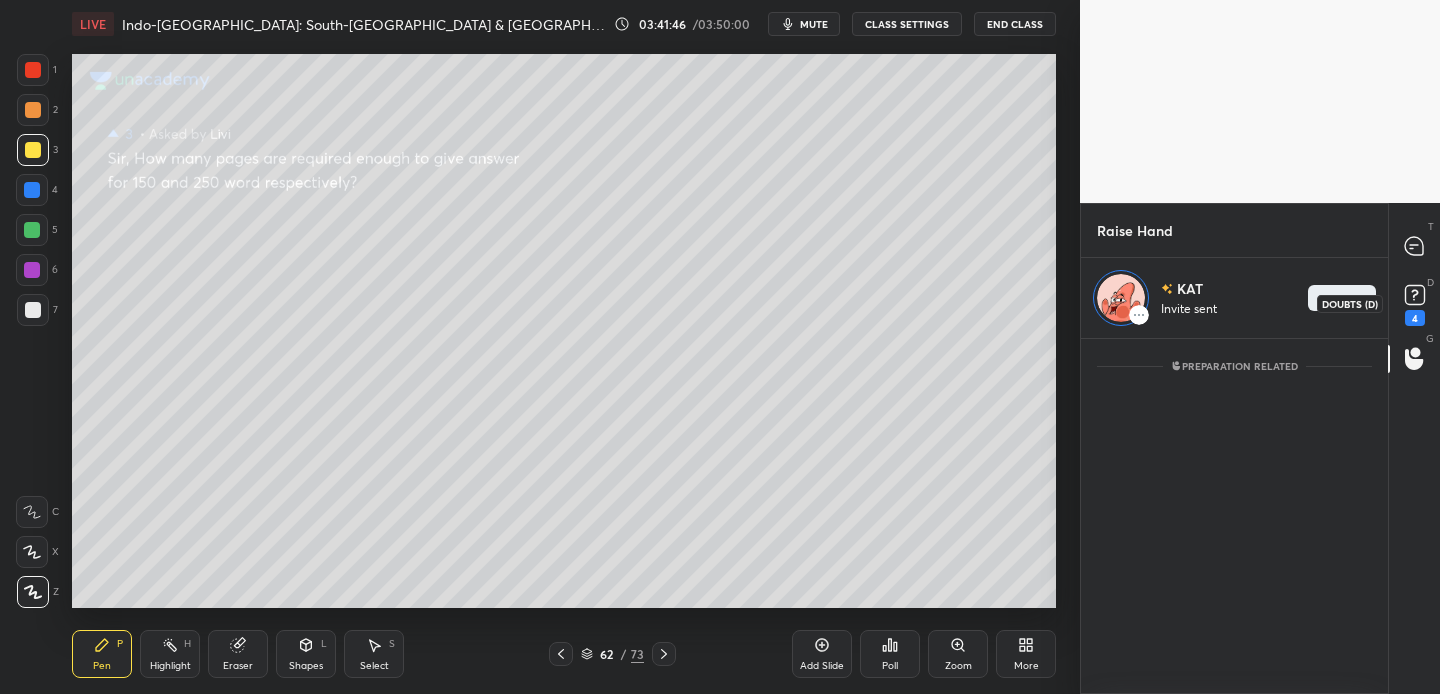 click on "4" at bounding box center [1415, 318] 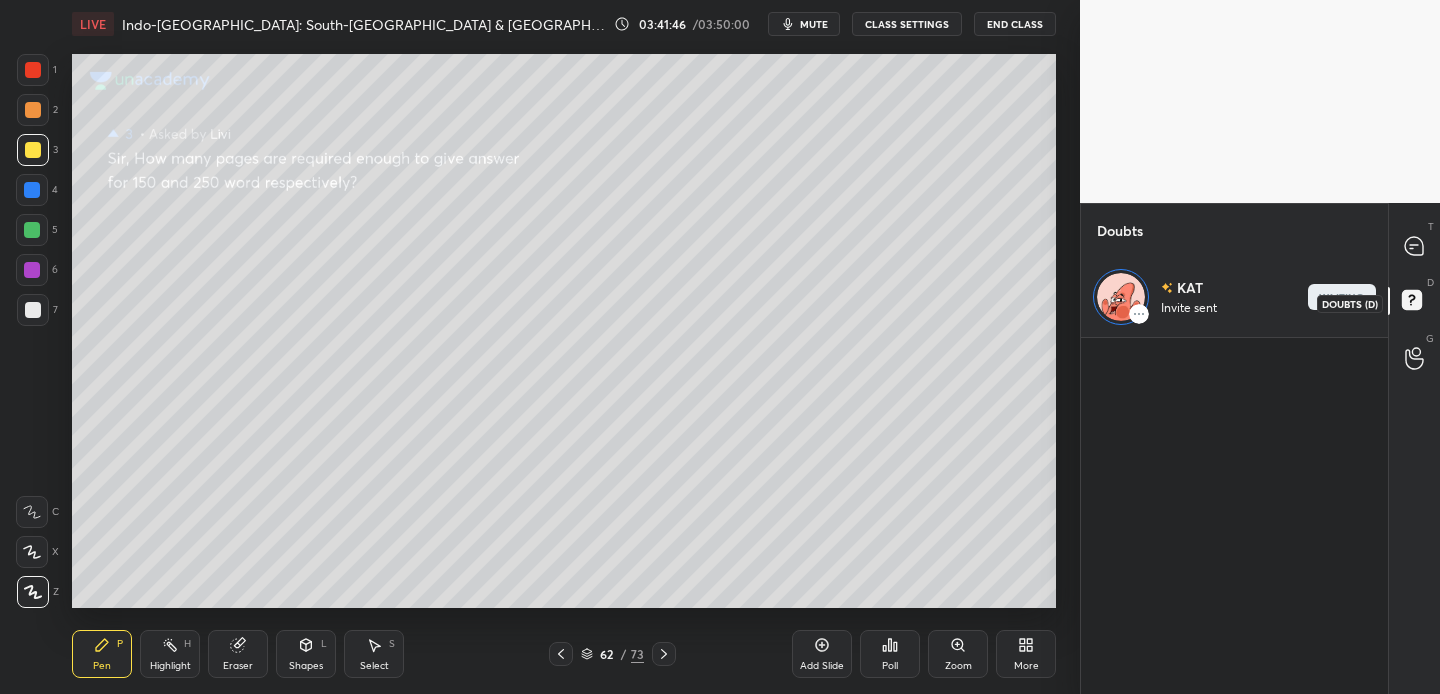 scroll, scrollTop: 0, scrollLeft: 0, axis: both 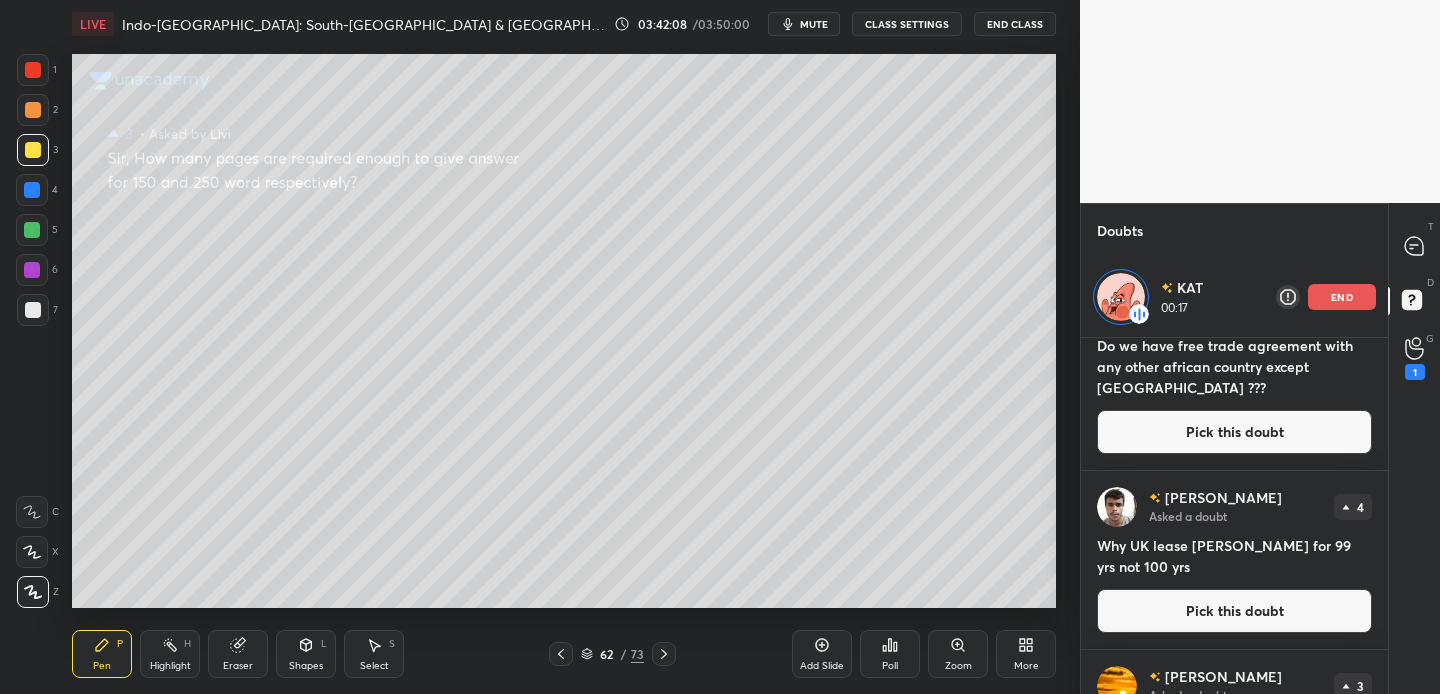 click on "end" at bounding box center [1342, 297] 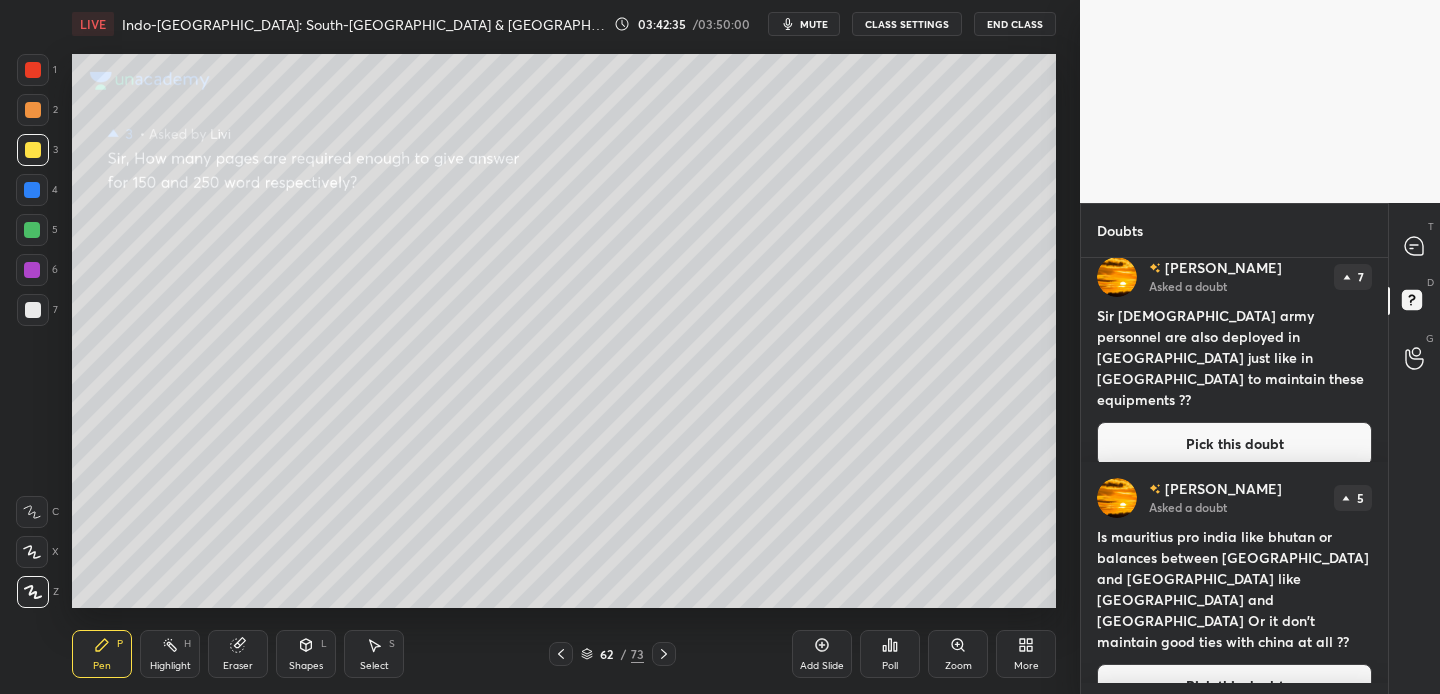 scroll, scrollTop: 0, scrollLeft: 0, axis: both 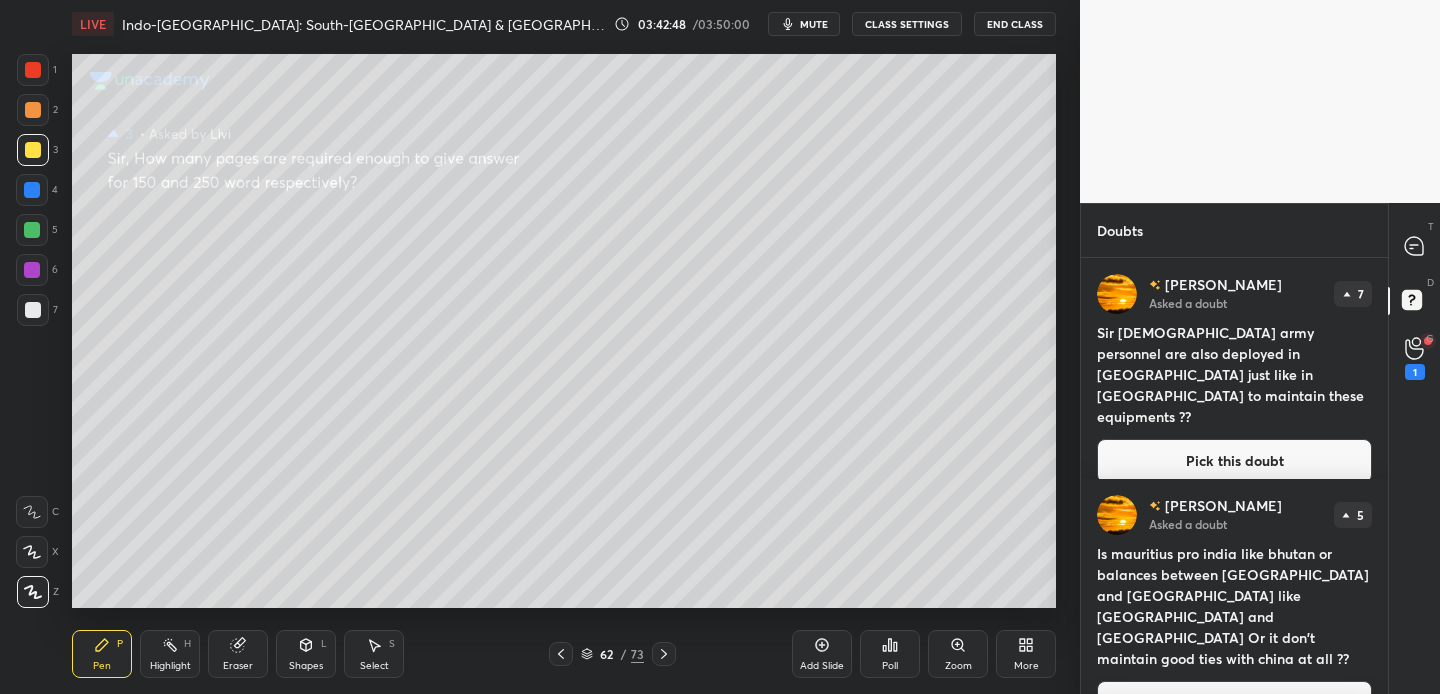 click on "D Doubts (D)" at bounding box center [1414, 303] 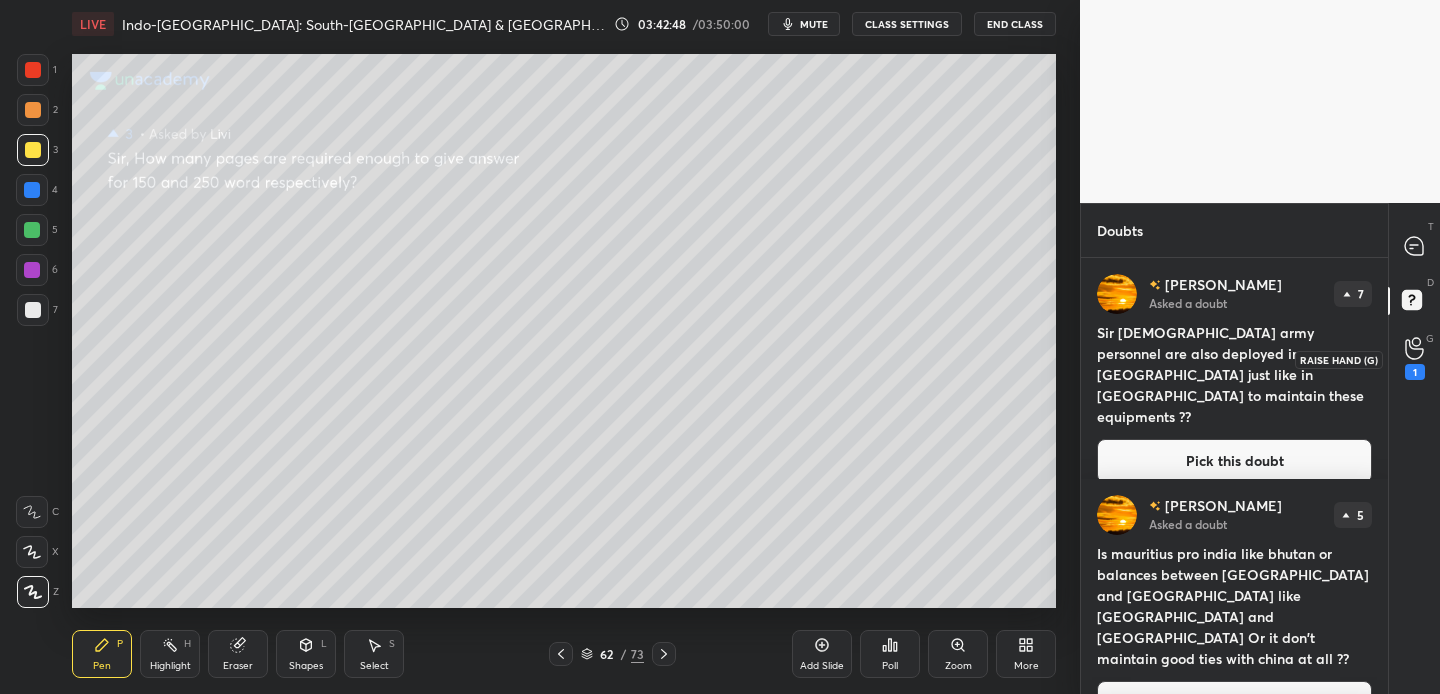 click 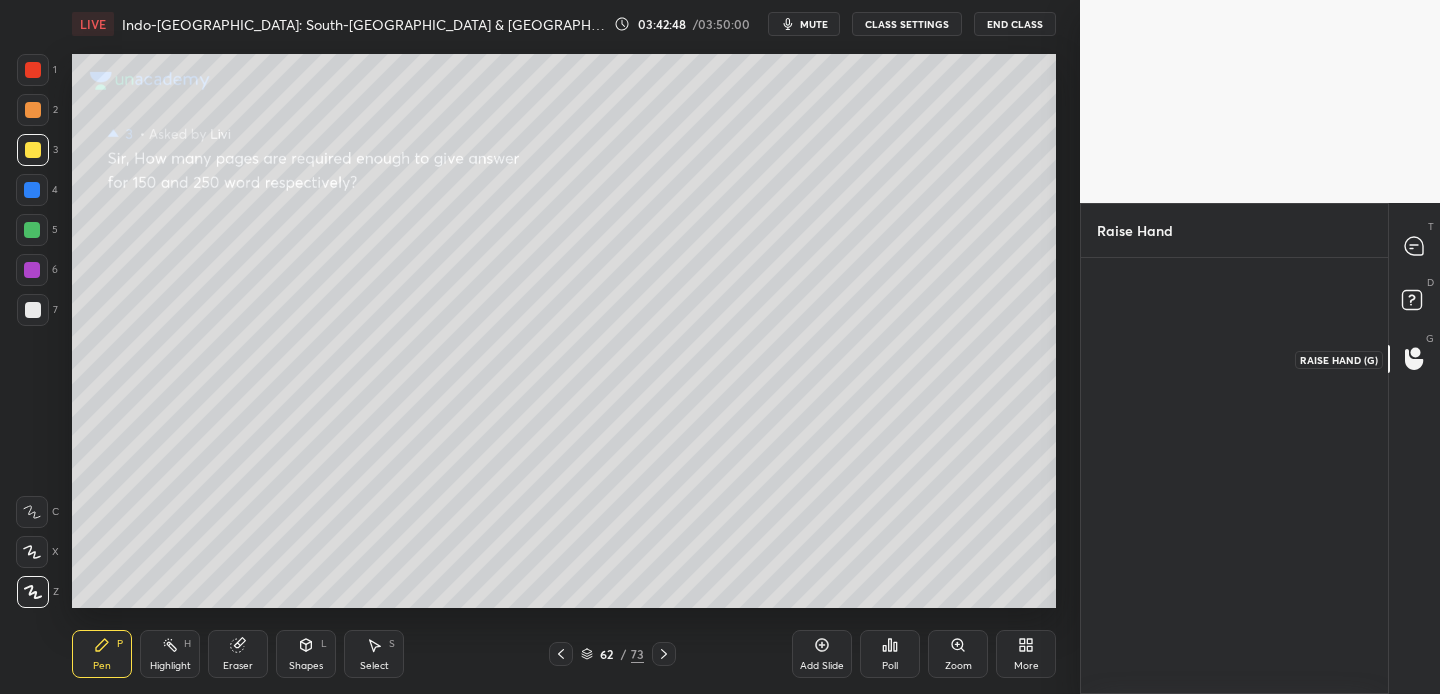 scroll, scrollTop: 430, scrollLeft: 301, axis: both 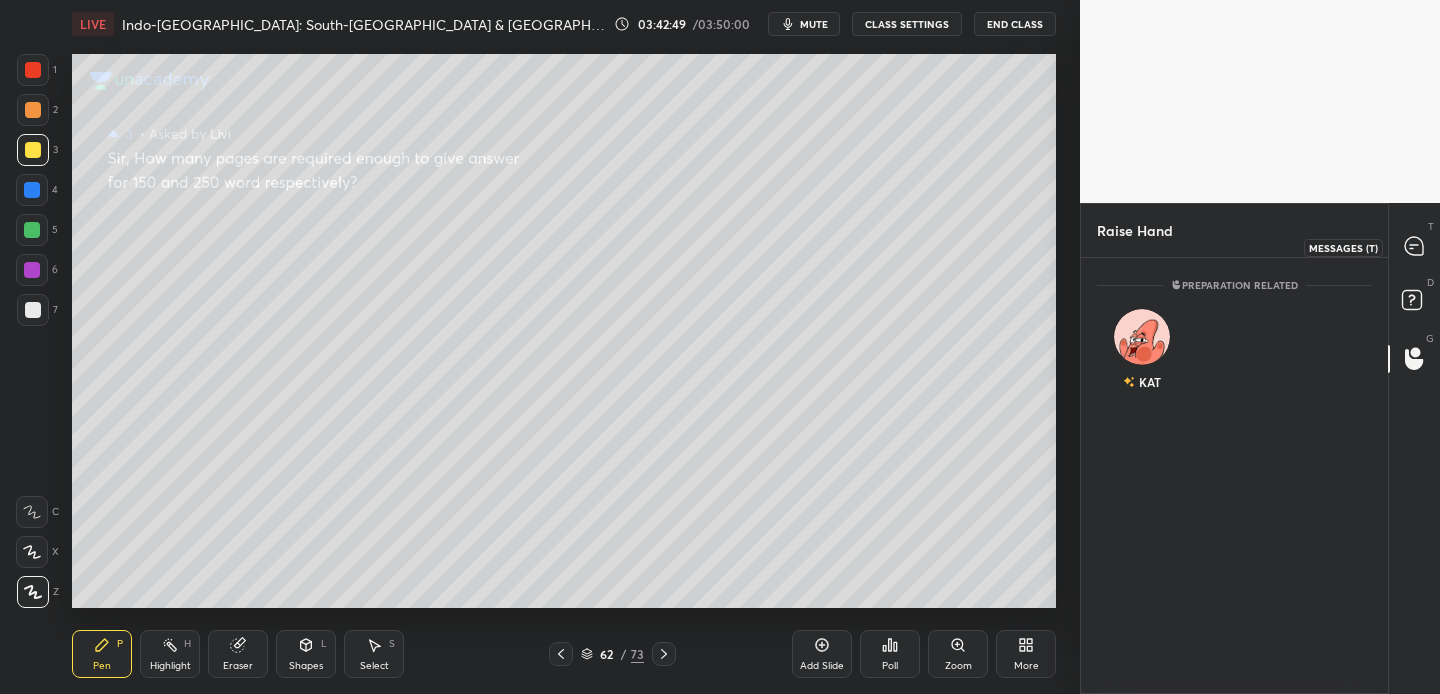 click 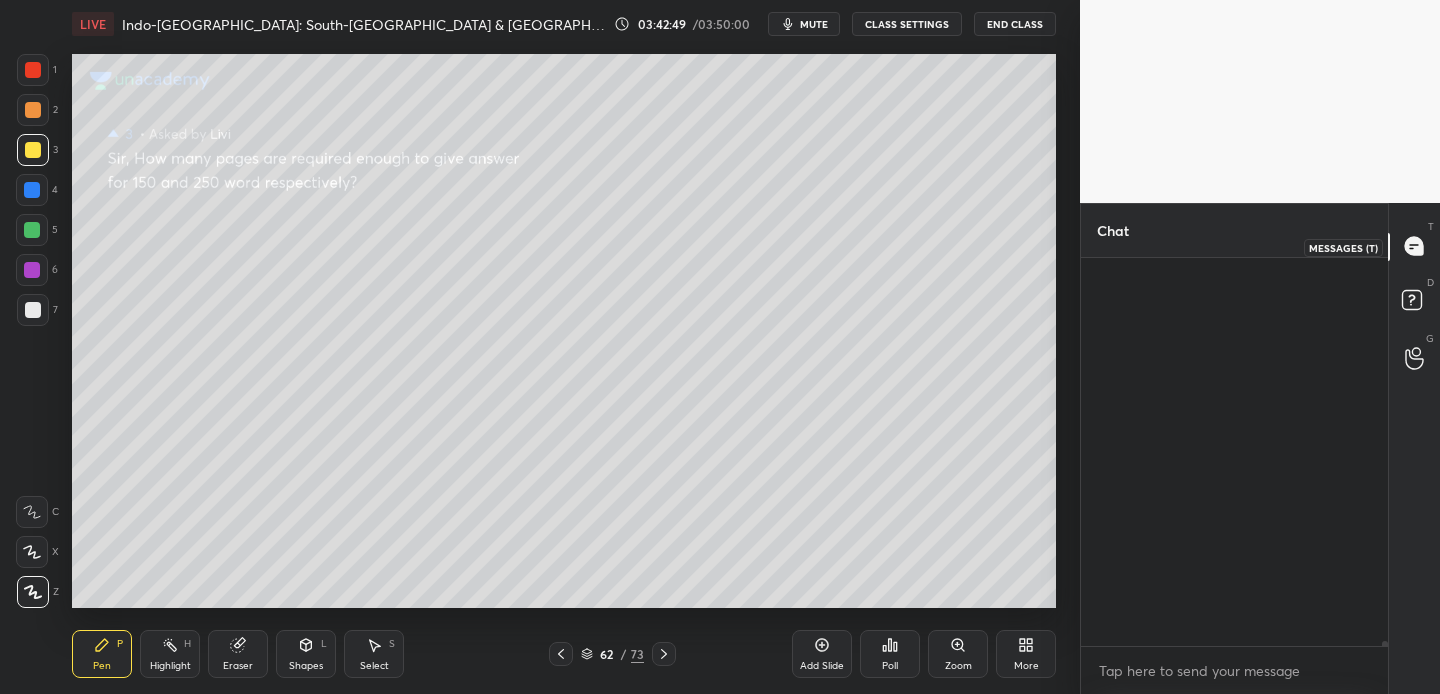 scroll, scrollTop: 54449, scrollLeft: 0, axis: vertical 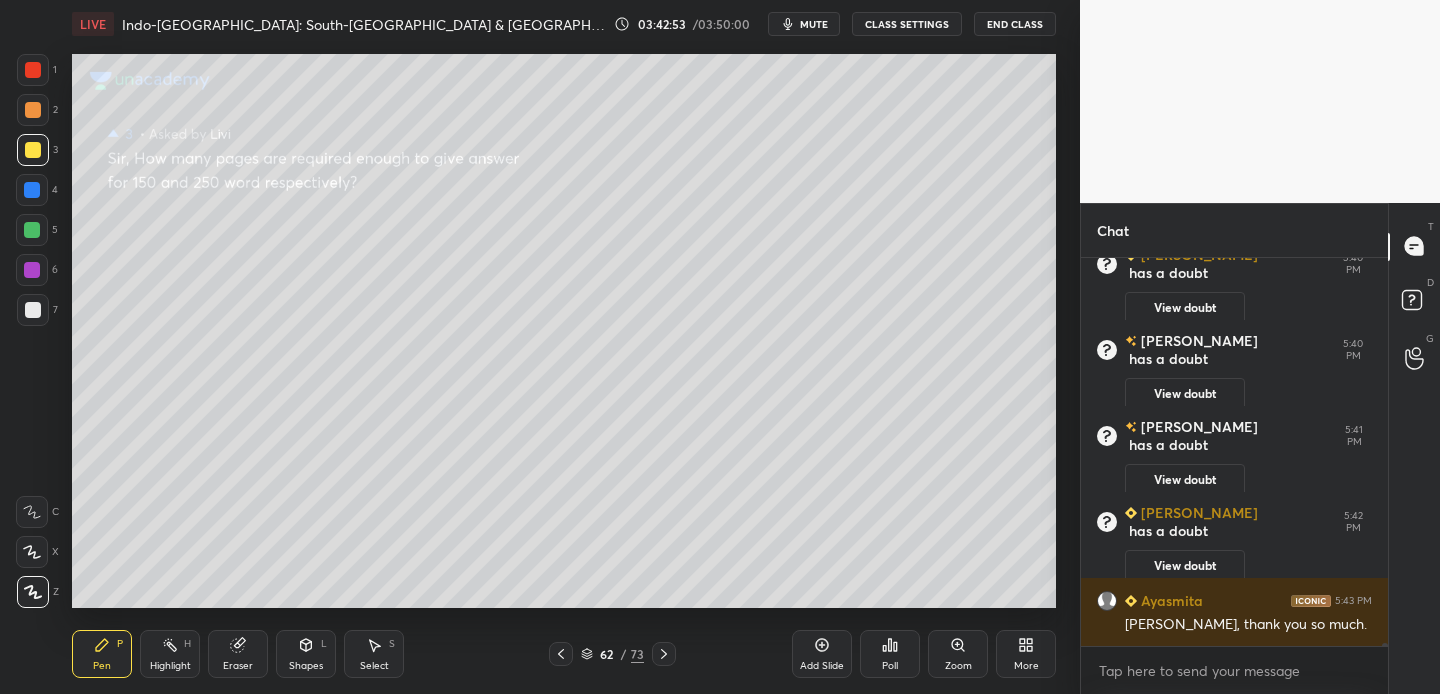 click on "End Class" at bounding box center (1015, 24) 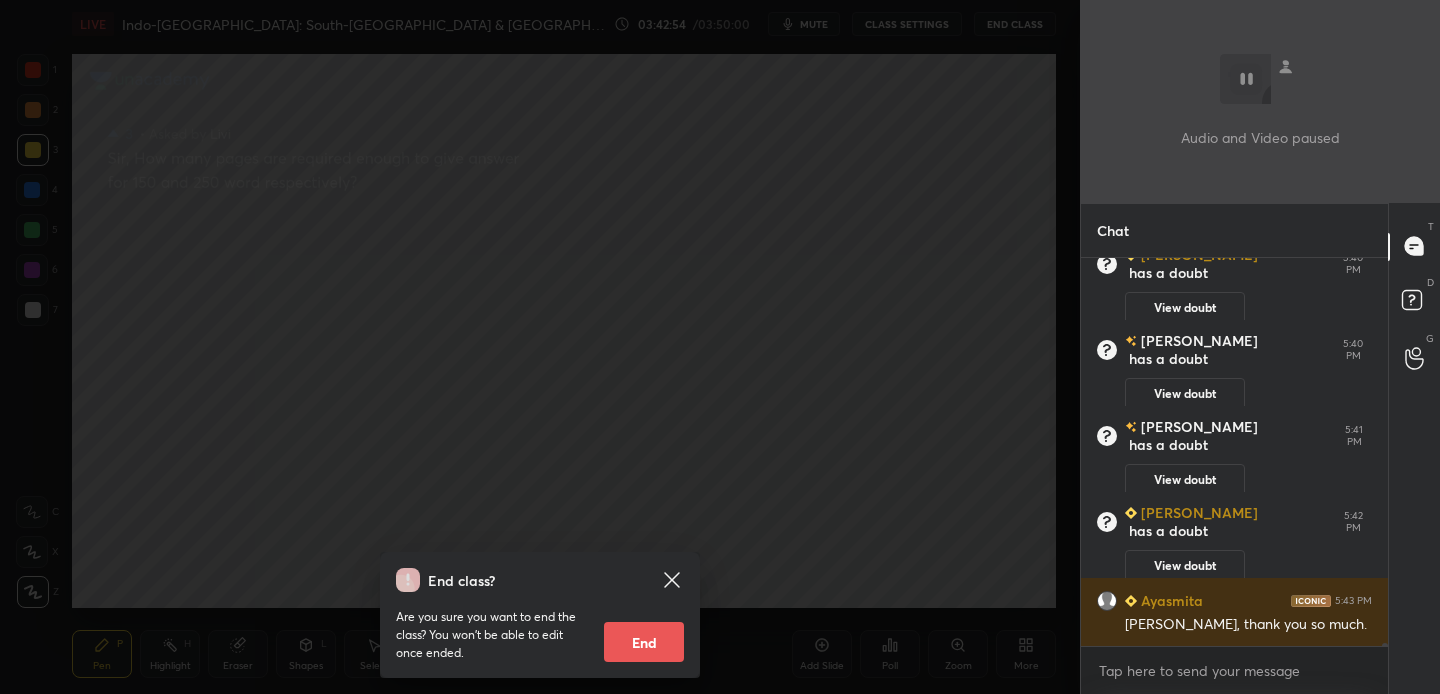 click on "End" at bounding box center (644, 642) 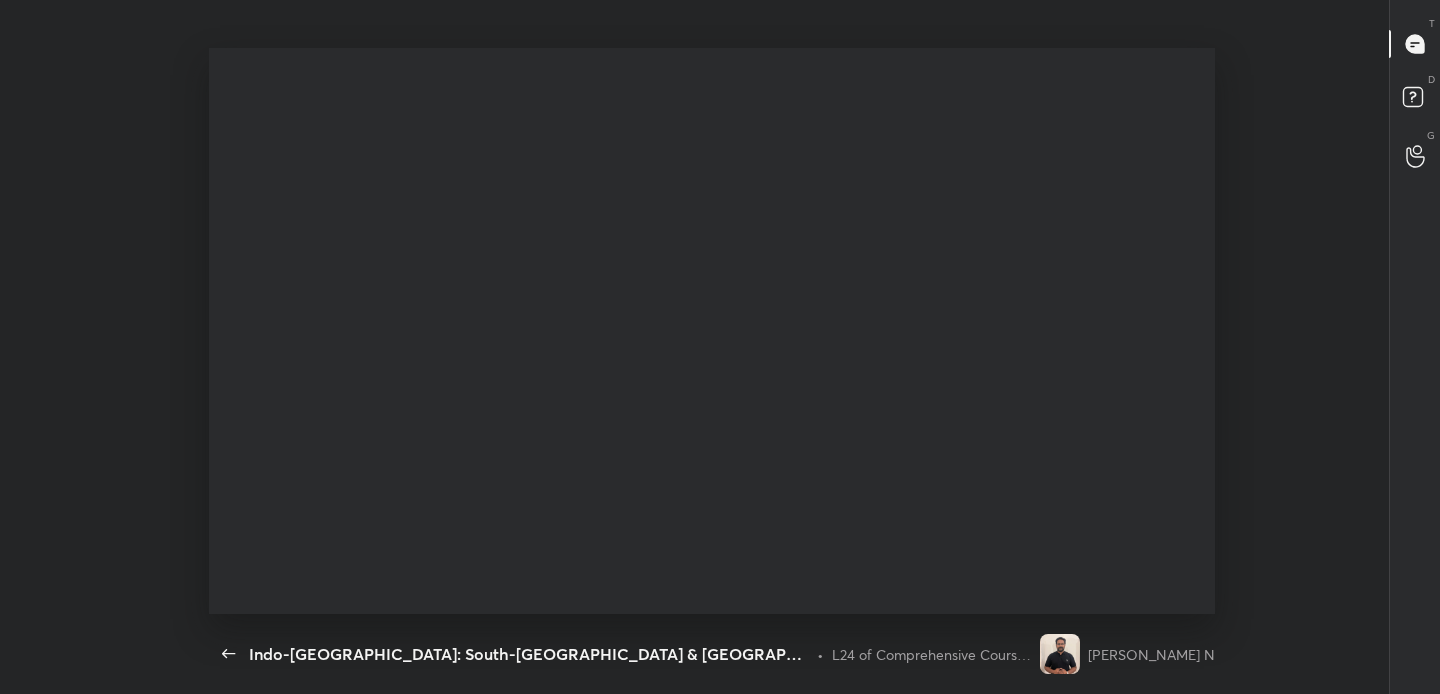 scroll, scrollTop: 99434, scrollLeft: 98933, axis: both 